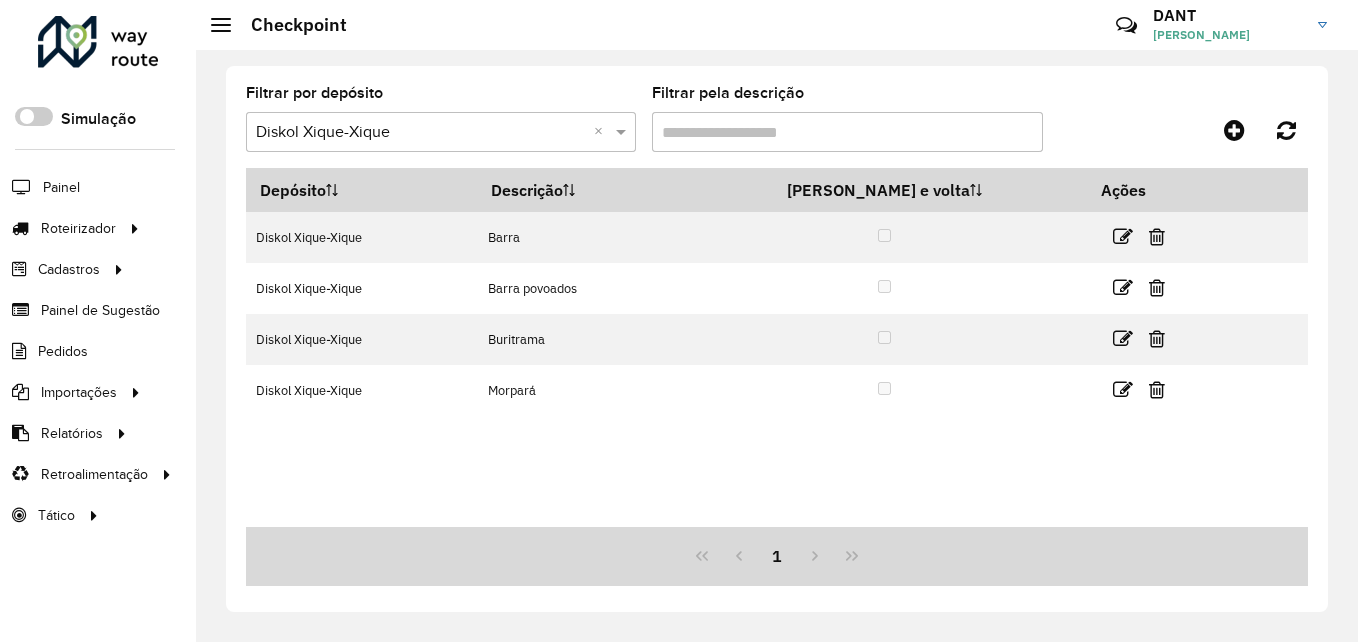 scroll, scrollTop: 0, scrollLeft: 0, axis: both 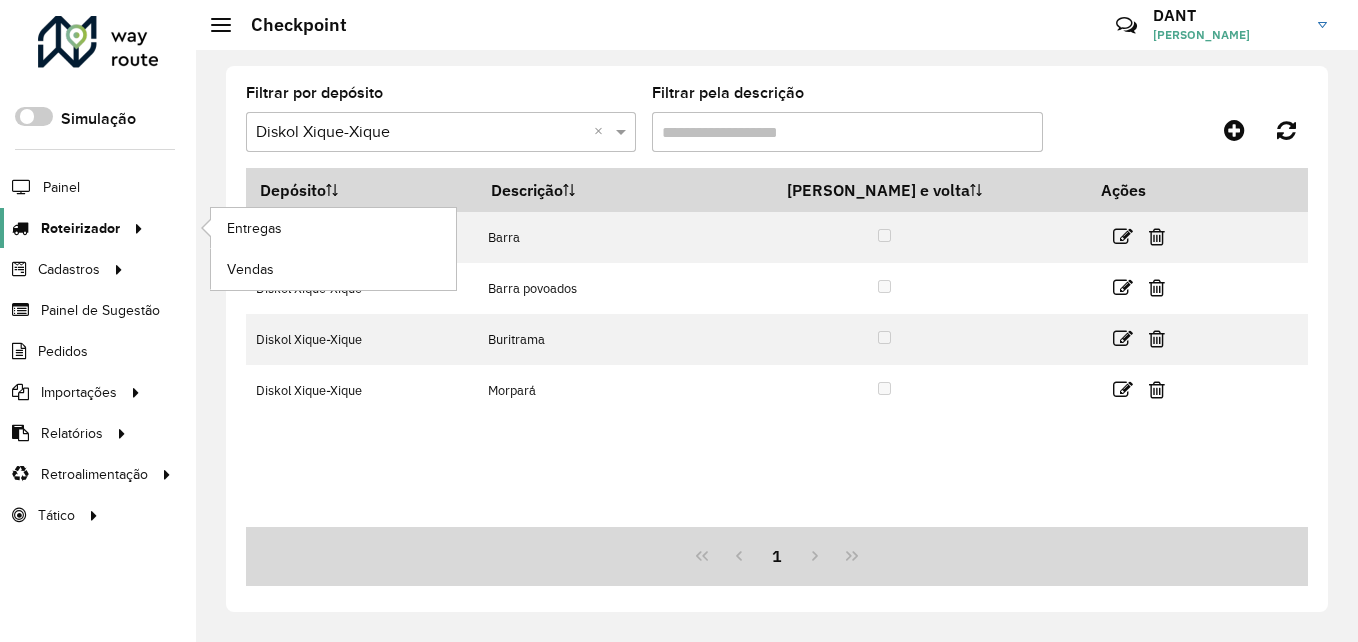 click on "Roteirizador" 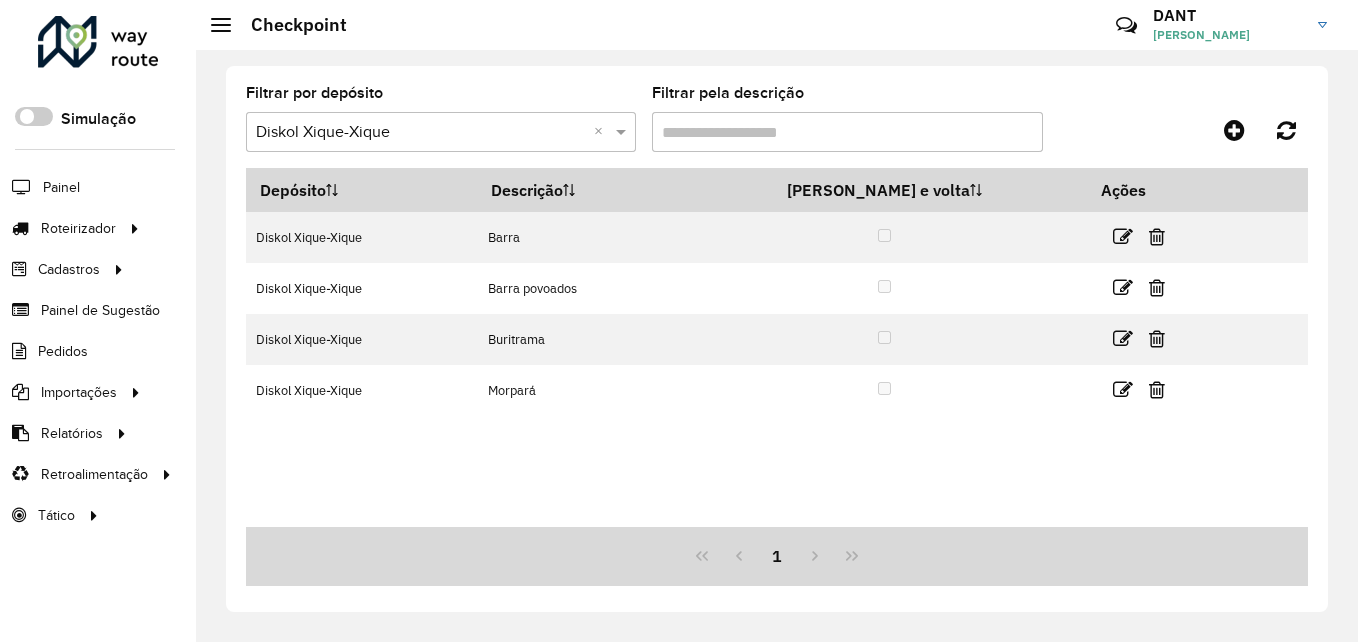 click on "Filtrar por depósito  Selecione um depósito × Diskol Xique-Xique ×  Filtrar pela descrição   Depósito   Descrição   Ida e volta   Ações   Diskol Xique-Xique   Barra   Diskol Xique-Xique   Barra povoados    Diskol Xique-Xique   Buritrama    Diskol Xique-Xique   Morpará    1" 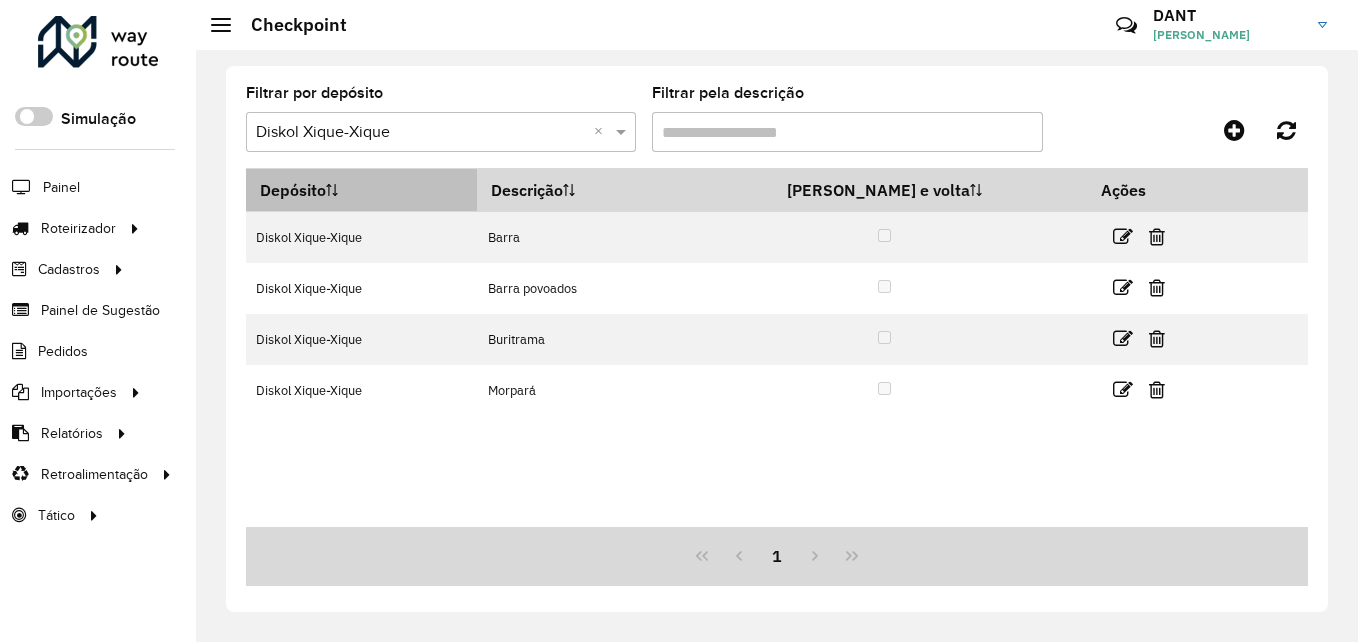 drag, startPoint x: 237, startPoint y: 227, endPoint x: 347, endPoint y: 187, distance: 117.047 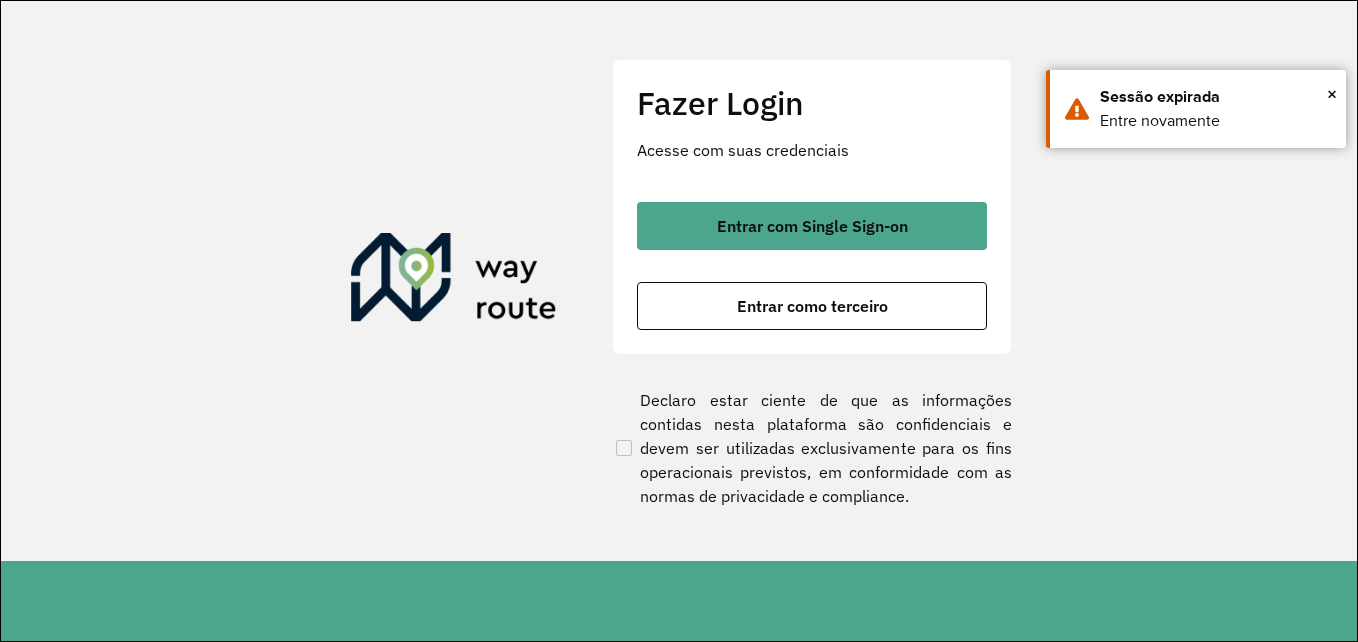 scroll, scrollTop: 0, scrollLeft: 0, axis: both 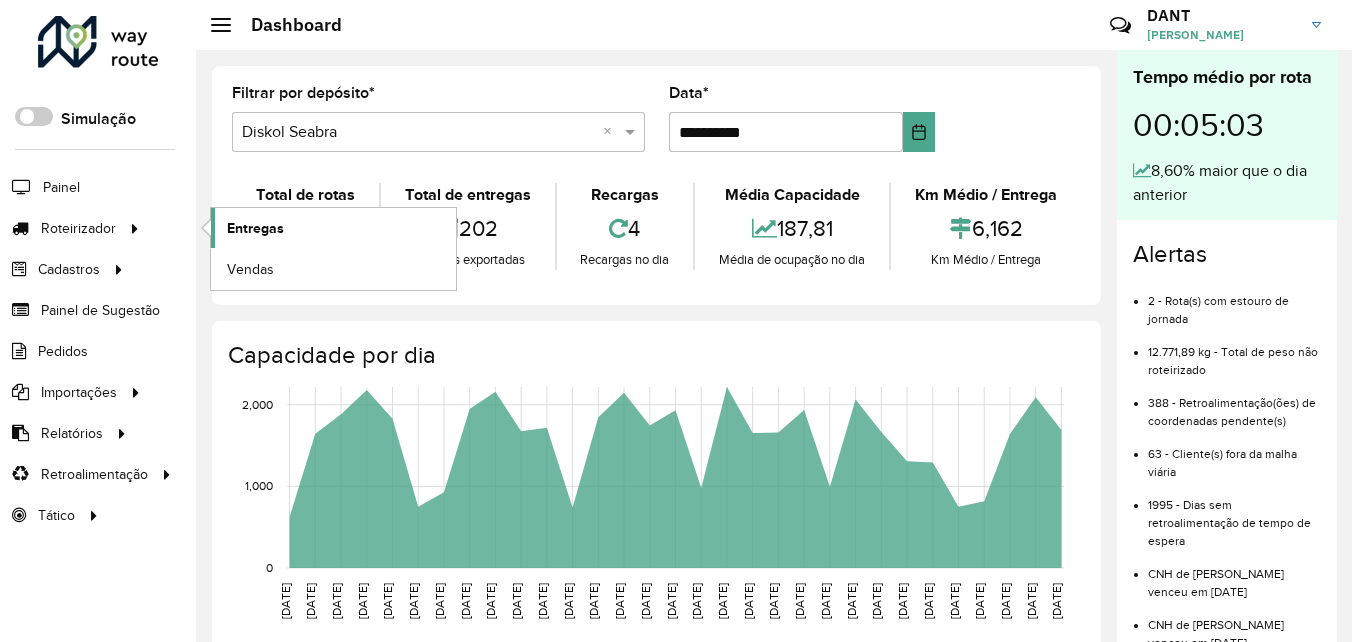 click on "Entregas" 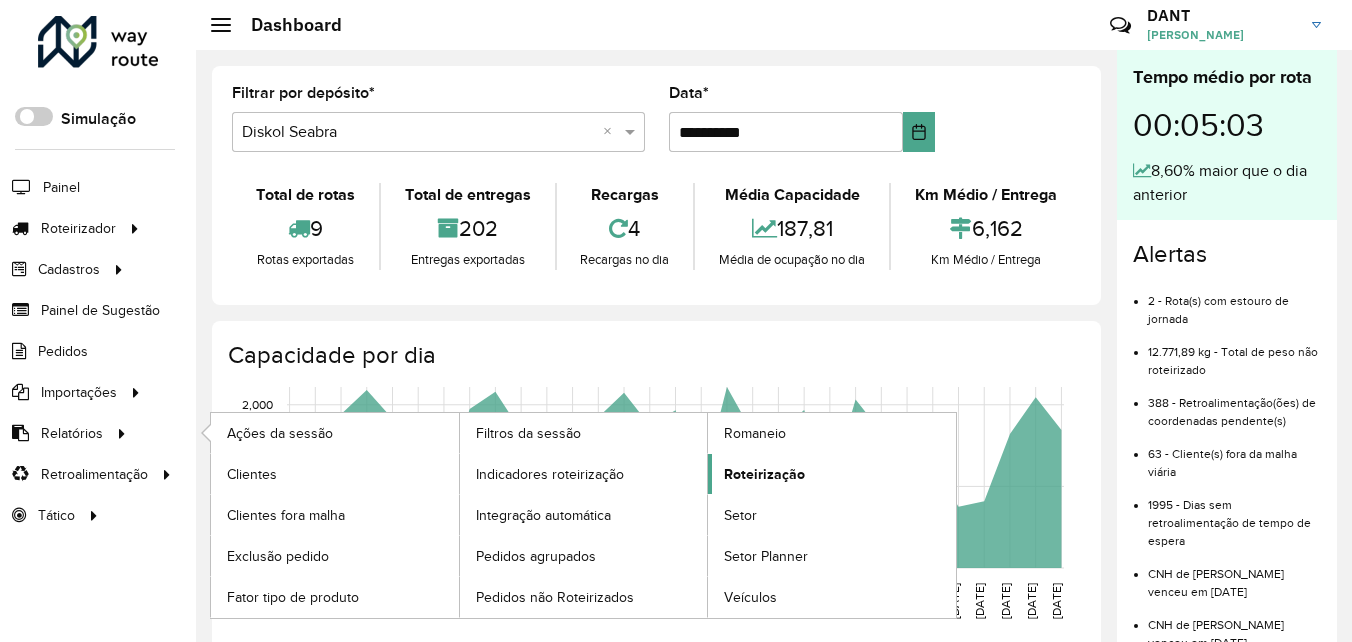 click on "Roteirização" 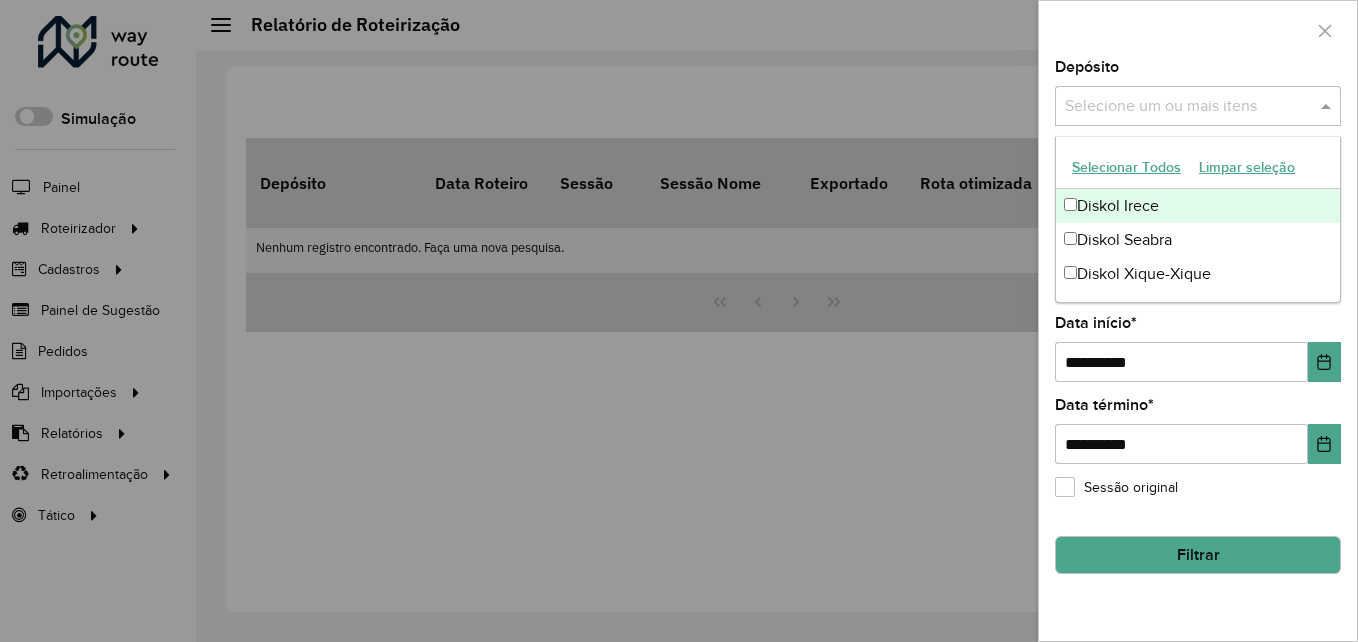 drag, startPoint x: 1143, startPoint y: 100, endPoint x: 1141, endPoint y: 123, distance: 23.086792 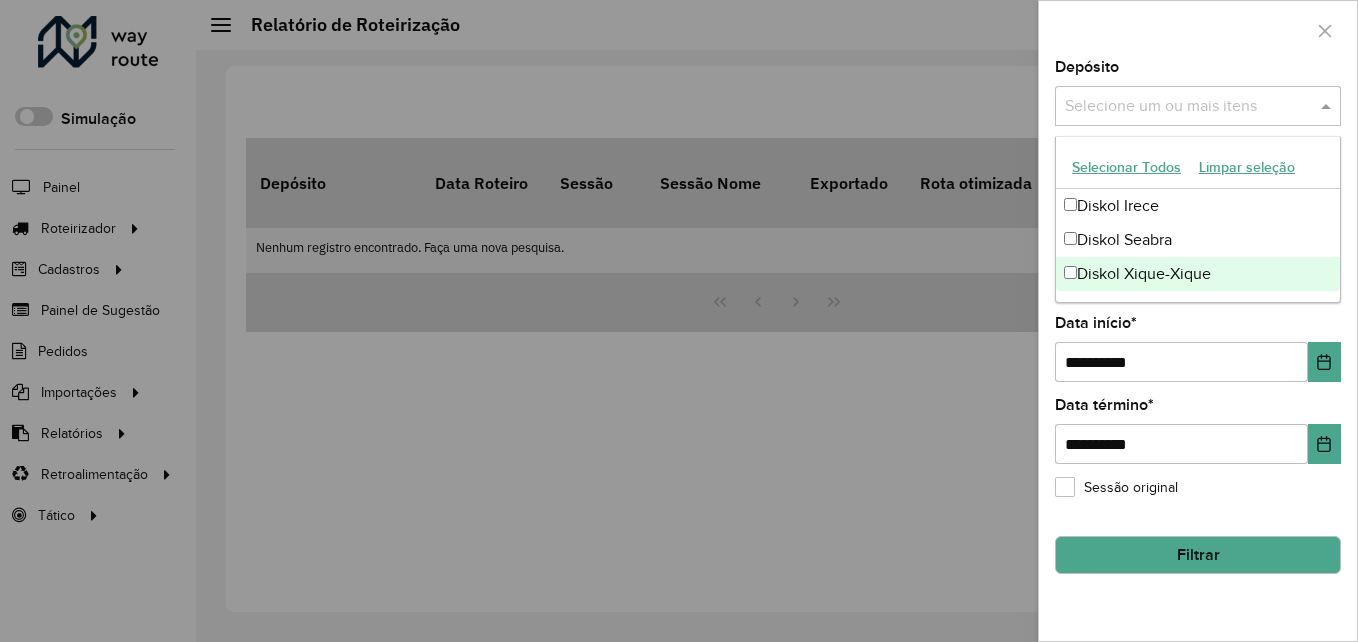 click on "Diskol Xique-Xique" at bounding box center [1198, 274] 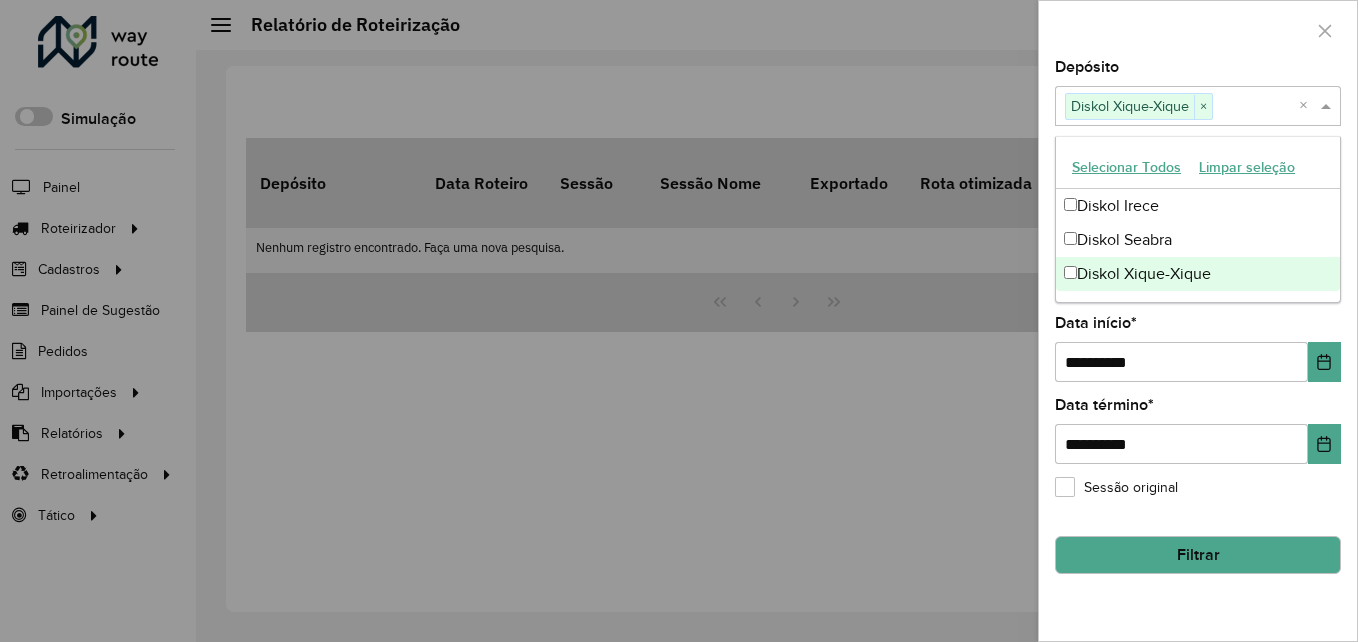 click on "**********" 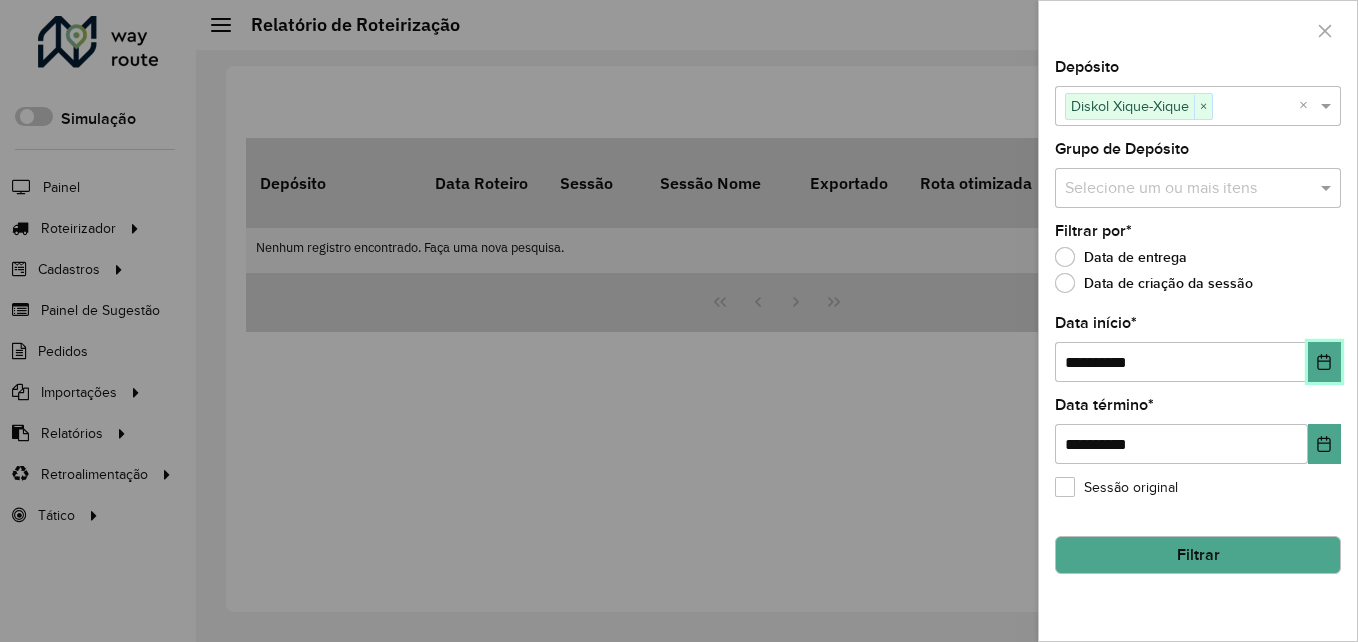 click at bounding box center [1324, 362] 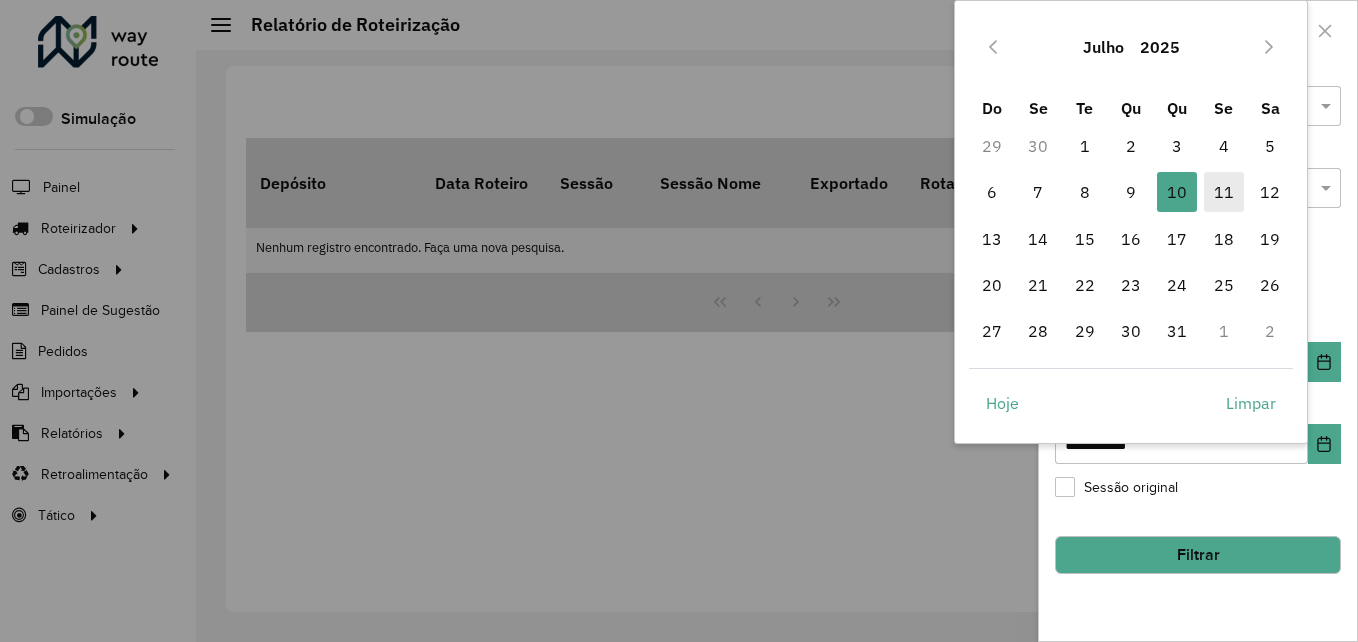 click on "11" at bounding box center (1224, 192) 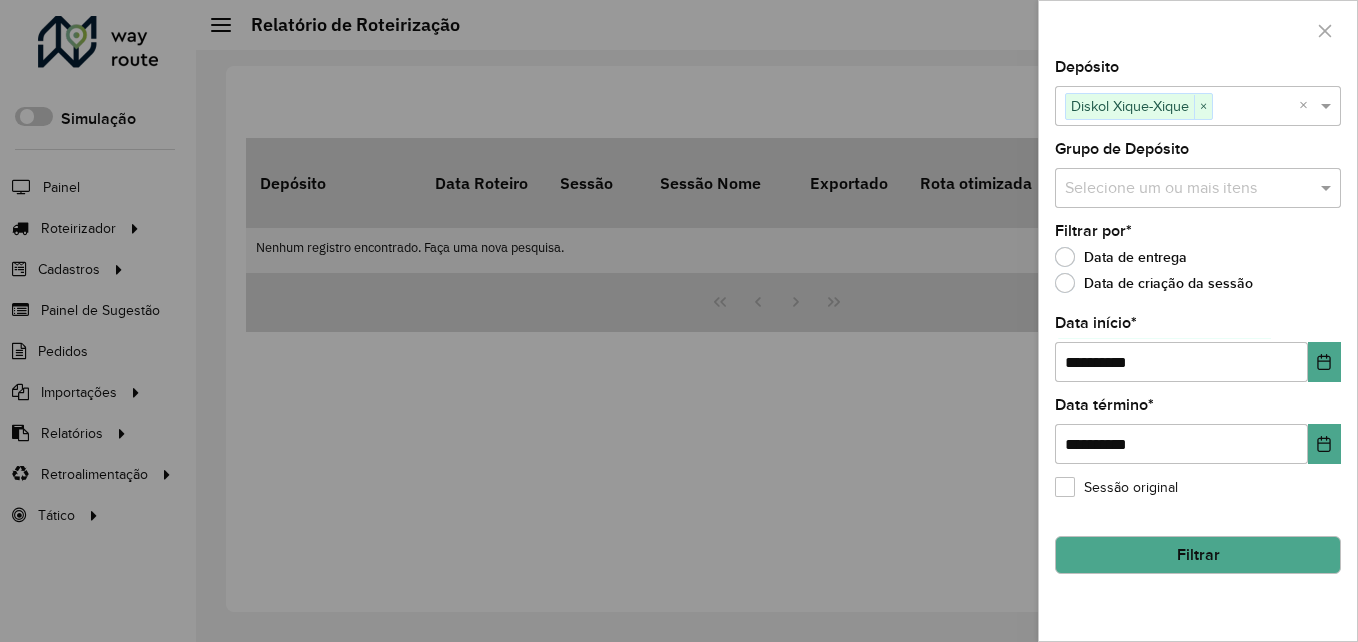 click on "Filtrar" 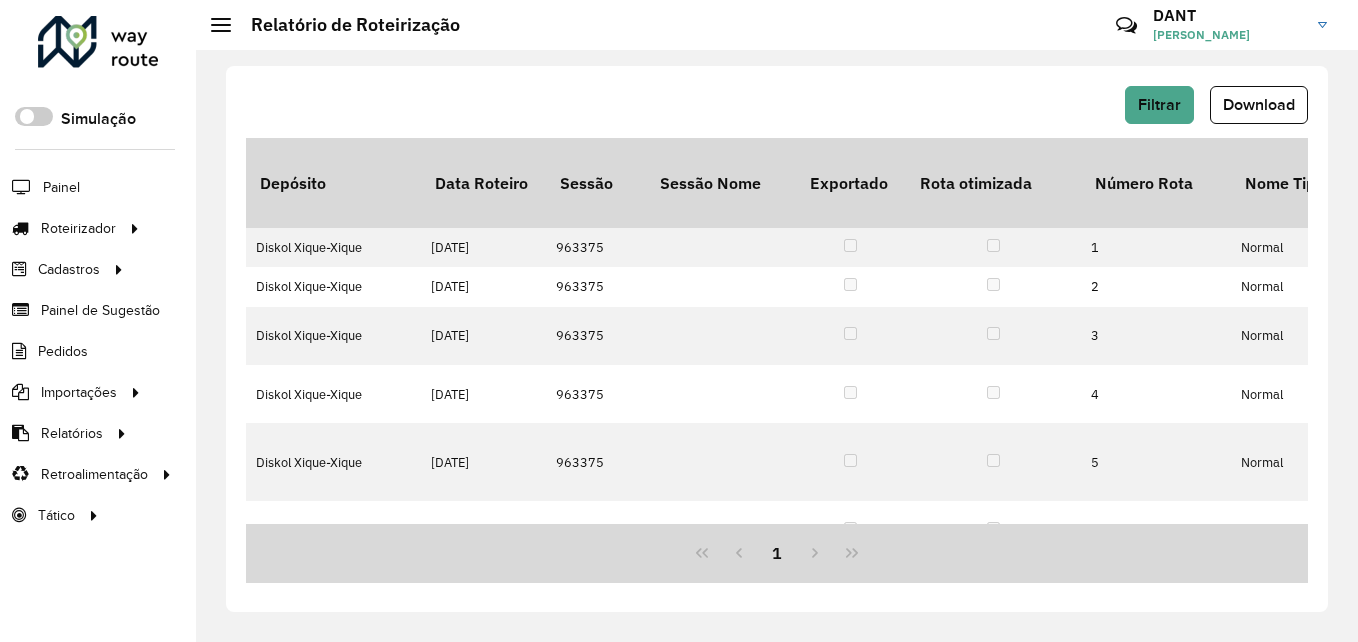 click on "Filtrar   Download   Depósito   Data Roteiro   Sessão   Sessão Nome   Exportado   Rota otimizada   Número Rota   Nome Tipo Rota  Ponto de saída Veículo Tipo do veículo  Nome Rota  Motorista Pedágio  Custo Distância   Custo Quantidade Dias   Custo Fixo Rota   Custo Hora   Custo Quantidade Atividades   Custo Fórmula  Custo Valor  % Custo   % Capacidade   Capacidade Veículo   Capacidade Utilizada   % Peso   Peso Veículo   Peso Utilizado   Início da Rota   Fim da Rota   Tempo Rota  Dias em rota  Tempo Dirigido   Tempo Atendimento  Entregas  Distancia (km)   Distância Ida Ponto Apoio   Distância Volta Ponto Apoio   Setores  Transportadora  Quantidade Pallets  Jornada Total de itens Prateleira  Hectolitro (hl)  Recarga  Justificativa da violação  Diskol Xique-Xique  11/07/2025   963375      1  Normal SKK1D11 TOCO - 9500 BARRA DO RIO GRANDE ERENALDO FRANCA  0,00 0,00 0,00 0,00  0,00  0,00 44.191,22 0,00  66,36  420,00 278,71  80,67  9.500,00 7.663,92  11/07/2025 07:00   11/07/2025 19:30  12:30:00 1" 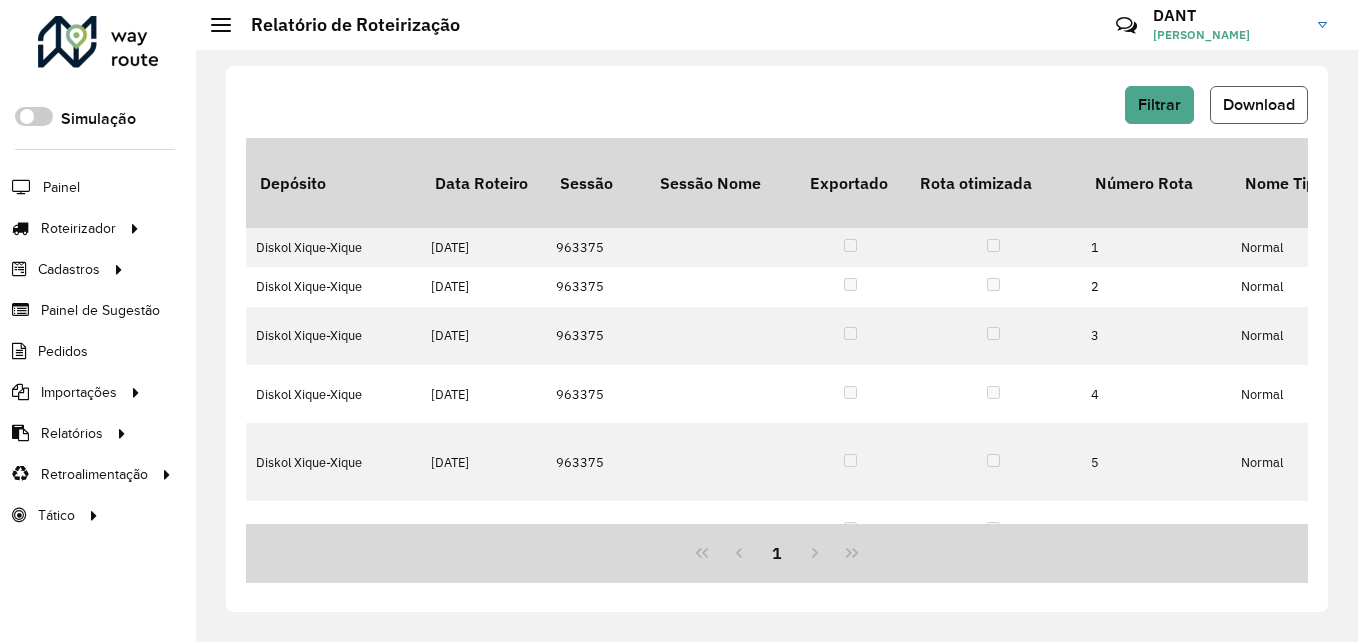 click on "Download" 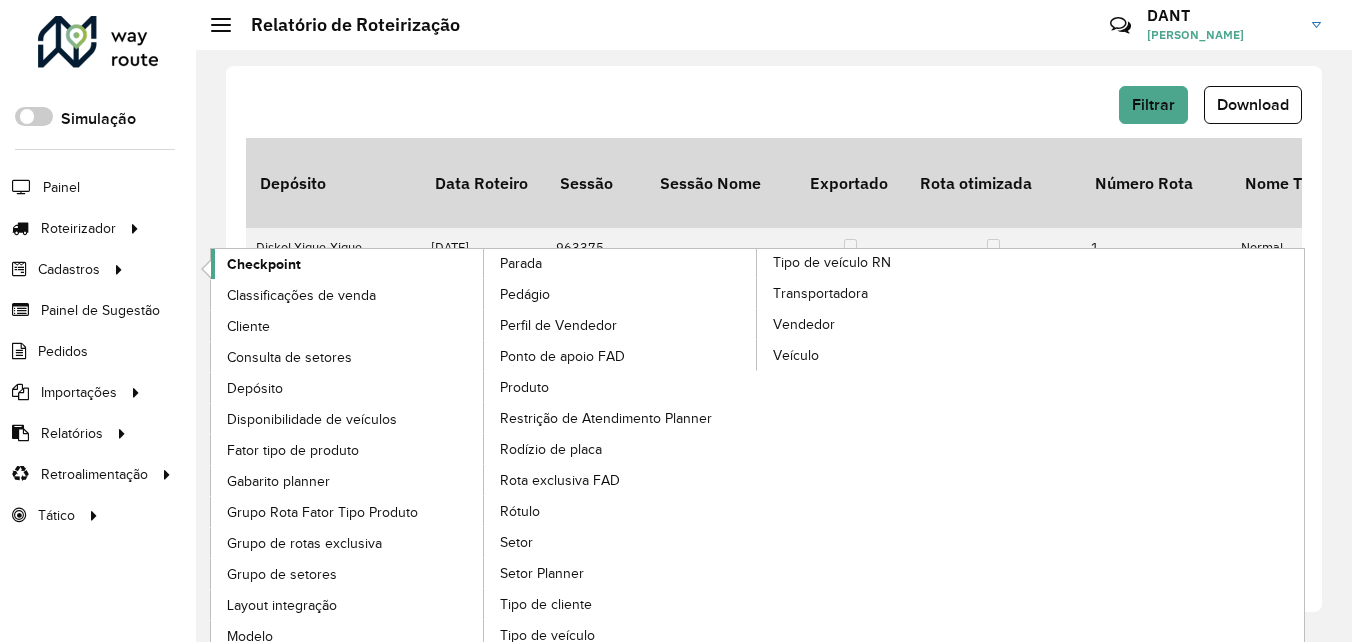 click on "Checkpoint" 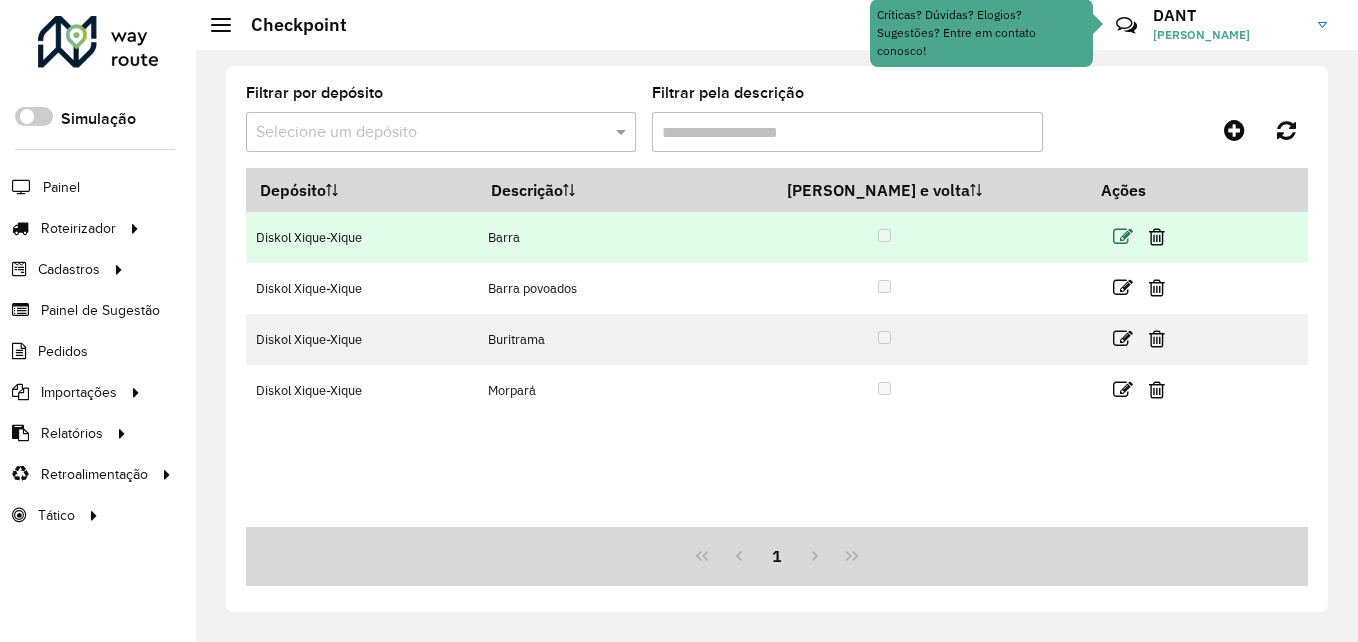 click at bounding box center (1123, 237) 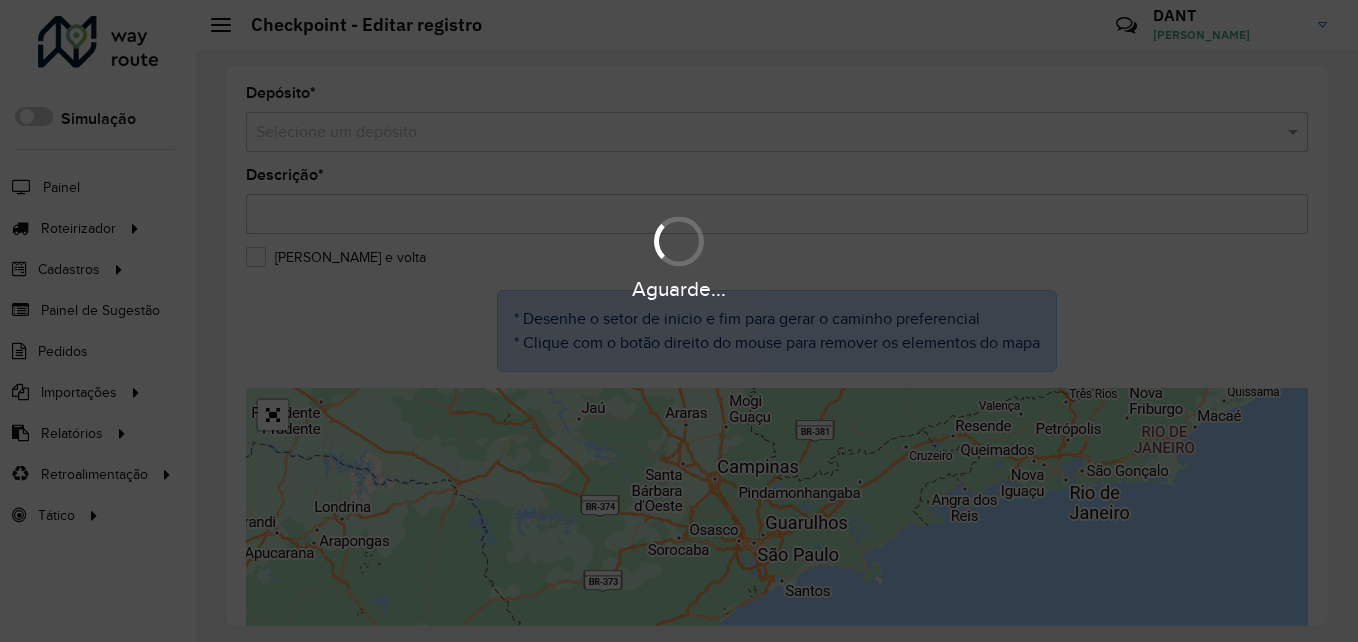 type on "*****" 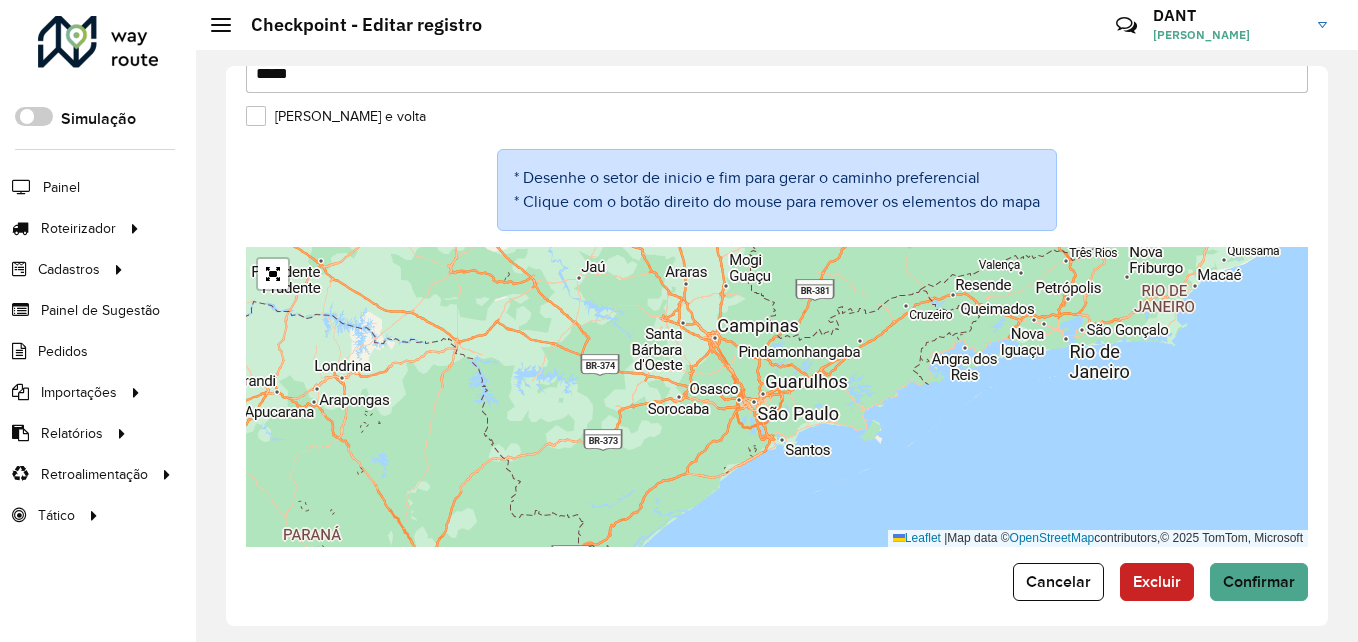 scroll, scrollTop: 152, scrollLeft: 0, axis: vertical 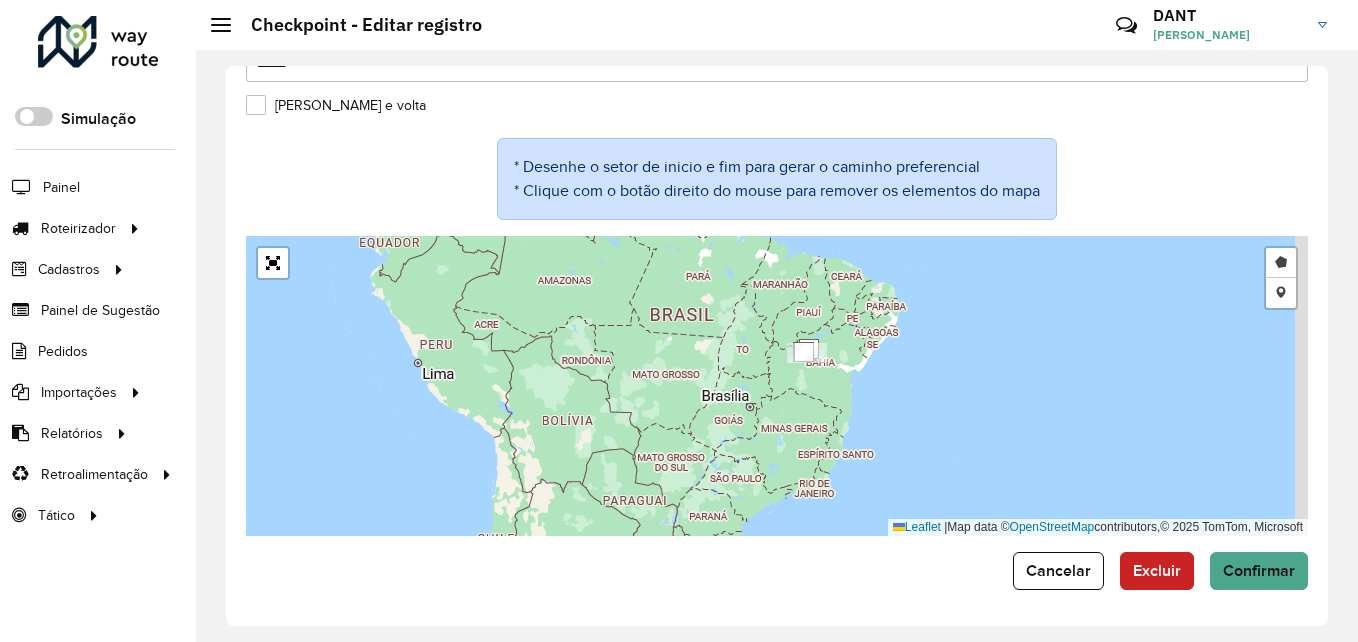drag, startPoint x: 939, startPoint y: 366, endPoint x: 860, endPoint y: 477, distance: 136.24243 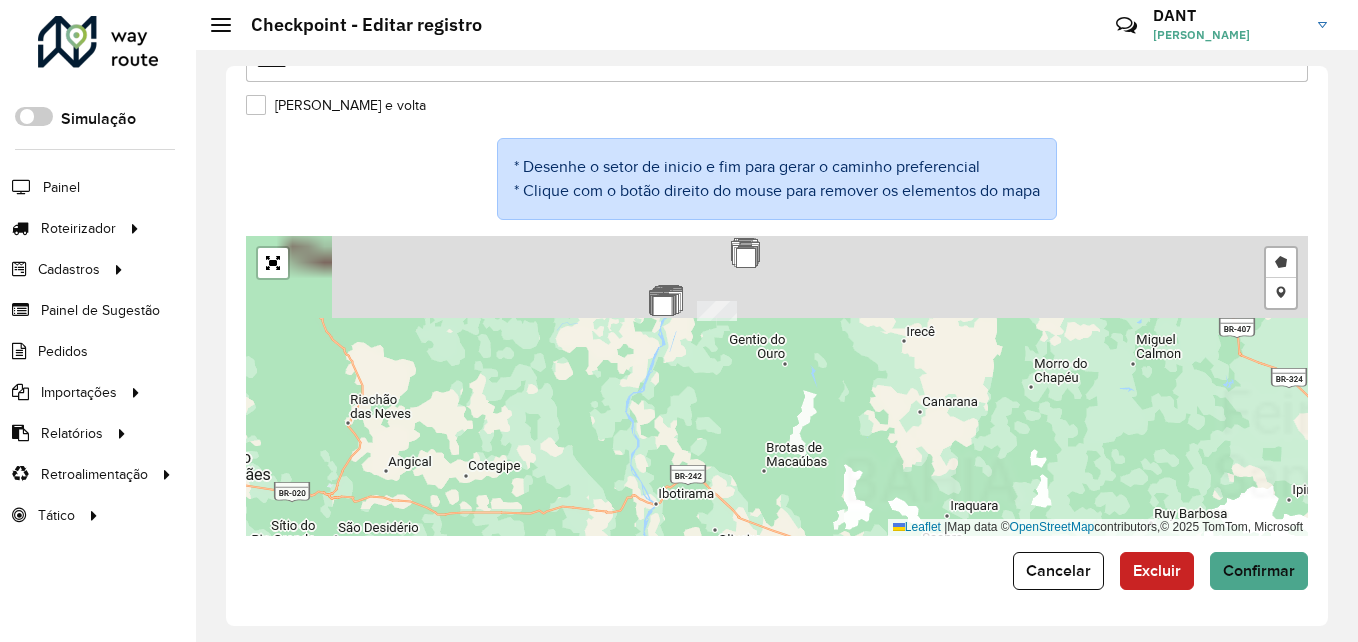 drag, startPoint x: 758, startPoint y: 315, endPoint x: 816, endPoint y: 558, distance: 249.82594 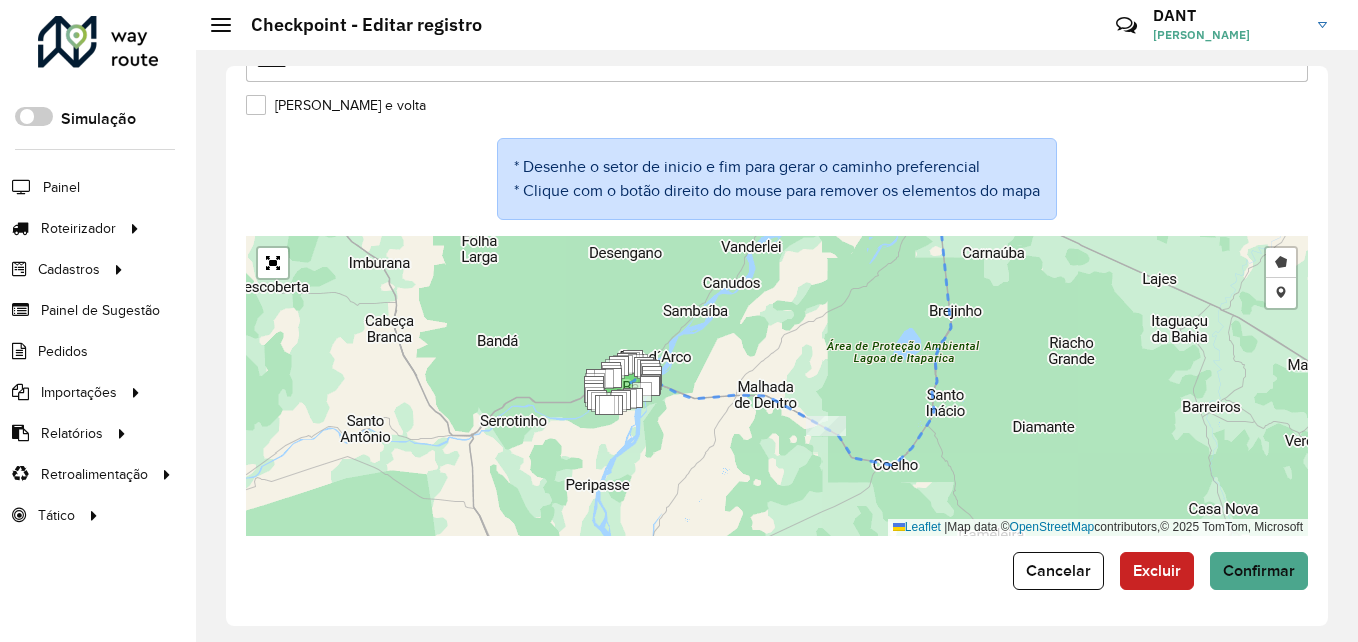 drag, startPoint x: 657, startPoint y: 449, endPoint x: 679, endPoint y: 395, distance: 58.30952 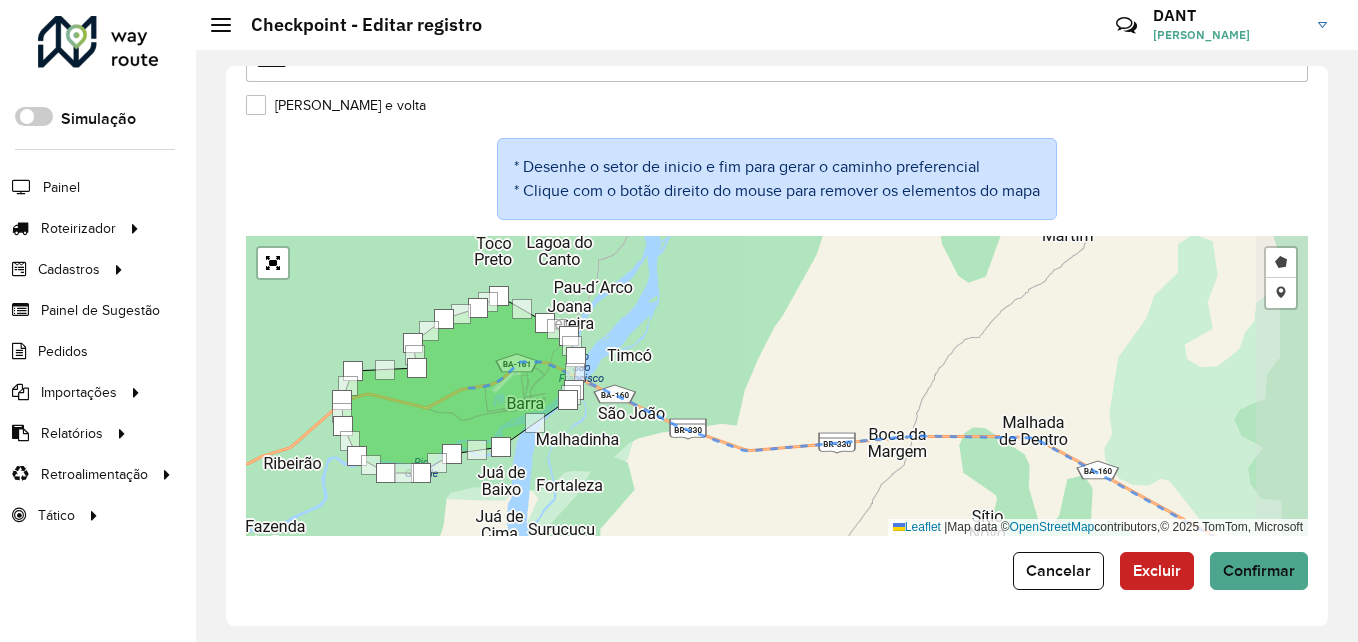 drag, startPoint x: 727, startPoint y: 398, endPoint x: 606, endPoint y: 483, distance: 147.87157 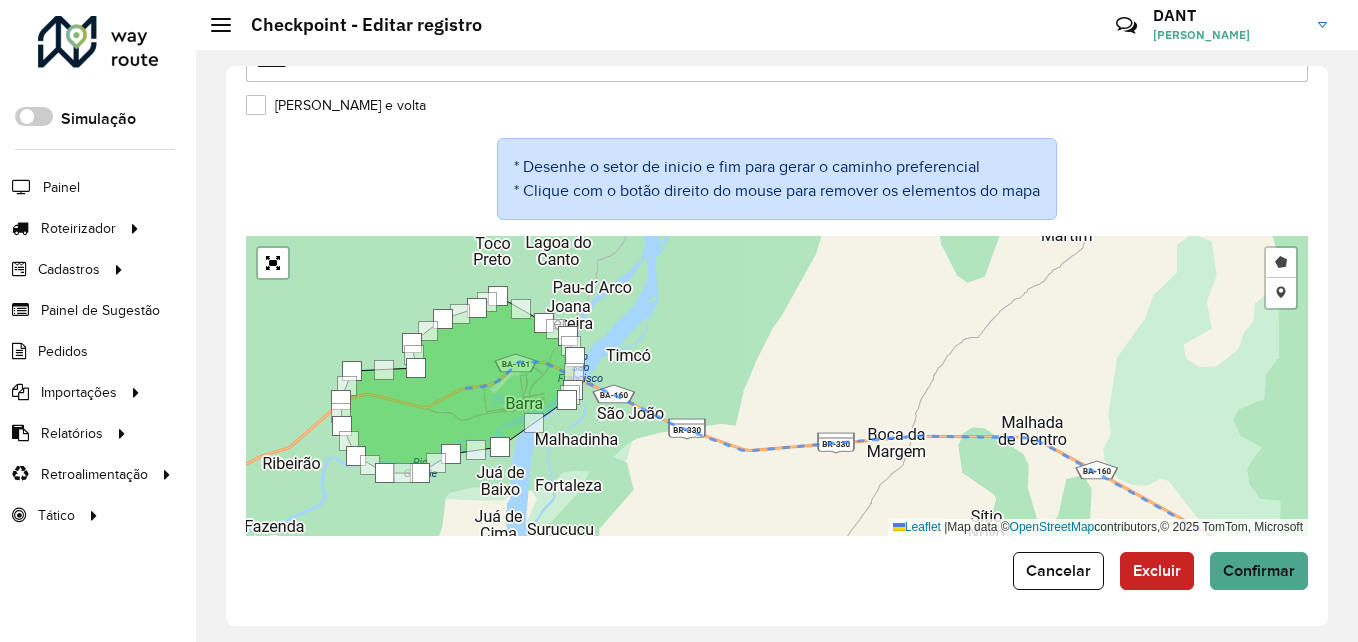 drag, startPoint x: 761, startPoint y: 422, endPoint x: 601, endPoint y: 376, distance: 166.48123 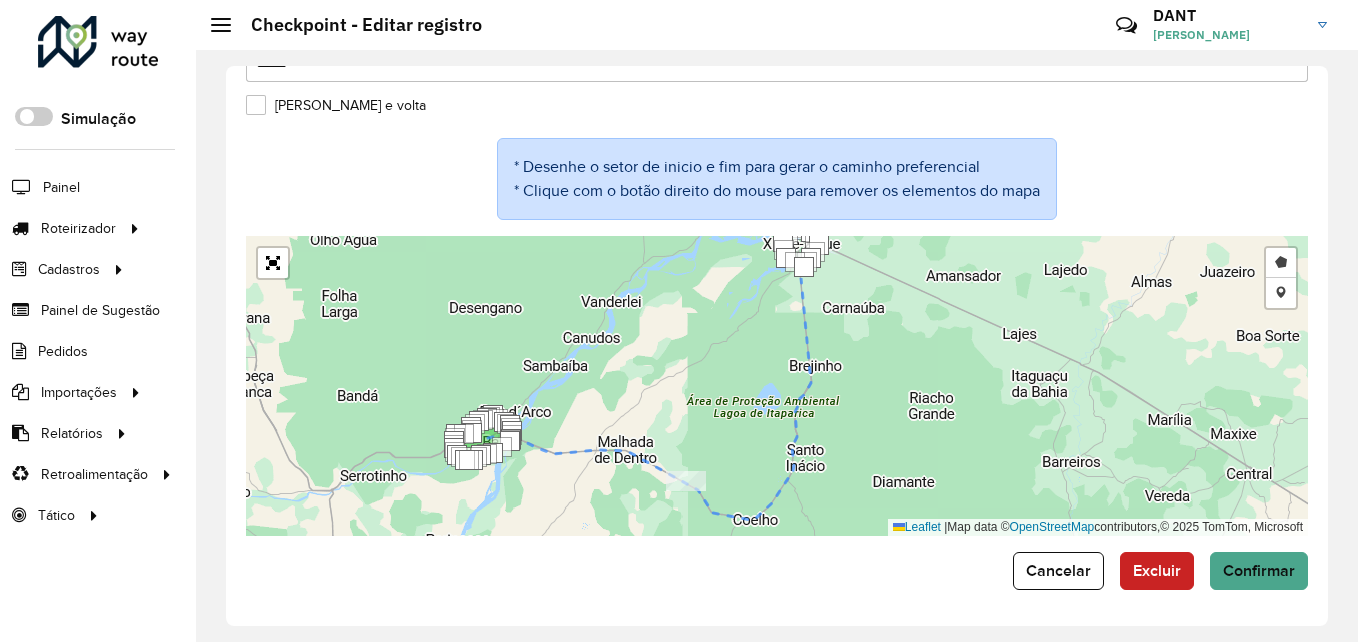 drag, startPoint x: 736, startPoint y: 310, endPoint x: 683, endPoint y: 382, distance: 89.40358 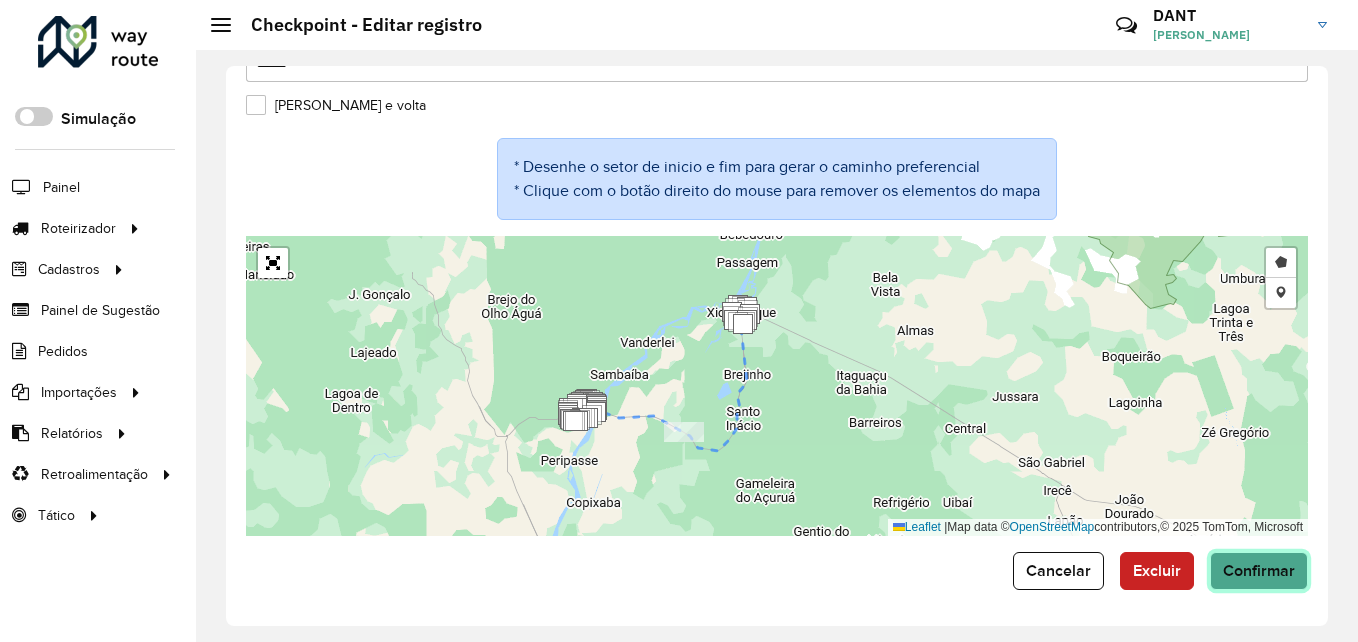 click on "Confirmar" 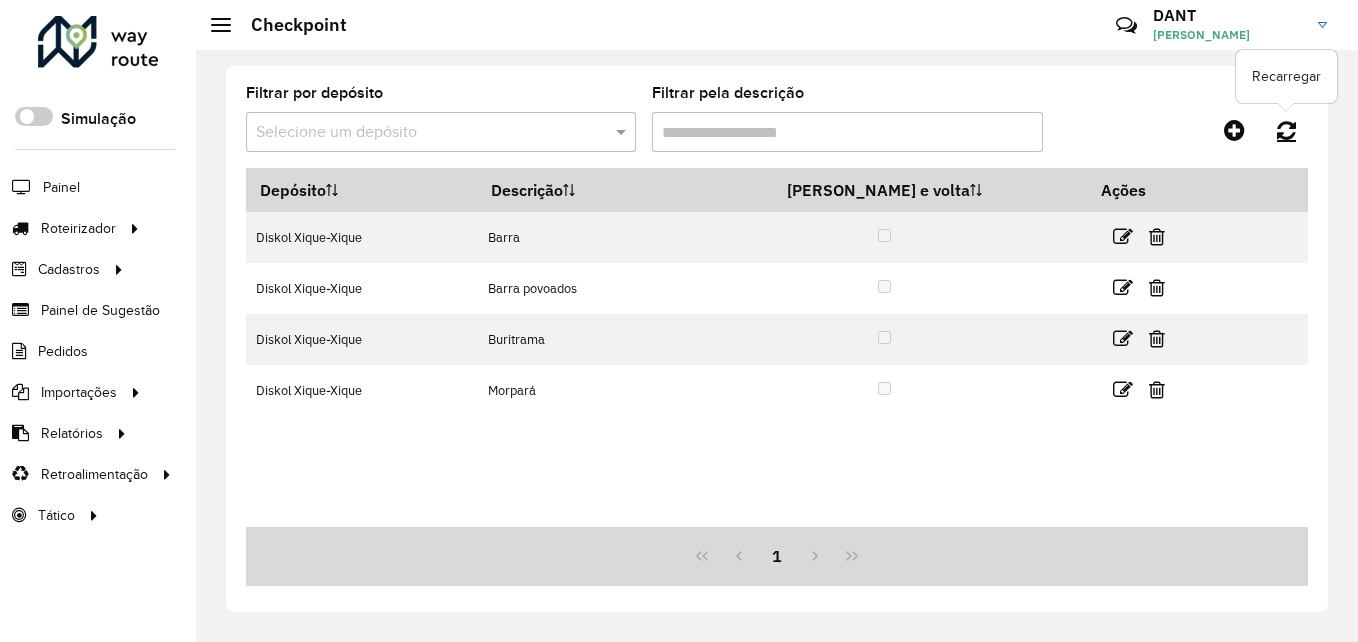 click 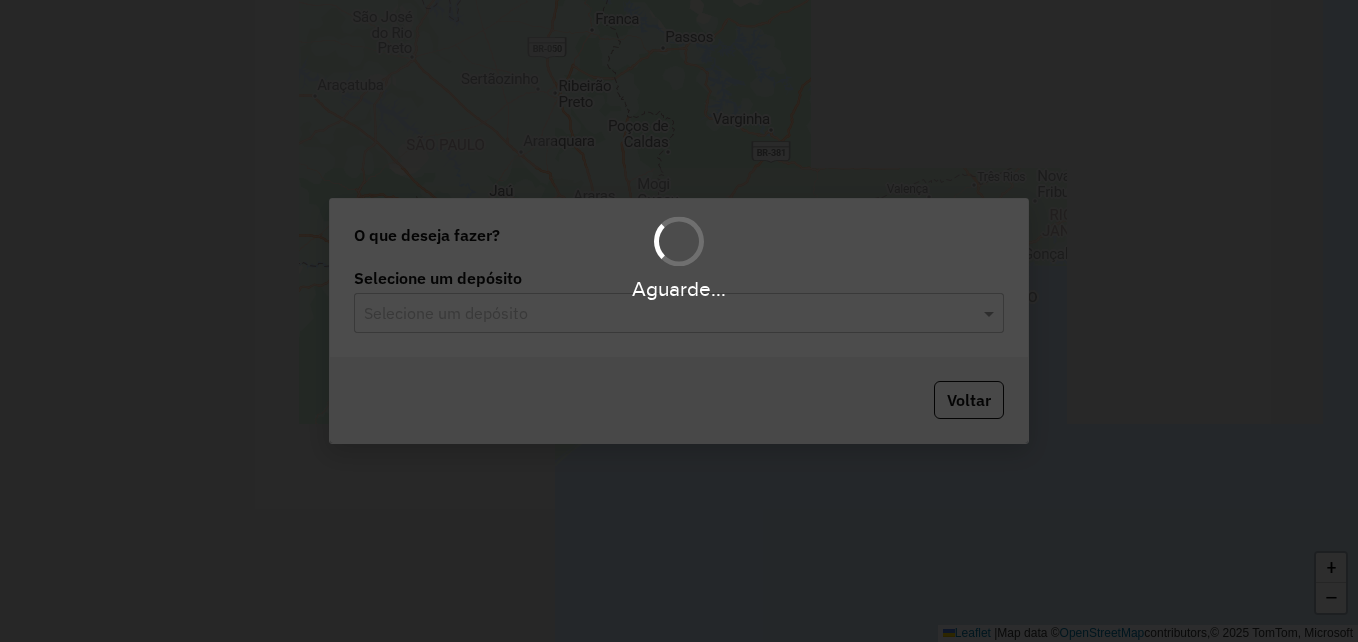 scroll, scrollTop: 0, scrollLeft: 0, axis: both 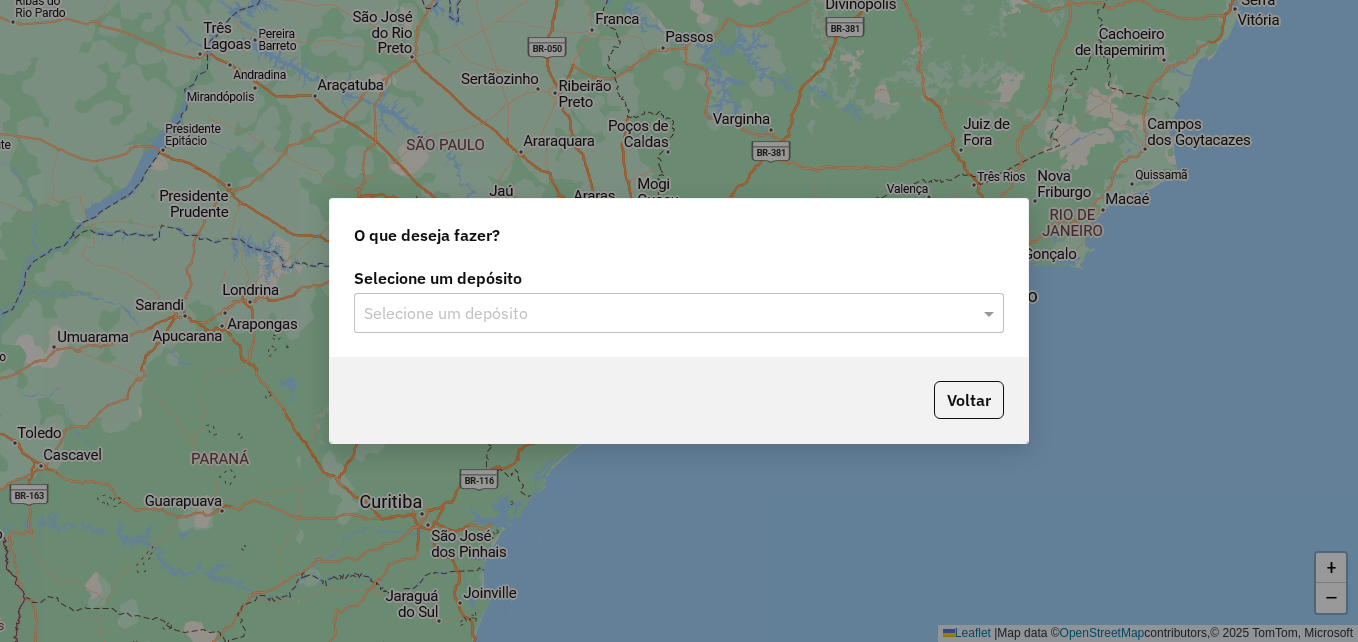 click on "Selecione um depósito" 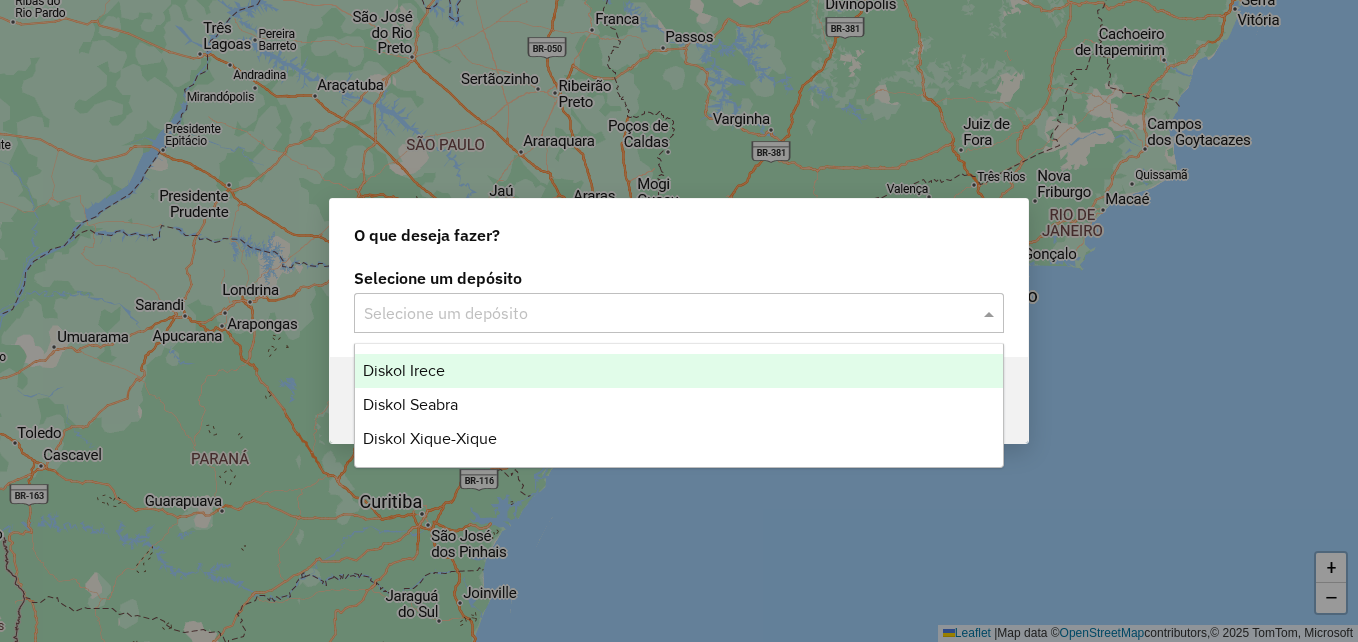 click 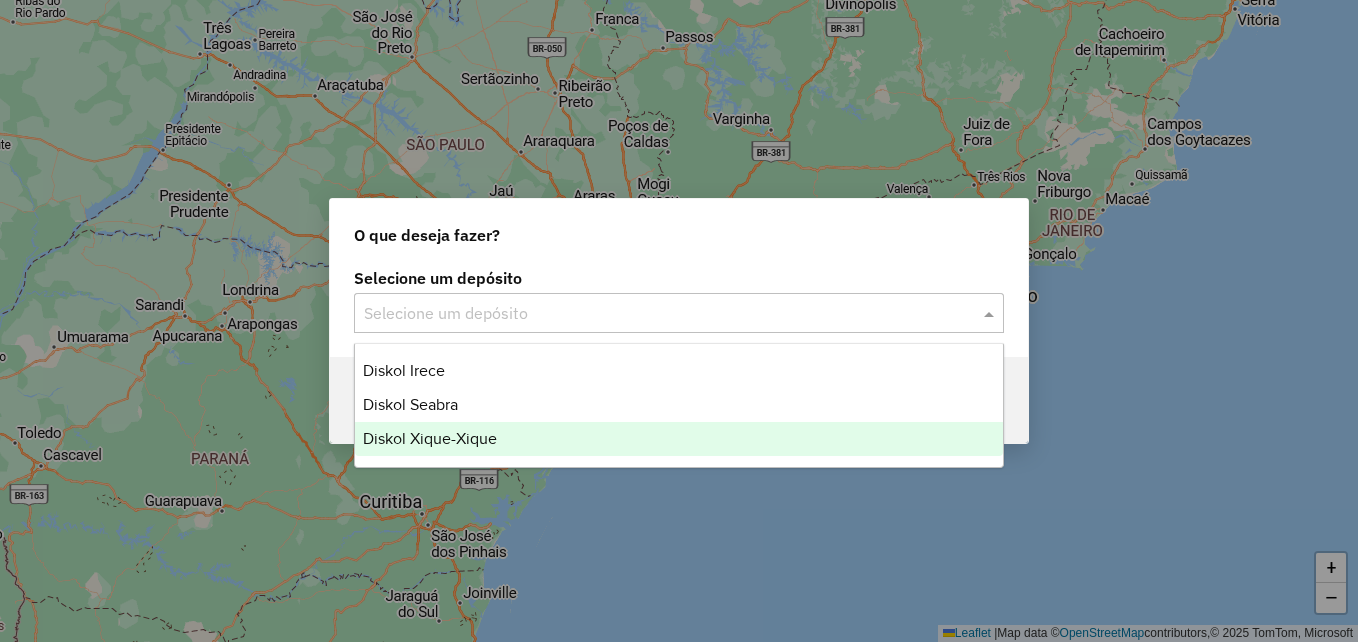 click on "Diskol Xique-Xique" at bounding box center (679, 439) 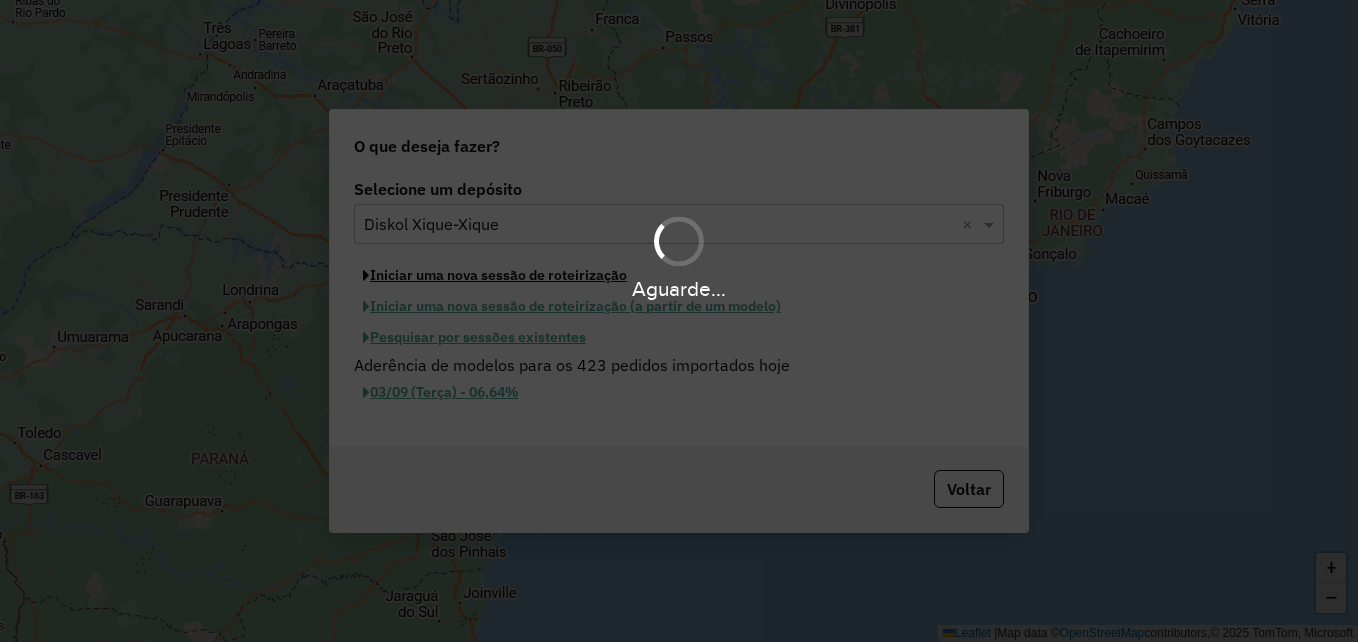 click on "Iniciar uma nova sessão de roteirização" 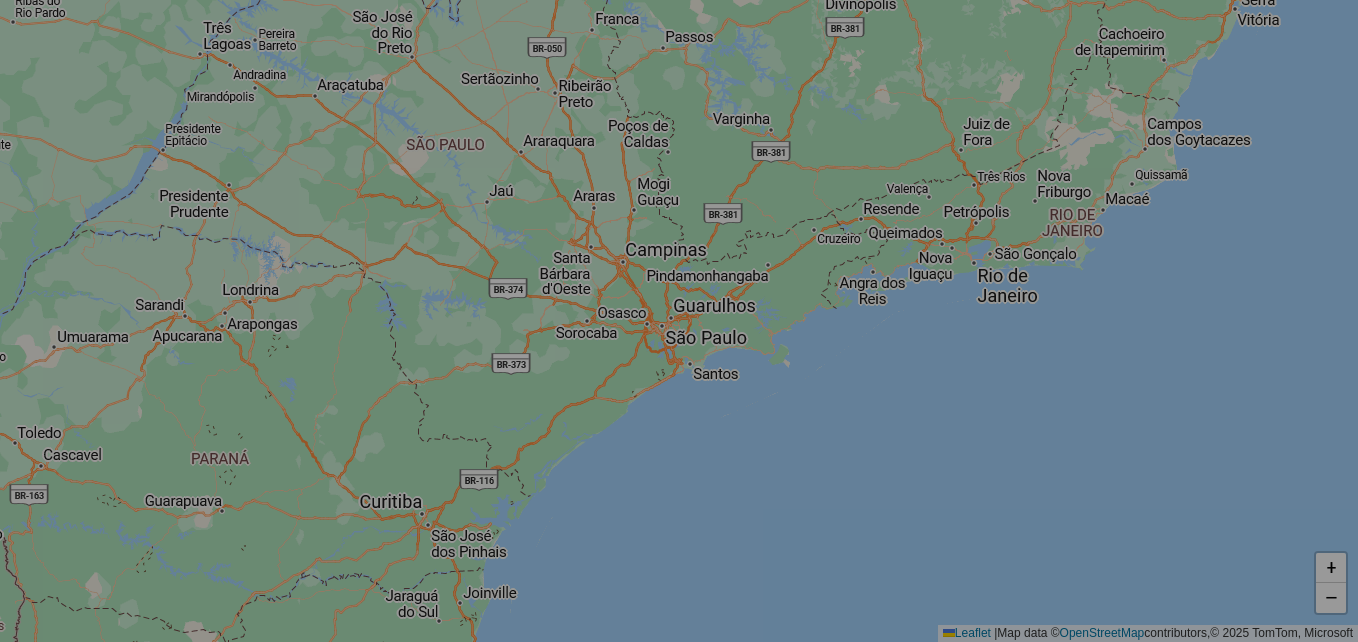select on "*" 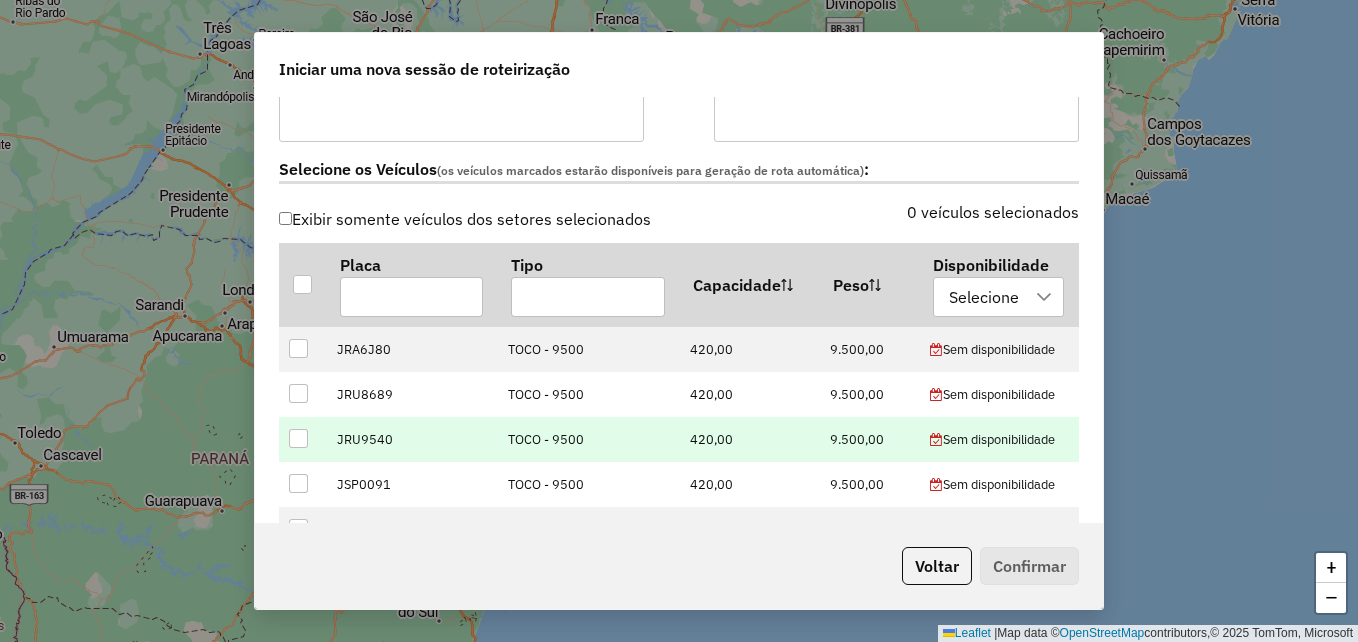 scroll, scrollTop: 600, scrollLeft: 0, axis: vertical 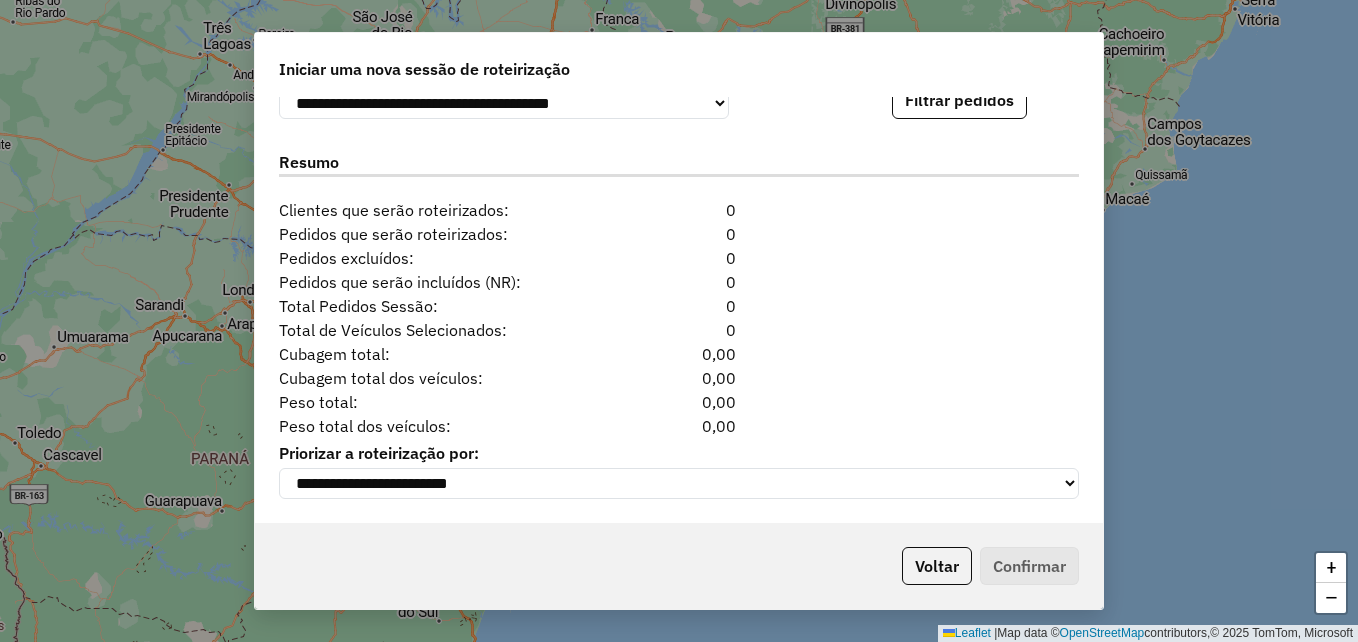 click on "**********" 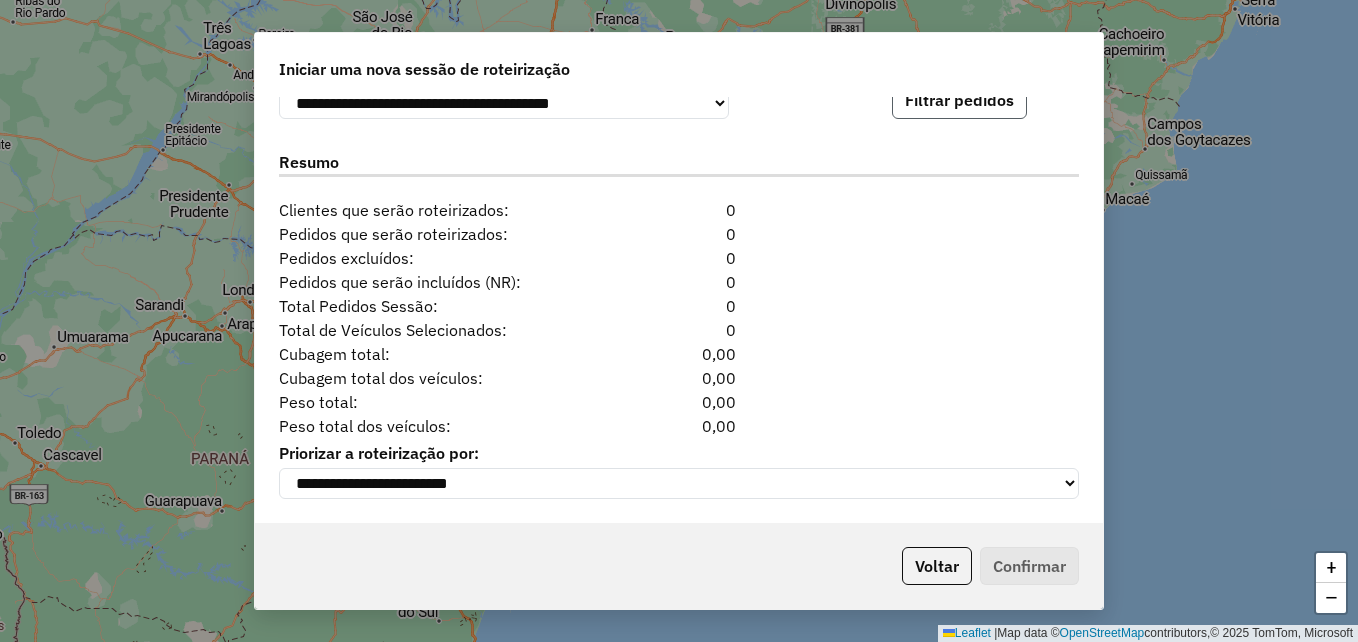 click on "Filtrar pedidos" 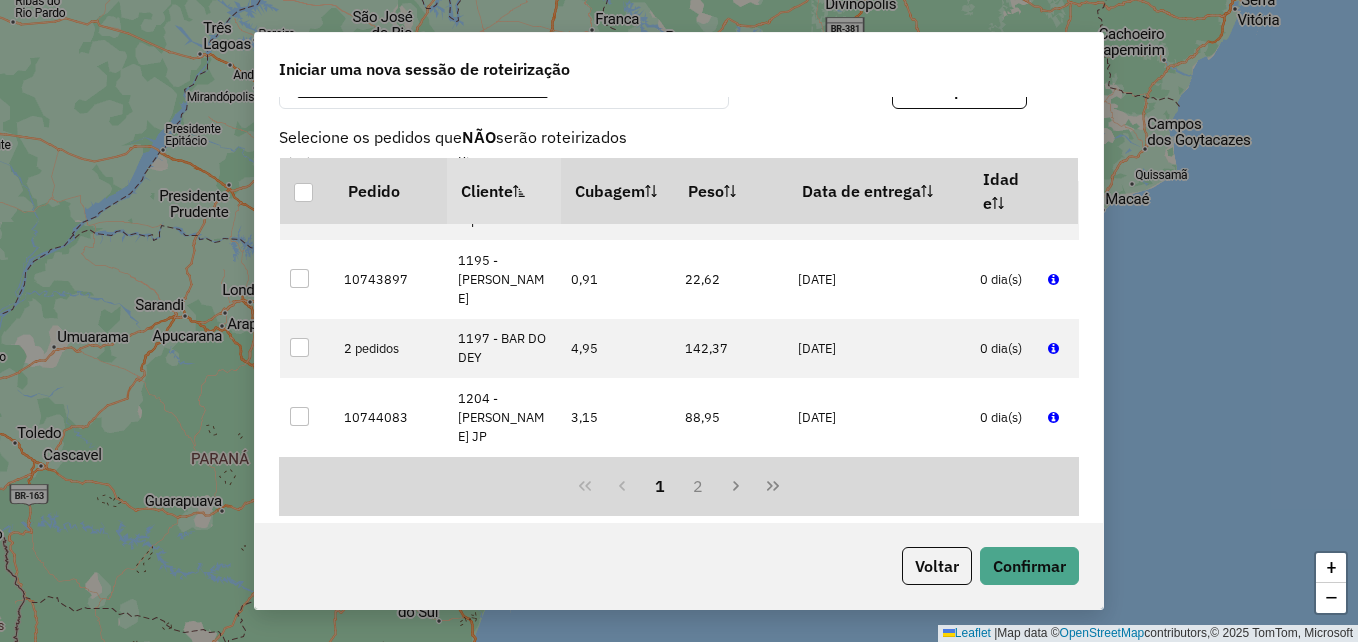 scroll, scrollTop: 1100, scrollLeft: 0, axis: vertical 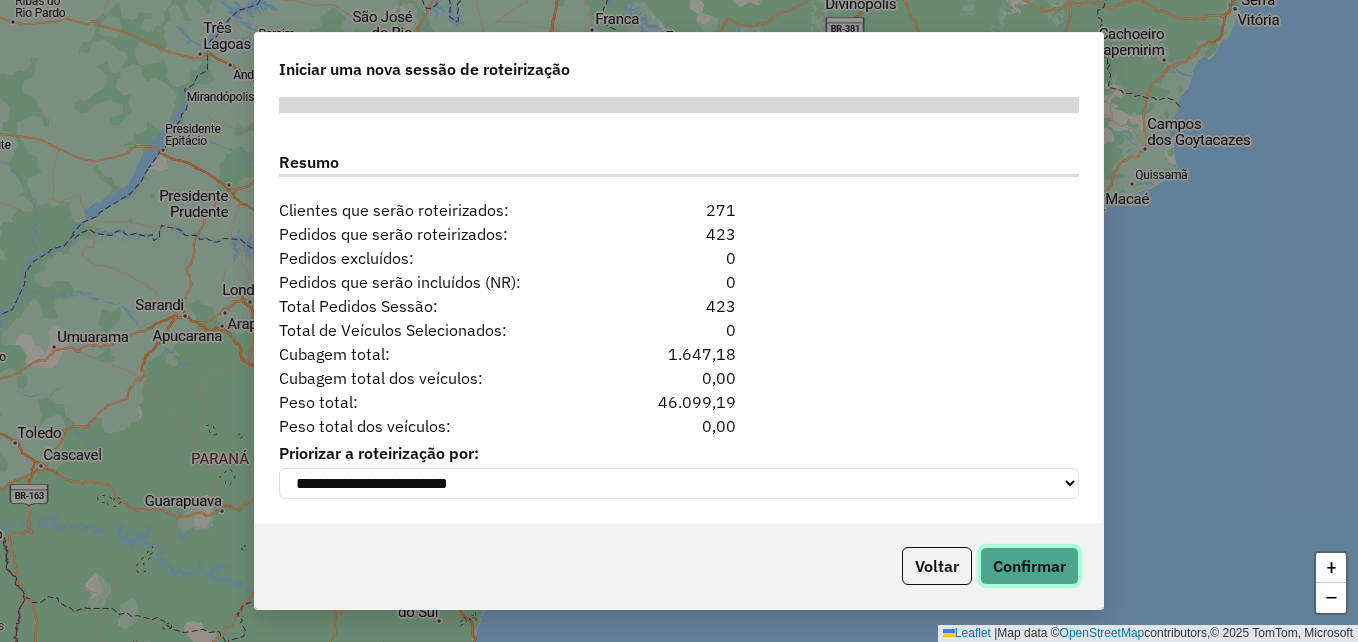 click on "Confirmar" 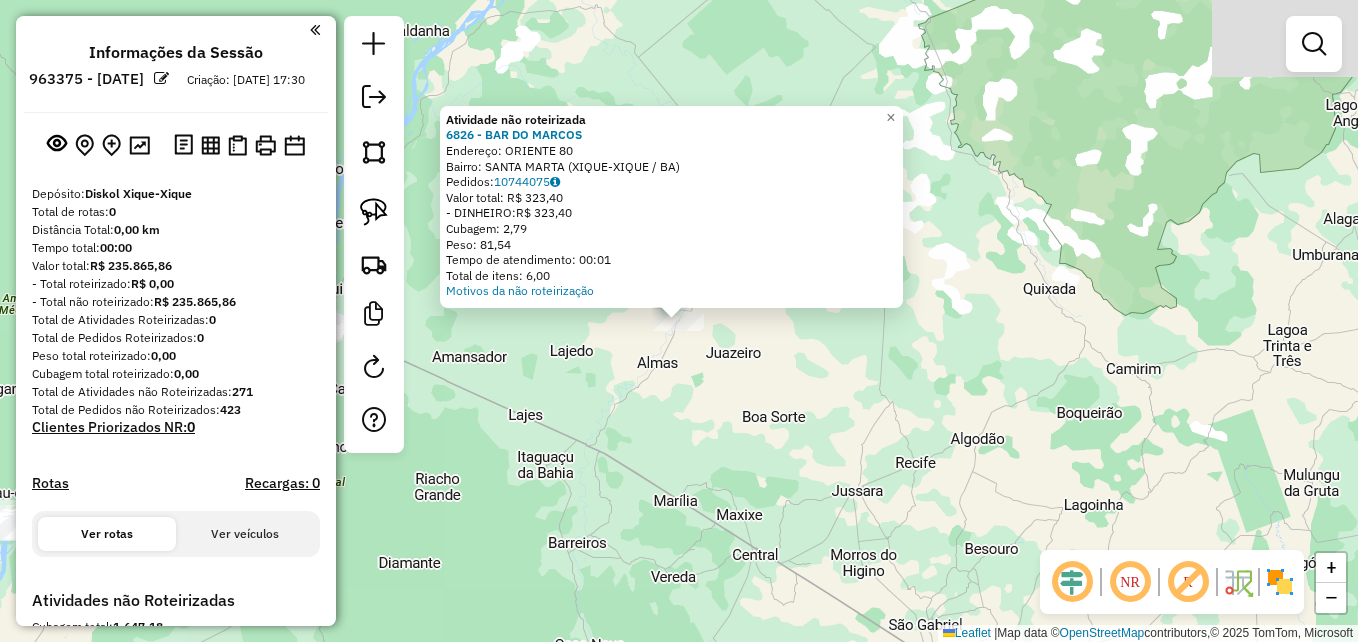 click on "Atividade não roteirizada 6826 - BAR DO MARCOS  Endereço:  ORIENTE 80   Bairro: [GEOGRAPHIC_DATA] (XIQUE-XIQUE / BA)   Pedidos:  10744075   Valor total: R$ 323,40   - DINHEIRO:  R$ 323,40   Cubagem: 2,79   Peso: 81,54   Tempo de atendimento: 00:01   Total de itens: 6,00  Motivos da não roteirização × Janela de atendimento Grade de atendimento Capacidade Transportadoras Veículos Cliente Pedidos  Rotas Selecione os dias de semana para filtrar as janelas de atendimento  Seg   Ter   Qua   Qui   Sex   Sáb   Dom  Informe o período da janela de atendimento: De: Até:  Filtrar exatamente a janela do cliente  Considerar janela de atendimento padrão  Selecione os dias de semana para filtrar as grades de atendimento  Seg   Ter   Qua   Qui   Sex   Sáb   Dom   Considerar clientes sem dia de atendimento cadastrado  Clientes fora do dia de atendimento selecionado Filtrar as atividades entre os valores definidos abaixo:  Peso mínimo:   Peso máximo:   Cubagem mínima:   Cubagem máxima:   De:   Até:   De:   Até:  De:" 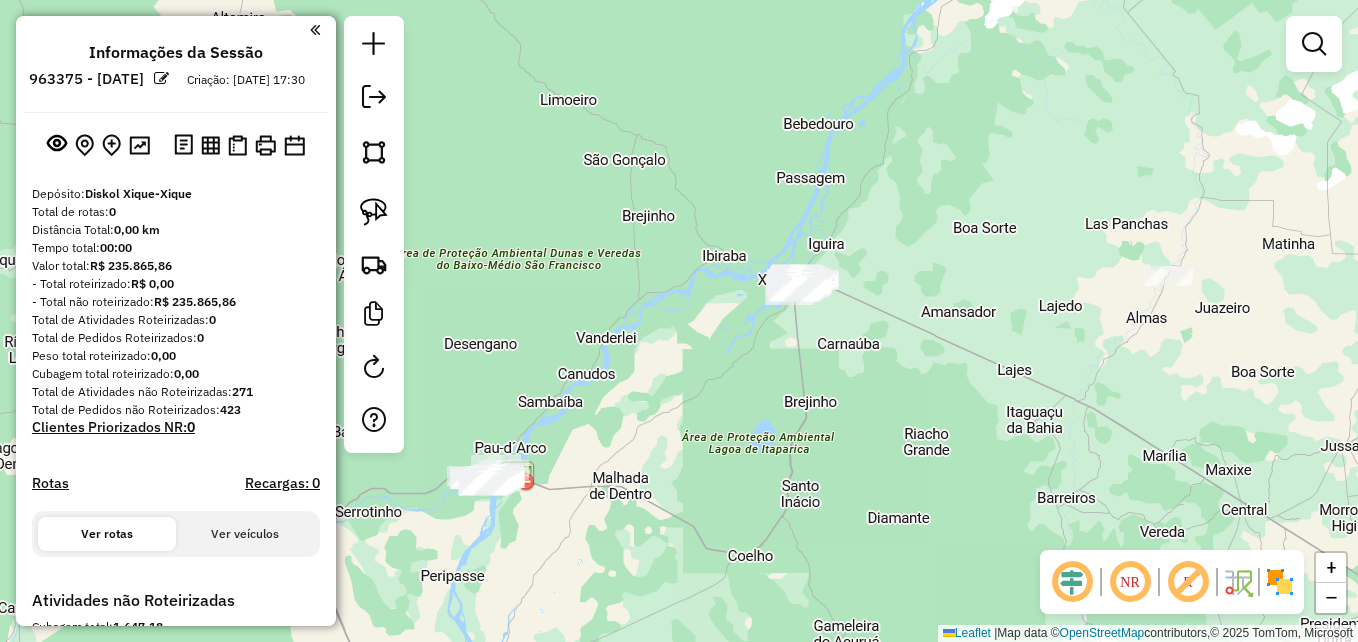 drag, startPoint x: 518, startPoint y: 373, endPoint x: 1080, endPoint y: 325, distance: 564.0461 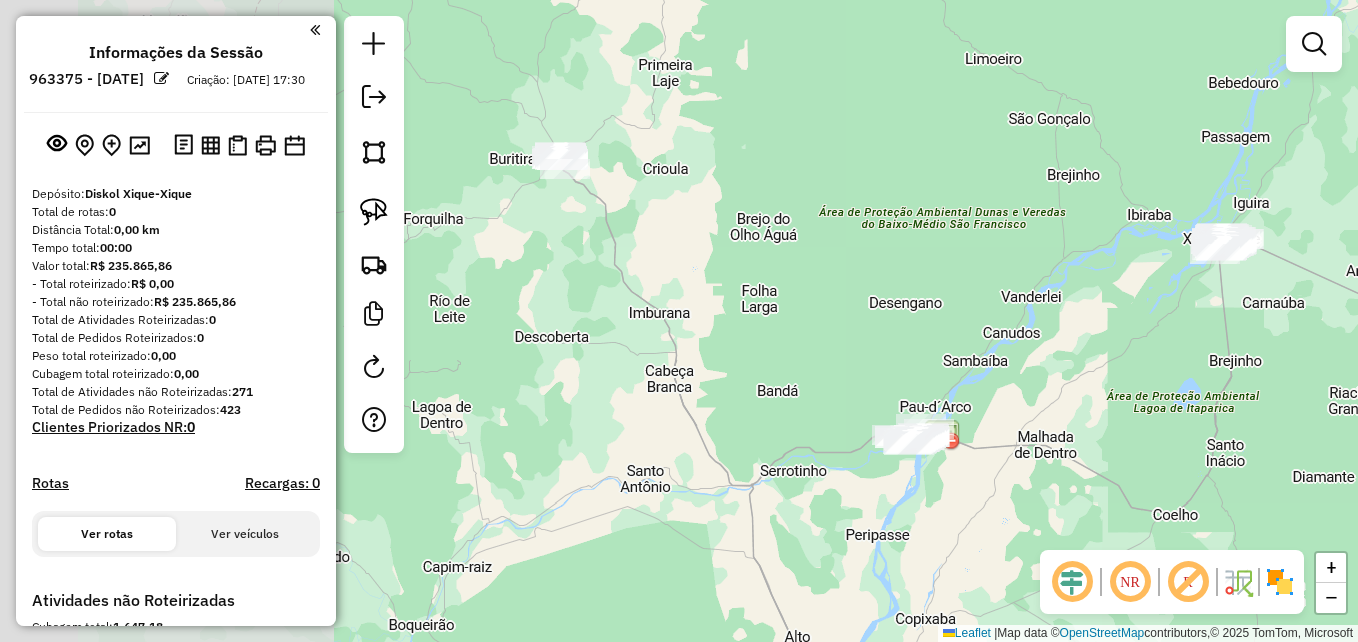 drag, startPoint x: 646, startPoint y: 387, endPoint x: 953, endPoint y: 367, distance: 307.6508 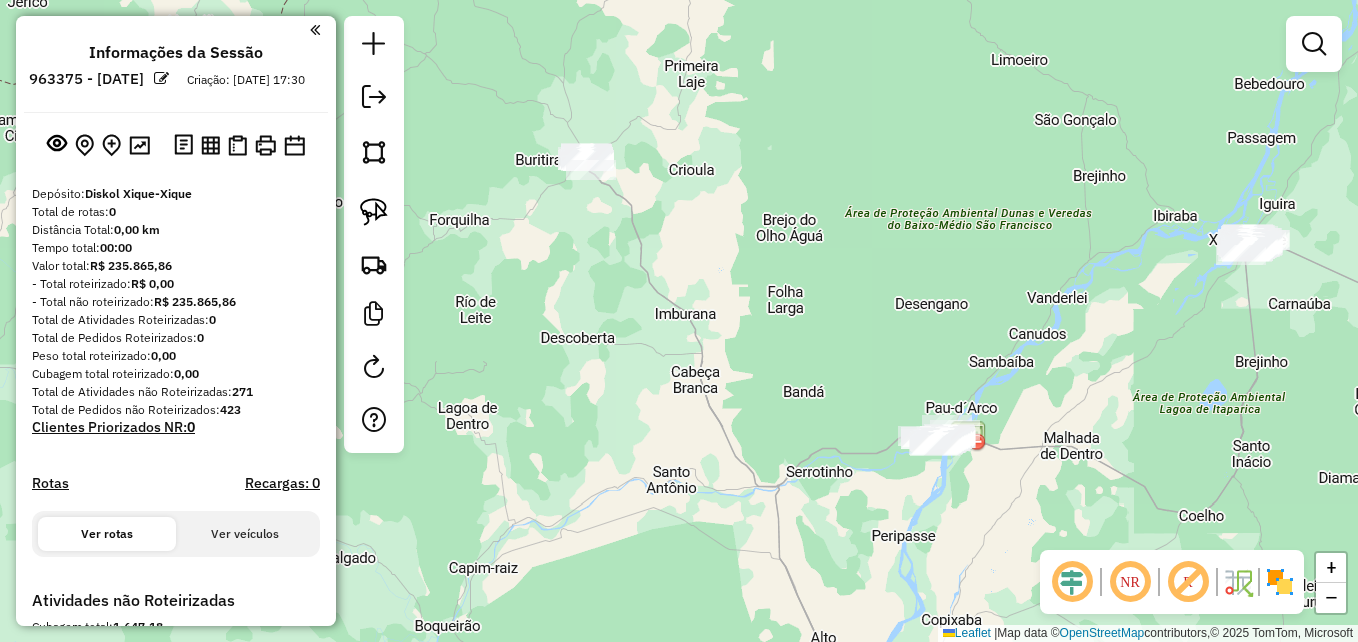 drag, startPoint x: 367, startPoint y: 161, endPoint x: 451, endPoint y: 199, distance: 92.19544 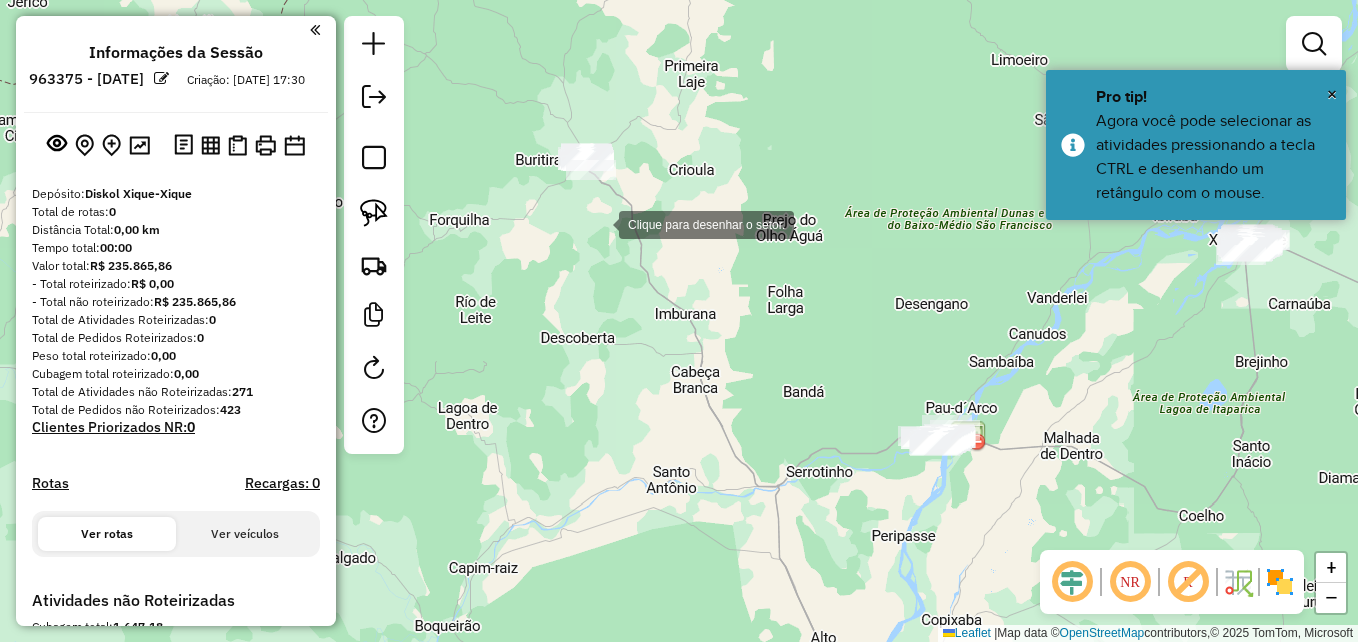 drag, startPoint x: 595, startPoint y: 219, endPoint x: 569, endPoint y: 209, distance: 27.856777 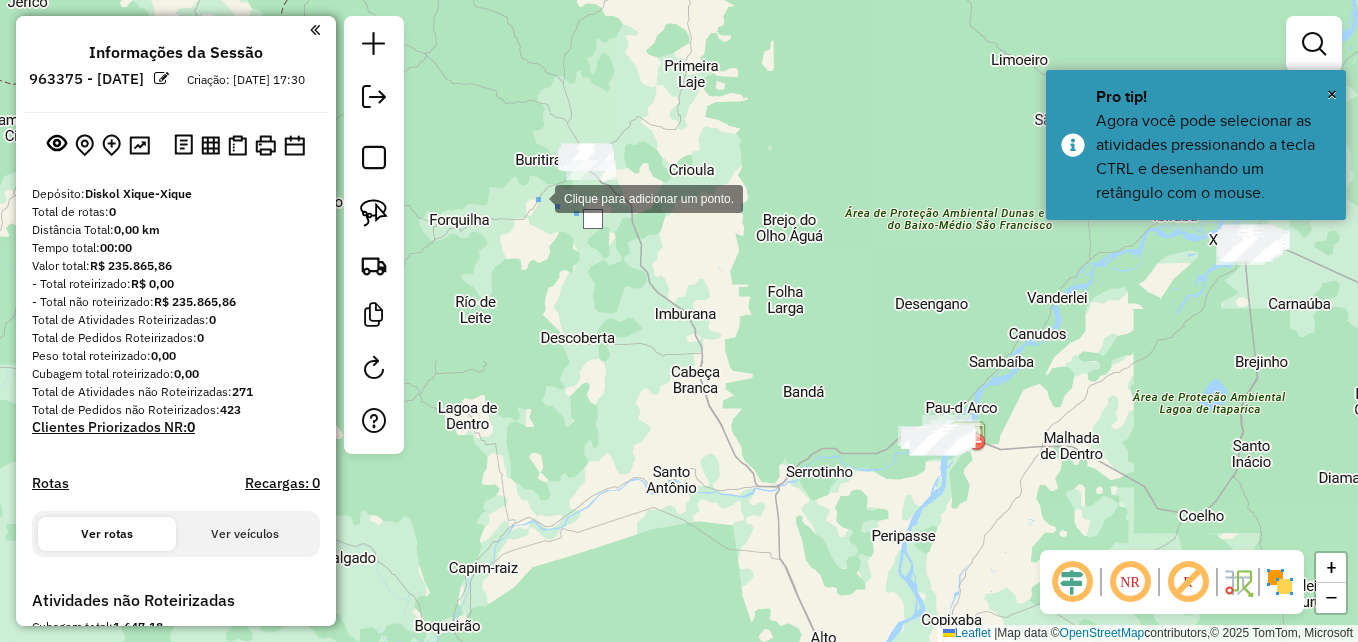 click 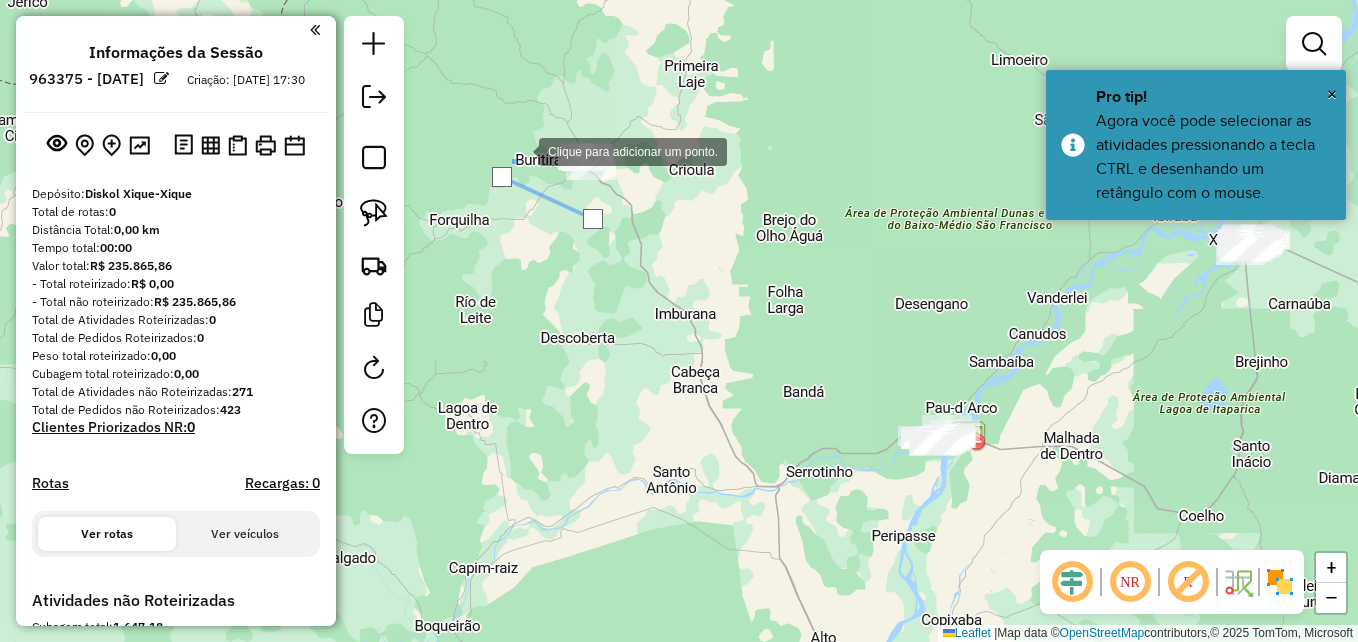 drag, startPoint x: 546, startPoint y: 115, endPoint x: 605, endPoint y: 103, distance: 60.207973 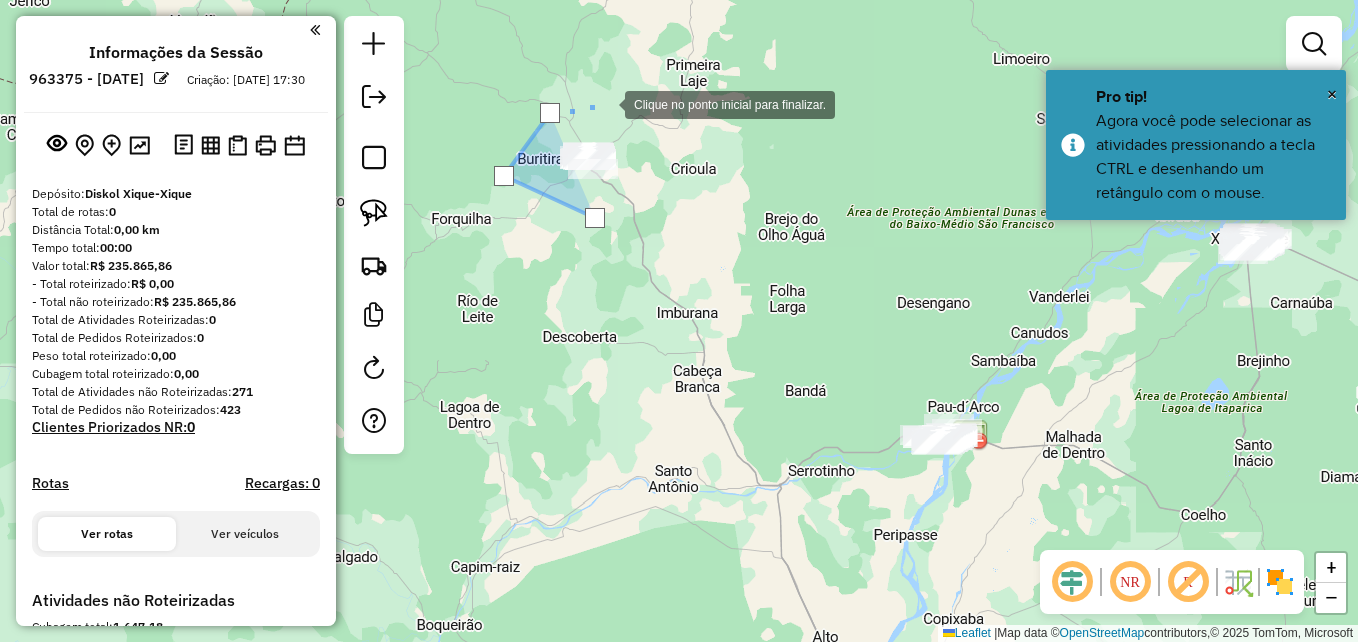 click 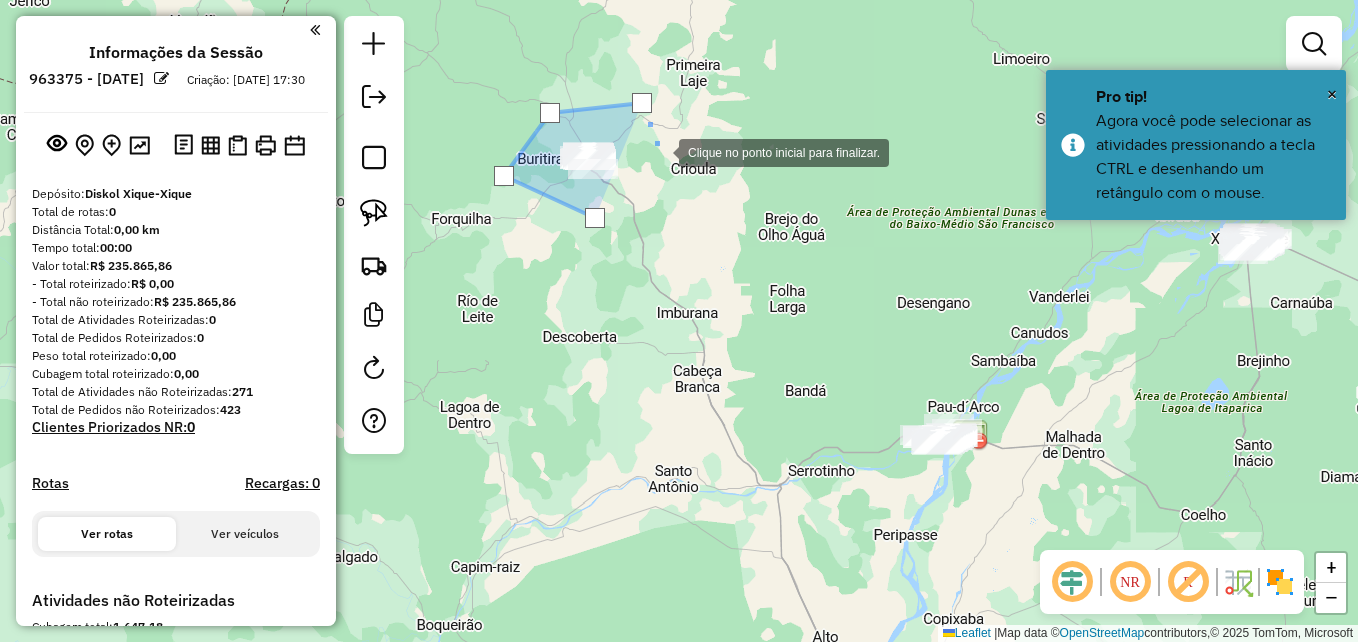 click 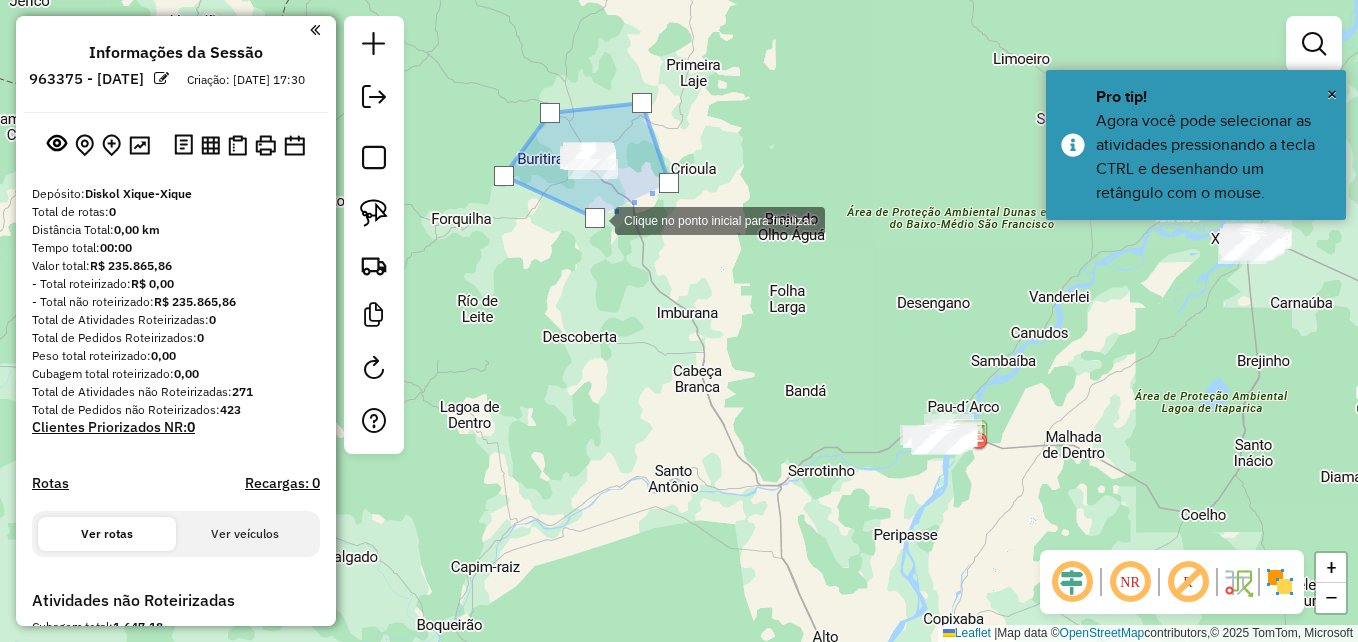 click 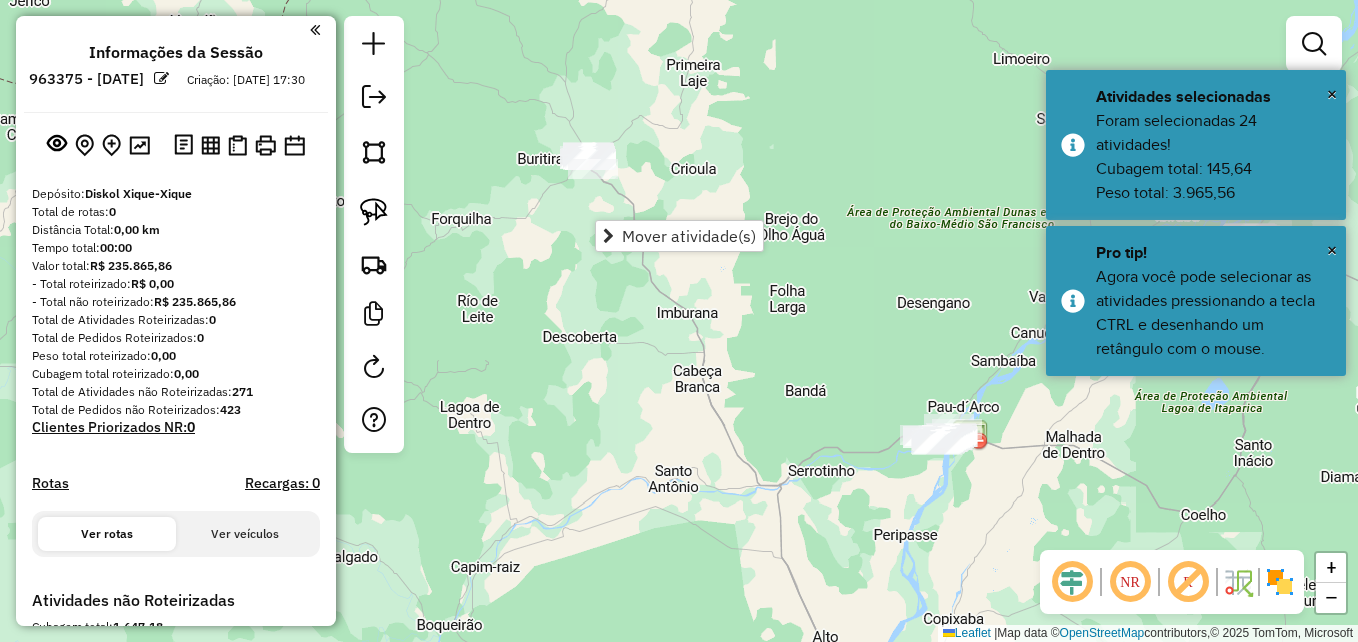 click on "Janela de atendimento Grade de atendimento Capacidade Transportadoras Veículos Cliente Pedidos  Rotas Selecione os dias de semana para filtrar as janelas de atendimento  Seg   Ter   Qua   Qui   Sex   Sáb   Dom  Informe o período da janela de atendimento: De: Até:  Filtrar exatamente a janela do cliente  Considerar janela de atendimento padrão  Selecione os dias de semana para filtrar as grades de atendimento  Seg   Ter   Qua   Qui   Sex   Sáb   Dom   Considerar clientes sem dia de atendimento cadastrado  Clientes fora do dia de atendimento selecionado Filtrar as atividades entre os valores definidos abaixo:  Peso mínimo:   Peso máximo:   Cubagem mínima:   Cubagem máxima:   De:   Até:  Filtrar as atividades entre o tempo de atendimento definido abaixo:  De:   Até:   Considerar capacidade total dos clientes não roteirizados Transportadora: Selecione um ou mais itens Tipo de veículo: Selecione um ou mais itens Veículo: Selecione um ou mais itens Motorista: Selecione um ou mais itens Nome: Rótulo:" 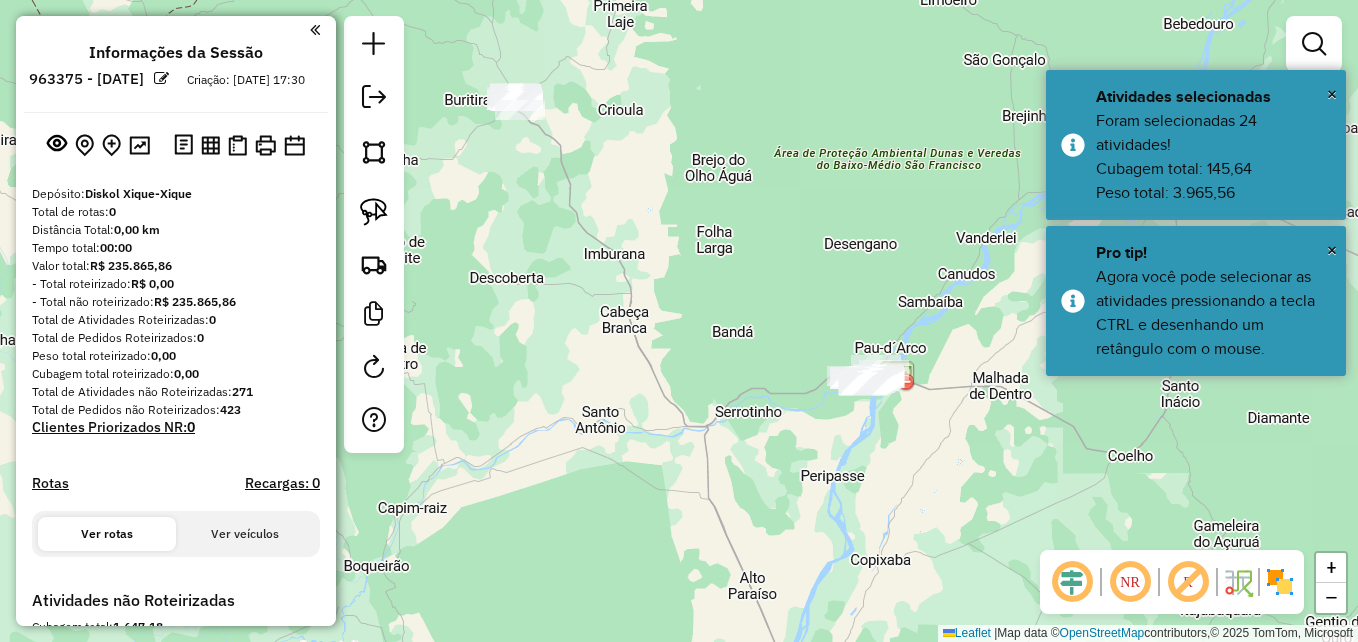 drag, startPoint x: 769, startPoint y: 450, endPoint x: 495, endPoint y: 248, distance: 340.41153 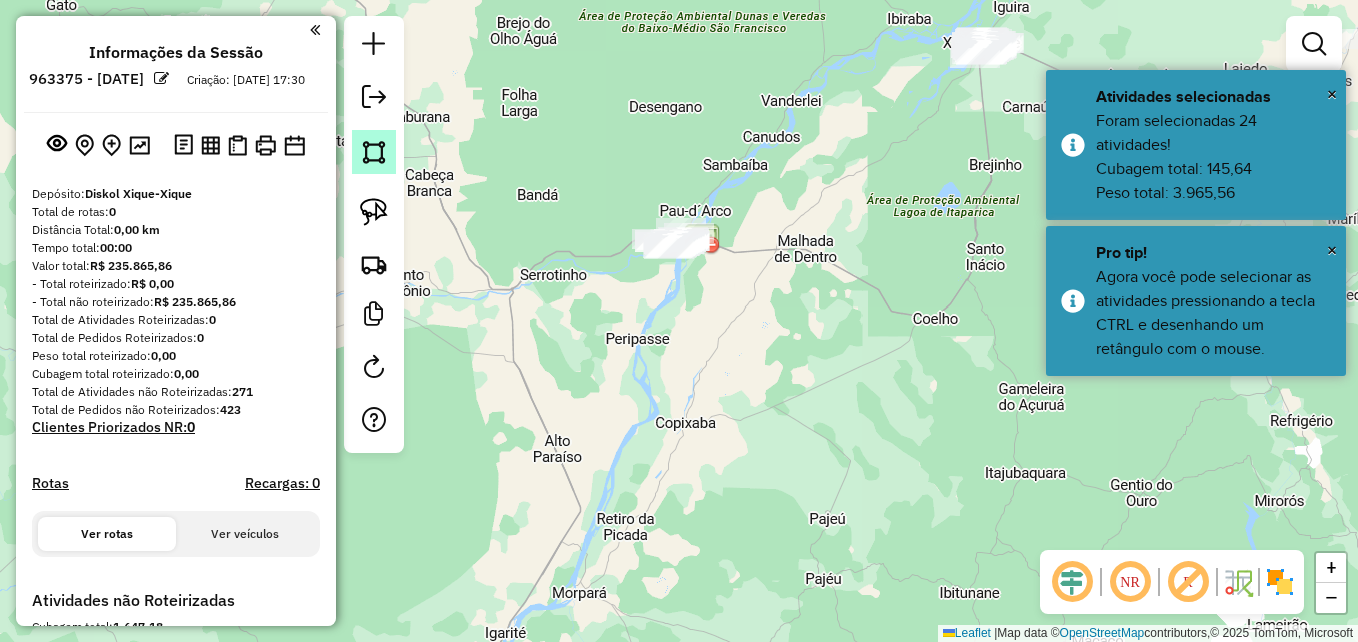 click 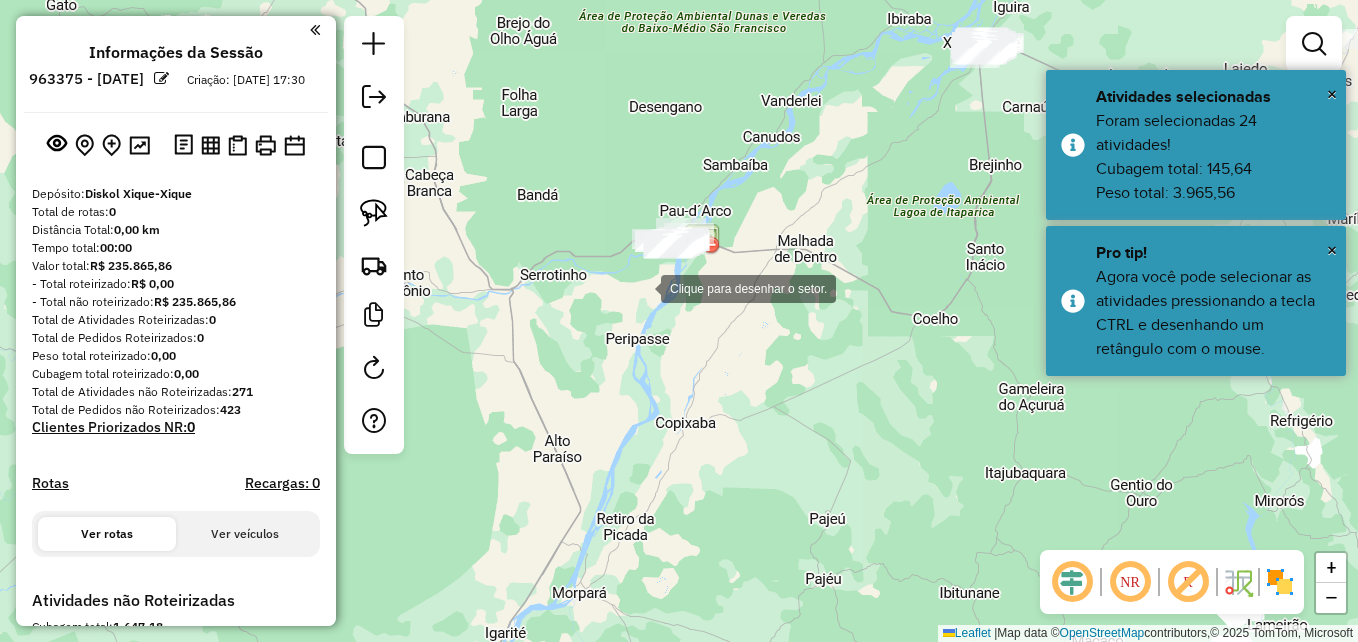 drag, startPoint x: 641, startPoint y: 287, endPoint x: 625, endPoint y: 243, distance: 46.818798 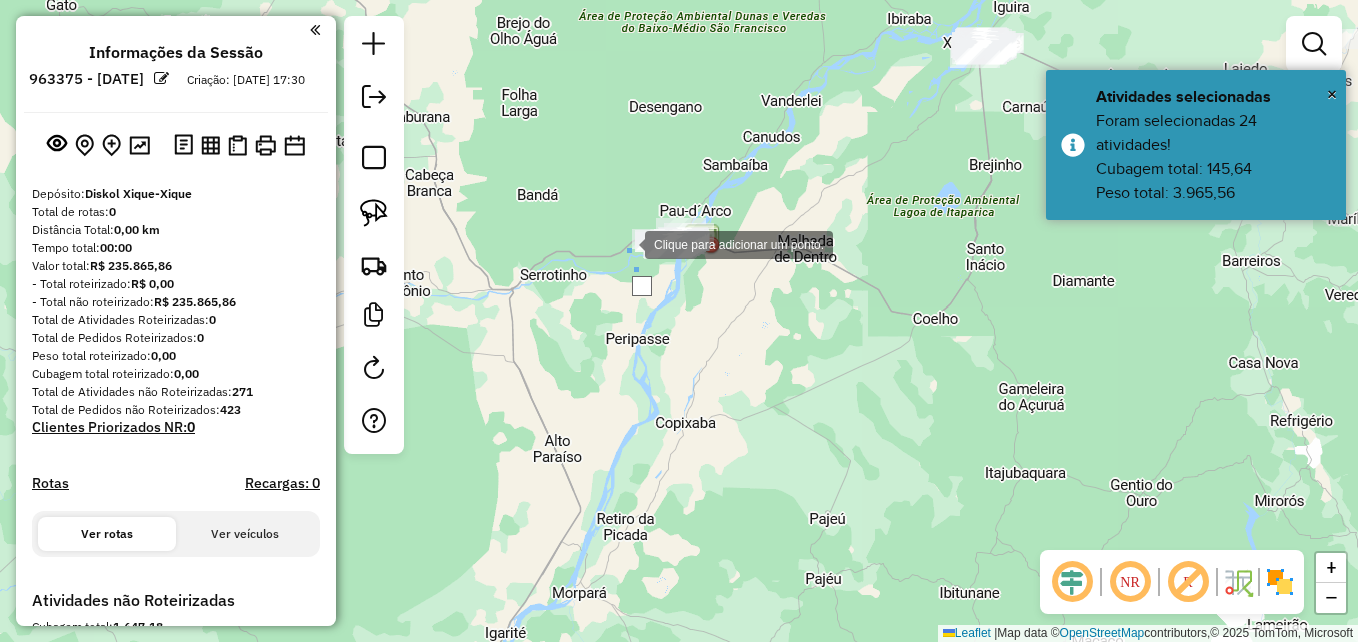 click 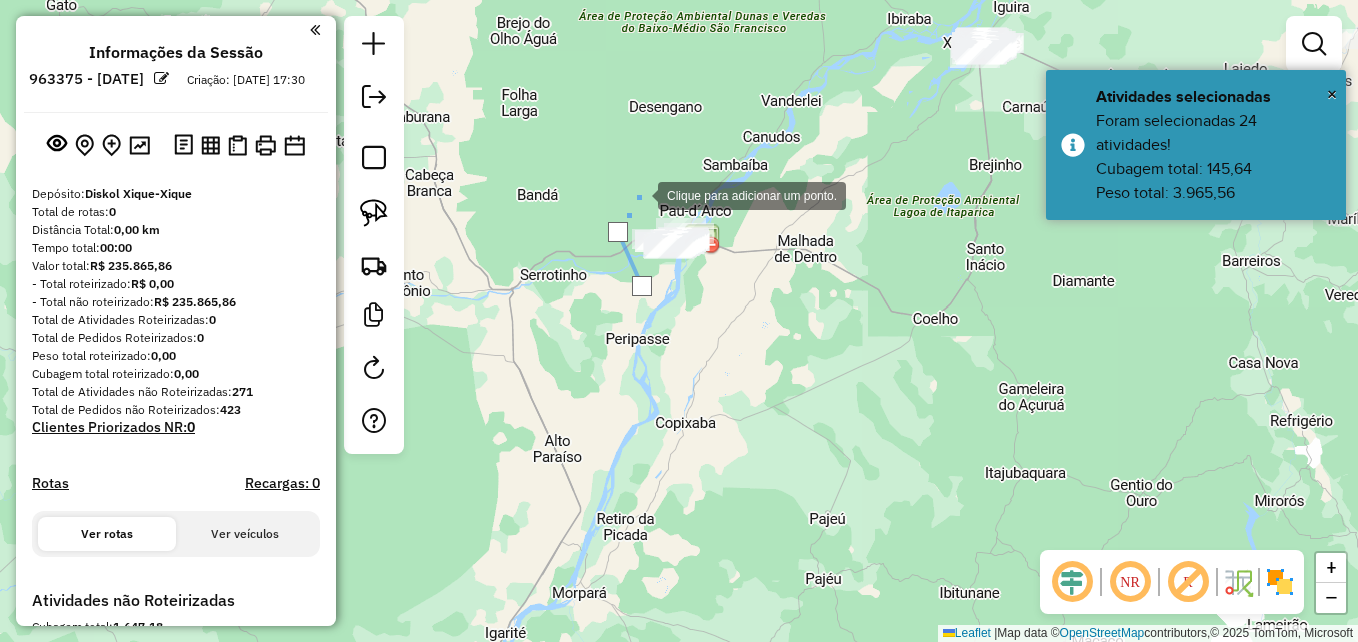 drag, startPoint x: 638, startPoint y: 194, endPoint x: 728, endPoint y: 201, distance: 90.27181 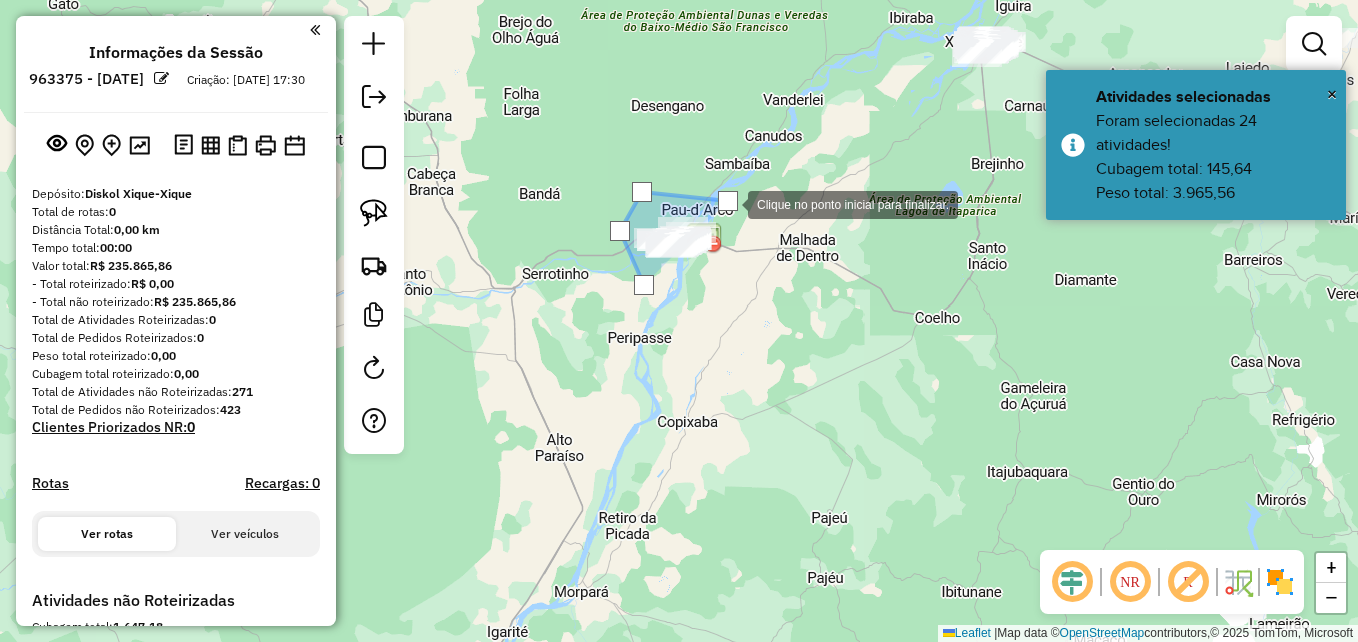 click 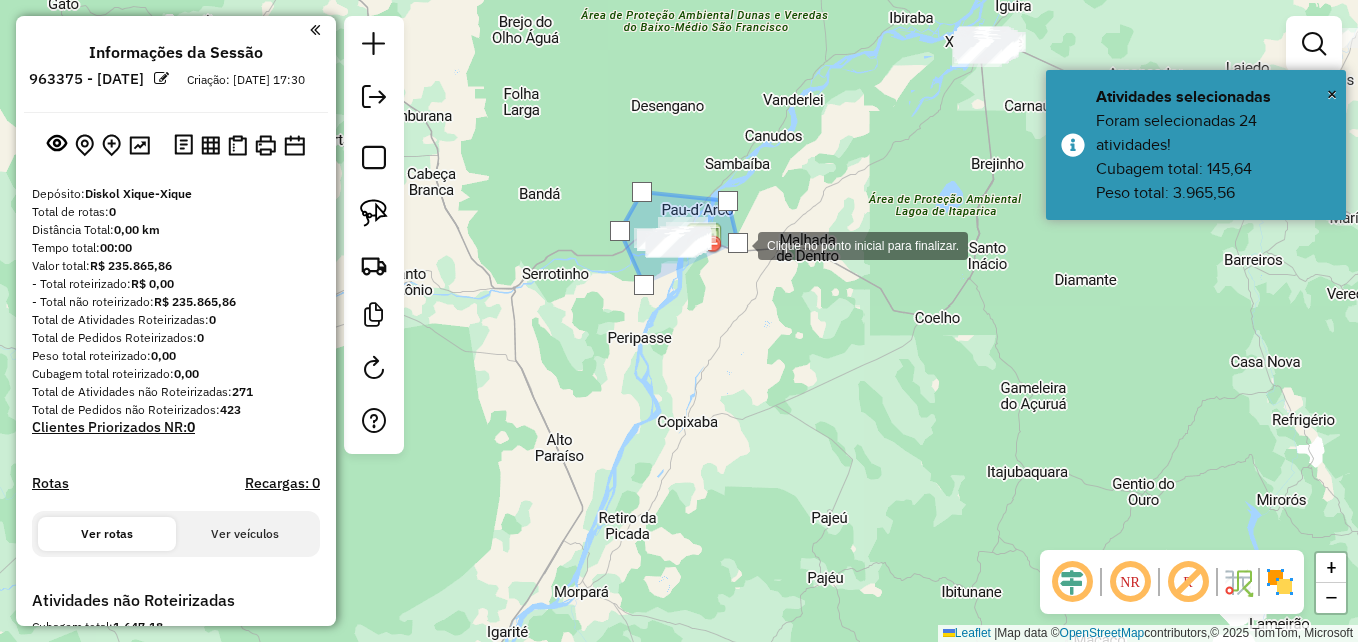 click 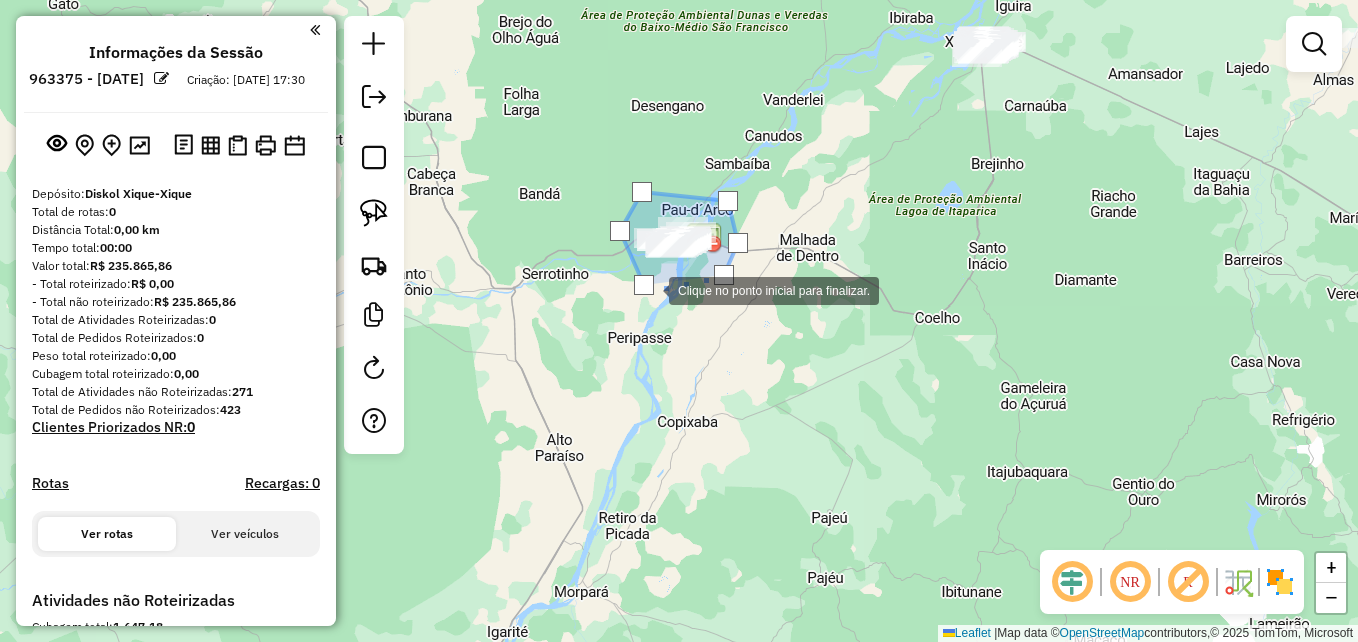 click 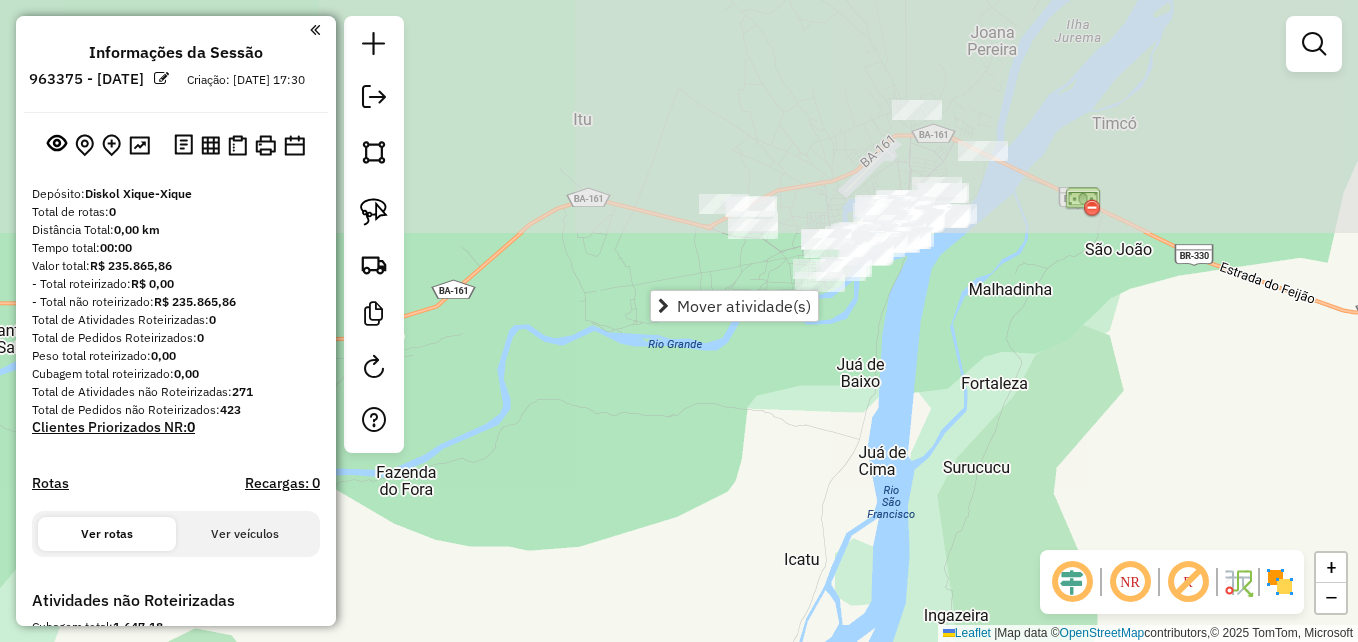 drag, startPoint x: 694, startPoint y: 116, endPoint x: 732, endPoint y: 415, distance: 301.40503 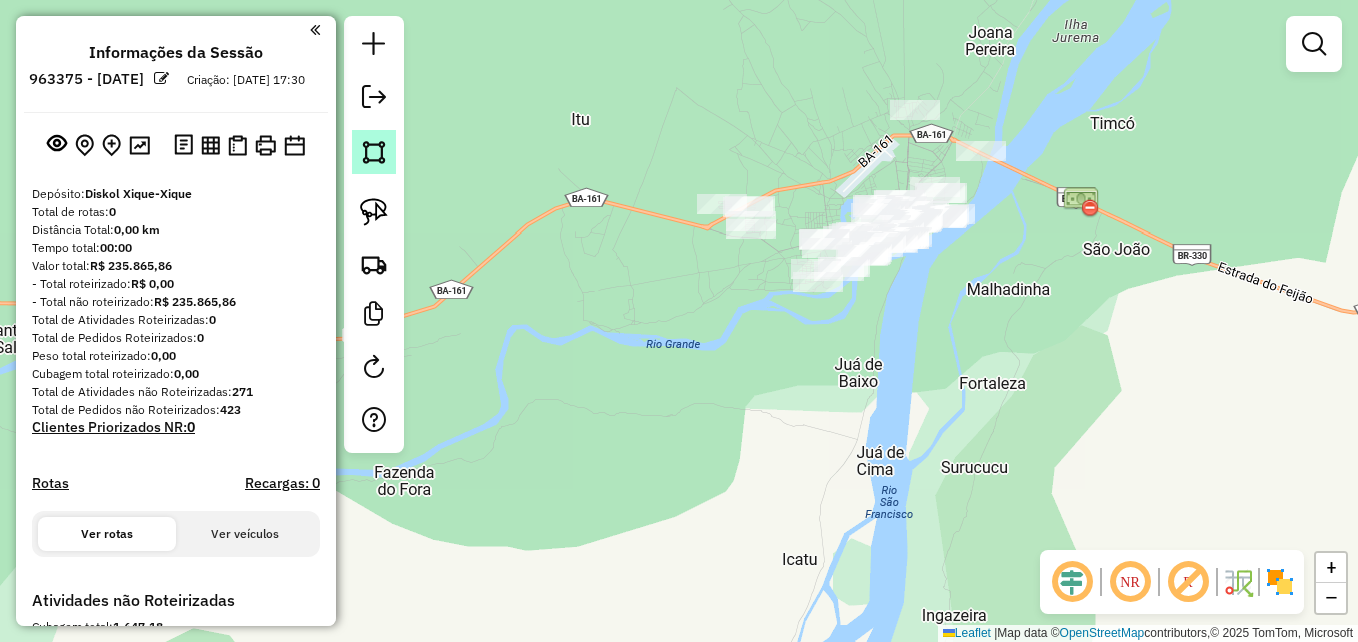 click 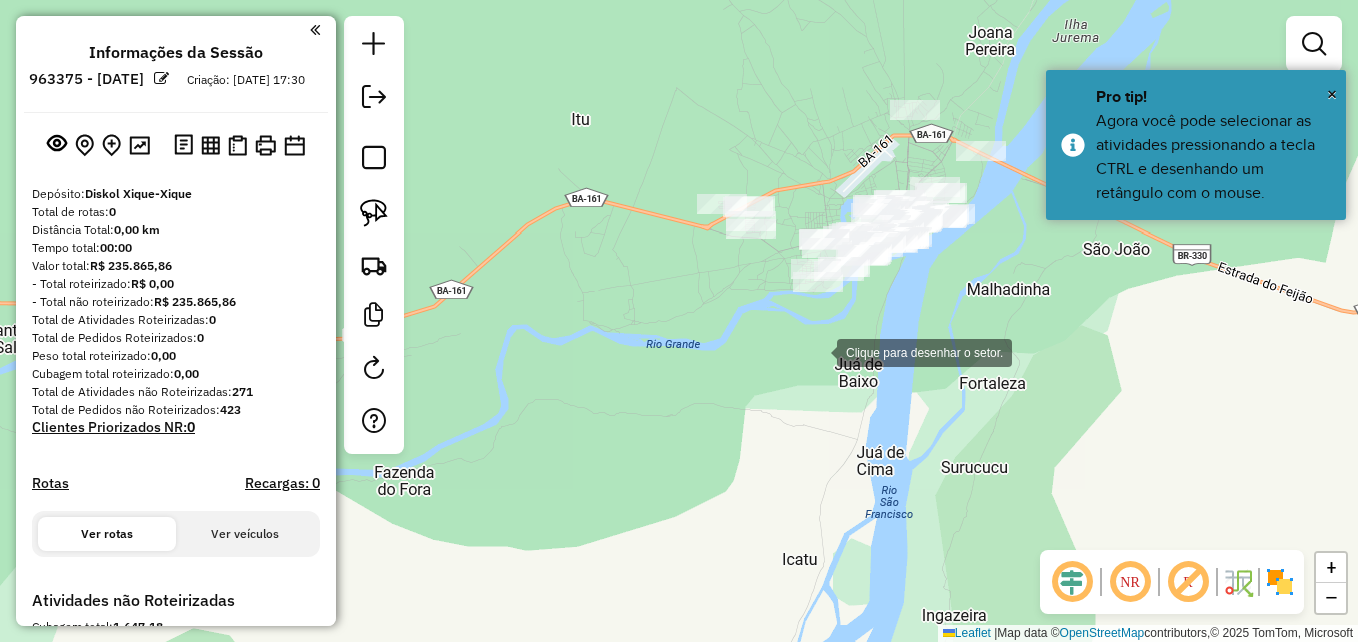 drag, startPoint x: 809, startPoint y: 347, endPoint x: 763, endPoint y: 308, distance: 60.307545 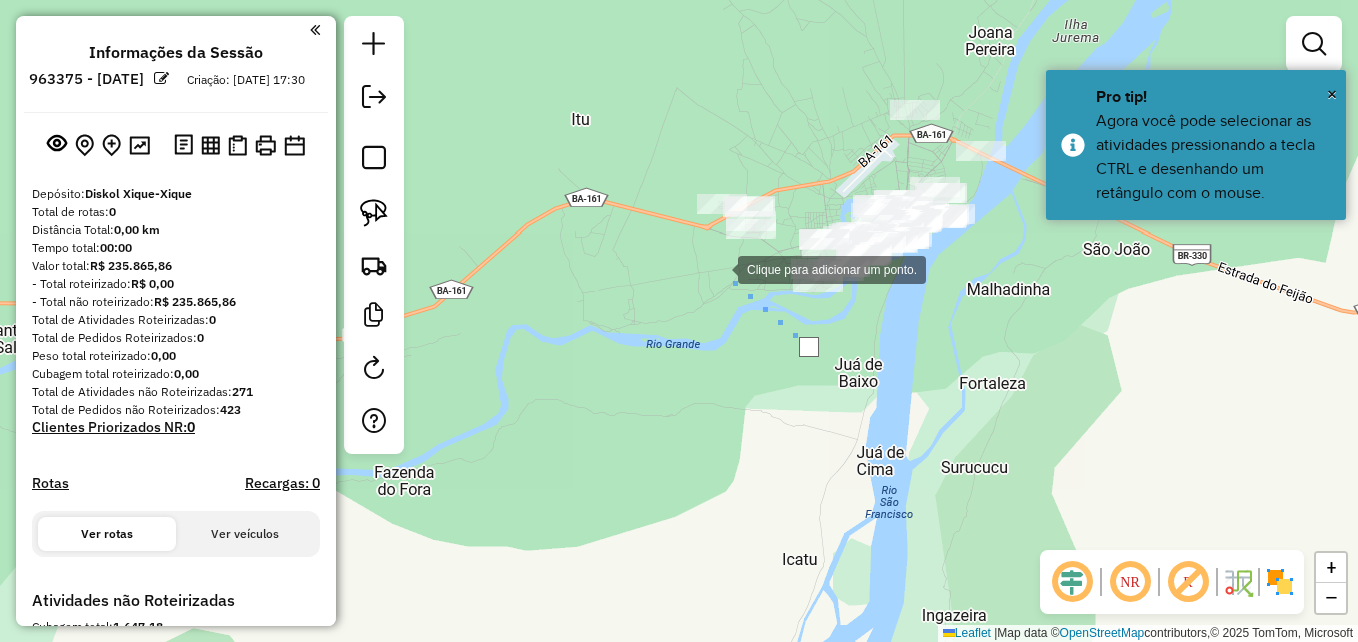 click 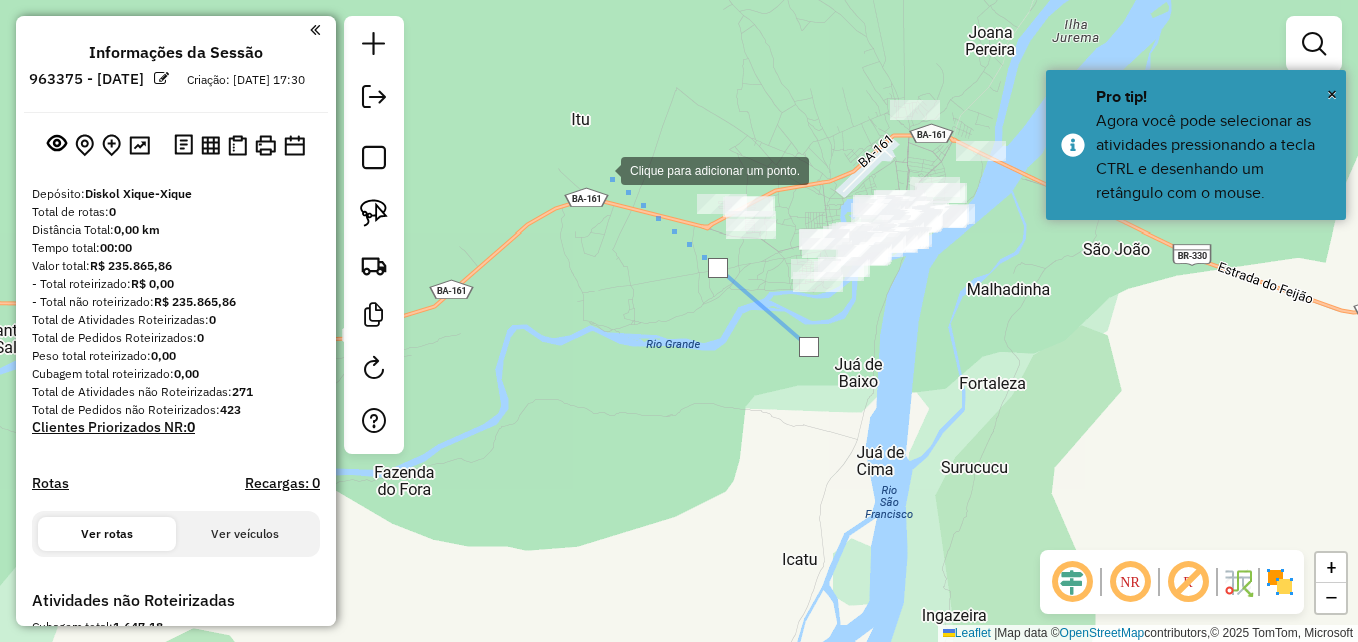 click 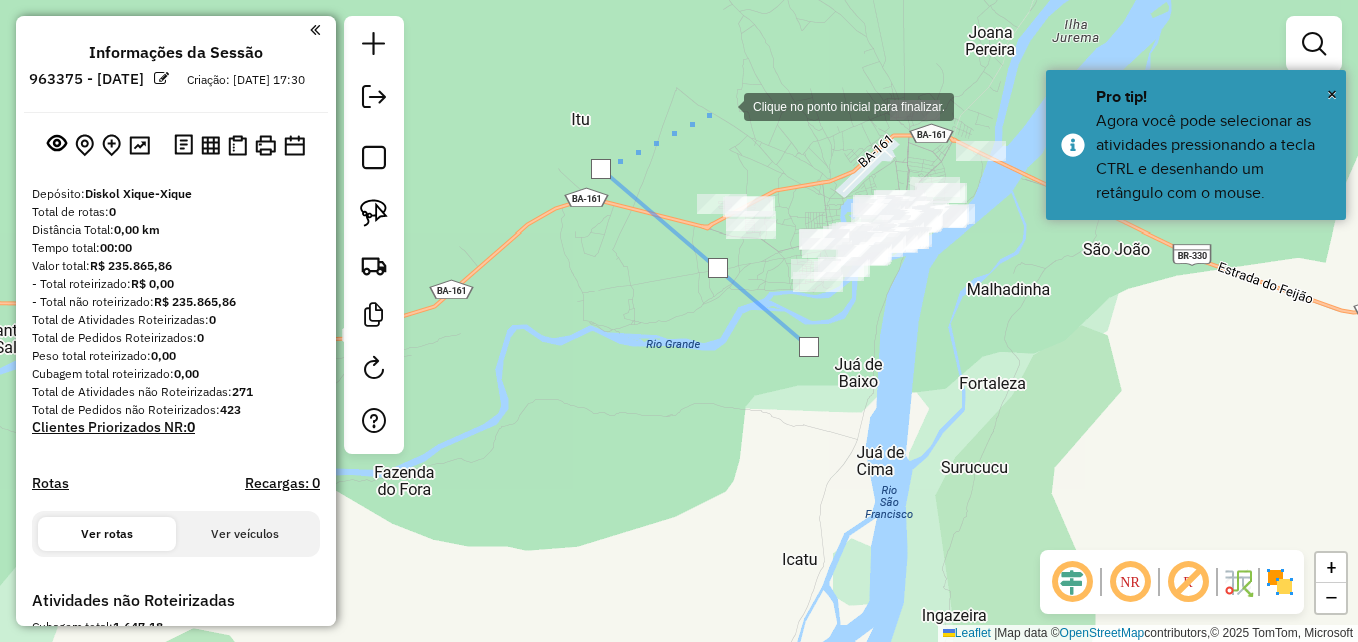 drag, startPoint x: 724, startPoint y: 105, endPoint x: 806, endPoint y: 81, distance: 85.44004 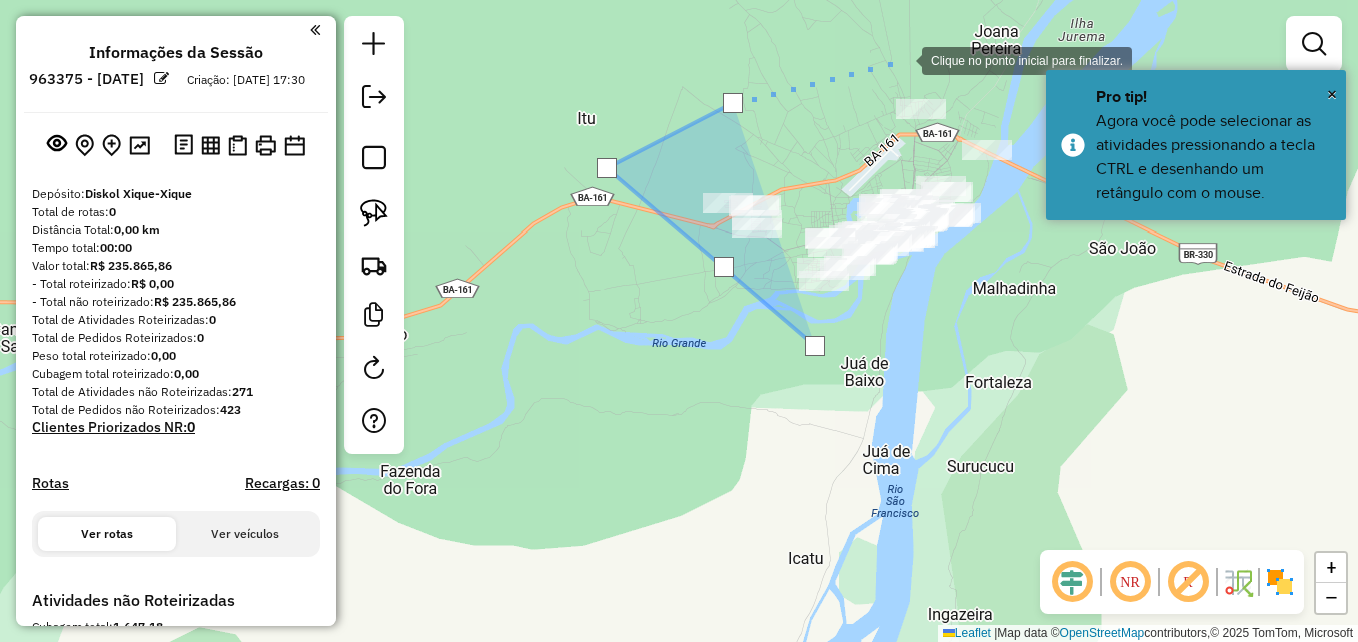click 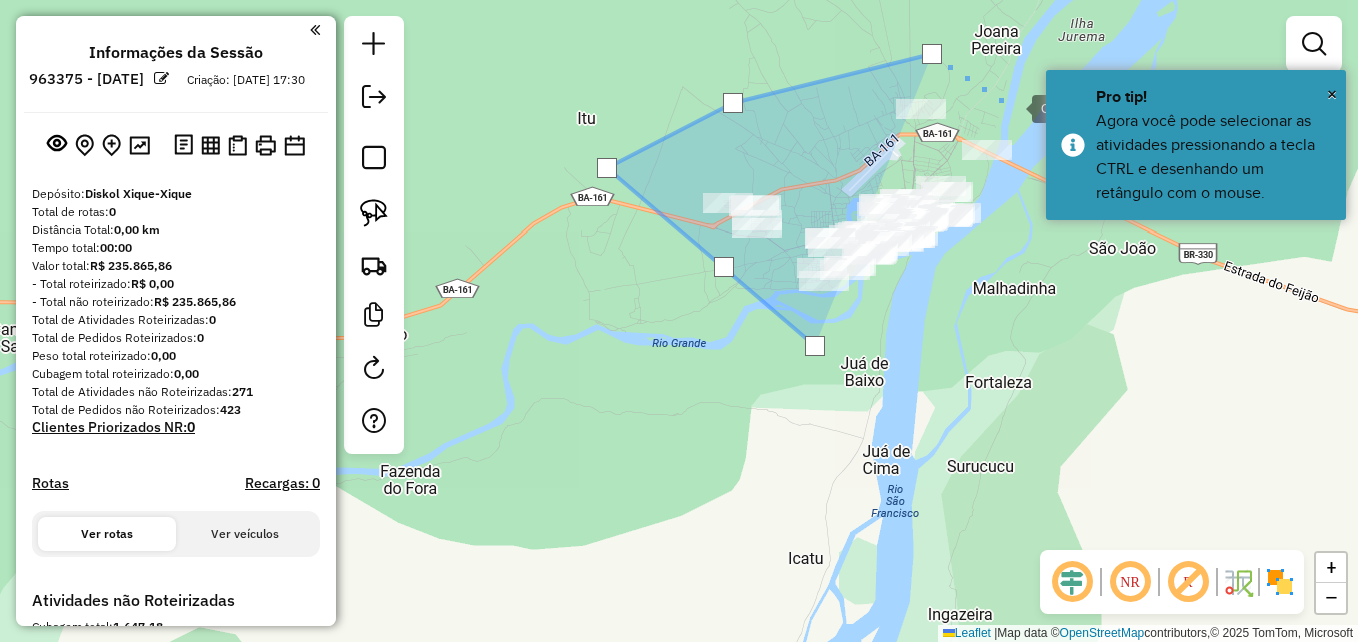 click 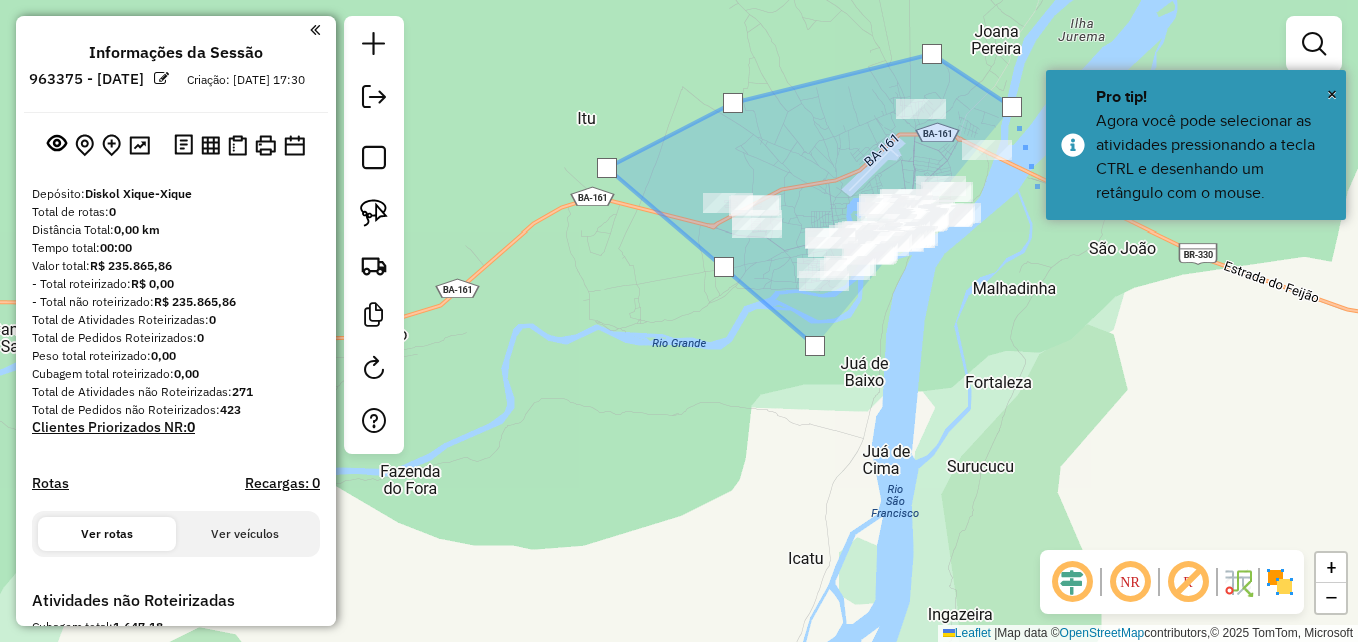 click 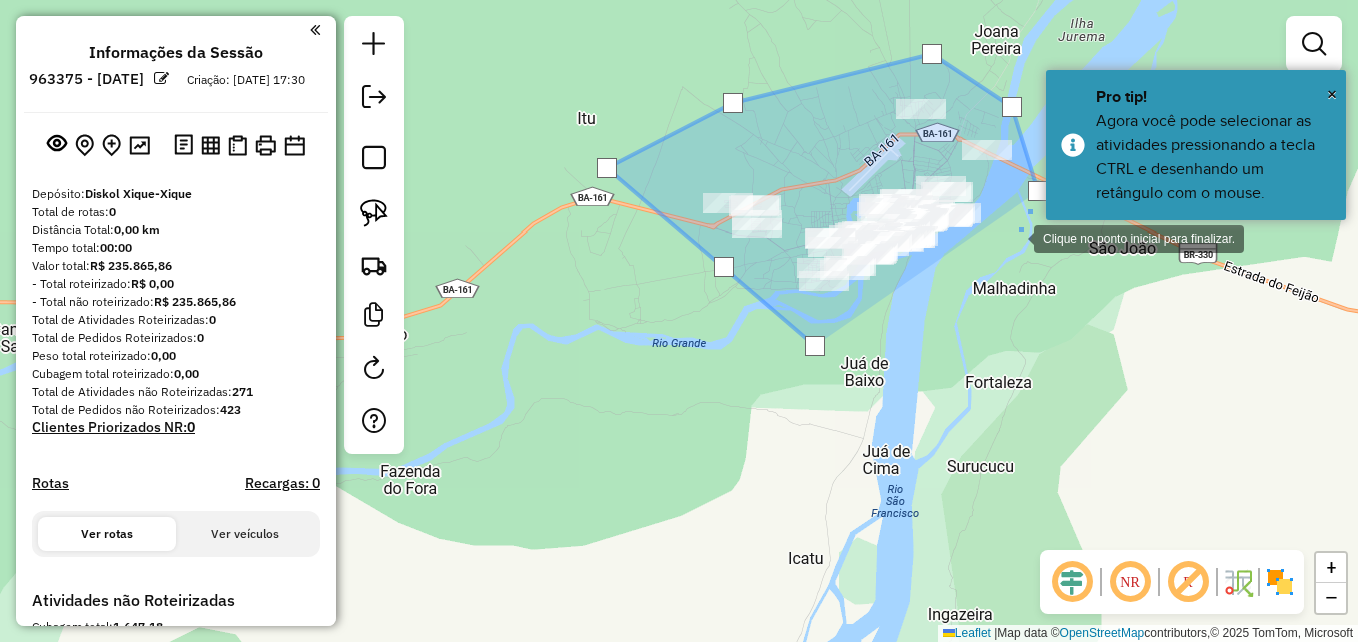 click 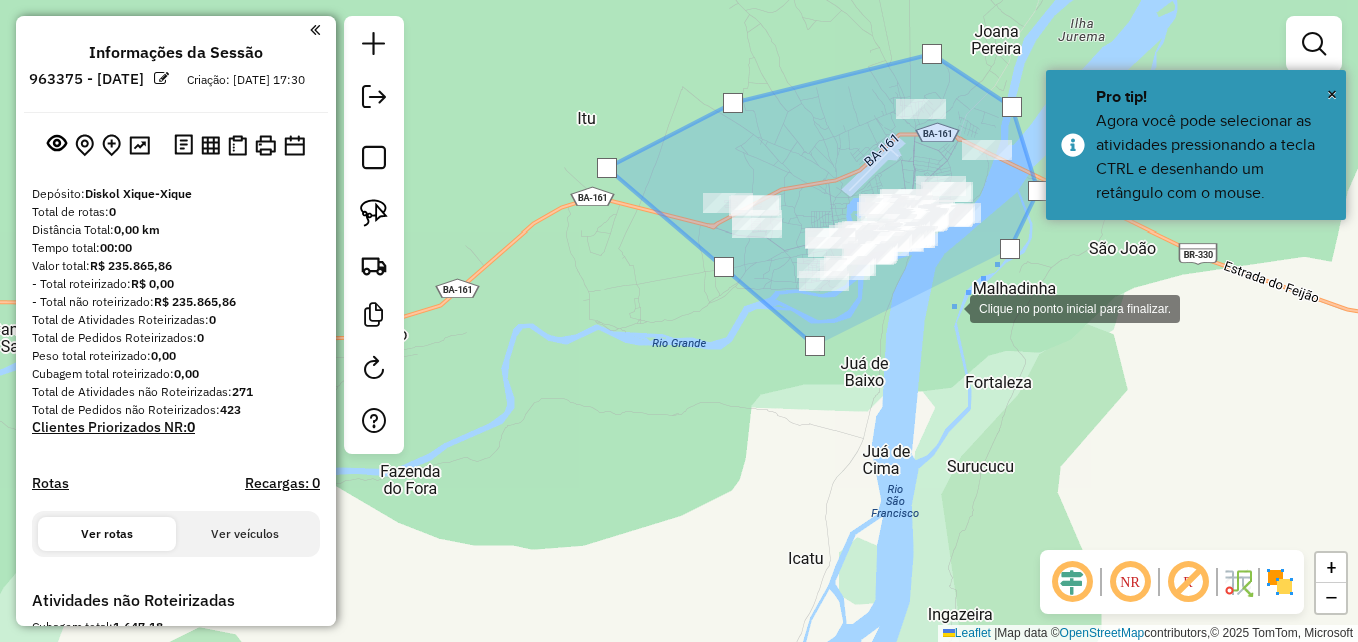 click 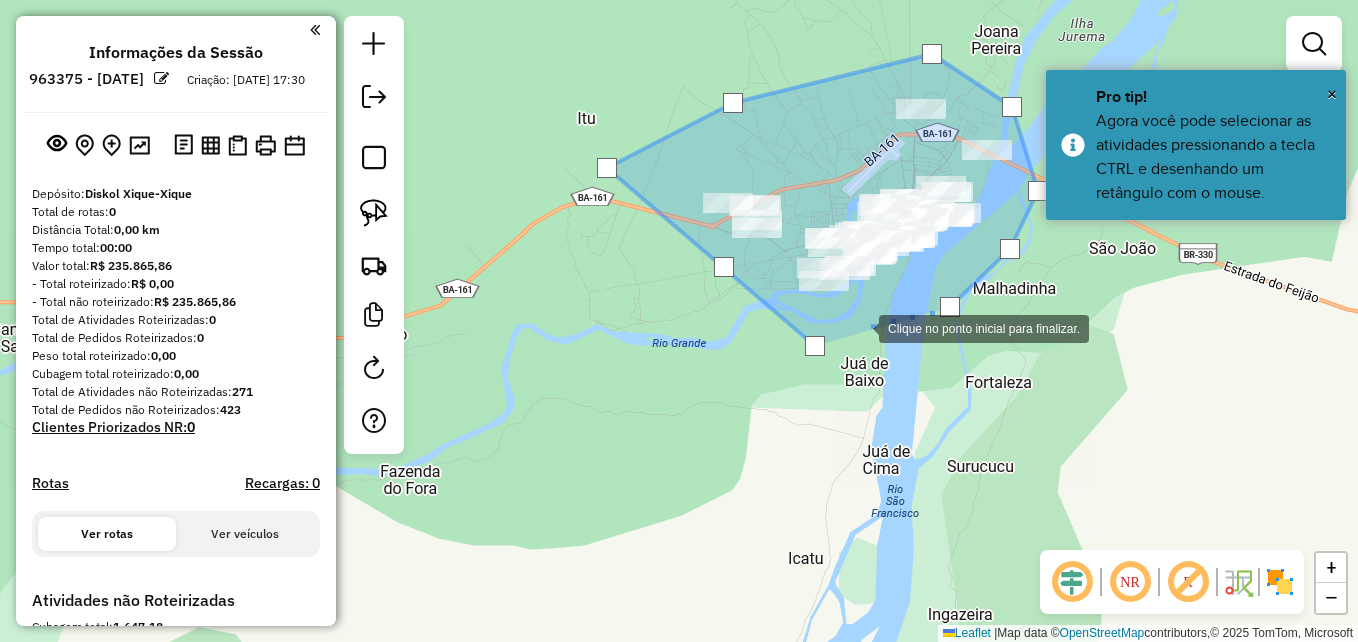 drag, startPoint x: 859, startPoint y: 327, endPoint x: 835, endPoint y: 342, distance: 28.301943 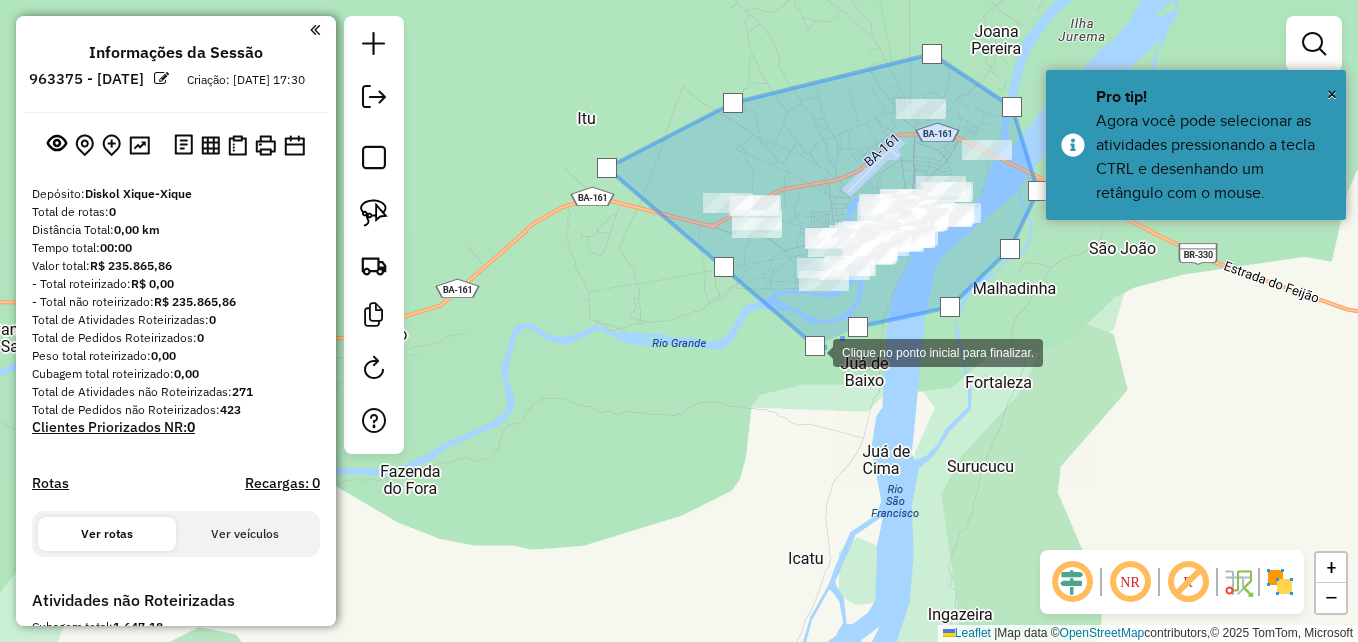 click 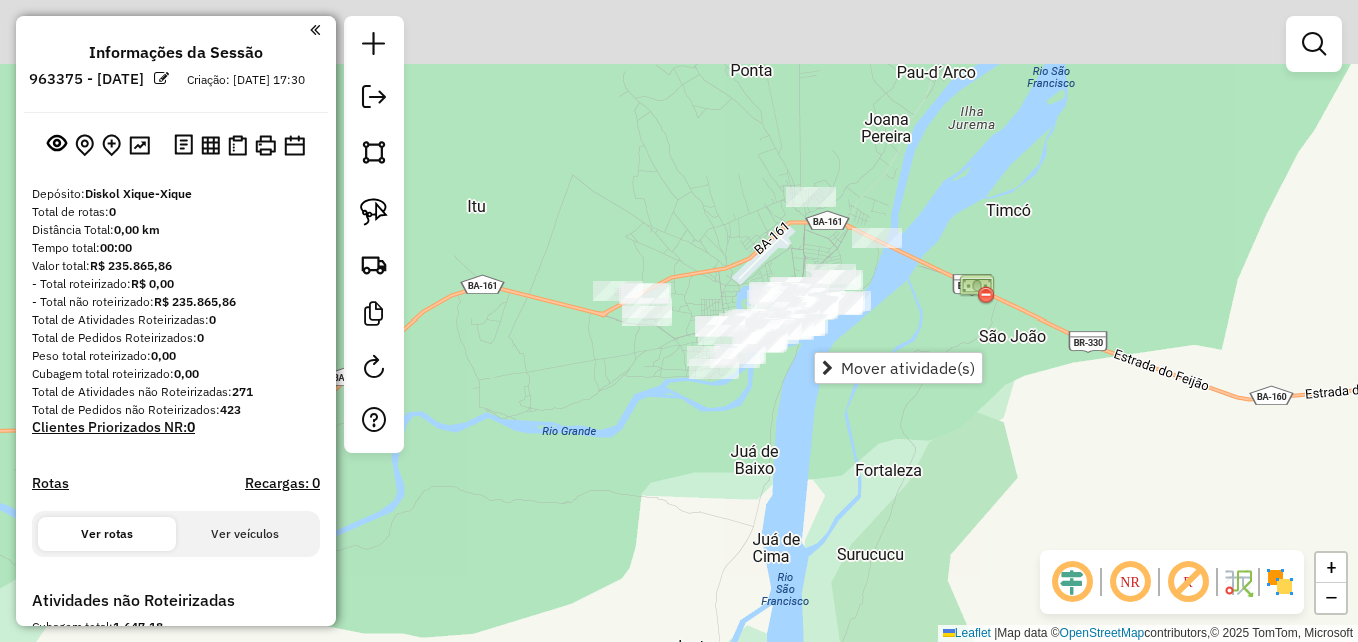 drag, startPoint x: 775, startPoint y: 337, endPoint x: 650, endPoint y: 437, distance: 160.07811 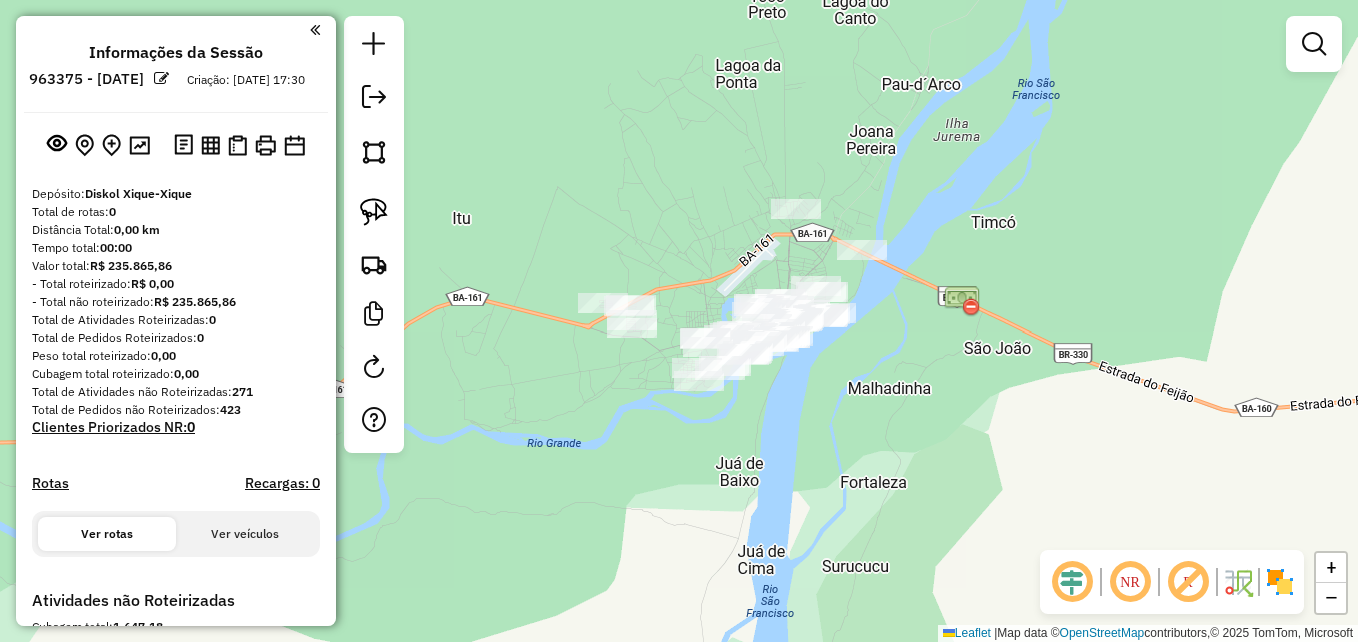 drag, startPoint x: 356, startPoint y: 160, endPoint x: 384, endPoint y: 186, distance: 38.209946 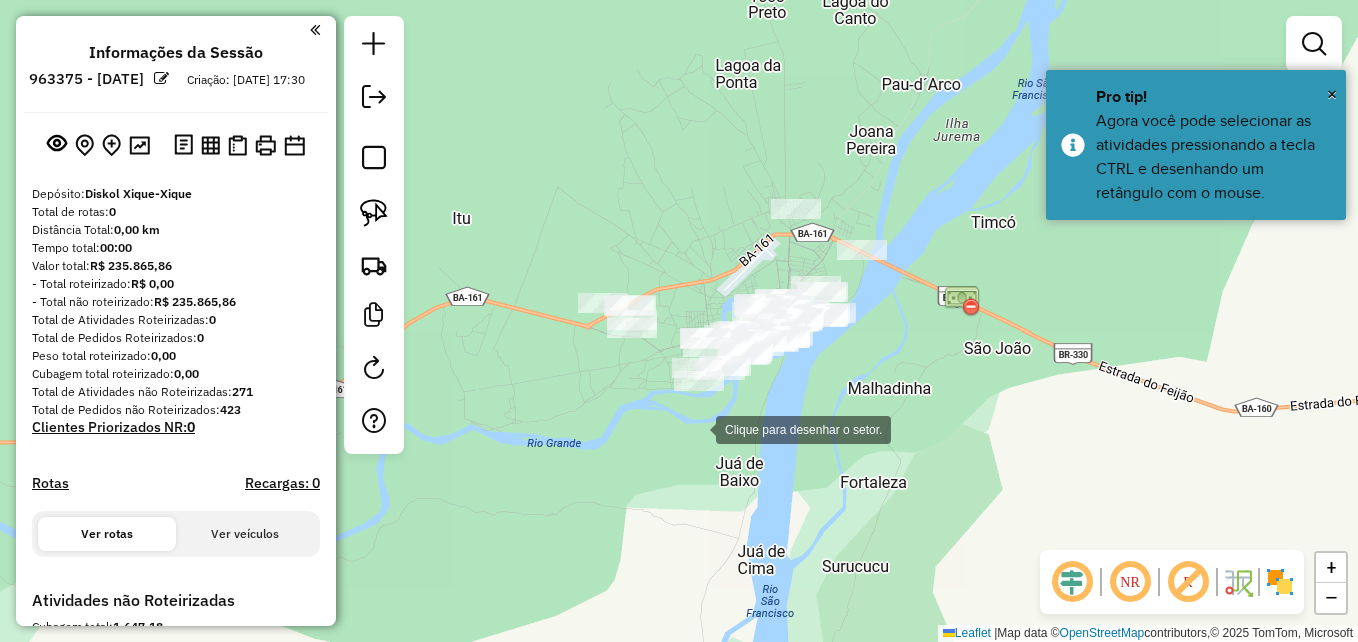 click 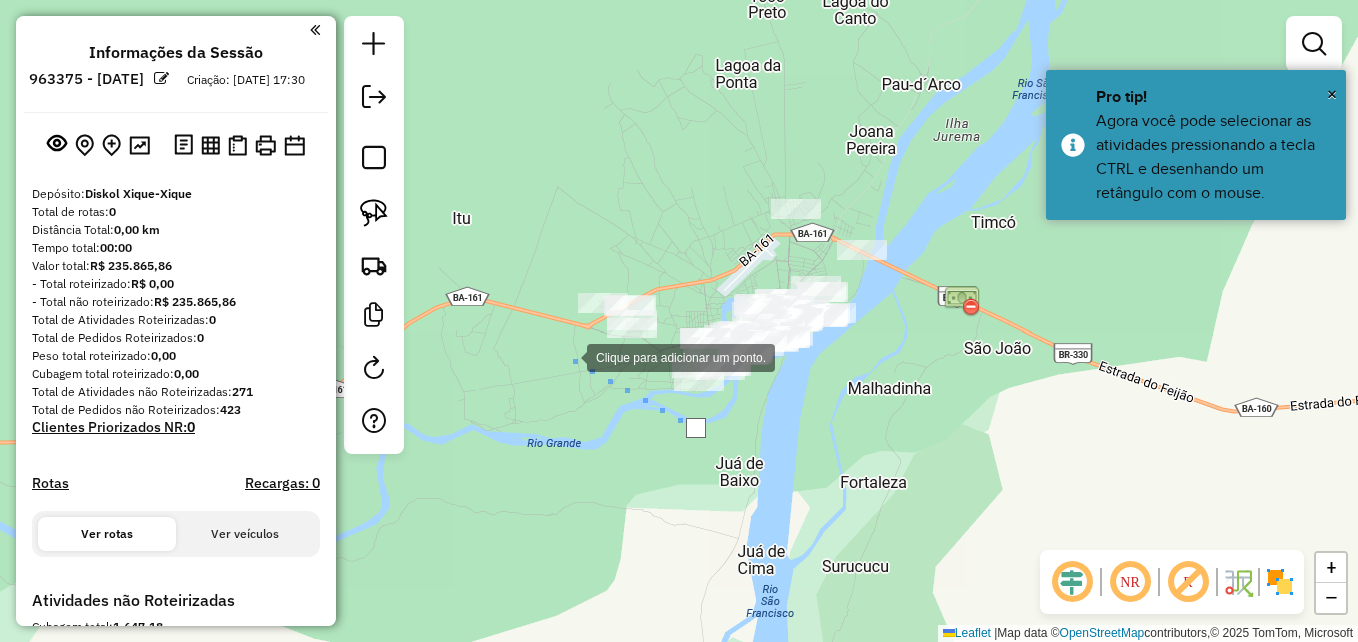 click 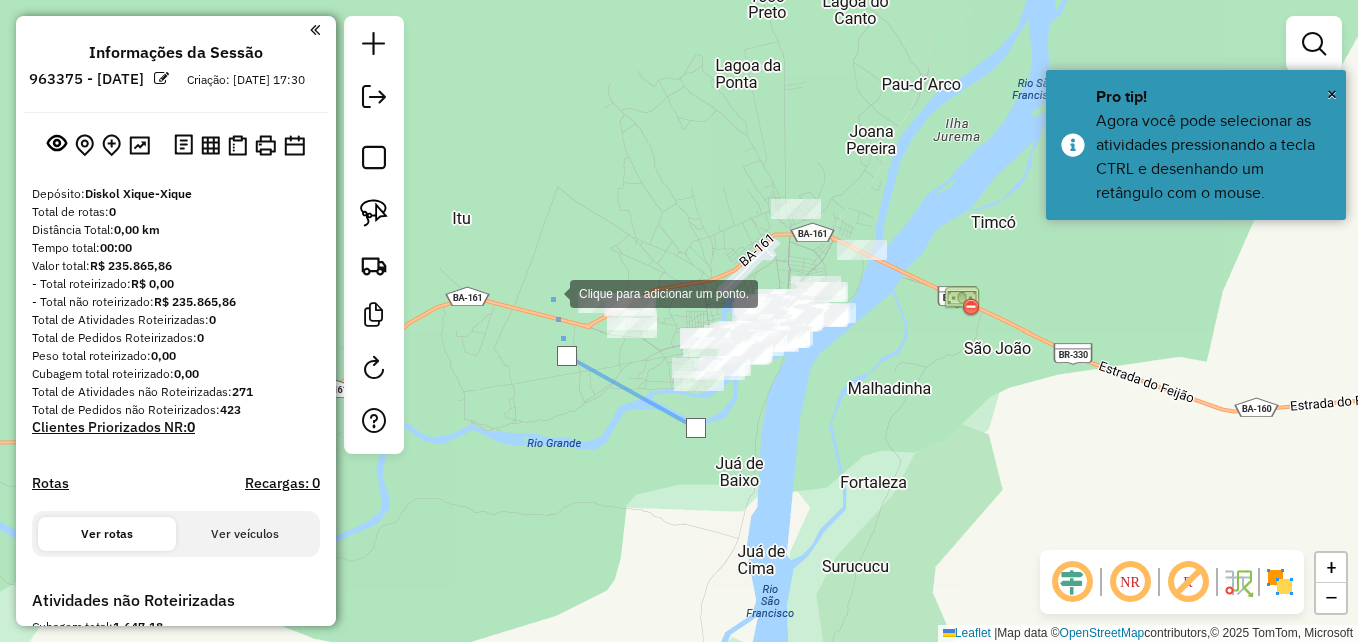 click 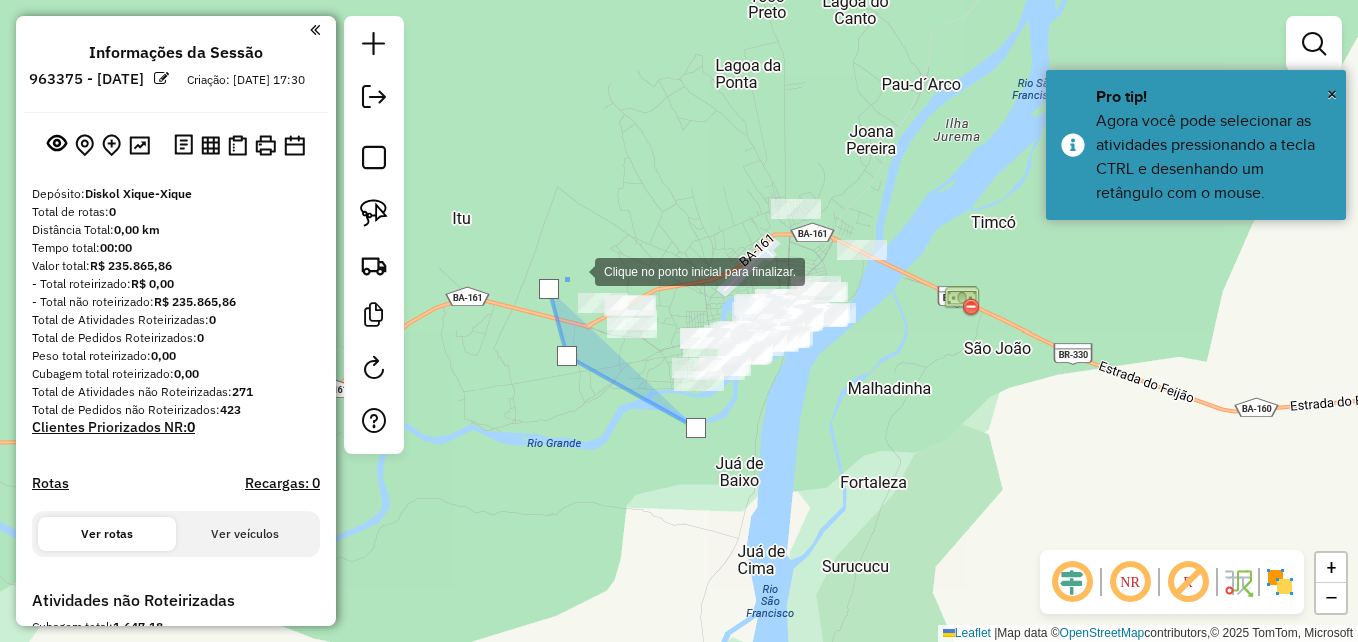 click 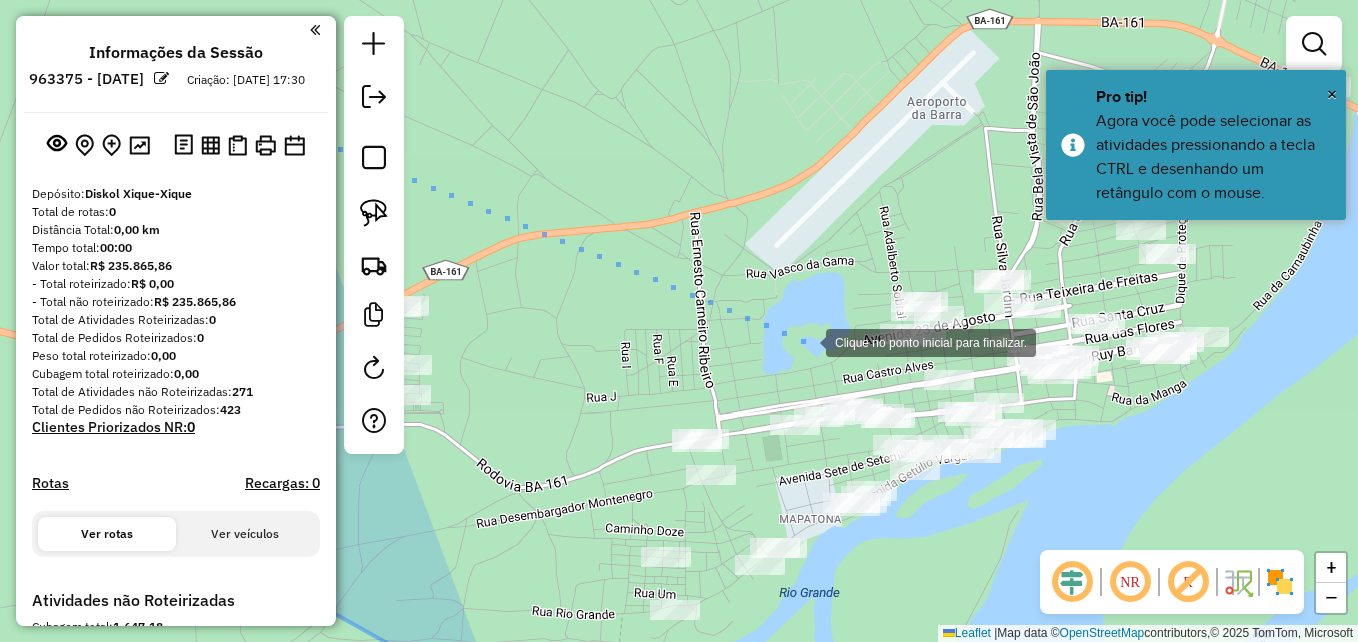 drag, startPoint x: 806, startPoint y: 341, endPoint x: 886, endPoint y: 368, distance: 84.4334 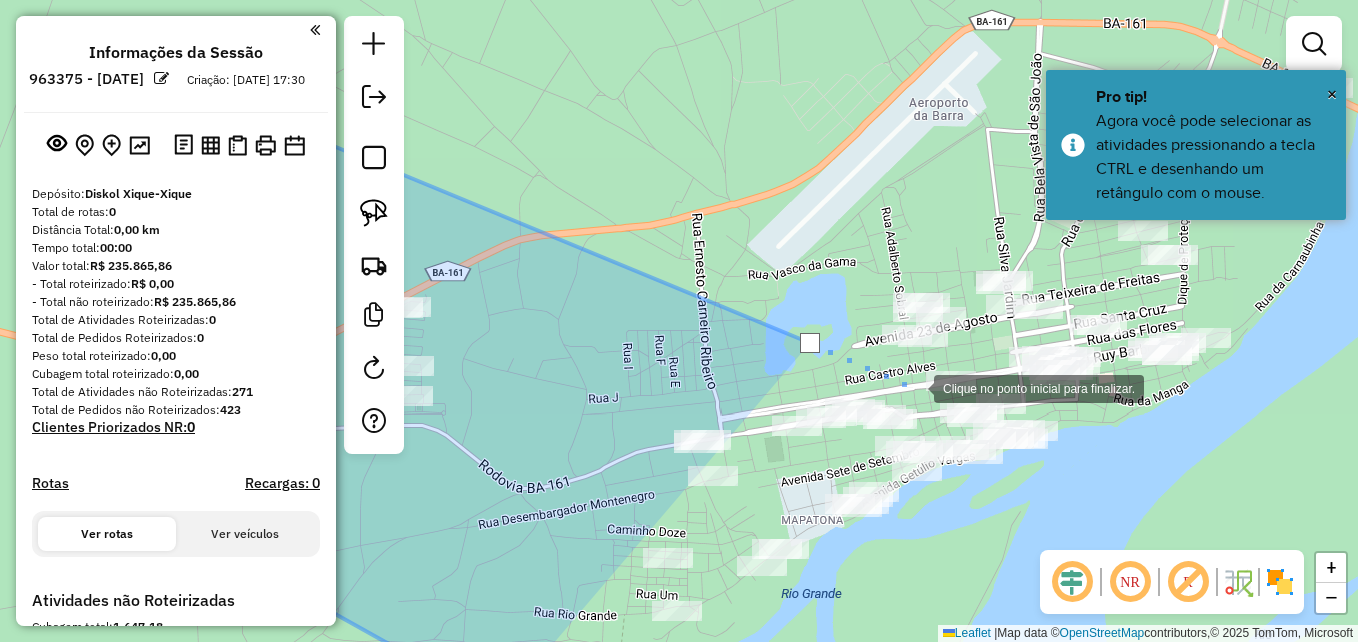click 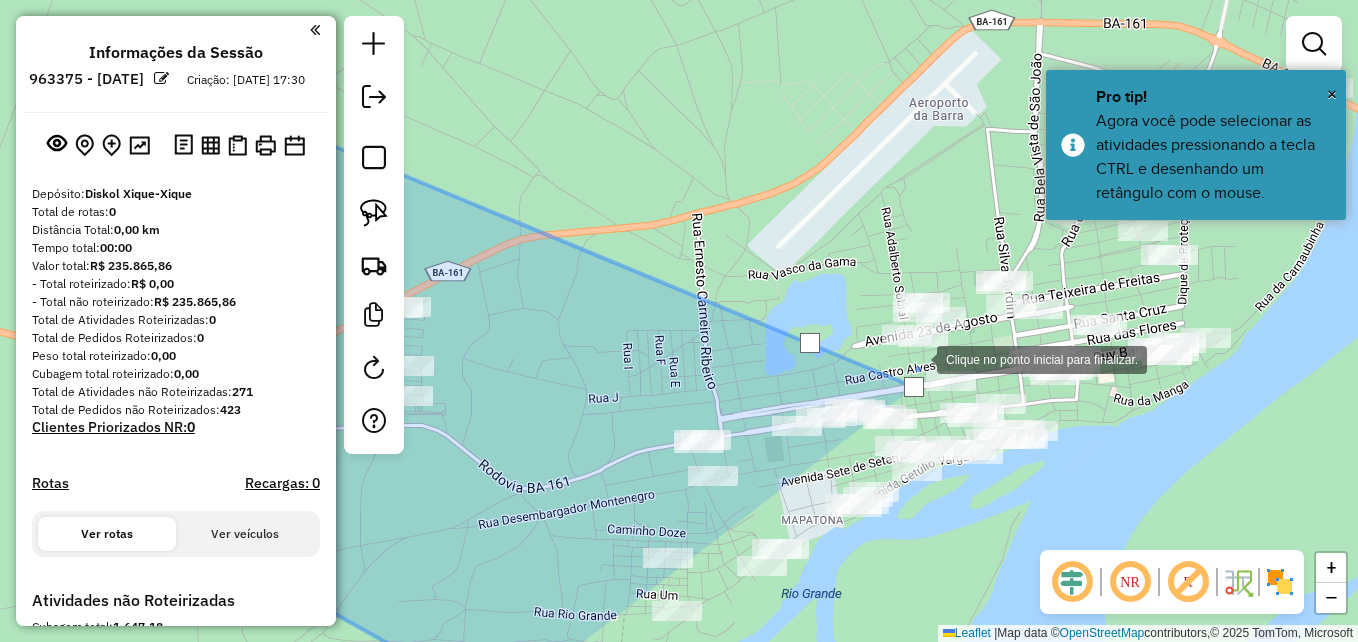 click 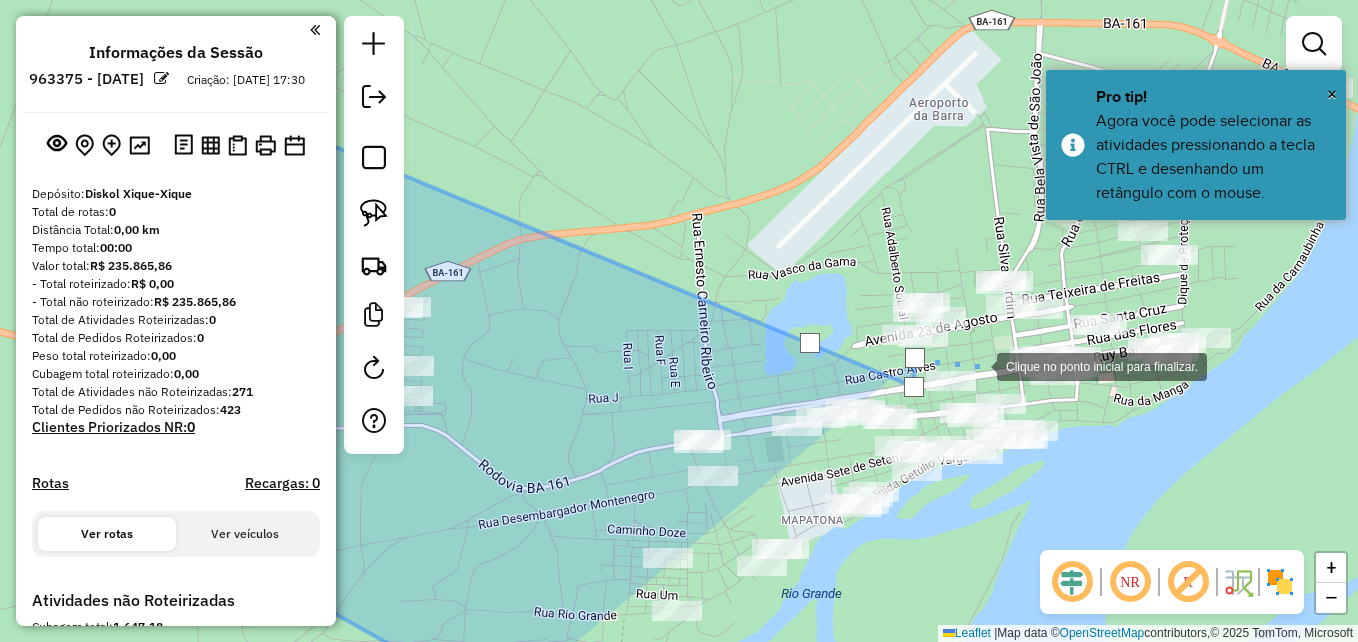 click 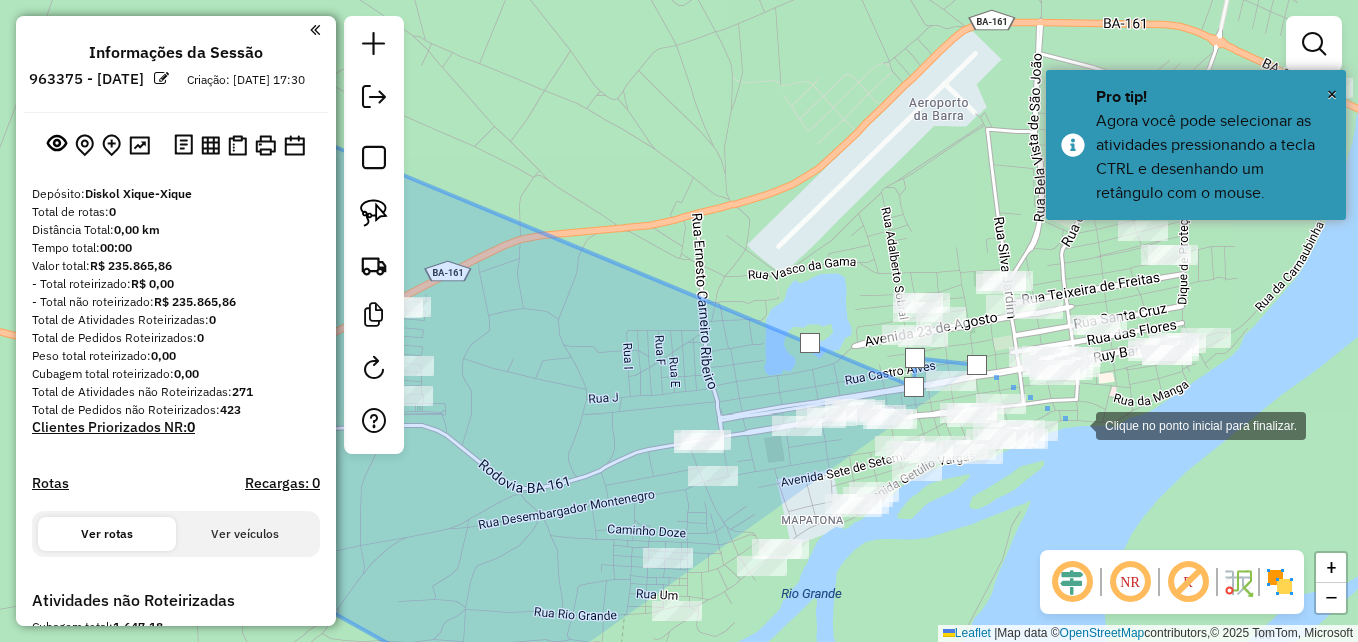 click 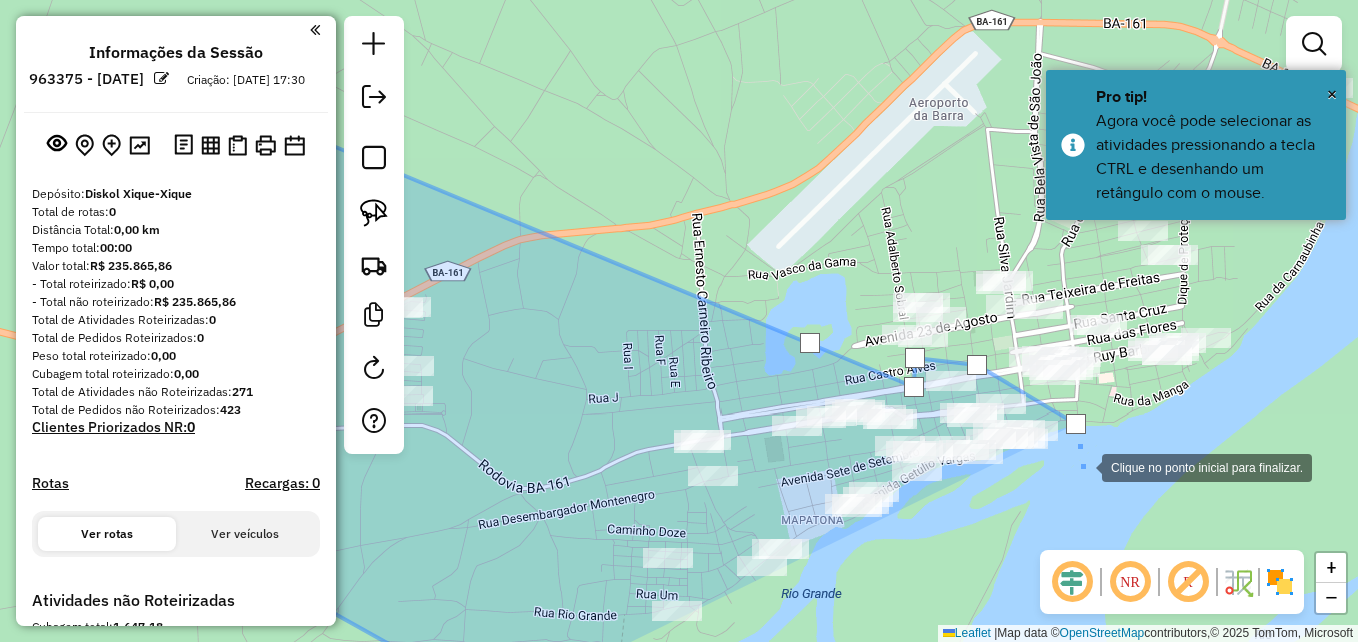 drag, startPoint x: 1082, startPoint y: 466, endPoint x: 959, endPoint y: 524, distance: 135.98897 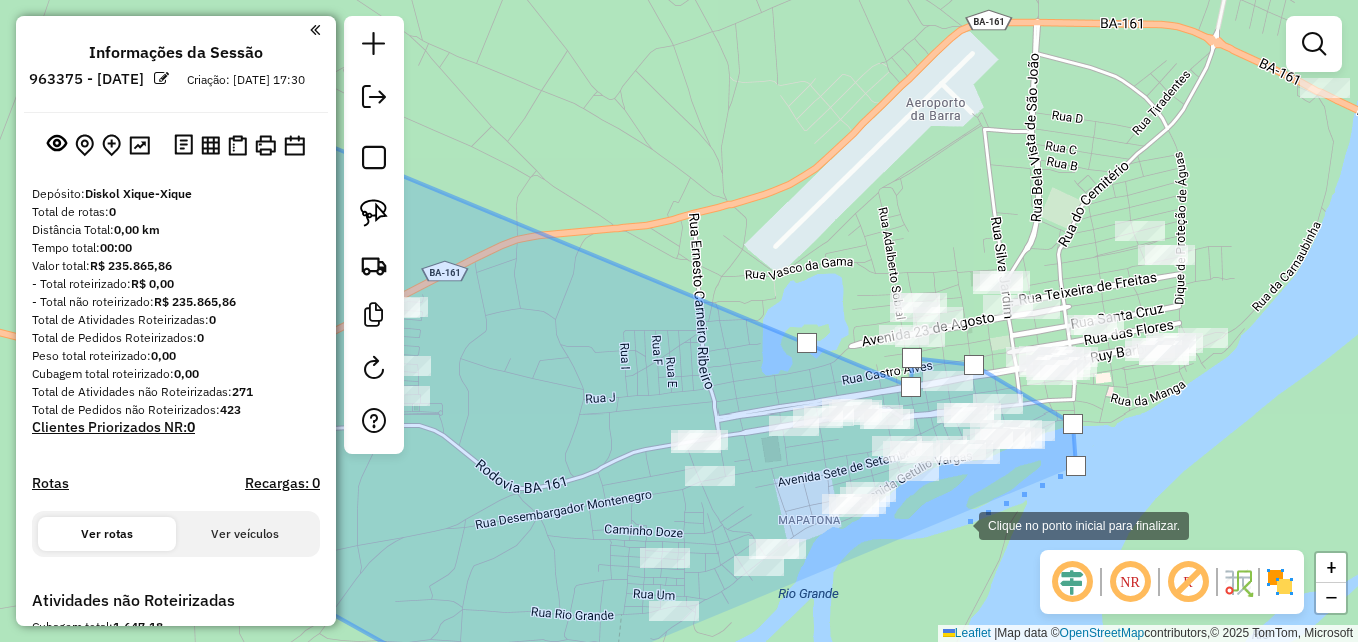 drag, startPoint x: 959, startPoint y: 524, endPoint x: 813, endPoint y: 598, distance: 163.68262 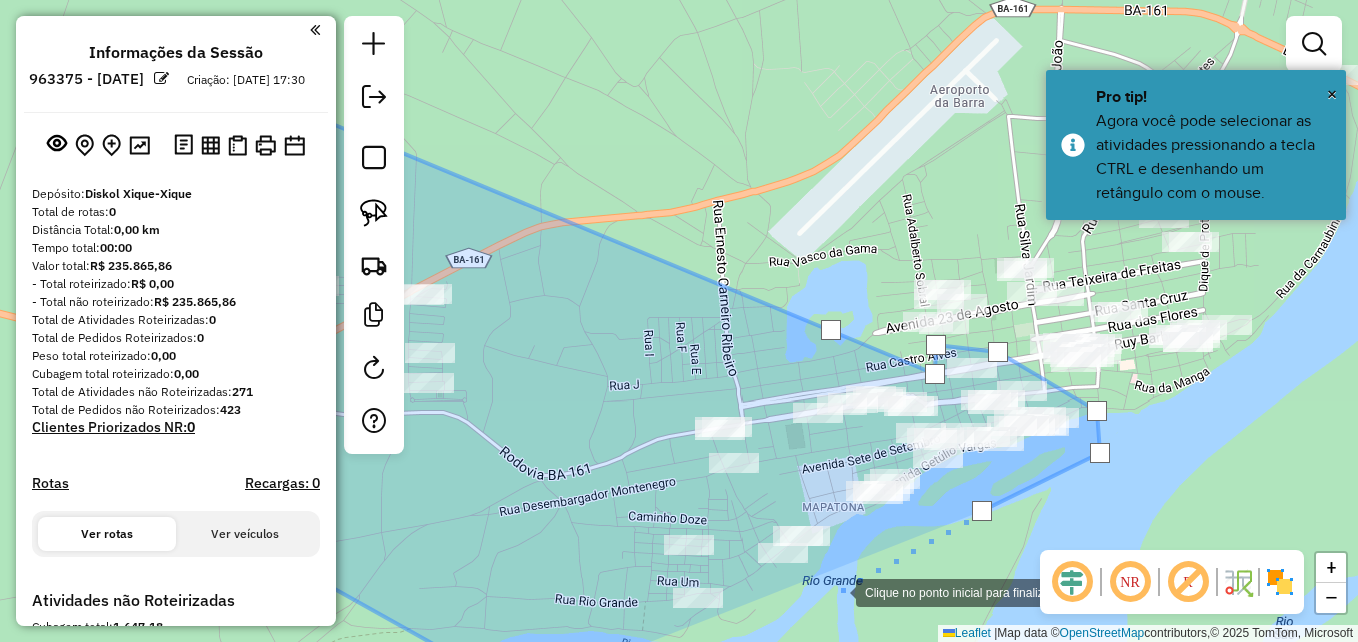 drag, startPoint x: 813, startPoint y: 598, endPoint x: 974, endPoint y: 341, distance: 303.26556 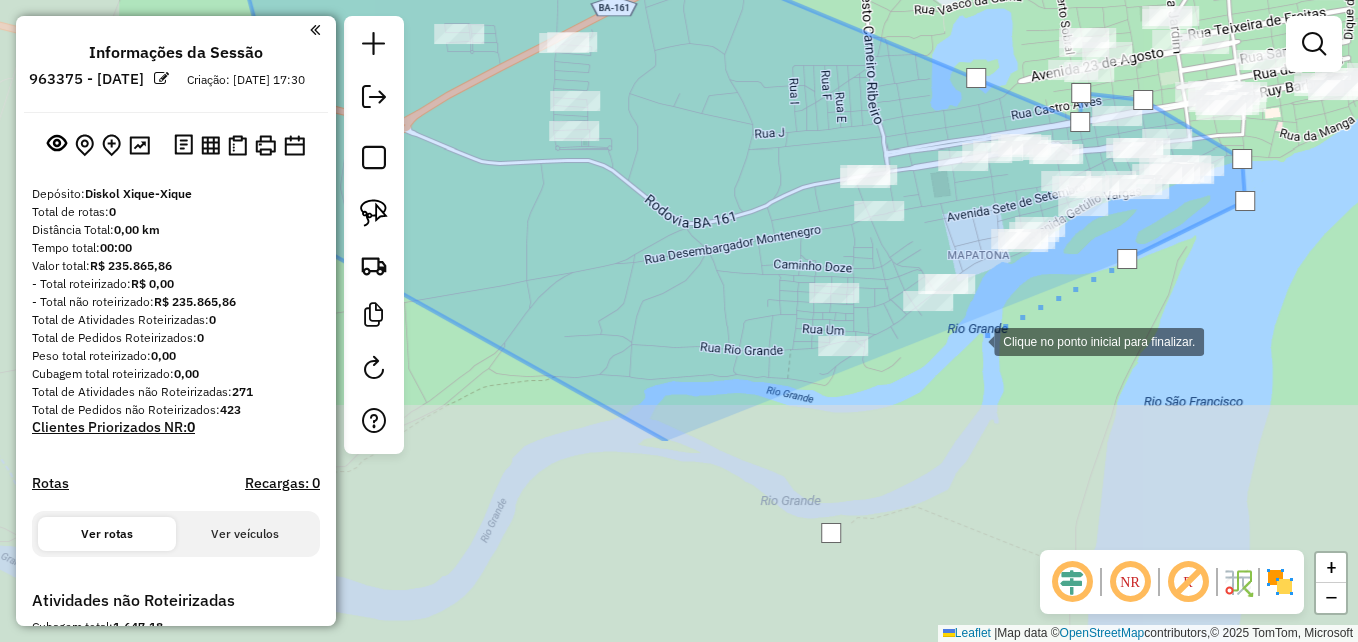 click 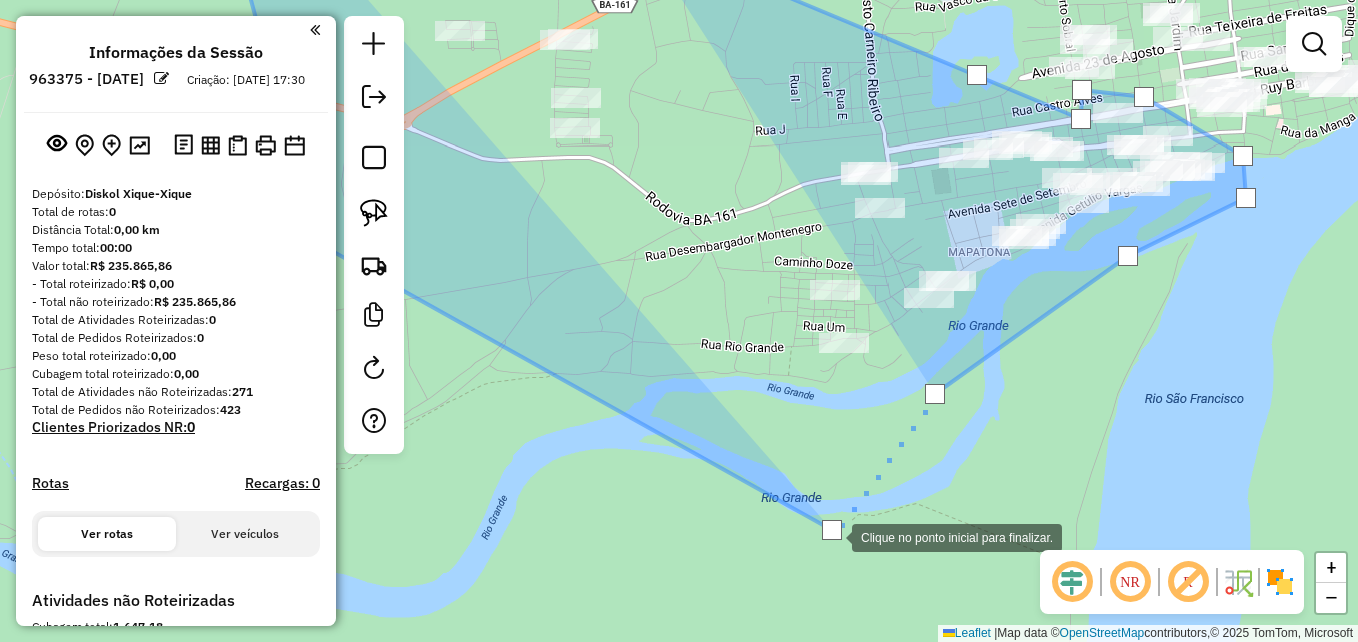 click 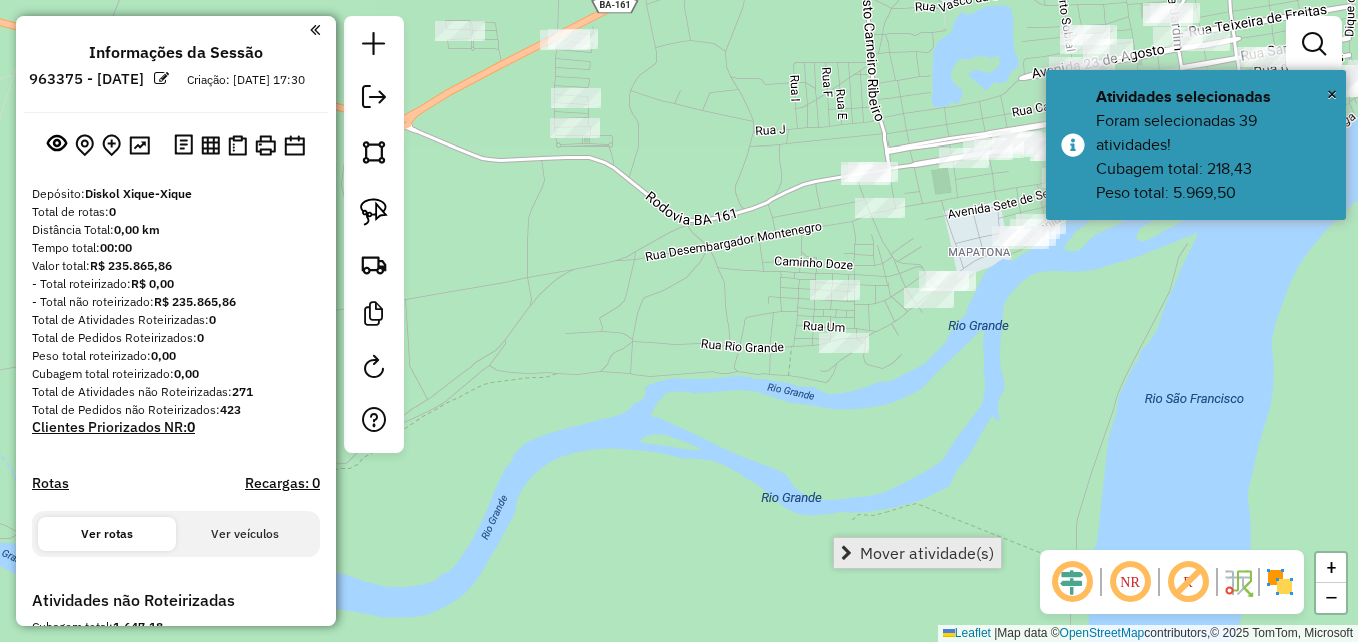 click on "Mover atividade(s)" at bounding box center (927, 553) 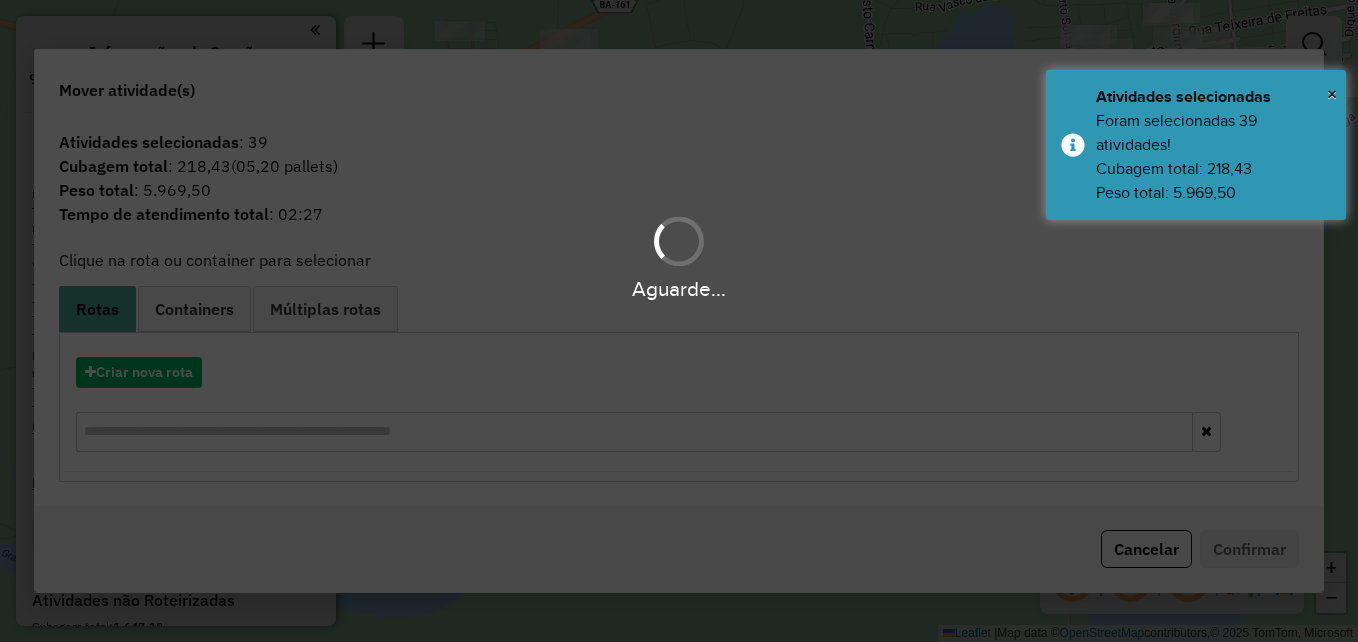 click on "**********" at bounding box center [679, 321] 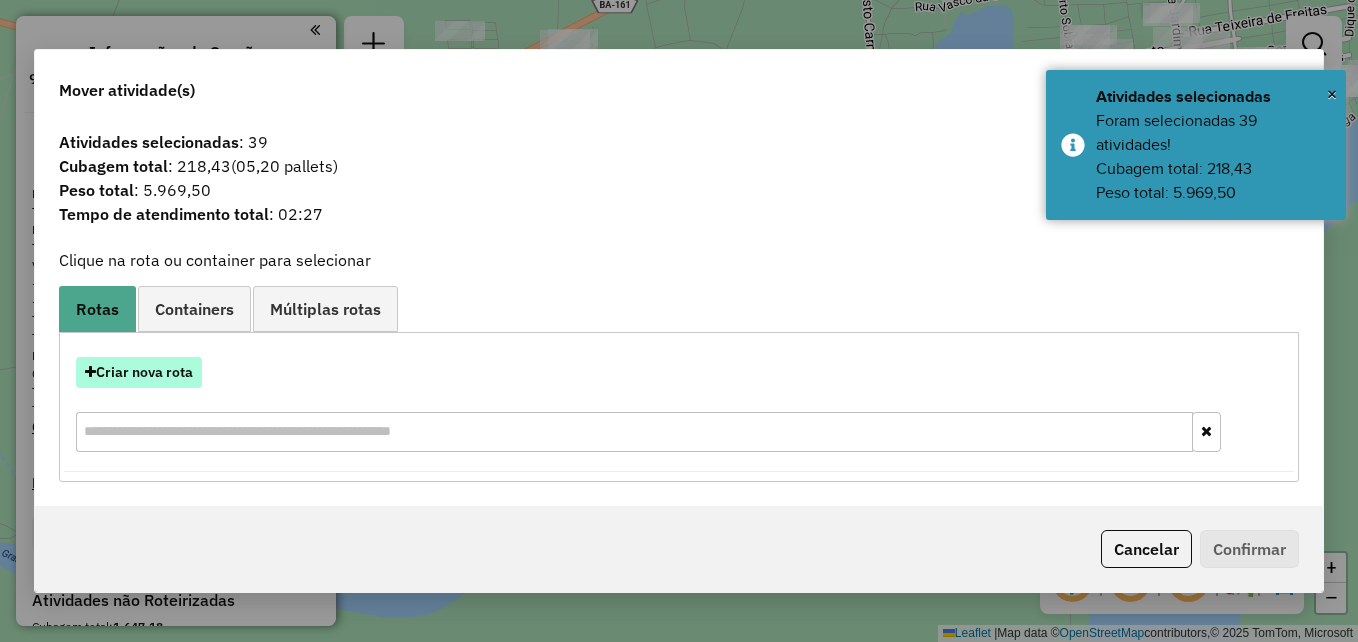 click on "Criar nova rota" at bounding box center (139, 372) 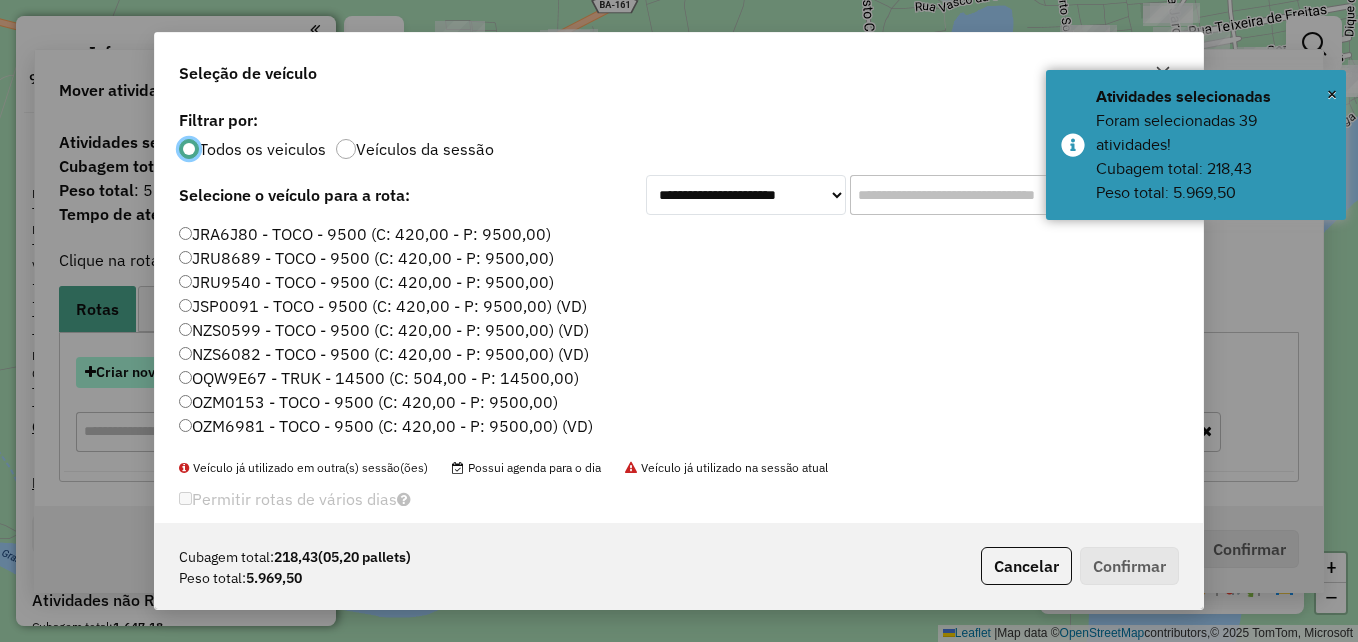 scroll, scrollTop: 11, scrollLeft: 6, axis: both 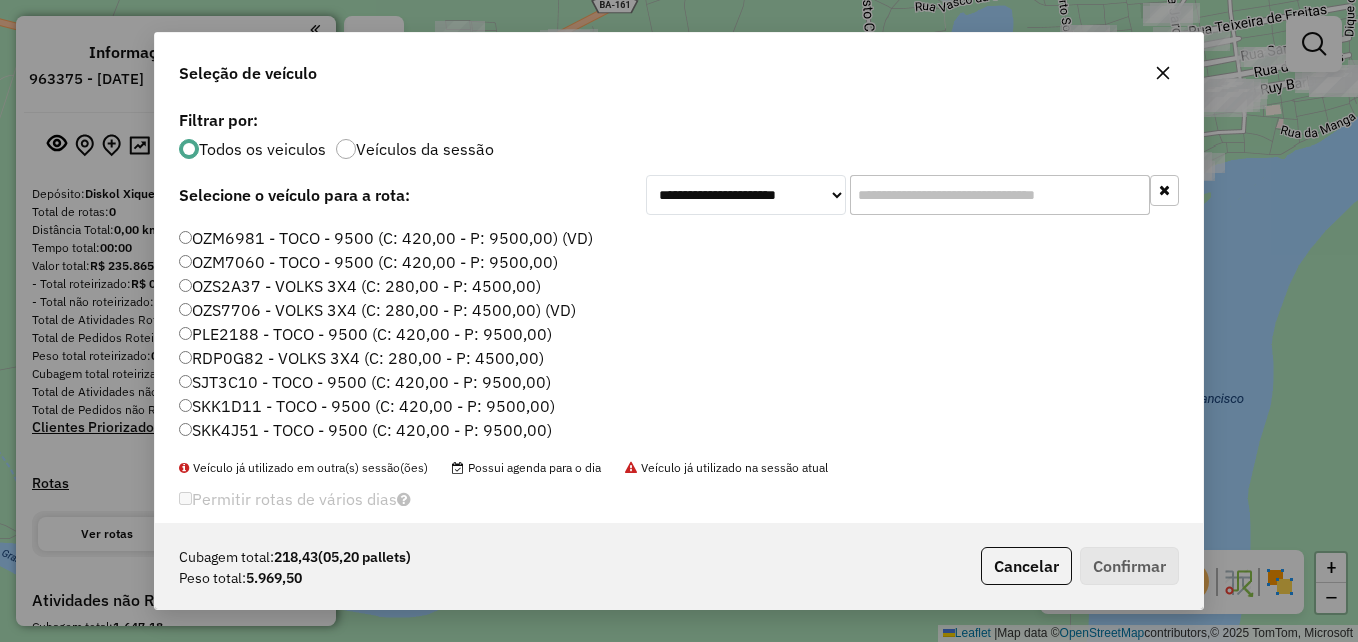 click on "SKK1D11 - TOCO - 9500 (C: 420,00 - P: 9500,00)" 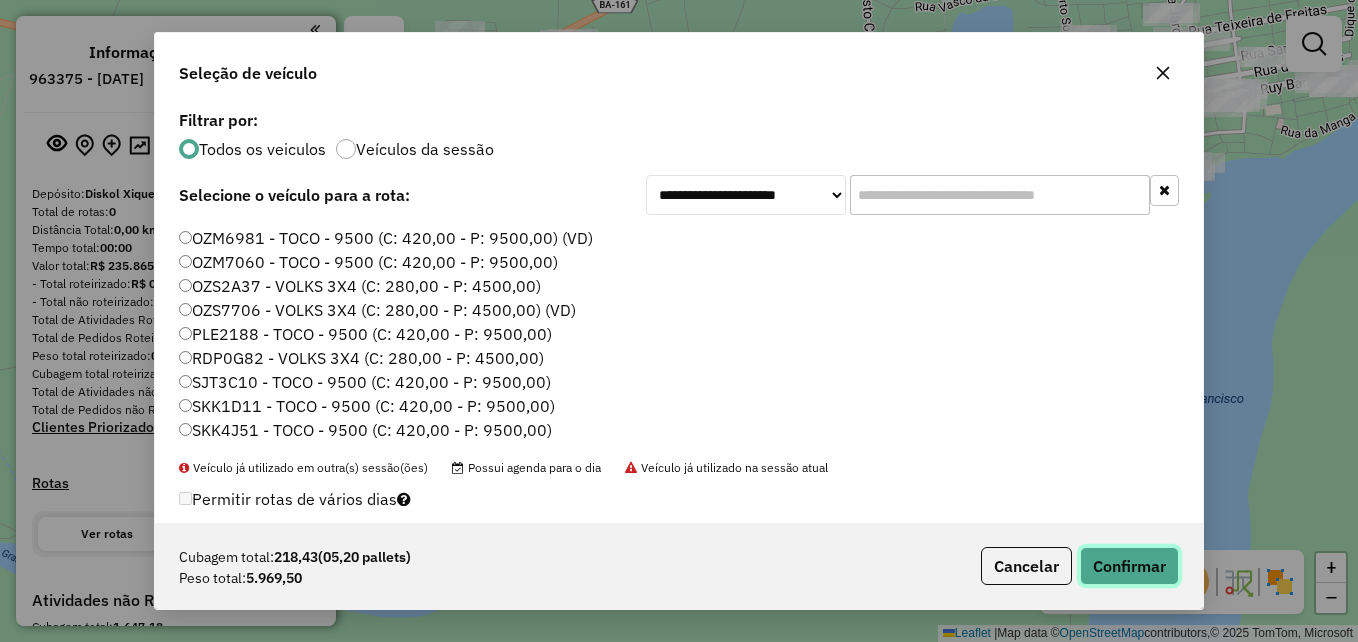 click on "Confirmar" 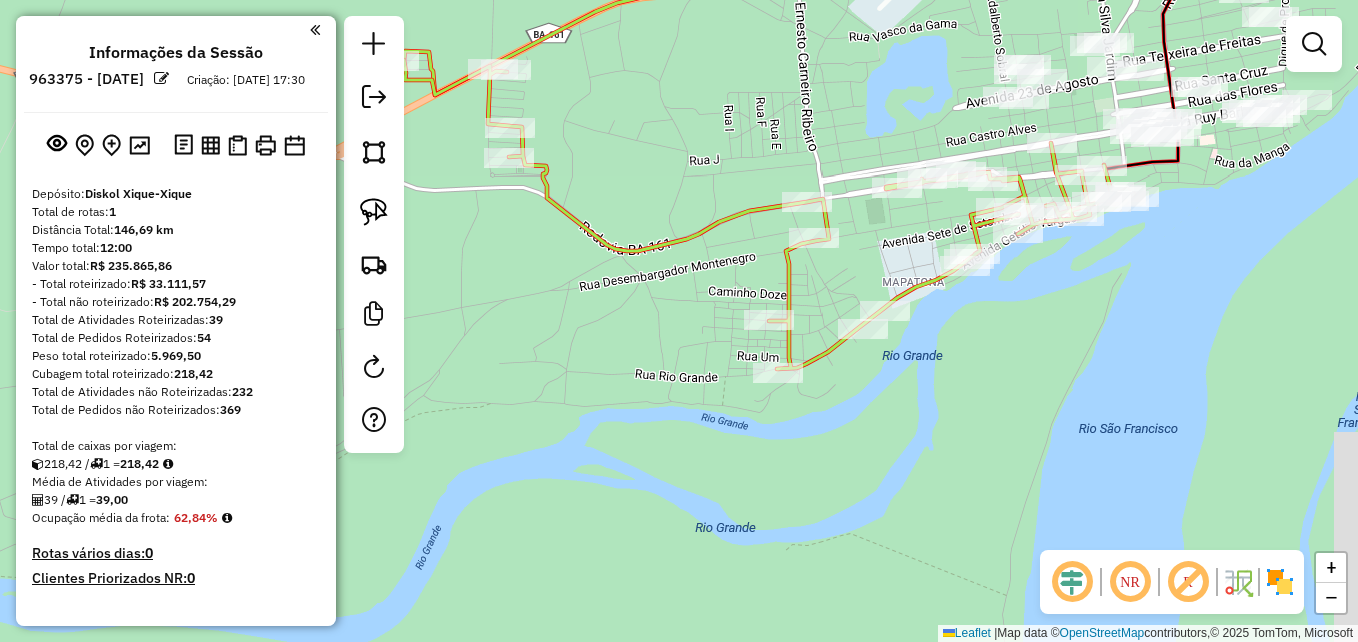 drag, startPoint x: 896, startPoint y: 138, endPoint x: 439, endPoint y: 336, distance: 498.0492 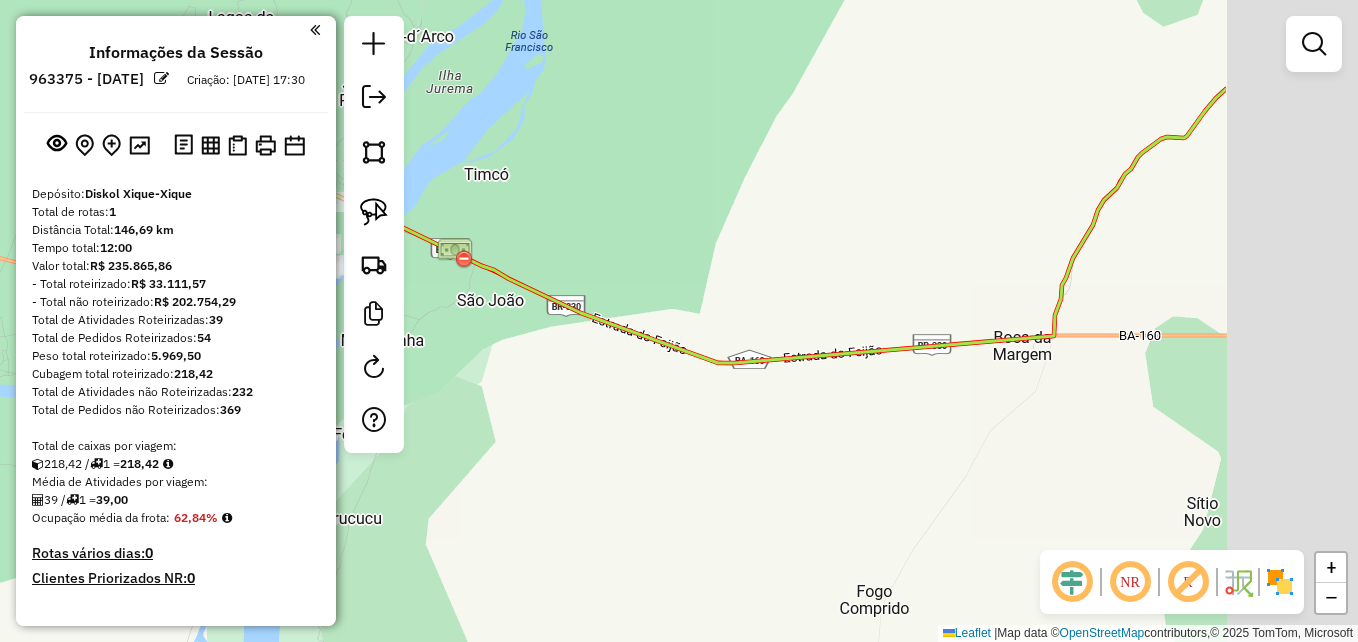 drag, startPoint x: 967, startPoint y: 381, endPoint x: 627, endPoint y: 375, distance: 340.05295 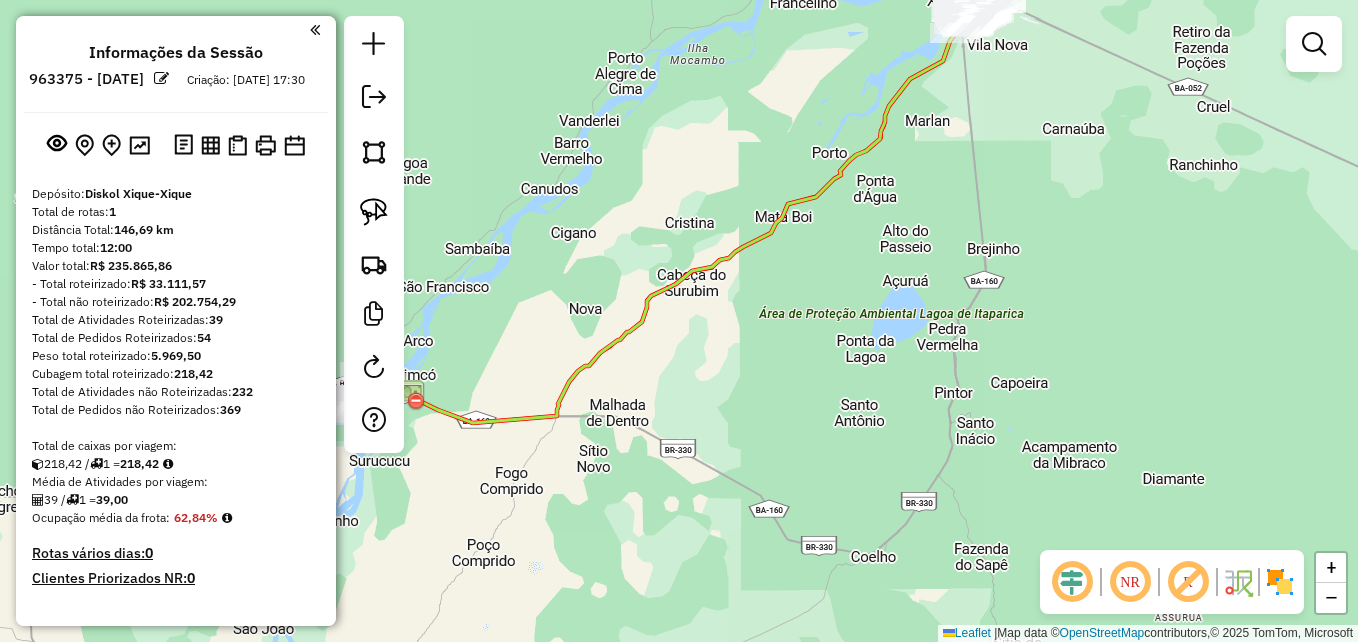 drag, startPoint x: 900, startPoint y: 459, endPoint x: 737, endPoint y: 505, distance: 169.36647 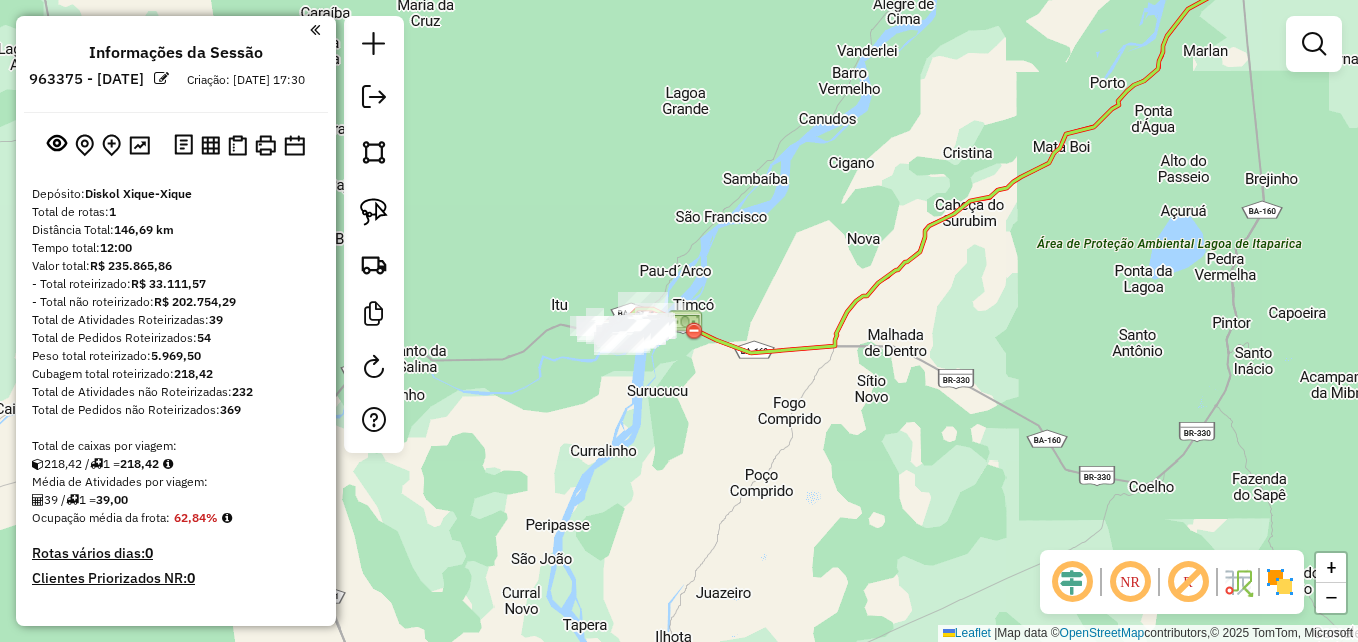 drag, startPoint x: 551, startPoint y: 529, endPoint x: 885, endPoint y: 506, distance: 334.791 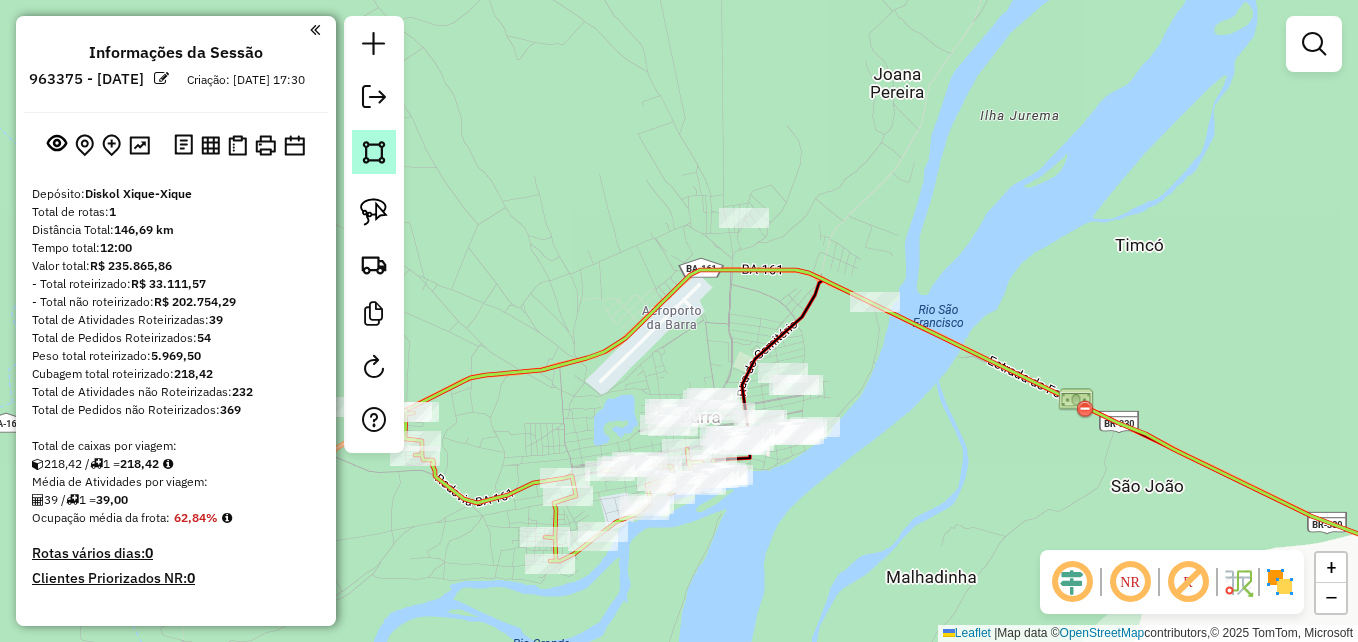 click 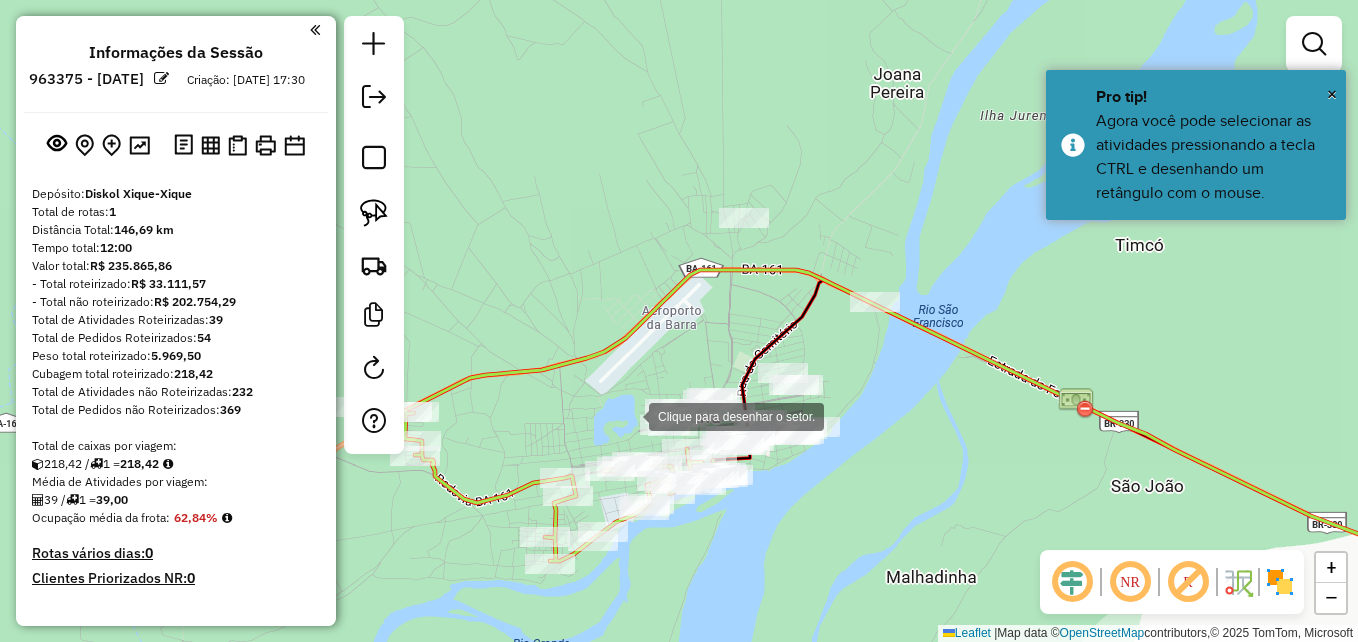 drag, startPoint x: 628, startPoint y: 415, endPoint x: 641, endPoint y: 381, distance: 36.40055 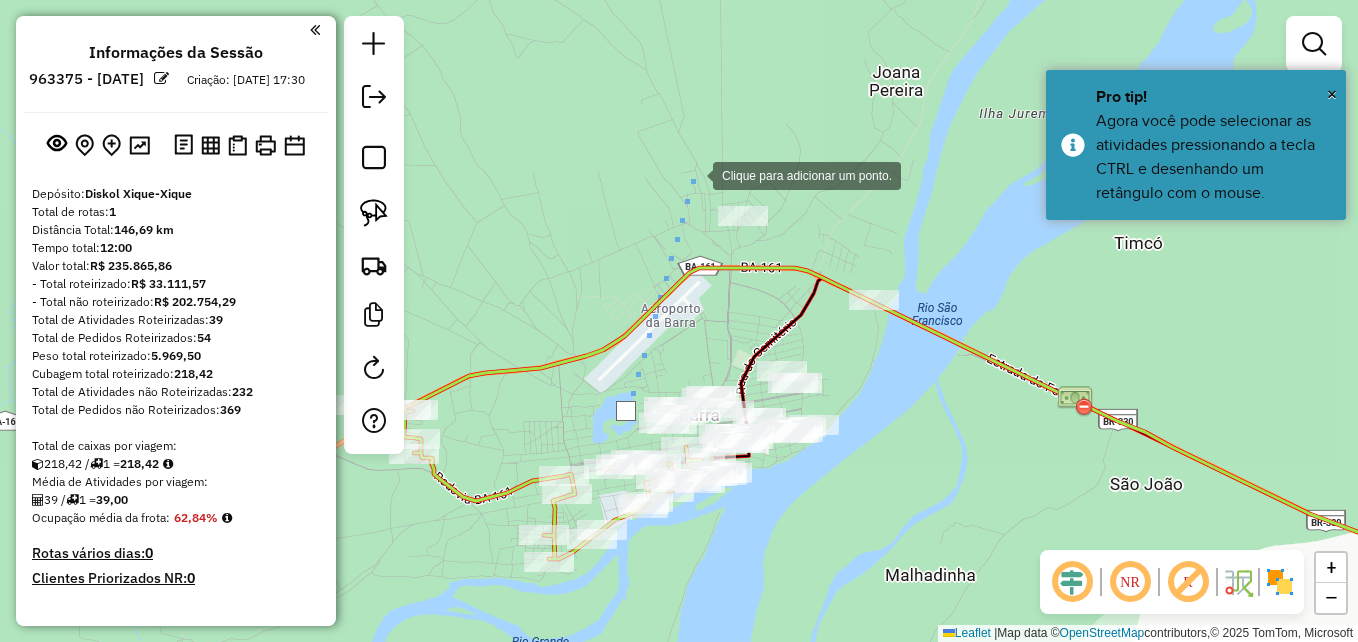 click 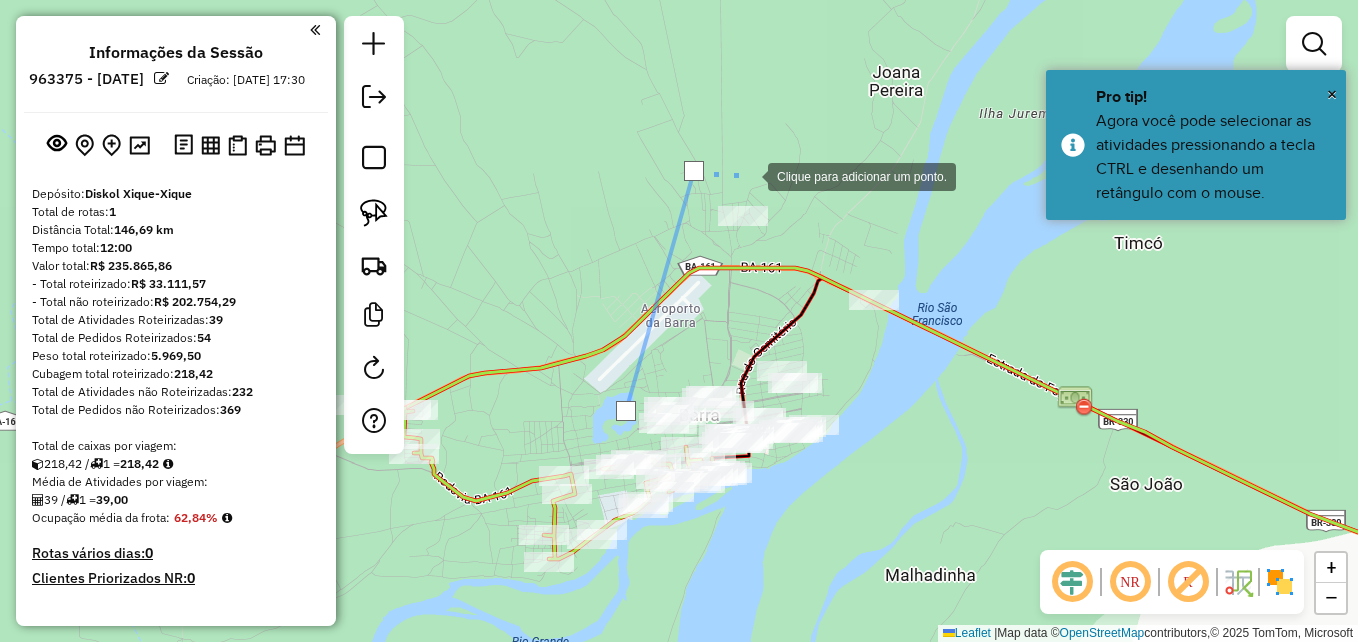 click 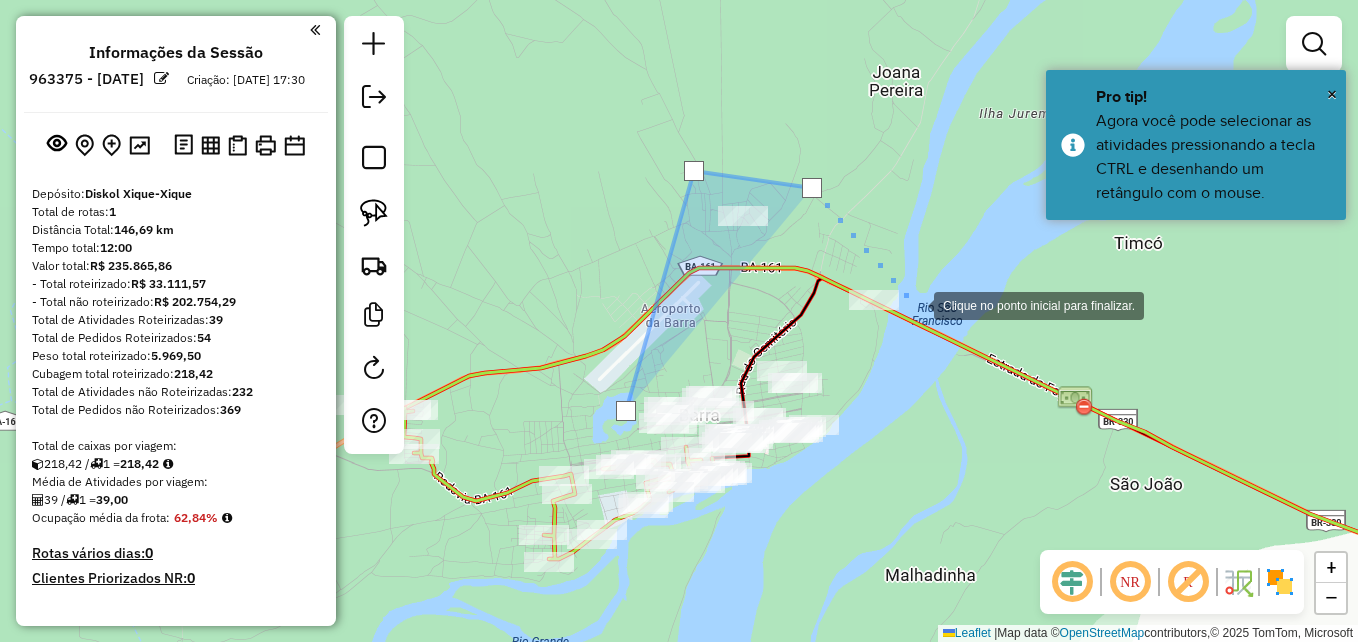 click 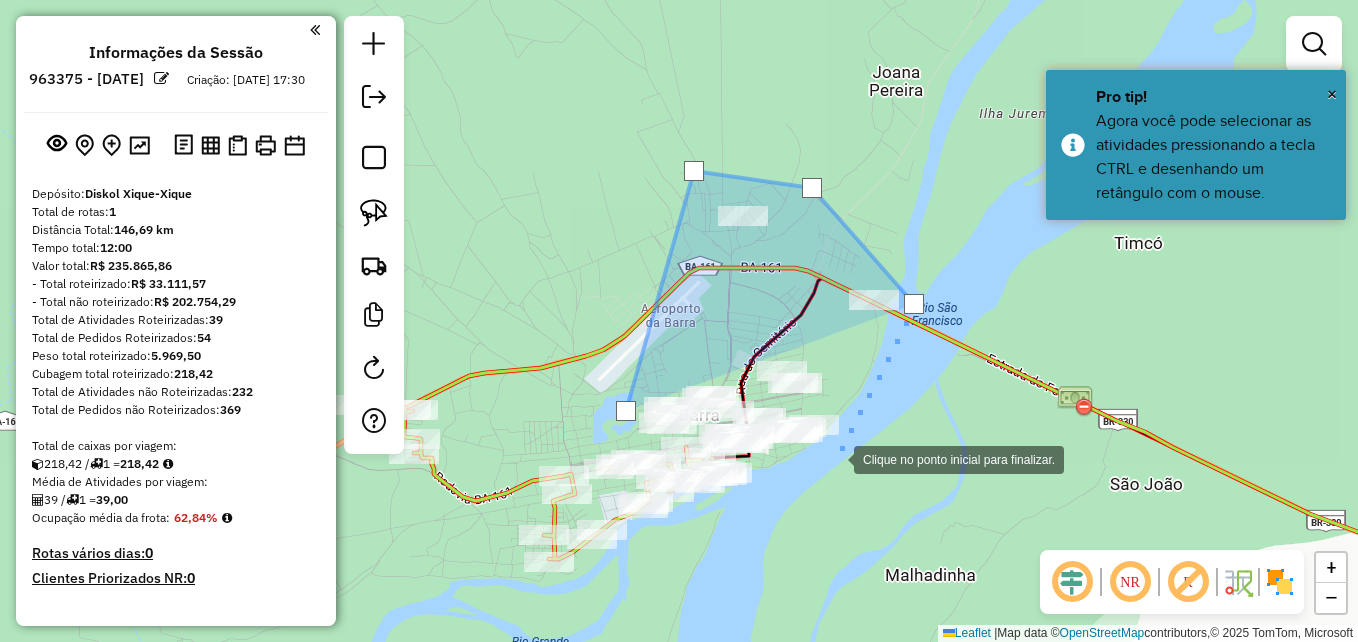 drag, startPoint x: 834, startPoint y: 458, endPoint x: 828, endPoint y: 503, distance: 45.39824 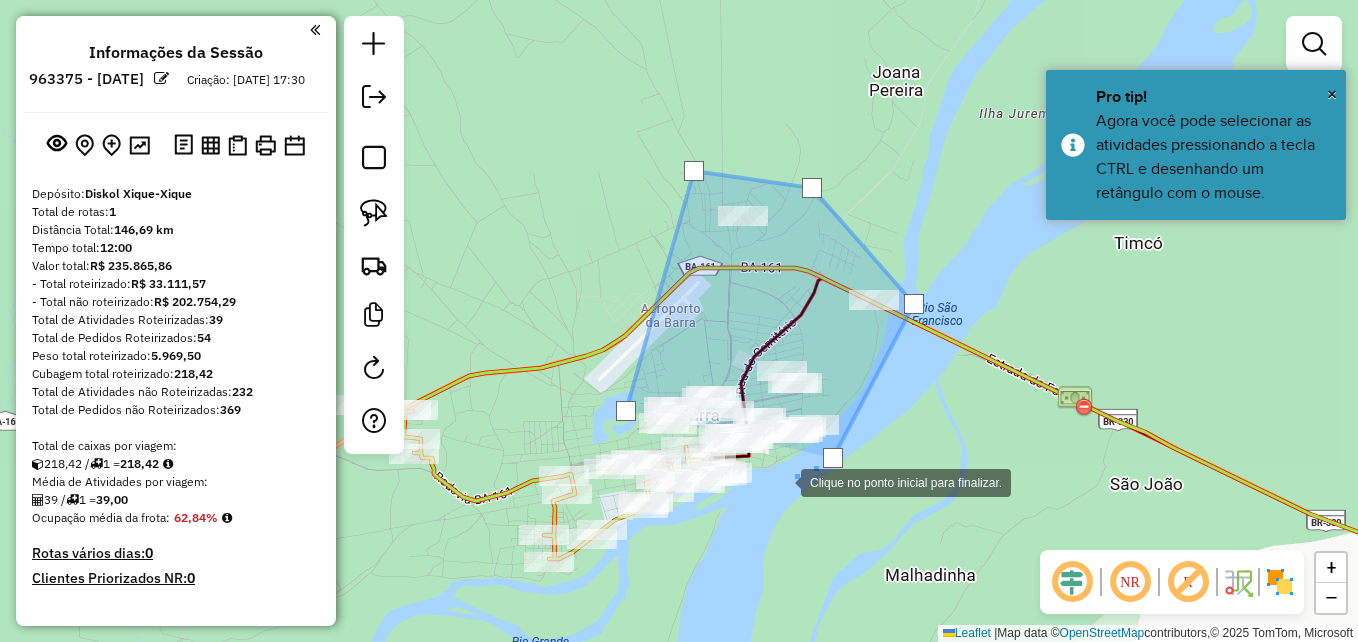 click 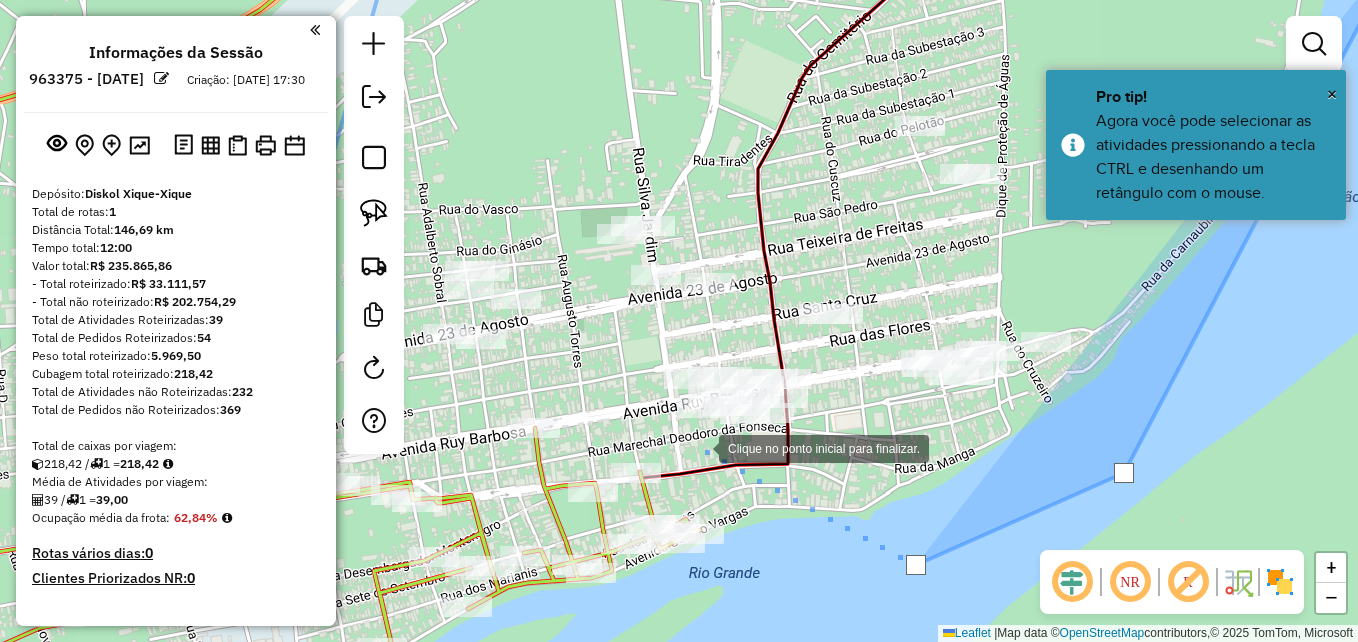 drag, startPoint x: 699, startPoint y: 447, endPoint x: 556, endPoint y: 387, distance: 155.0774 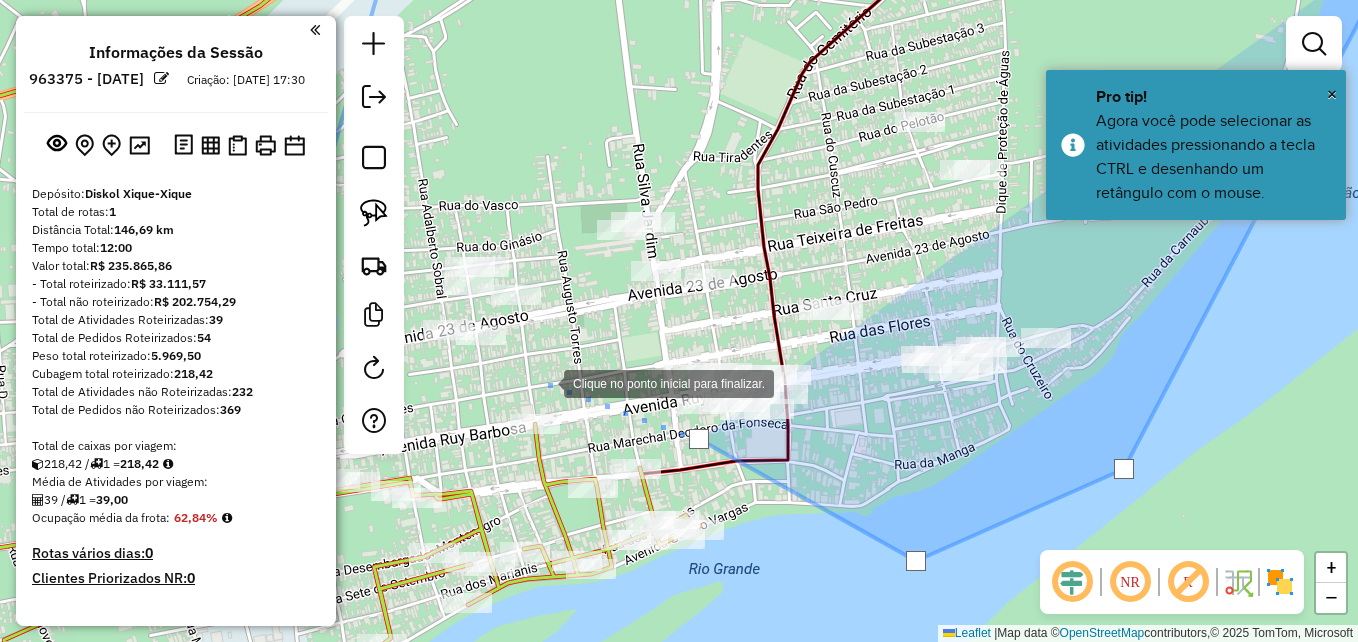 click 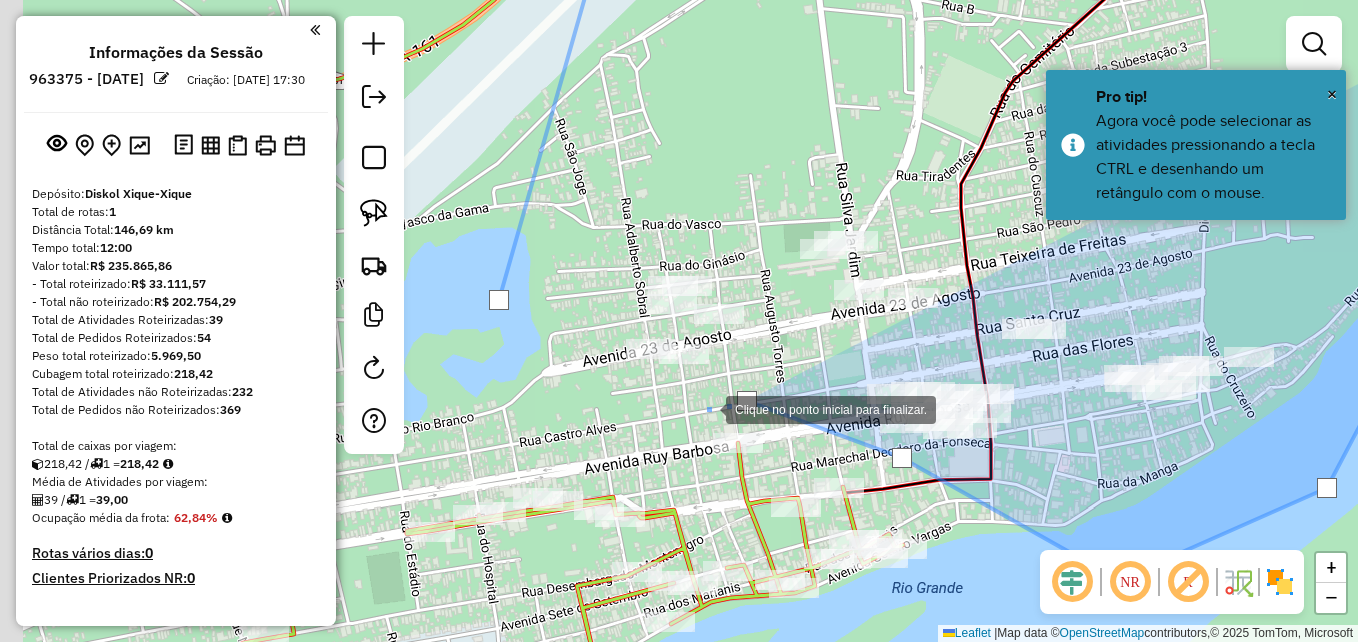 drag, startPoint x: 488, startPoint y: 386, endPoint x: 687, endPoint y: 405, distance: 199.90498 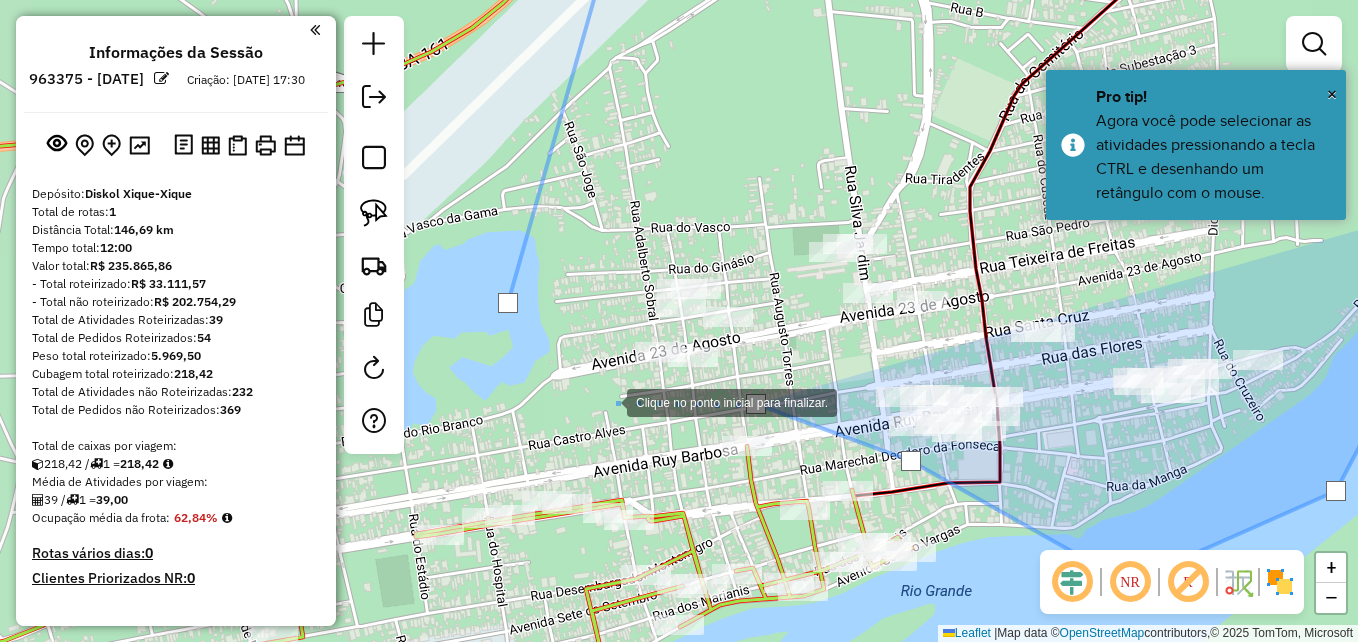 click 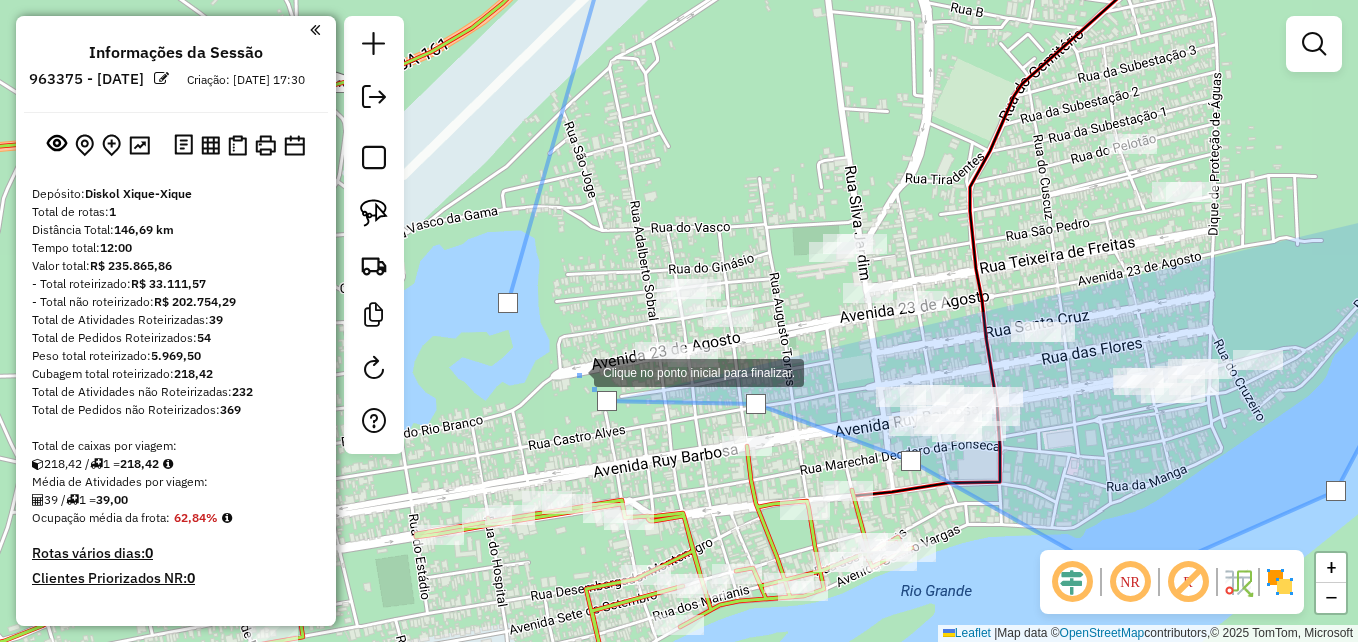drag, startPoint x: 574, startPoint y: 371, endPoint x: 548, endPoint y: 307, distance: 69.079666 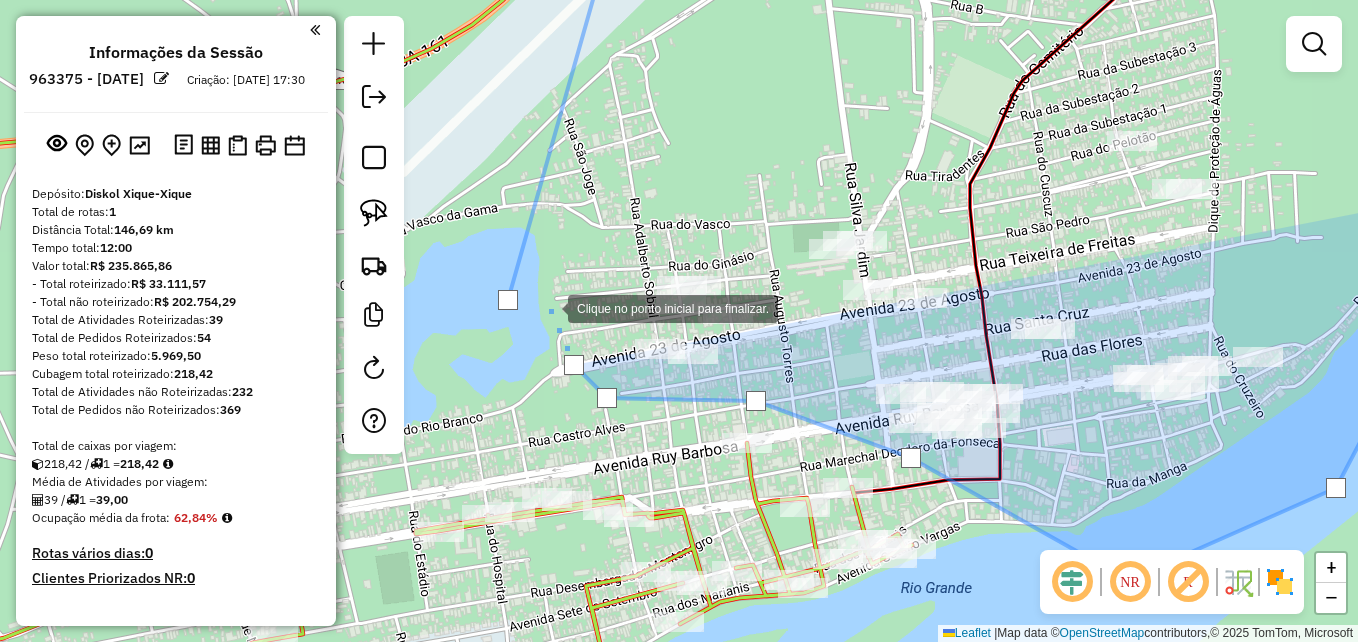 click 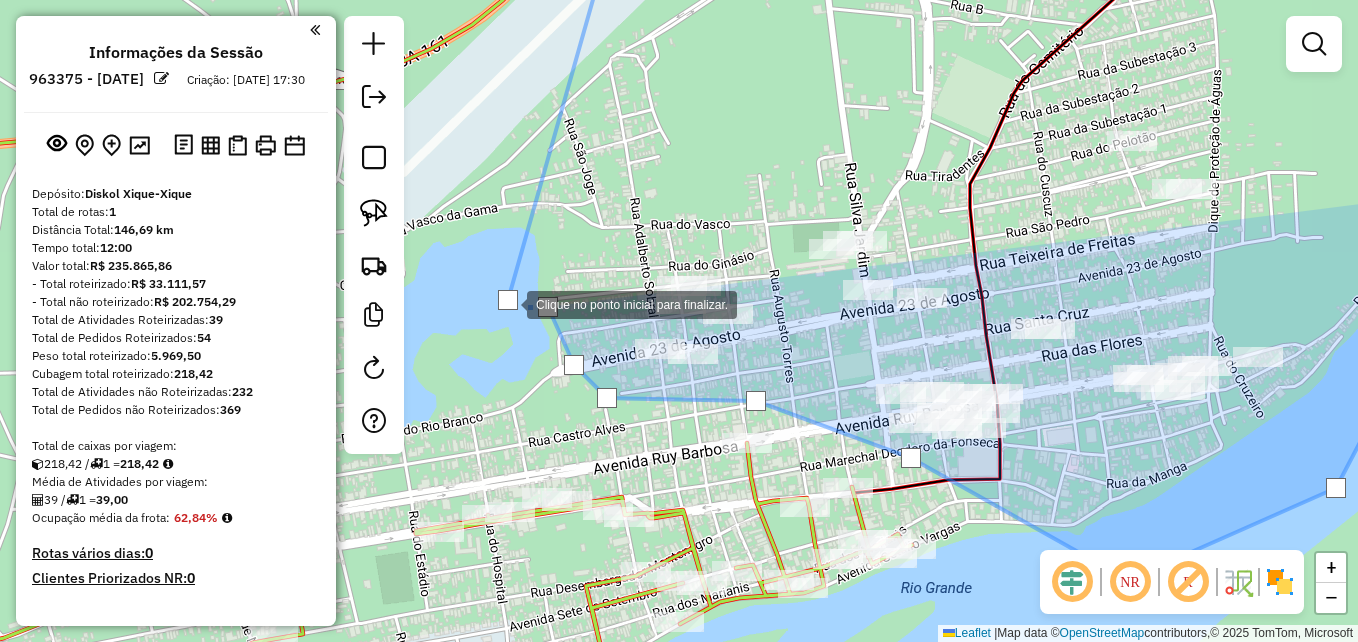 click 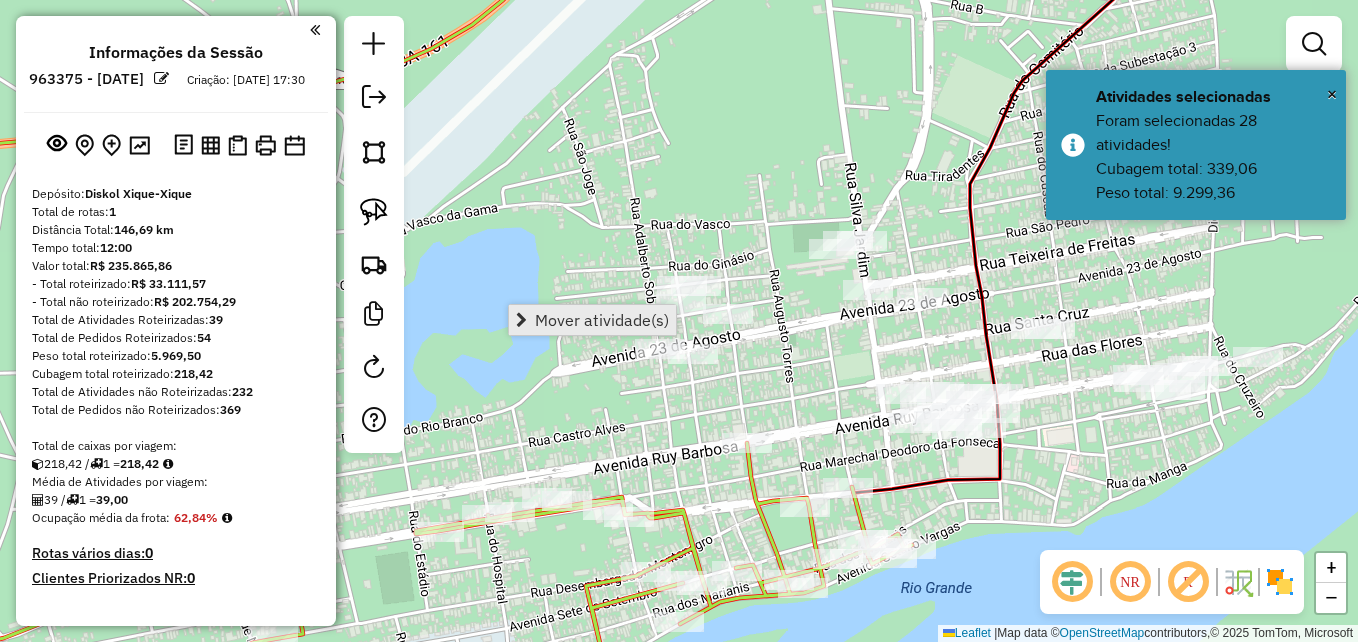 click on "Mover atividade(s)" at bounding box center [602, 320] 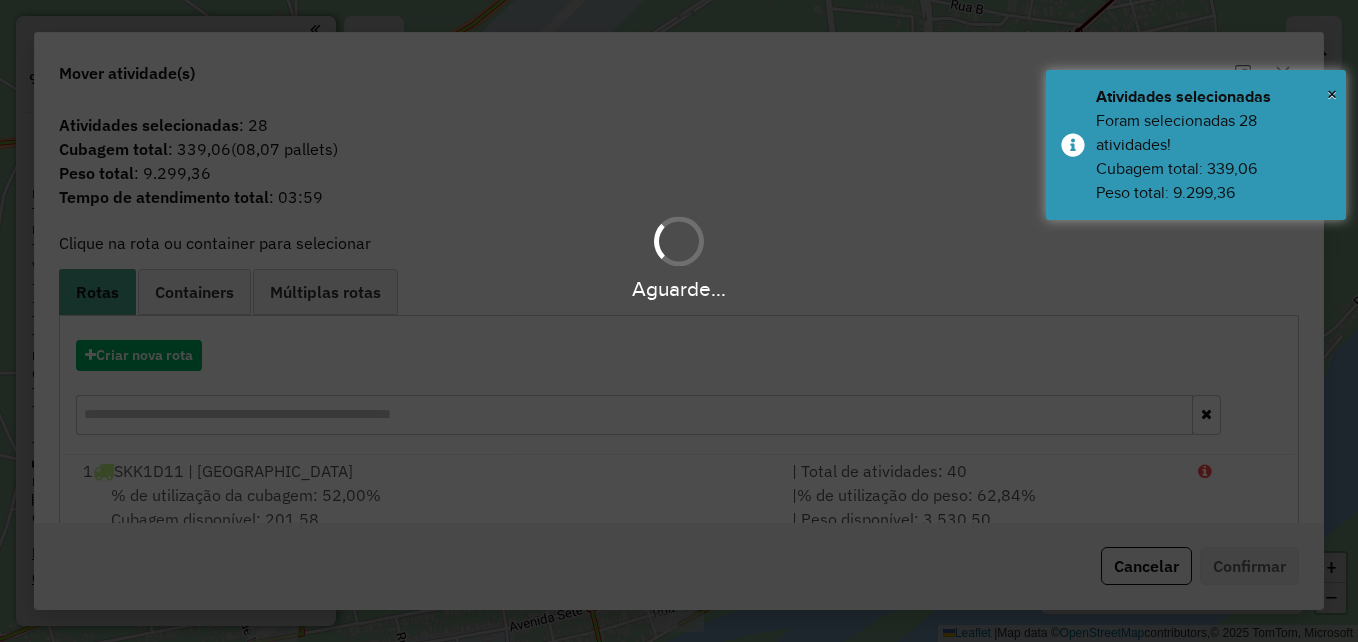 click on "Aguarde..." at bounding box center [679, 321] 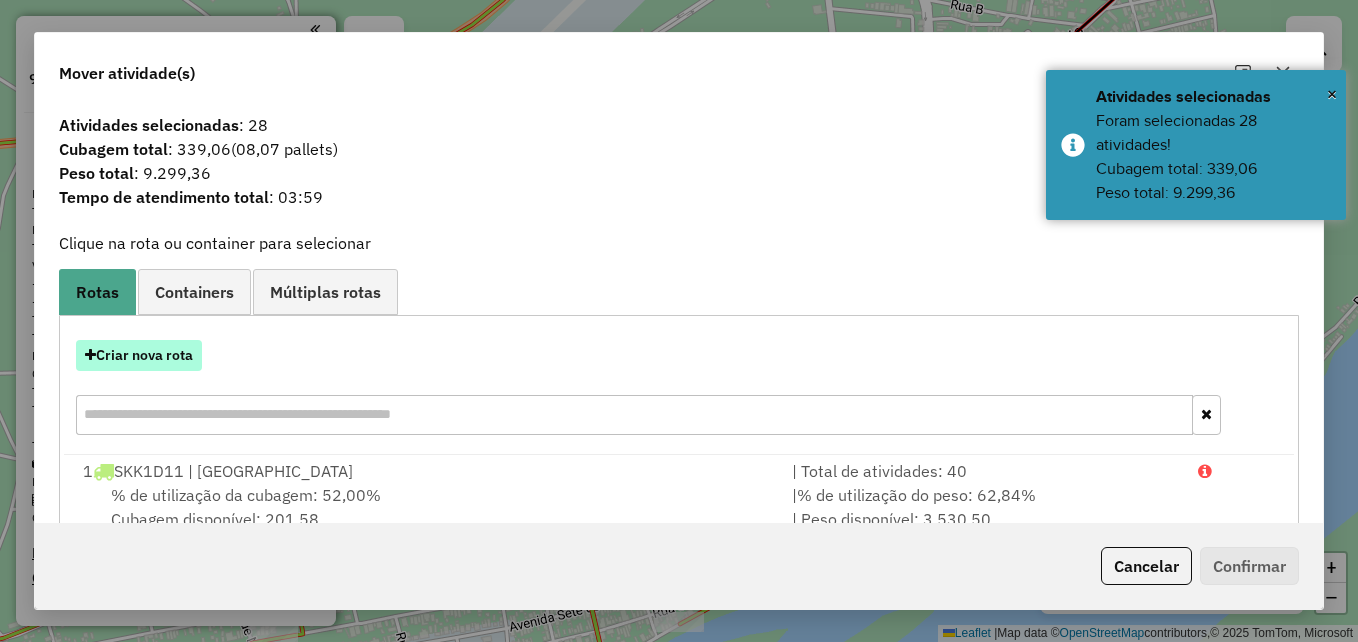 click on "Criar nova rota" at bounding box center (139, 355) 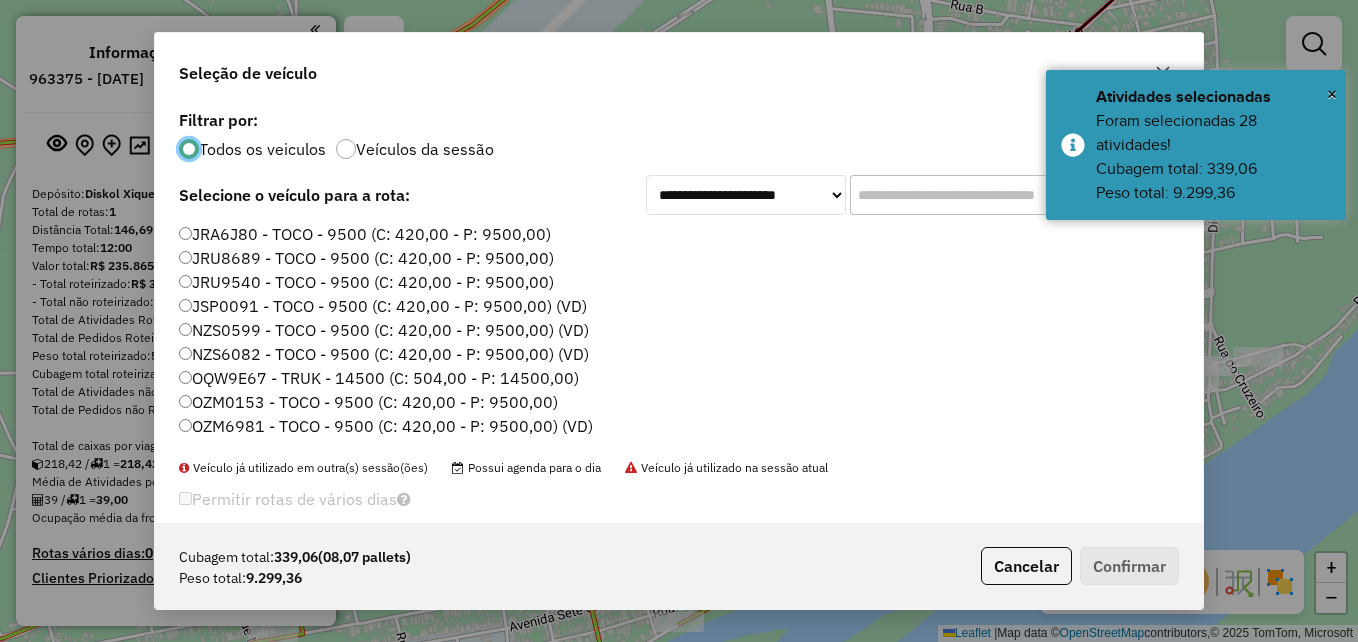 scroll, scrollTop: 11, scrollLeft: 6, axis: both 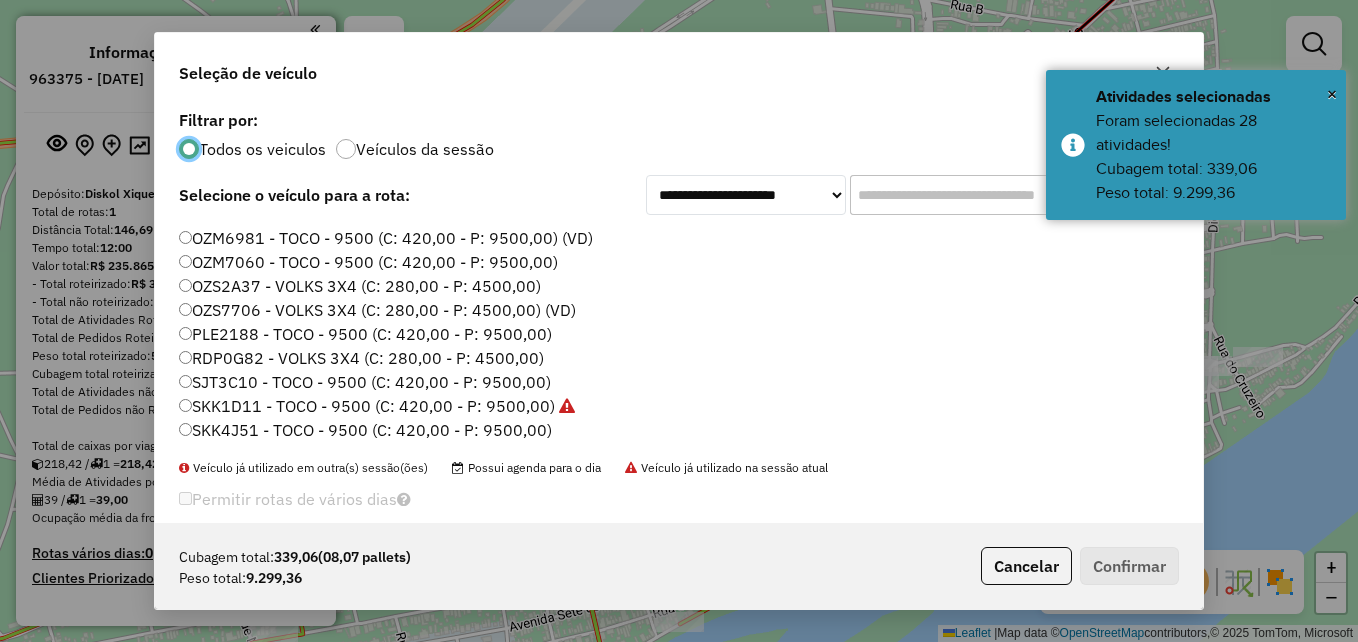 click on "SKK4J51 - TOCO - 9500 (C: 420,00 - P: 9500,00)" 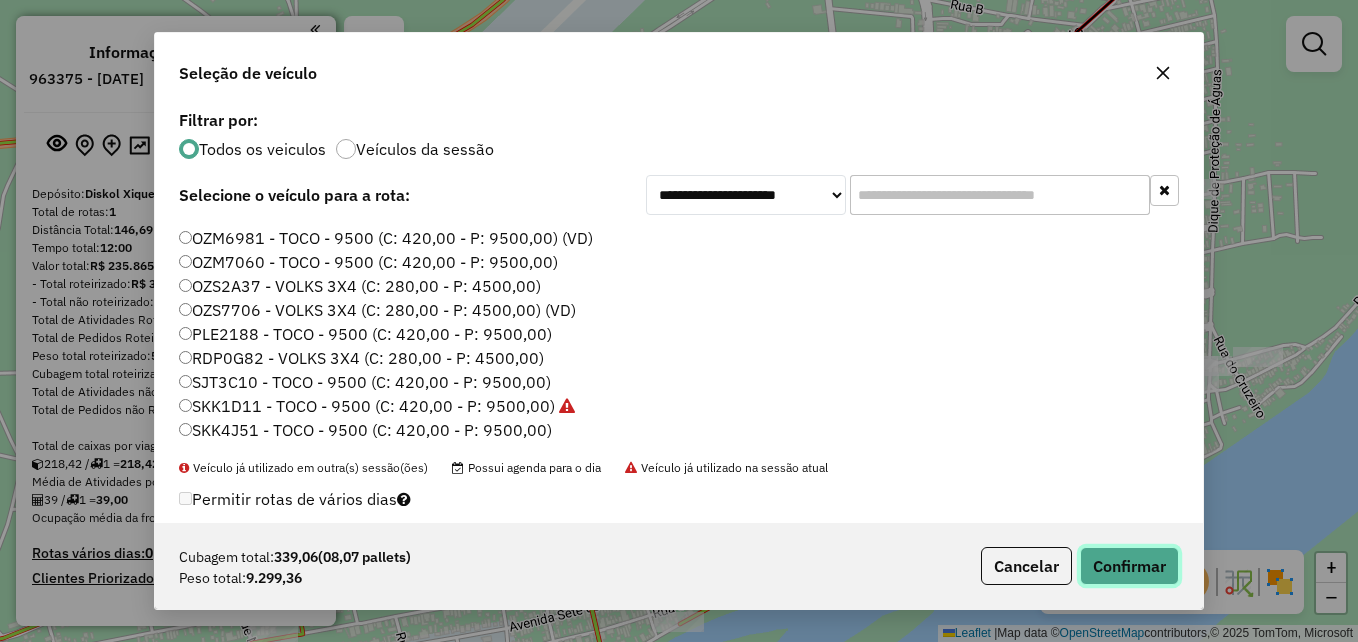 click on "Confirmar" 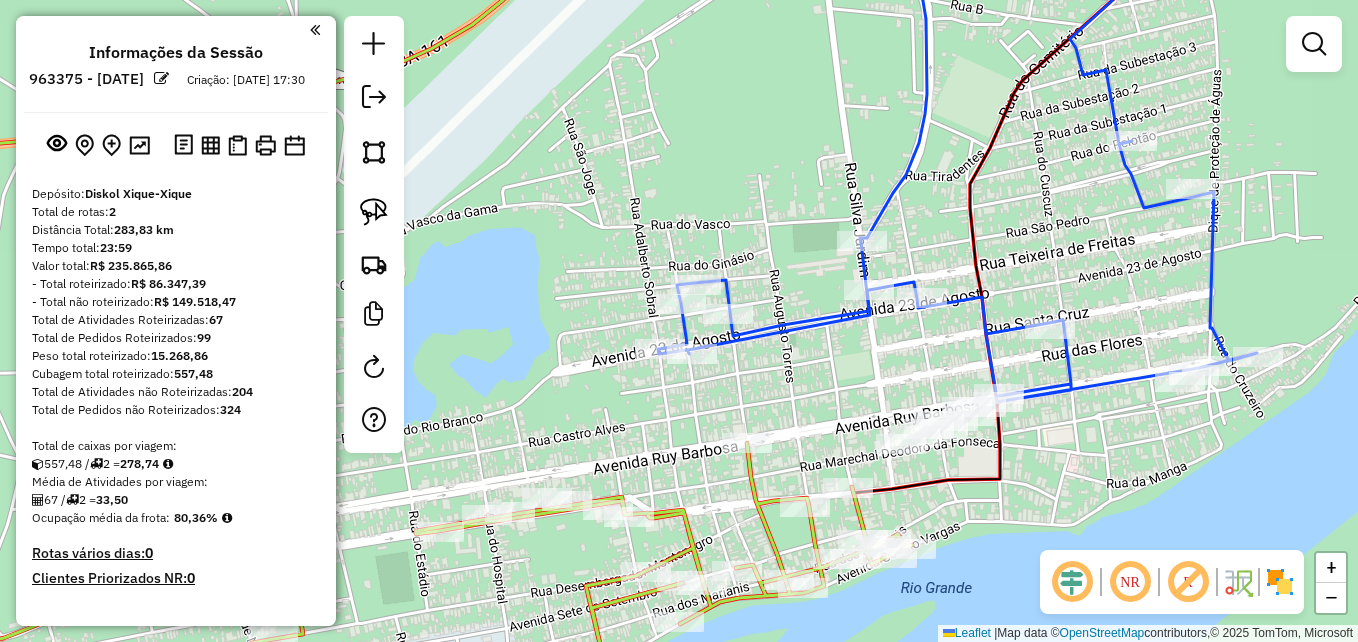 click 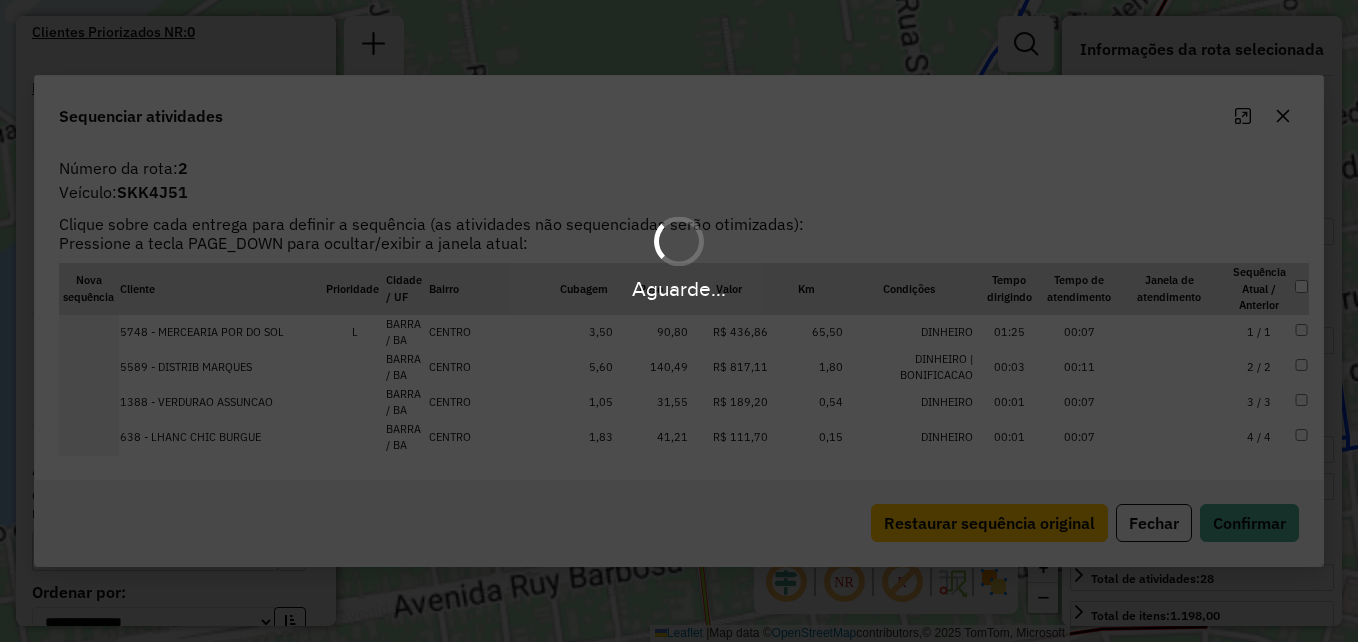 scroll, scrollTop: 757, scrollLeft: 0, axis: vertical 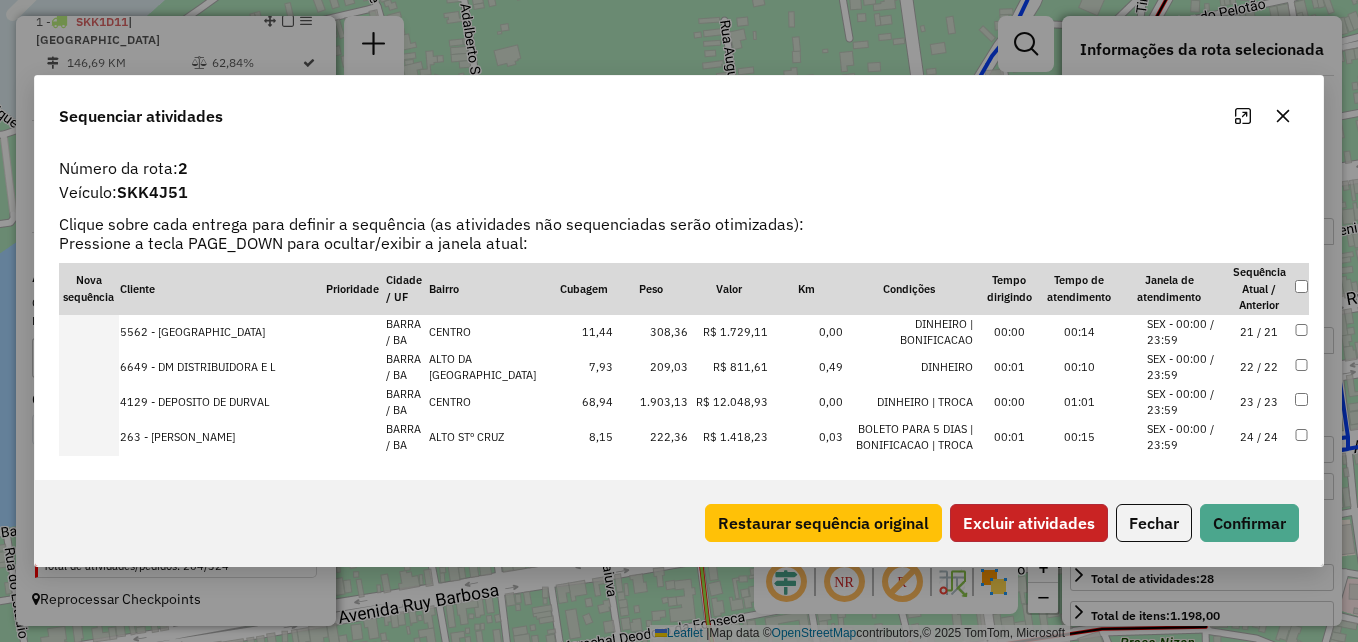 click on "Excluir atividades" 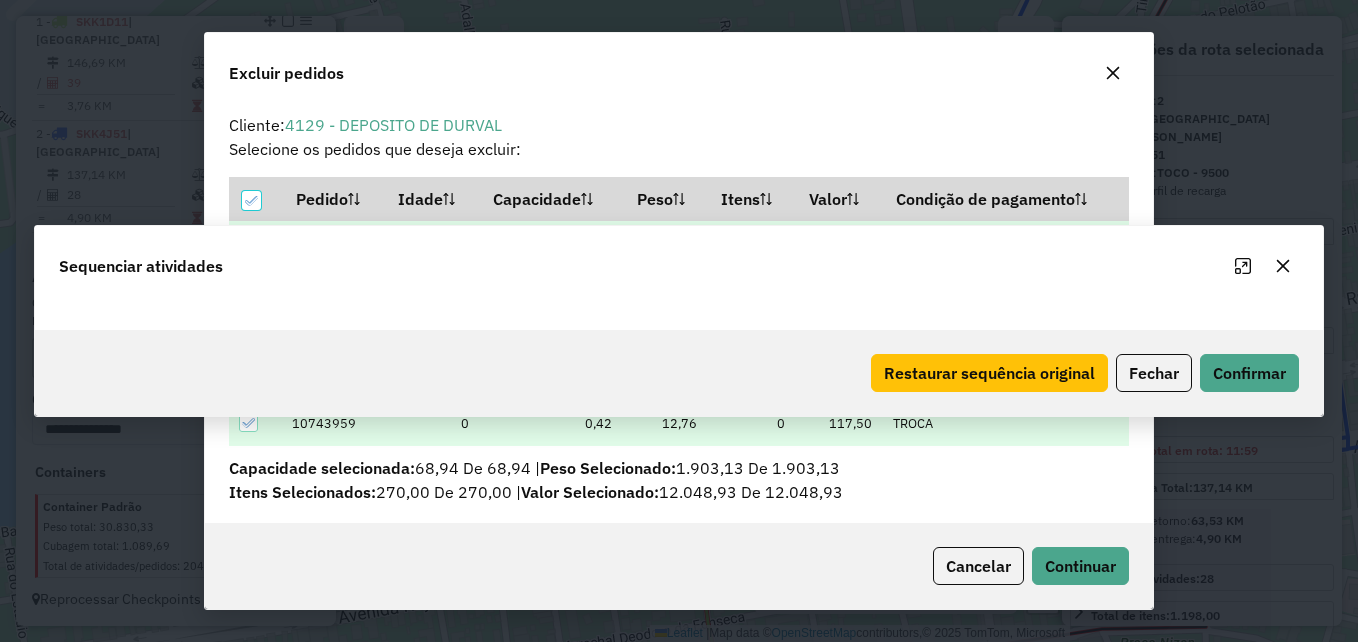scroll, scrollTop: 82, scrollLeft: 0, axis: vertical 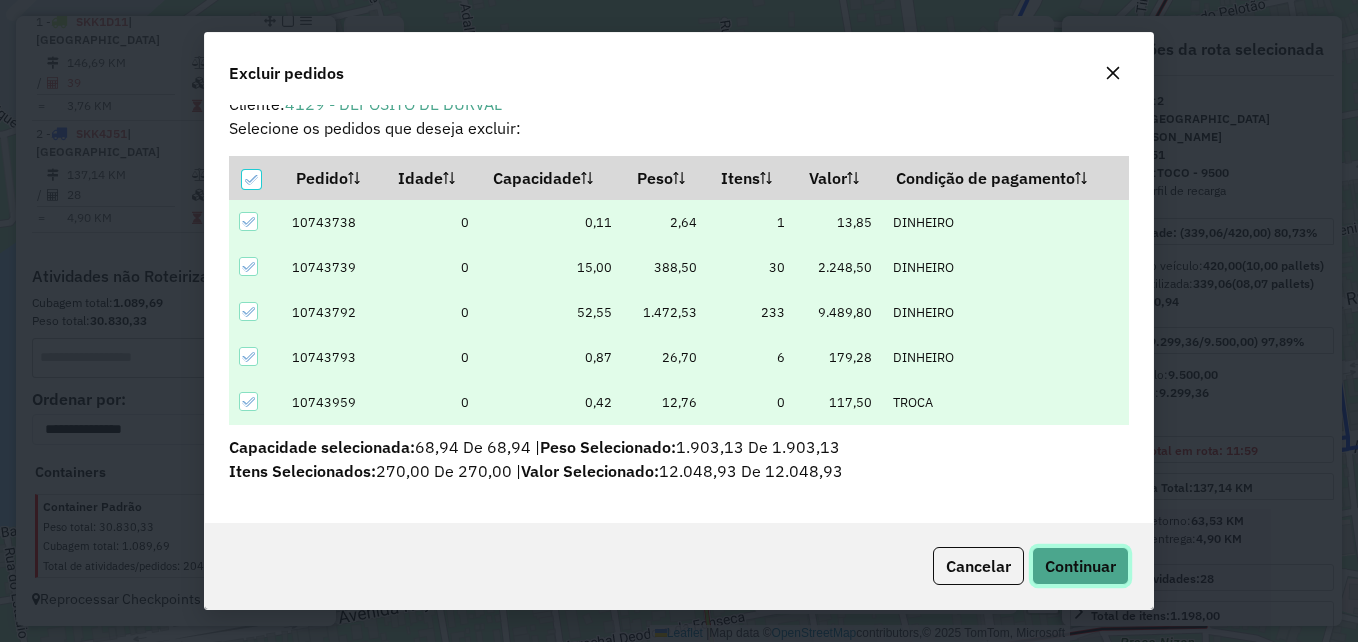 click on "Continuar" 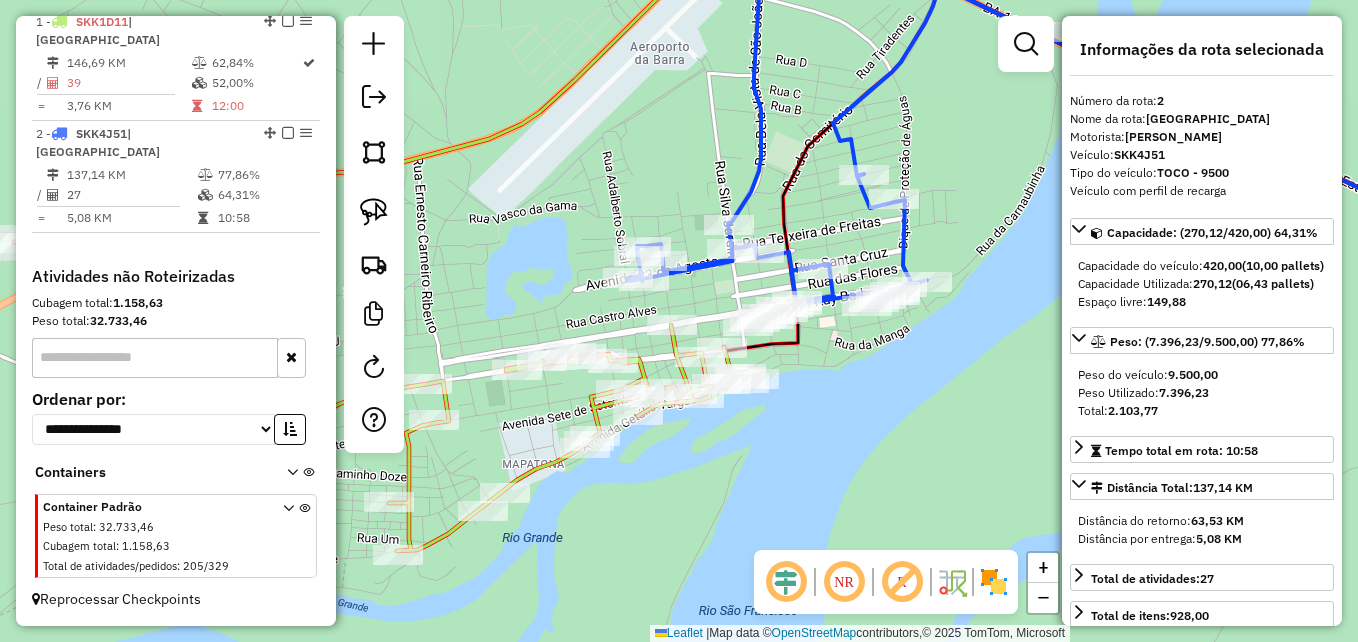 drag, startPoint x: 842, startPoint y: 356, endPoint x: 728, endPoint y: 438, distance: 140.42792 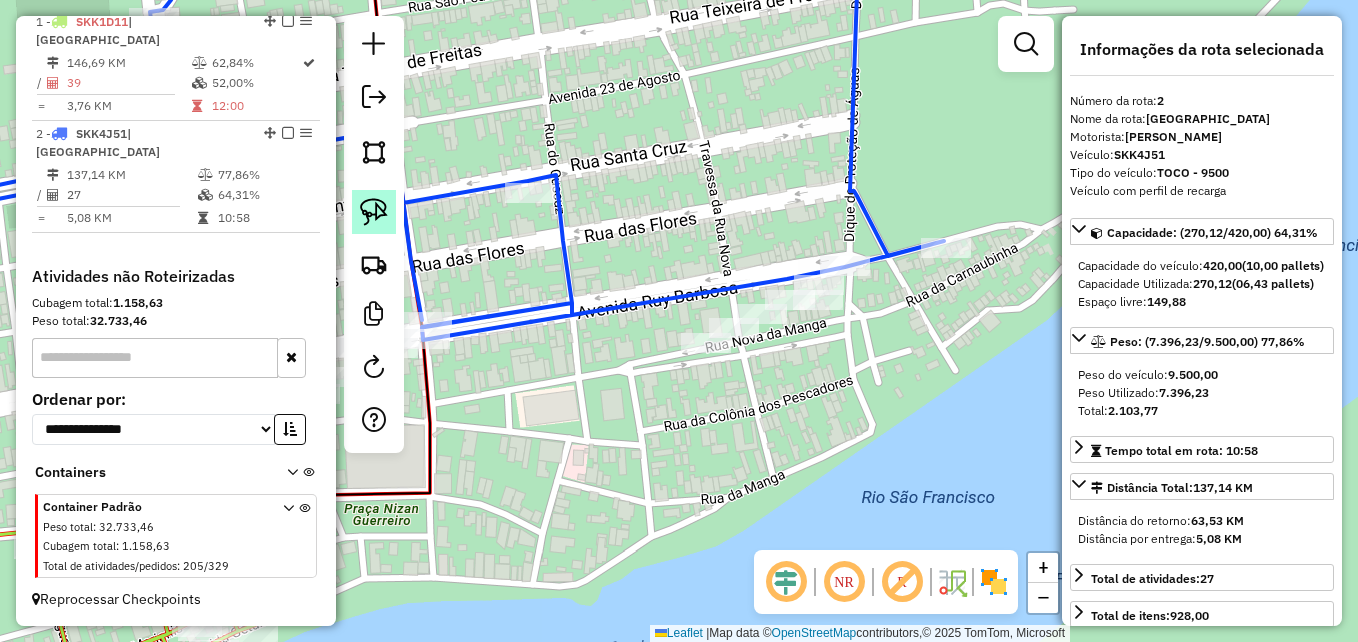 click 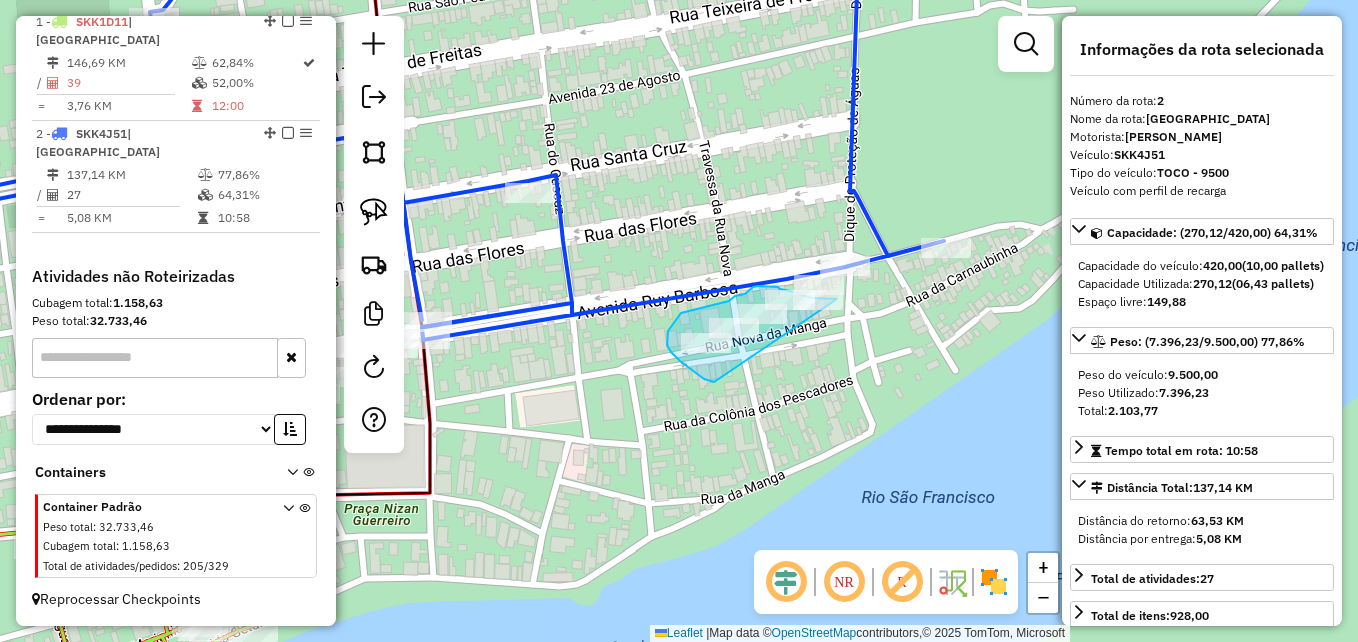 click on "Janela de atendimento Grade de atendimento Capacidade Transportadoras Veículos Cliente Pedidos  Rotas Selecione os dias de semana para filtrar as janelas de atendimento  Seg   Ter   Qua   Qui   Sex   Sáb   Dom  Informe o período da janela de atendimento: De: Até:  Filtrar exatamente a janela do cliente  Considerar janela de atendimento padrão  Selecione os dias de semana para filtrar as grades de atendimento  Seg   Ter   Qua   Qui   Sex   Sáb   Dom   Considerar clientes sem dia de atendimento cadastrado  Clientes fora do dia de atendimento selecionado Filtrar as atividades entre os valores definidos abaixo:  Peso mínimo:   Peso máximo:   Cubagem mínima:   Cubagem máxima:   De:   Até:  Filtrar as atividades entre o tempo de atendimento definido abaixo:  De:   Até:   Considerar capacidade total dos clientes não roteirizados Transportadora: Selecione um ou mais itens Tipo de veículo: Selecione um ou mais itens Veículo: Selecione um ou mais itens Motorista: Selecione um ou mais itens Nome: Rótulo:" 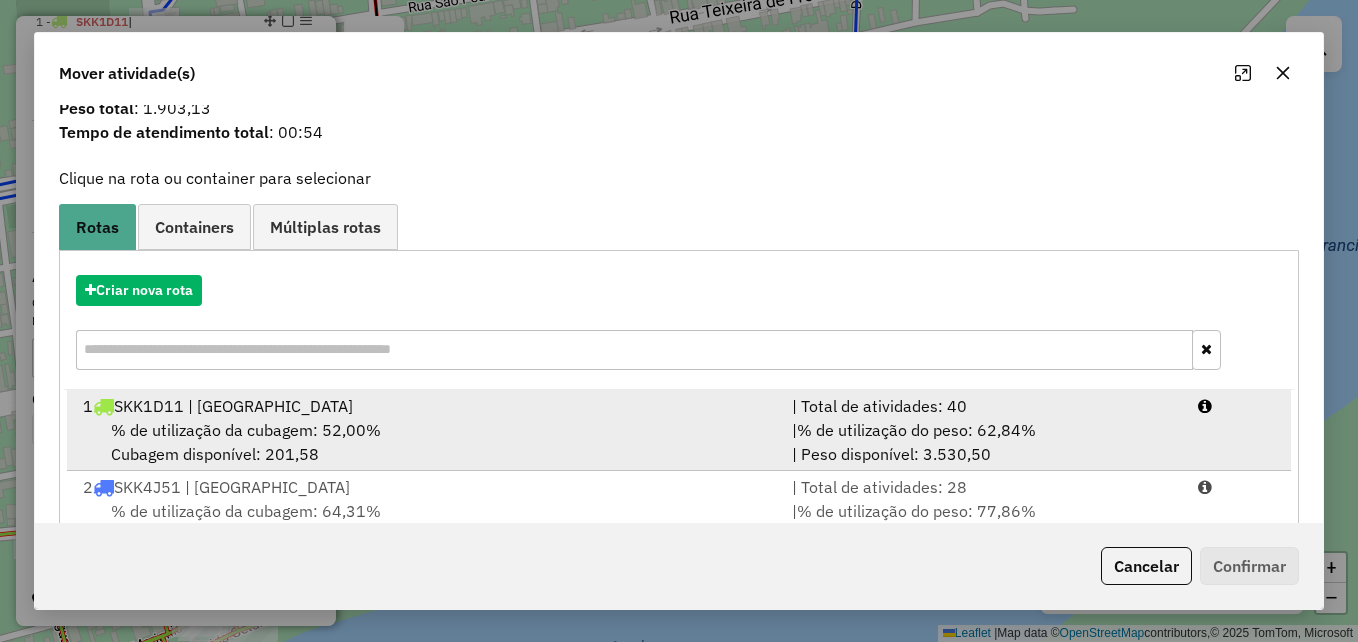 scroll, scrollTop: 128, scrollLeft: 0, axis: vertical 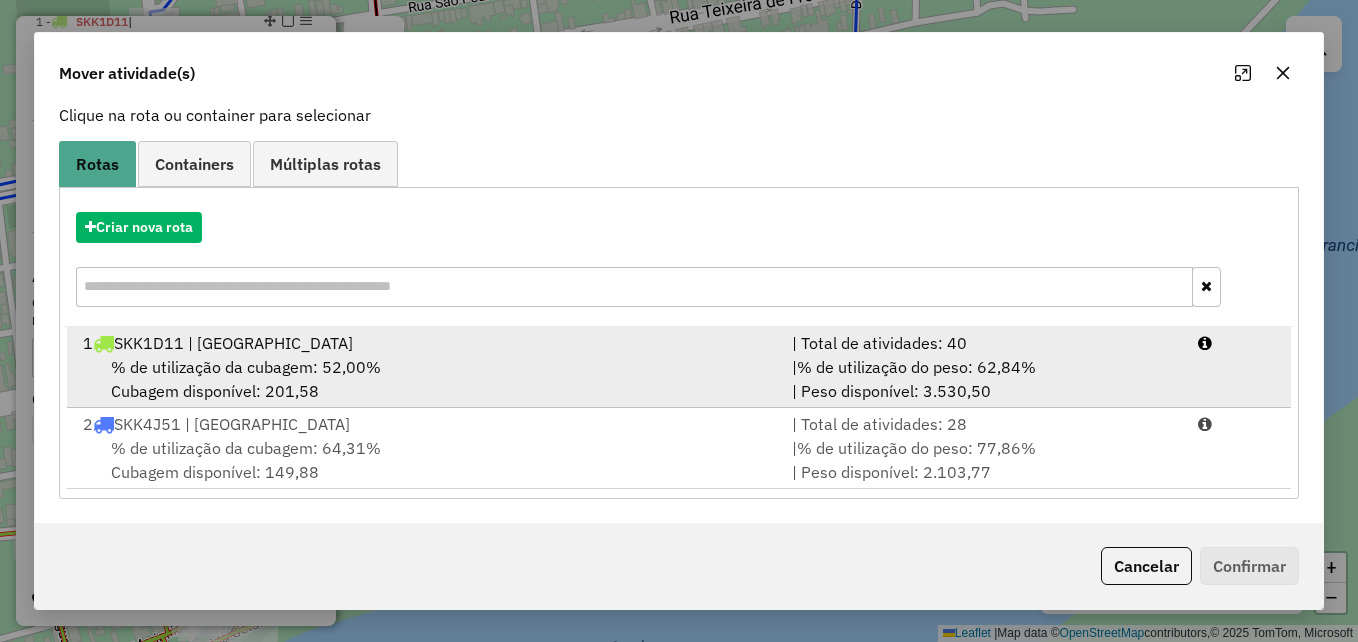 click on "% de utilização da cubagem: 52,00%" at bounding box center (246, 367) 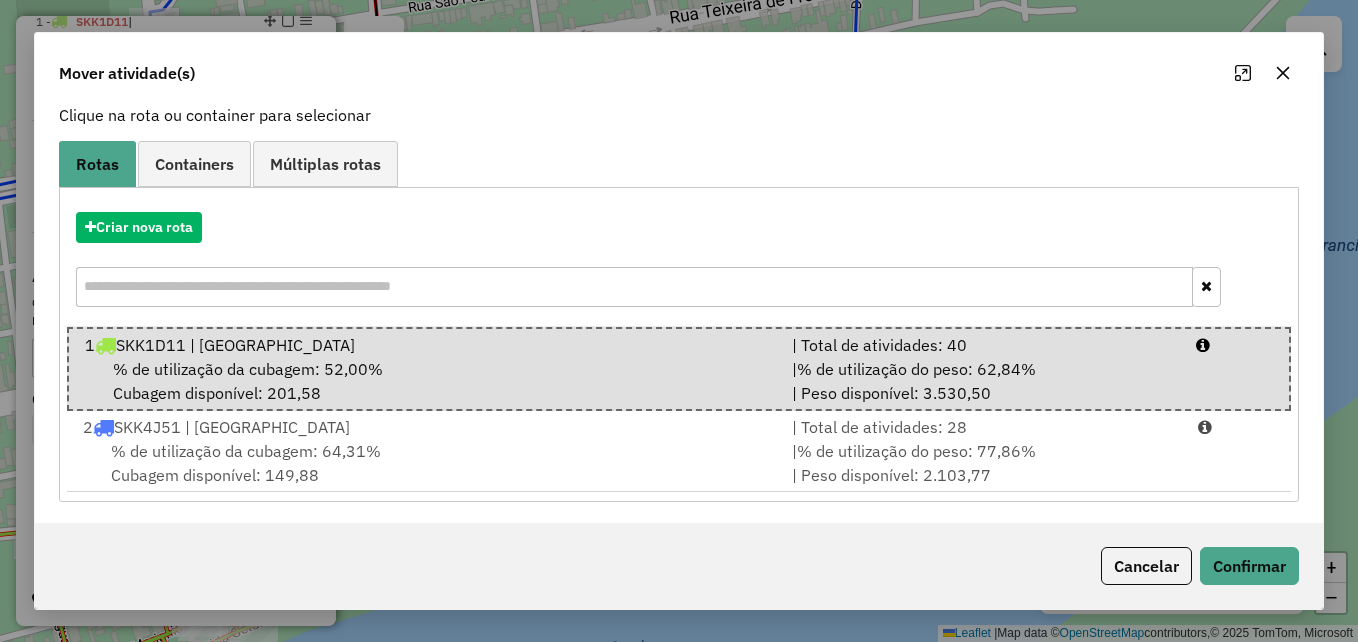 click on "Cancelar   Confirmar" 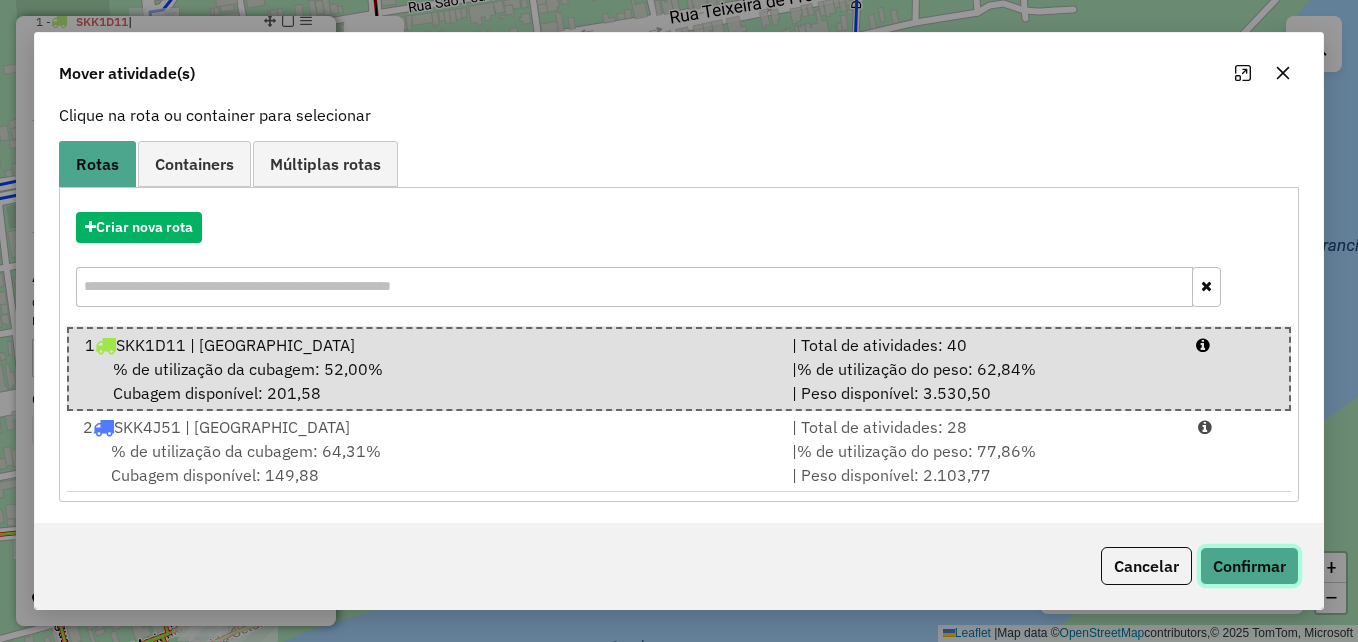 click on "Confirmar" 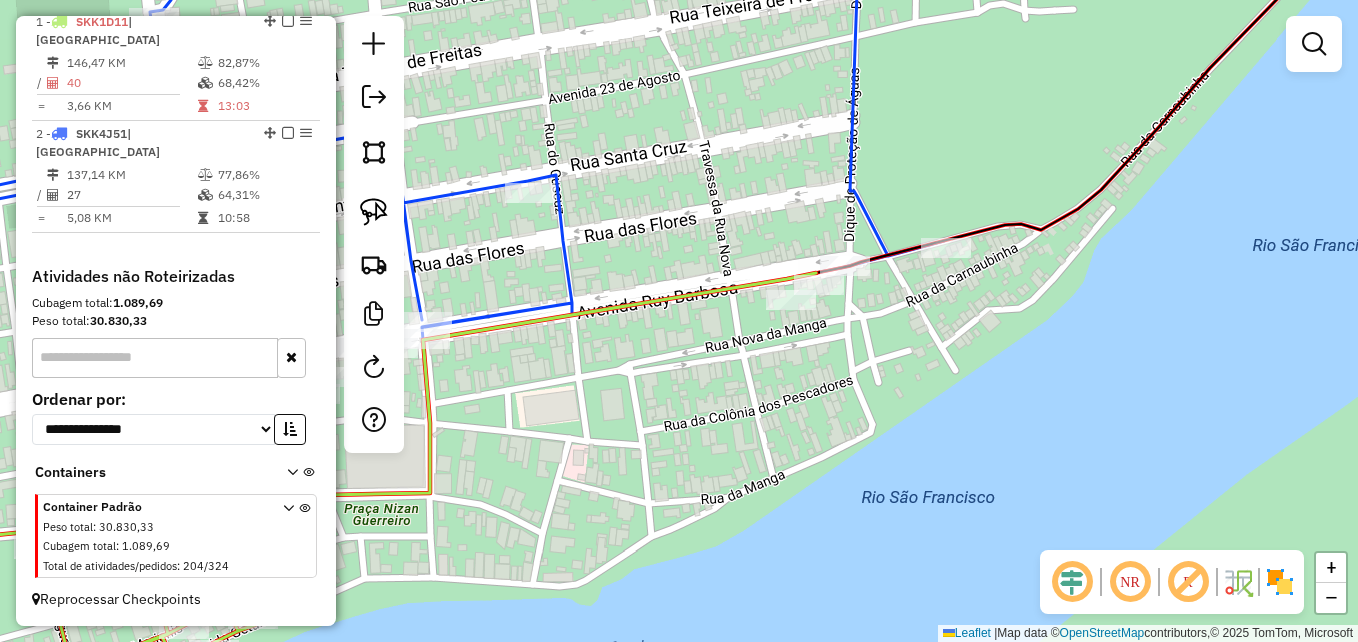 scroll, scrollTop: 0, scrollLeft: 0, axis: both 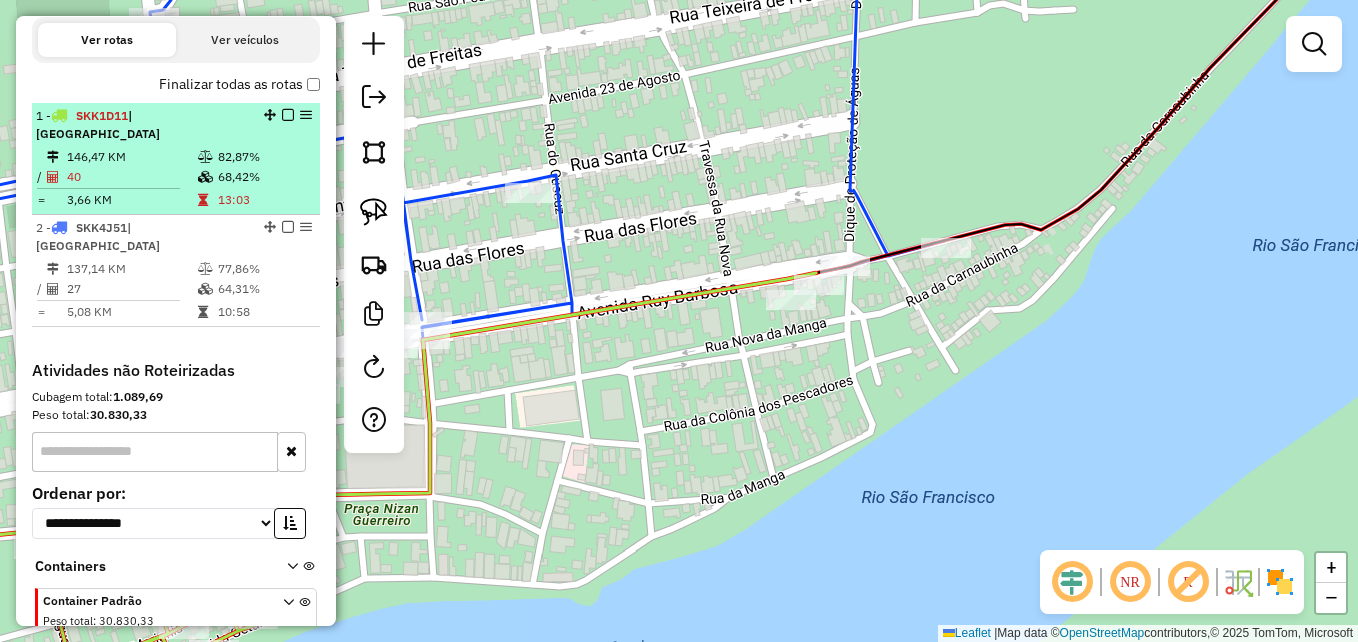 click on "40" at bounding box center (131, 177) 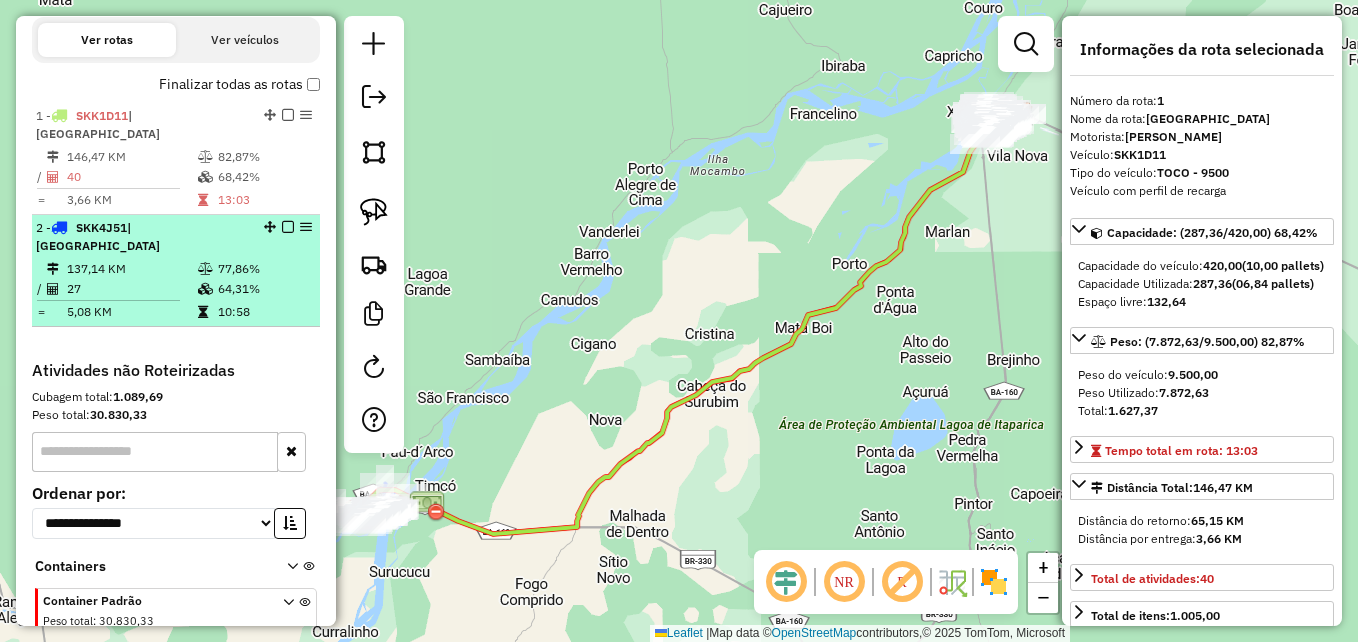click on "27" at bounding box center (131, 289) 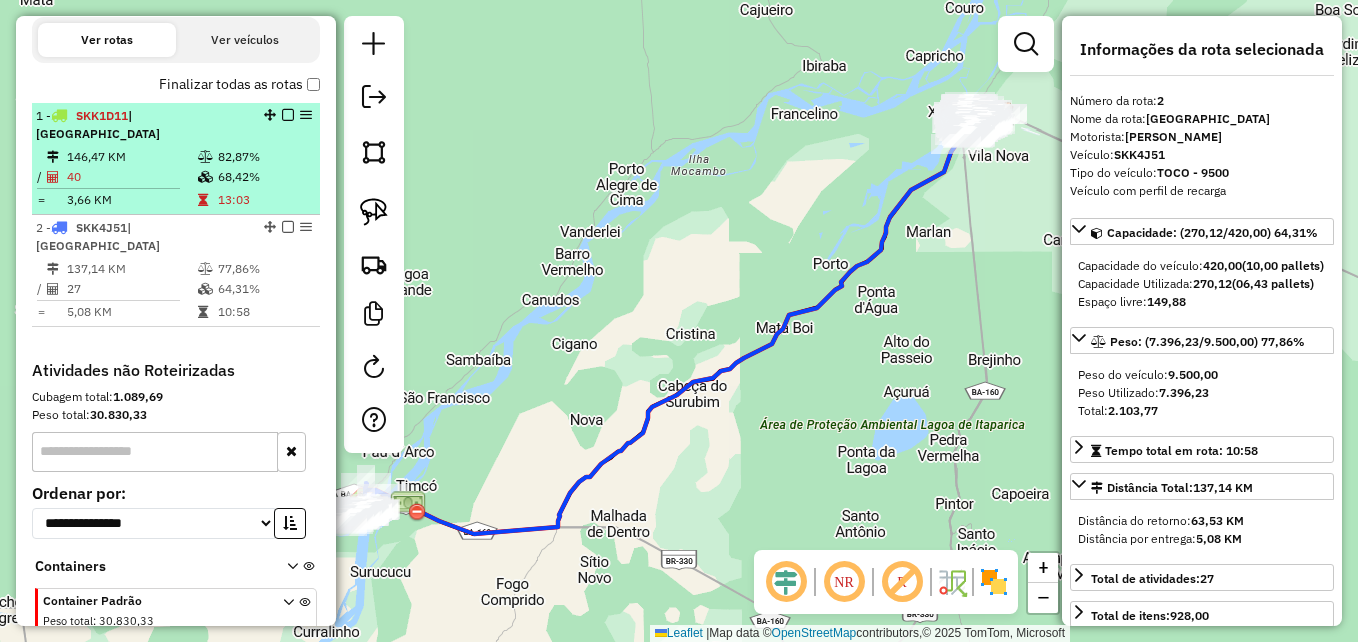 click on "146,47 KM" at bounding box center (131, 157) 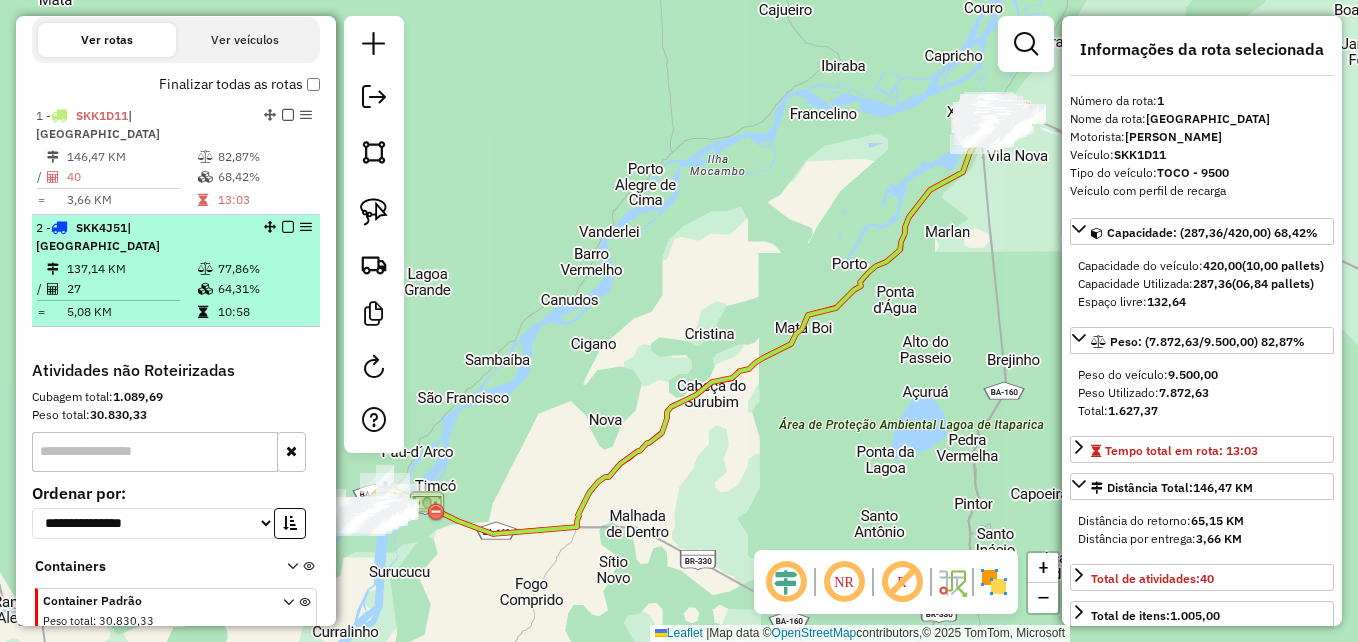 click on "| [GEOGRAPHIC_DATA]" at bounding box center (98, 236) 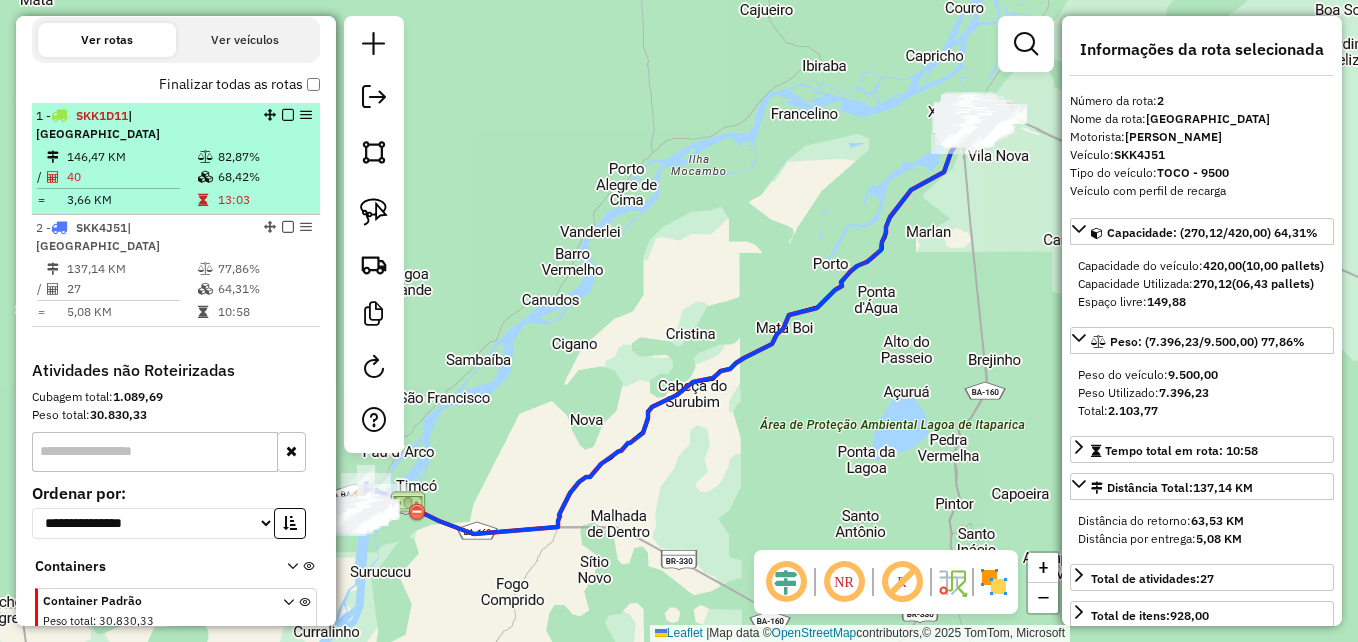 click on "146,47 KM" at bounding box center [131, 157] 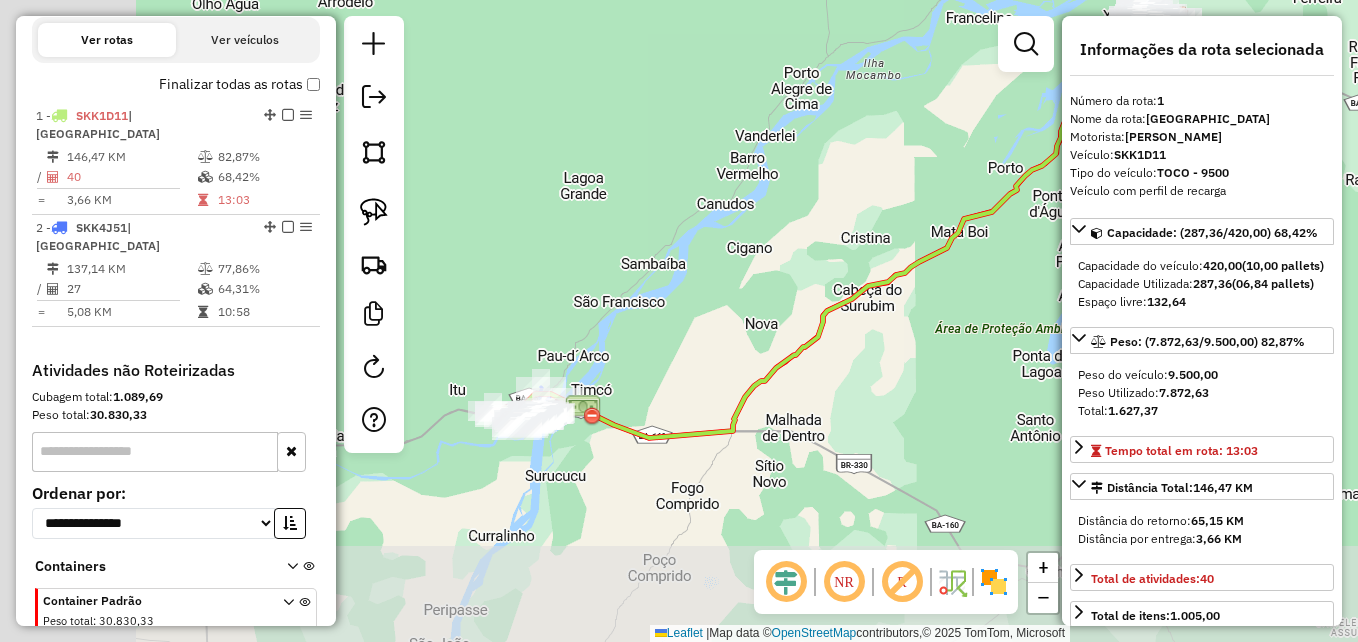 drag, startPoint x: 541, startPoint y: 453, endPoint x: 750, endPoint y: 328, distance: 243.52823 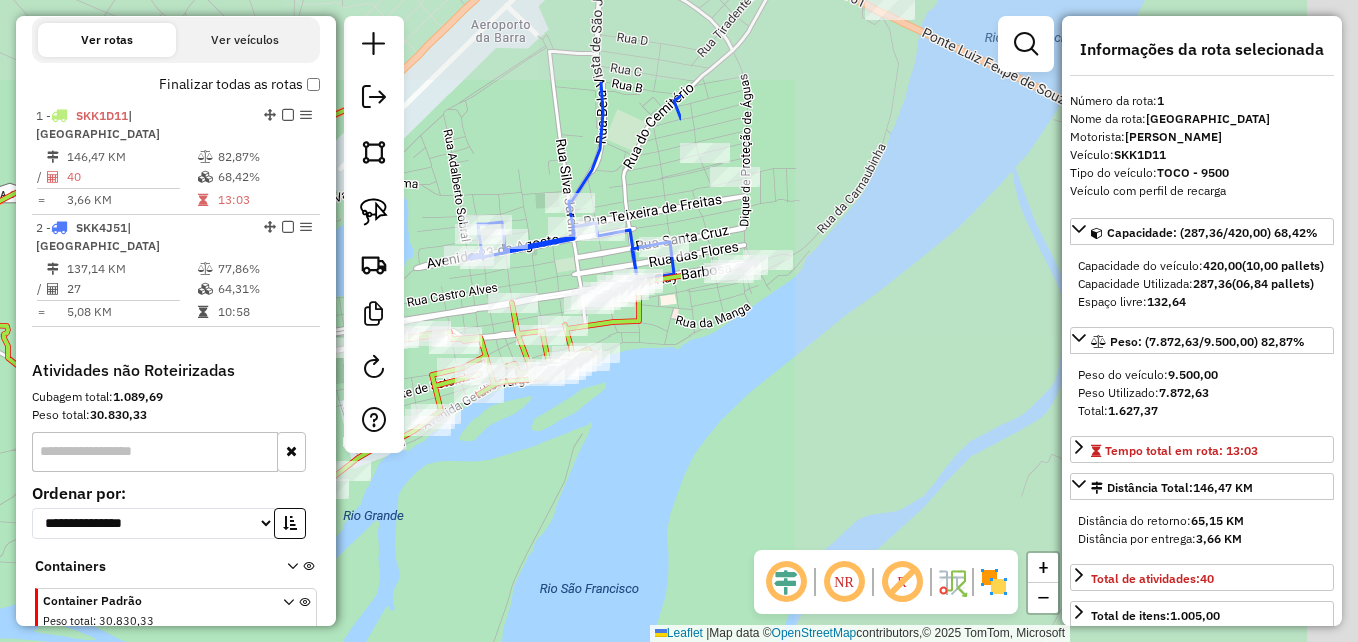 drag, startPoint x: 988, startPoint y: 212, endPoint x: 178, endPoint y: 358, distance: 823.05286 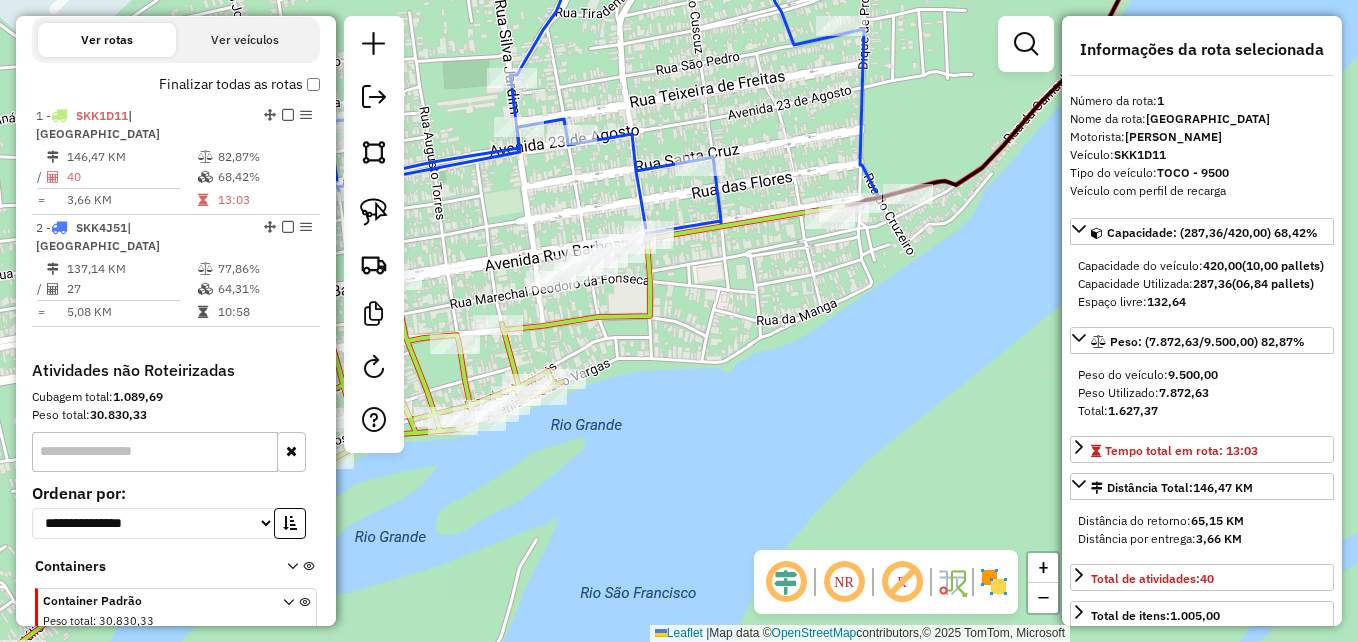 click 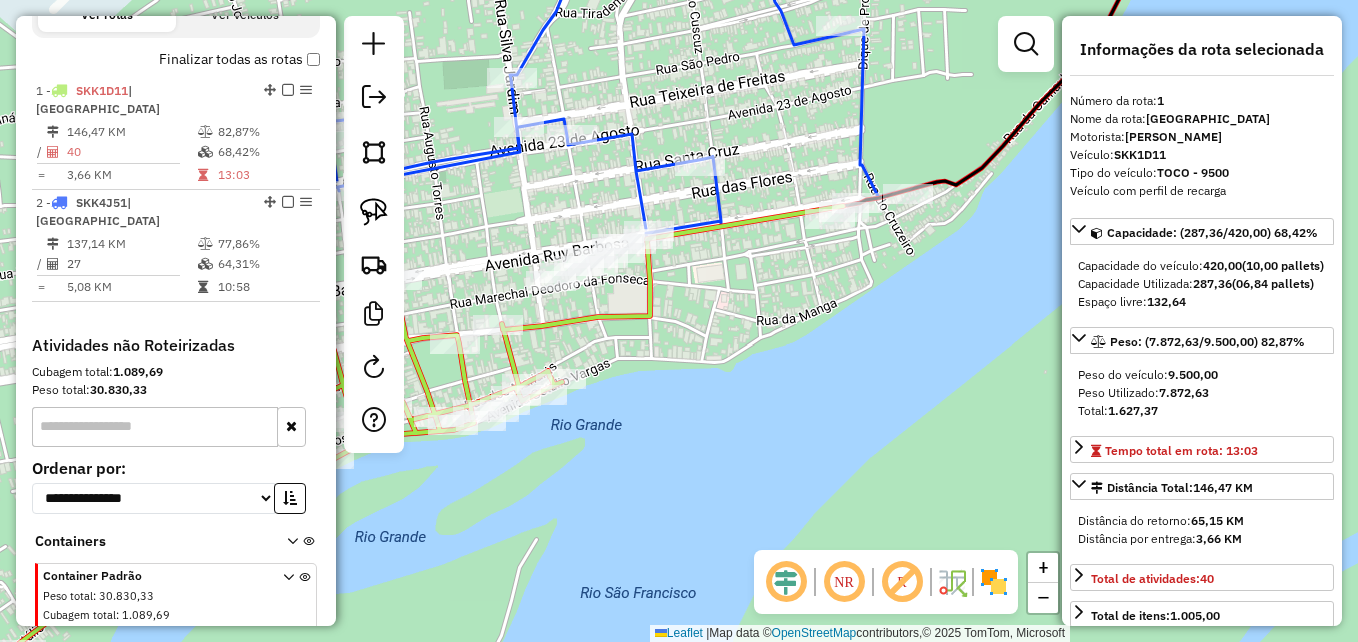 click 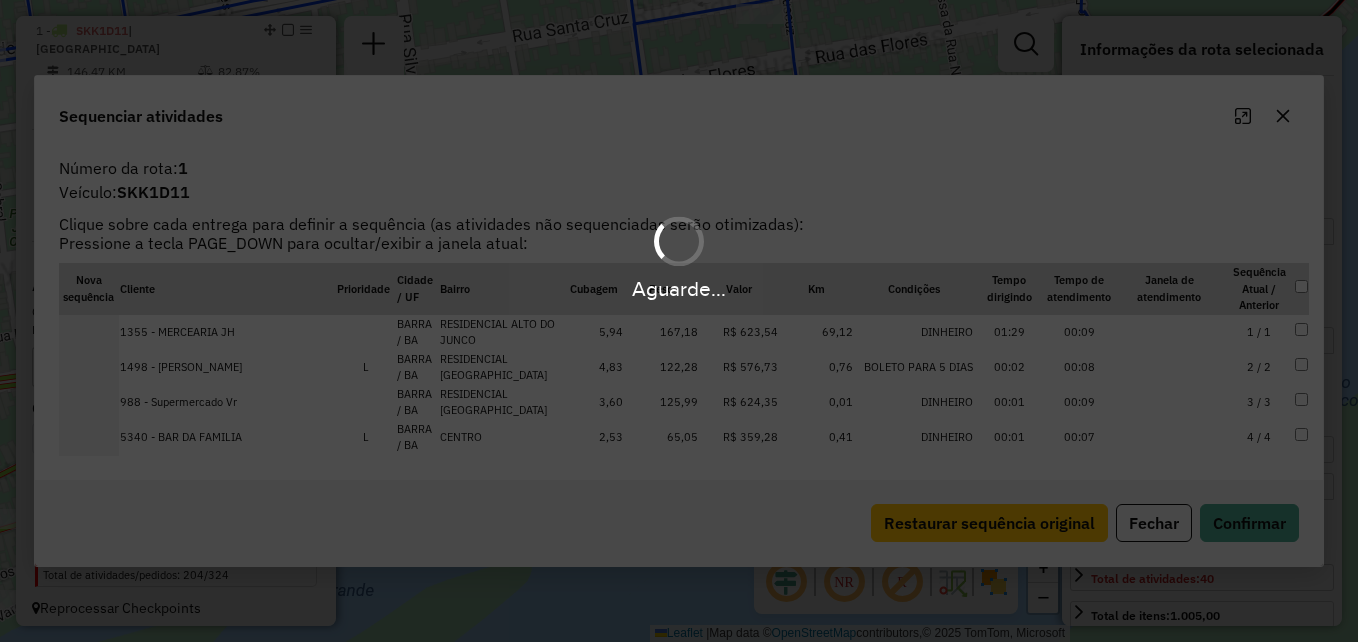 scroll, scrollTop: 750, scrollLeft: 0, axis: vertical 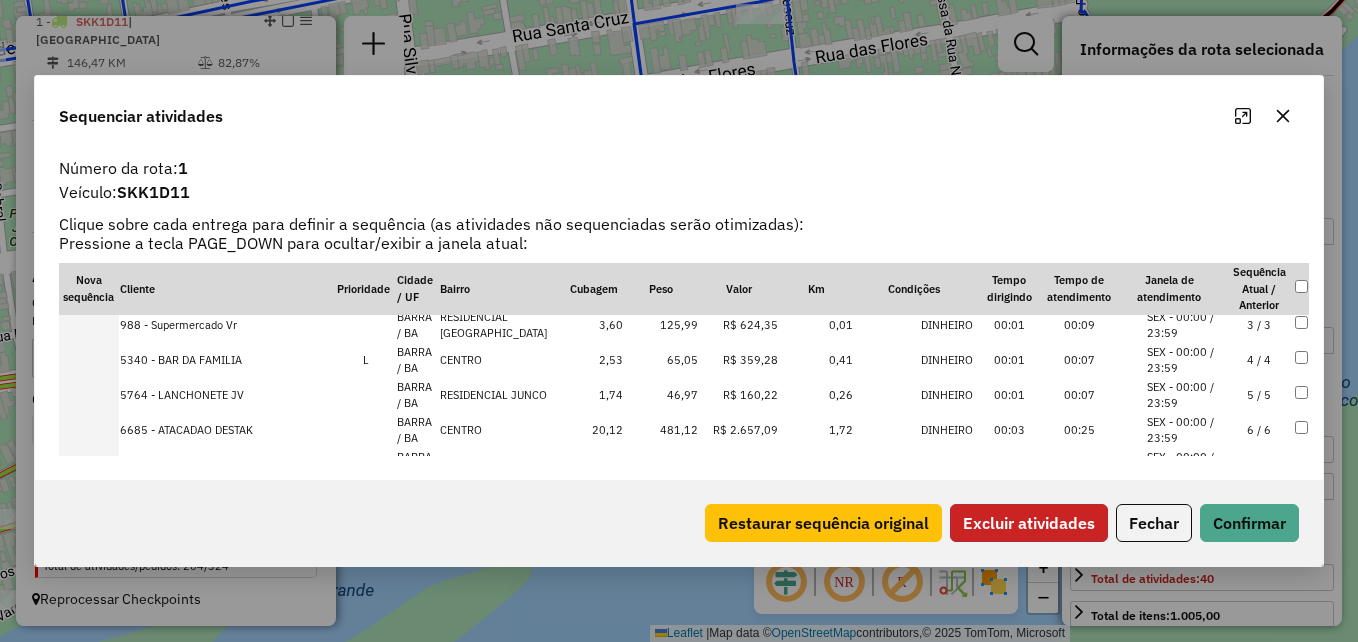 click on "Excluir atividades" 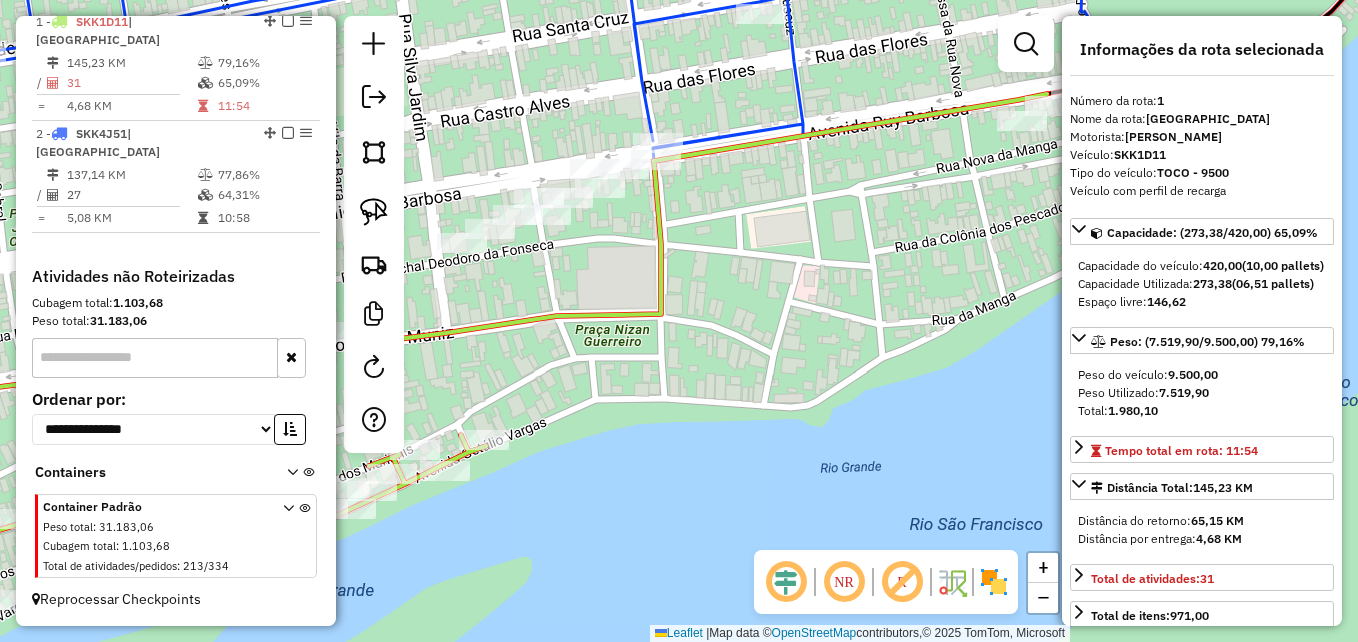drag, startPoint x: 703, startPoint y: 376, endPoint x: 765, endPoint y: 360, distance: 64.03124 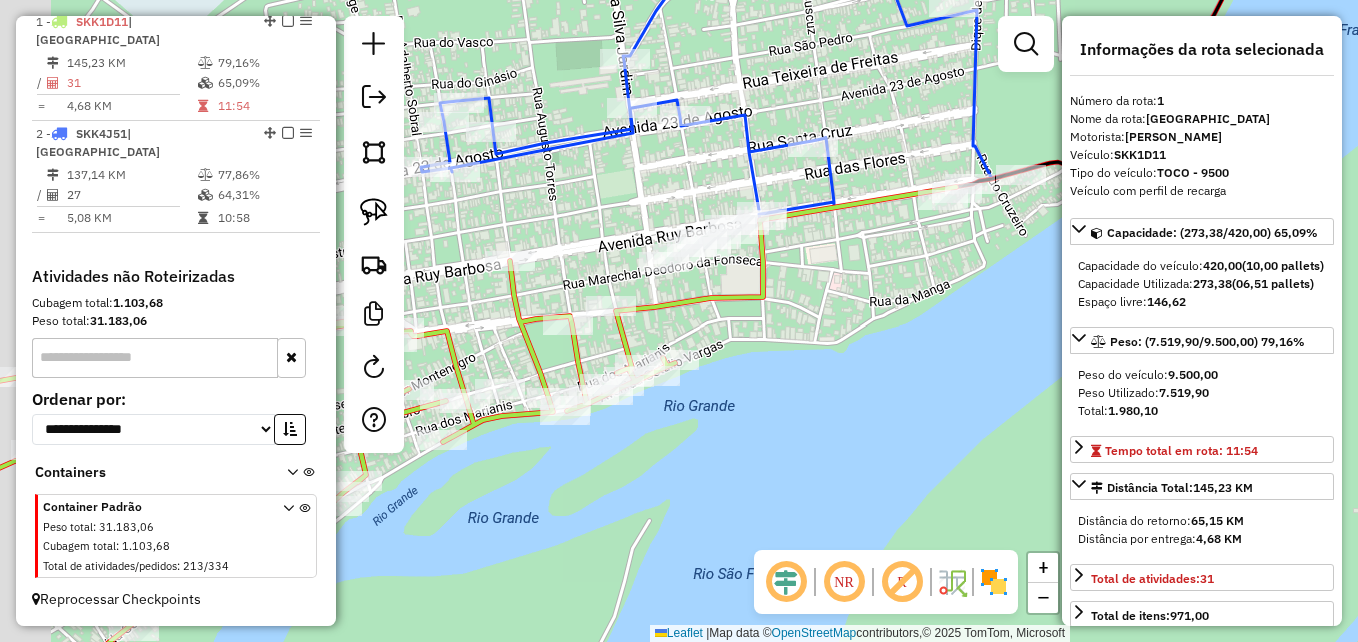 drag, startPoint x: 653, startPoint y: 292, endPoint x: 672, endPoint y: 299, distance: 20.248457 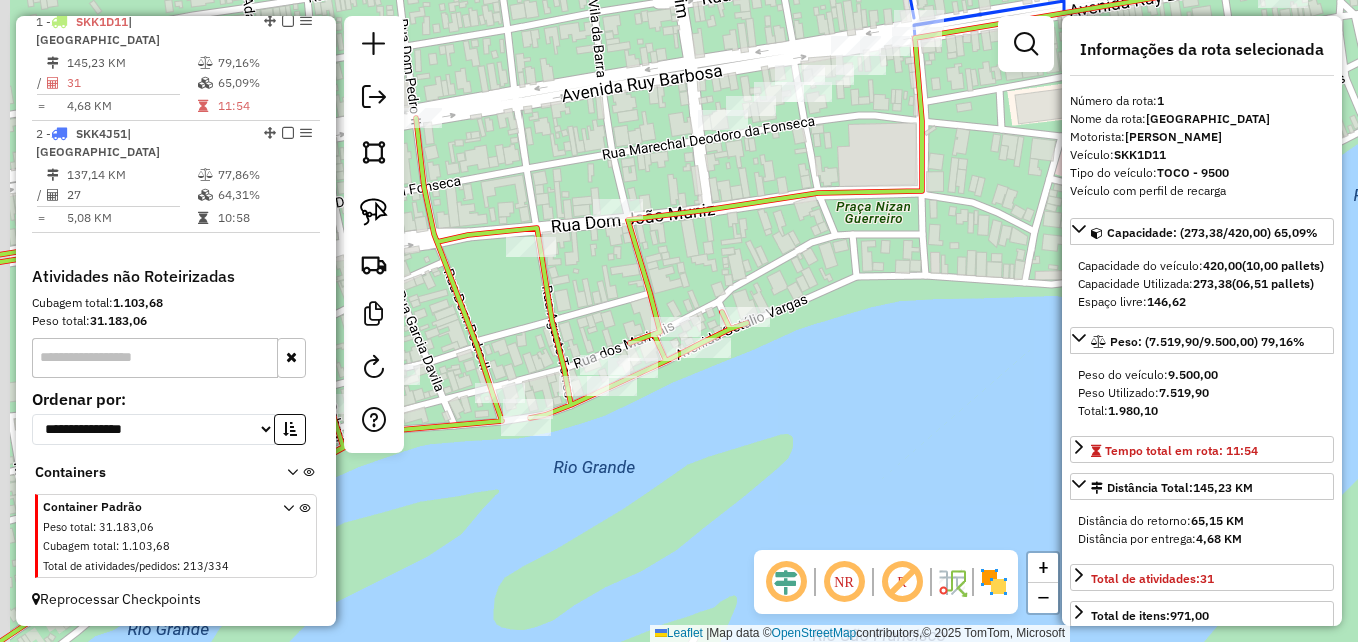 drag, startPoint x: 609, startPoint y: 302, endPoint x: 623, endPoint y: 283, distance: 23.600847 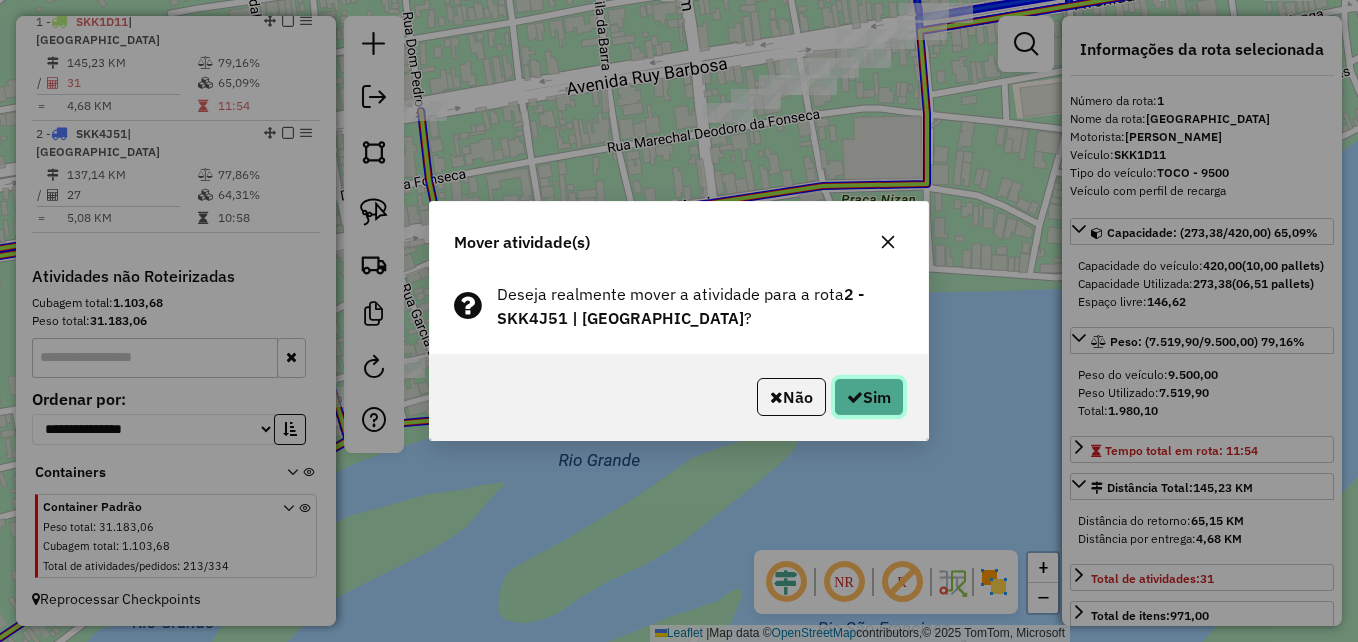 click on "Sim" 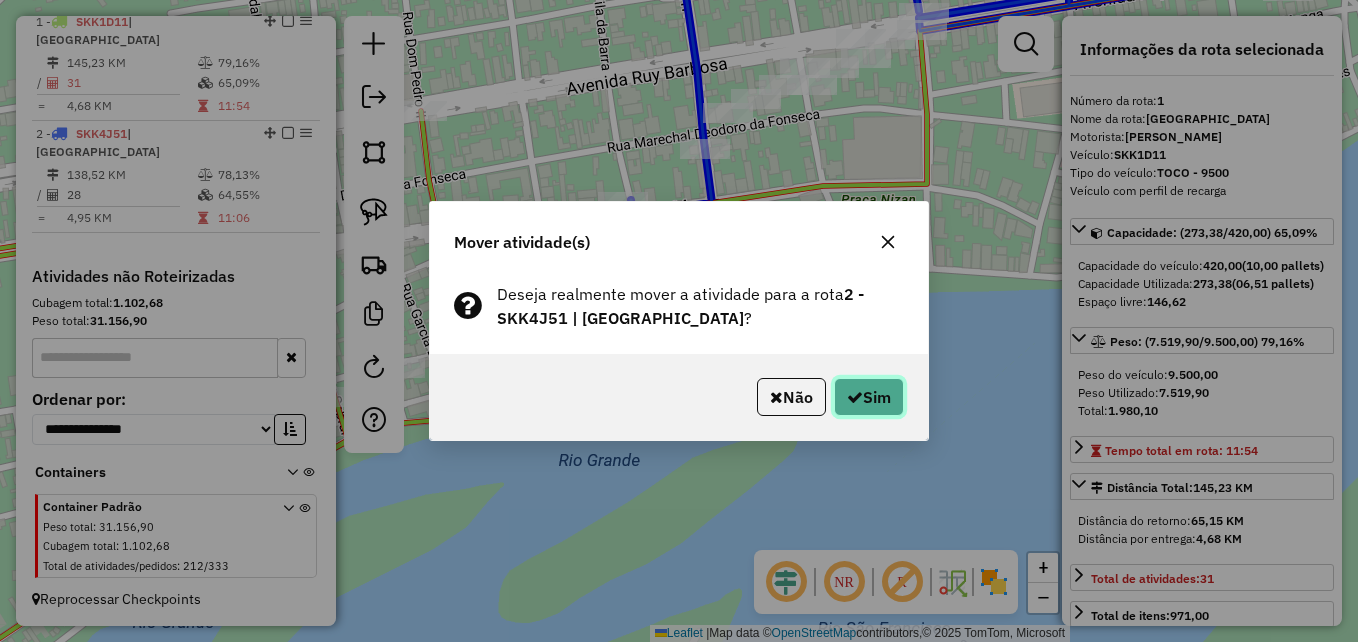 click 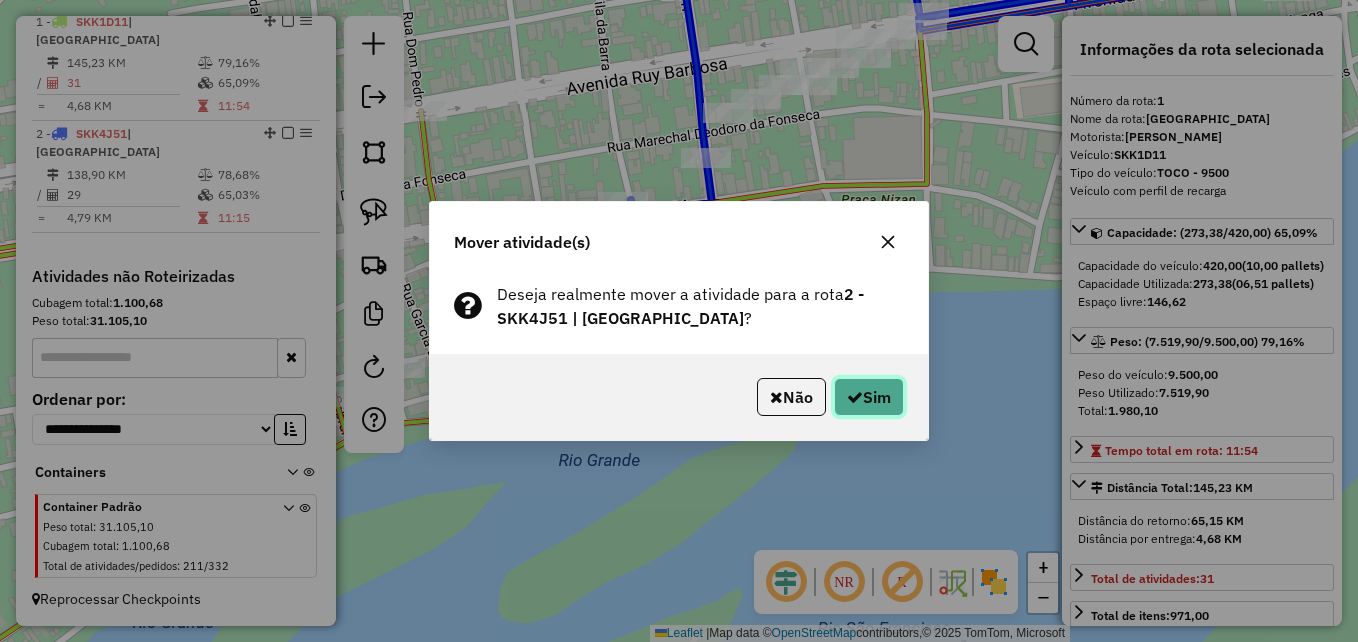 click on "Sim" 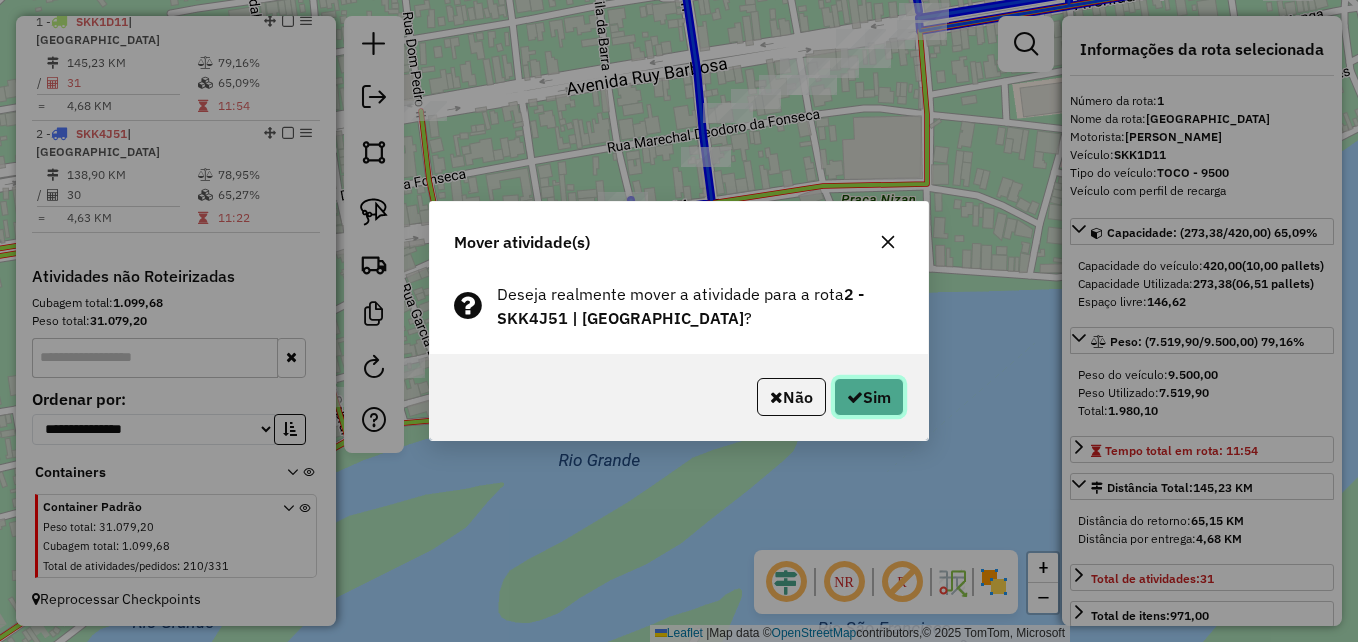 click on "Sim" 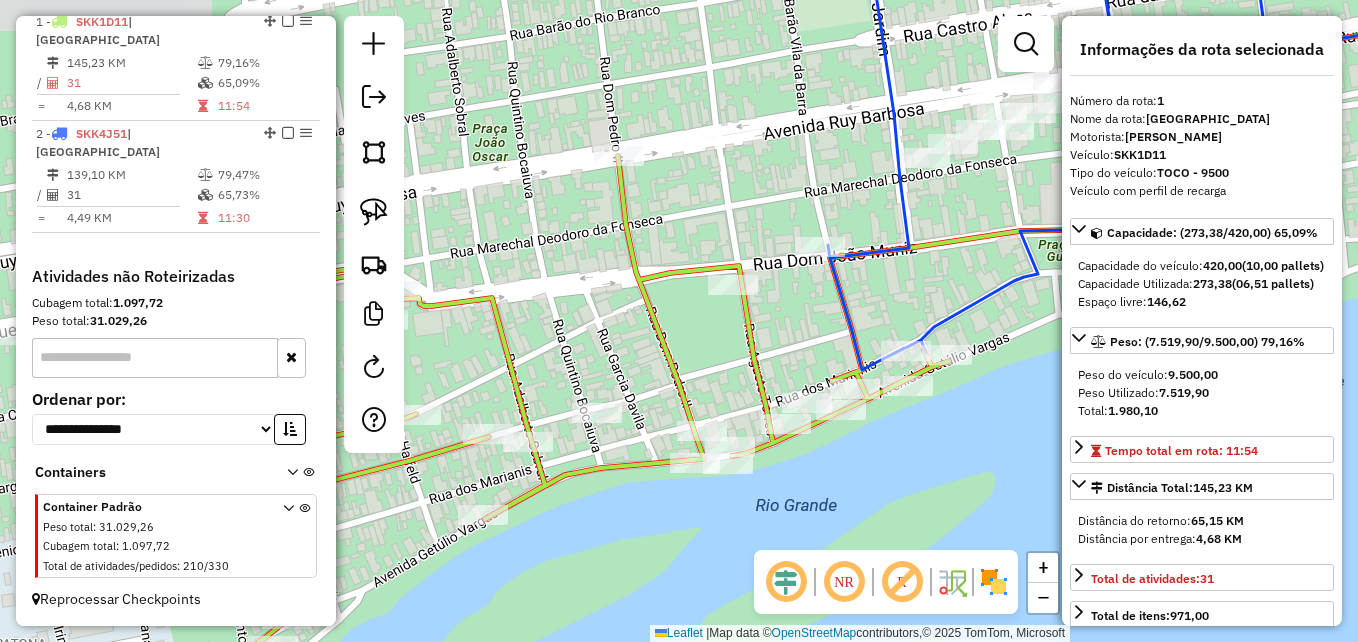 drag, startPoint x: 602, startPoint y: 442, endPoint x: 804, endPoint y: 483, distance: 206.1189 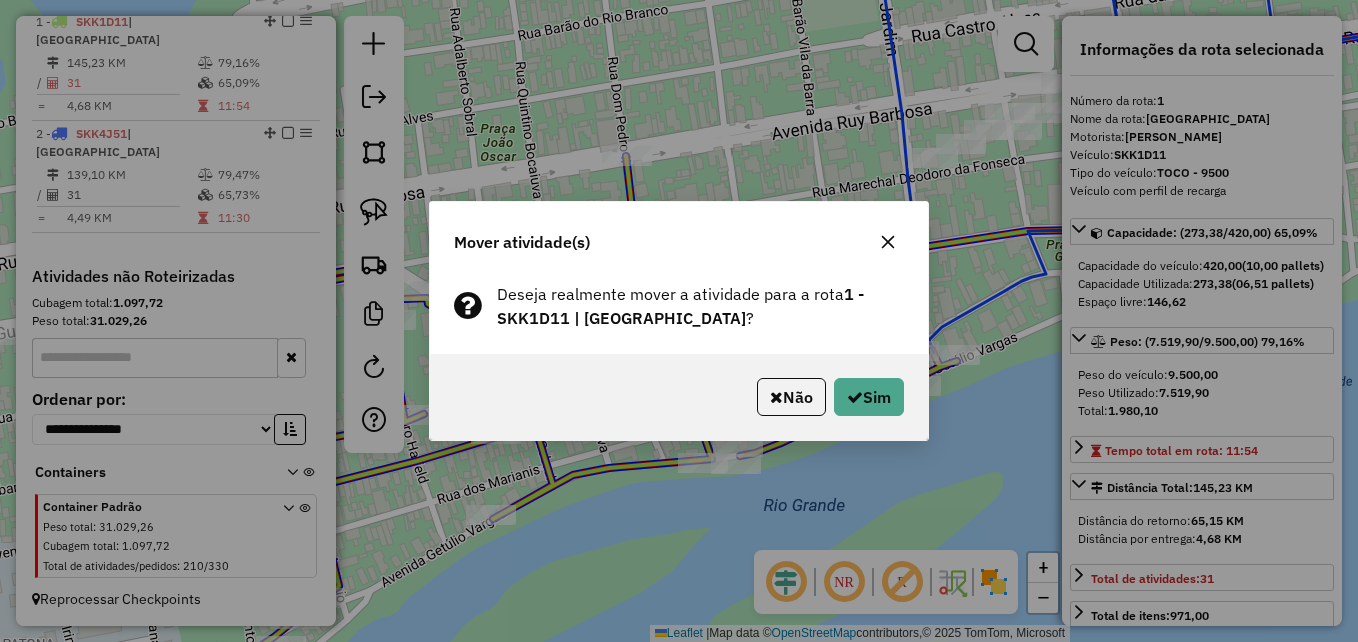 click on "Não   Sim" 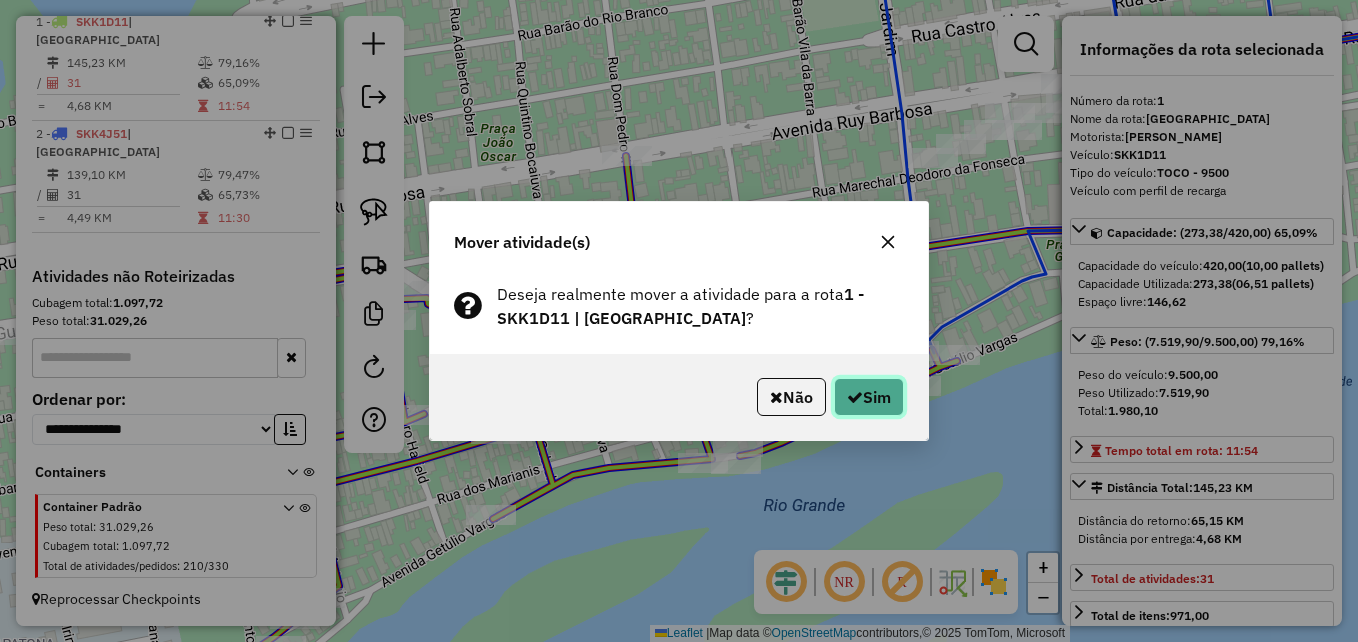 click on "Sim" 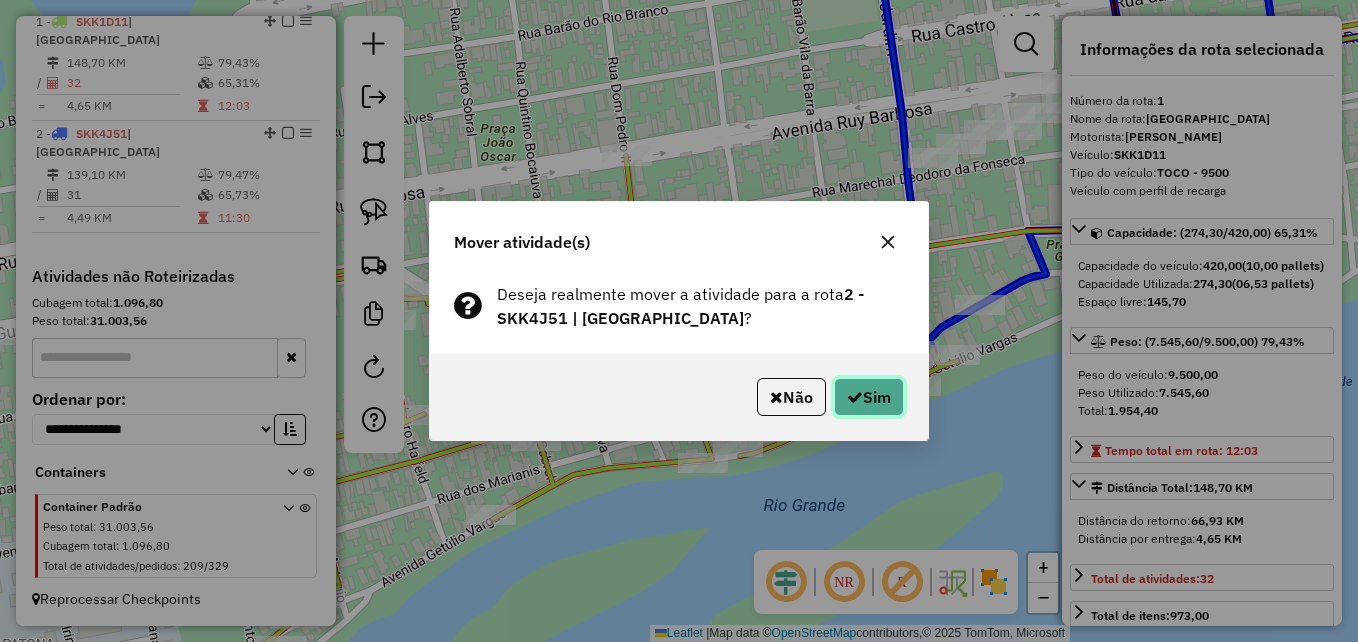 click on "Sim" 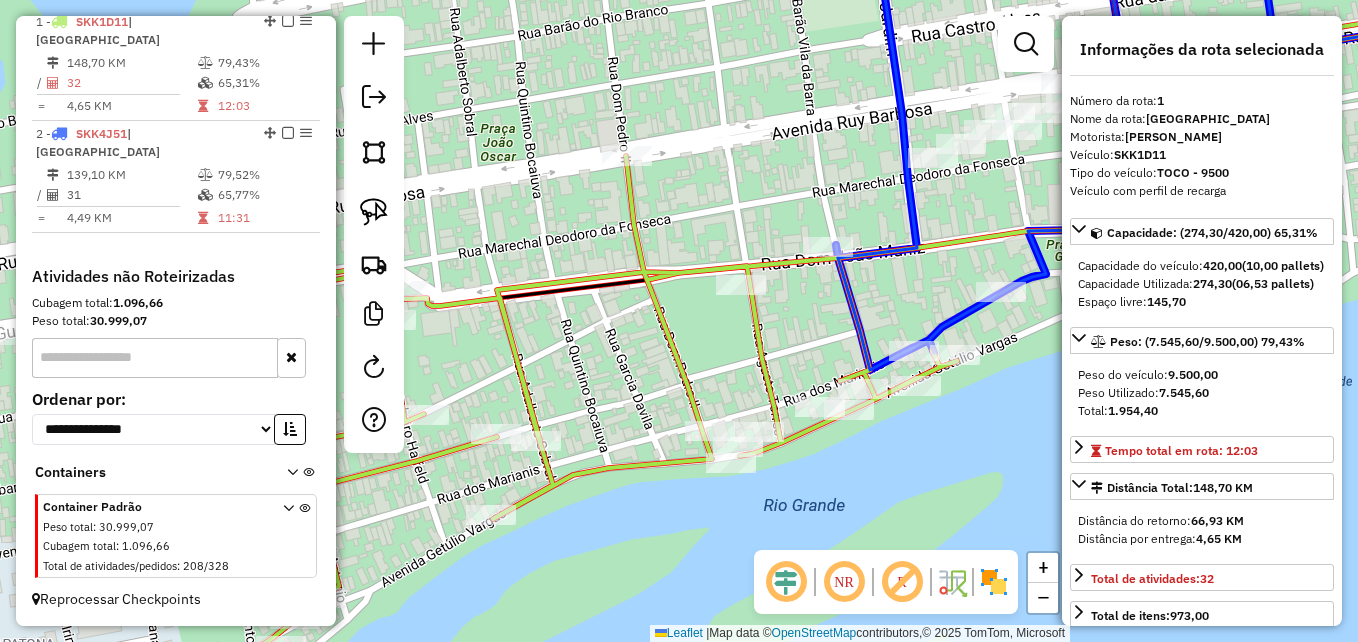 click 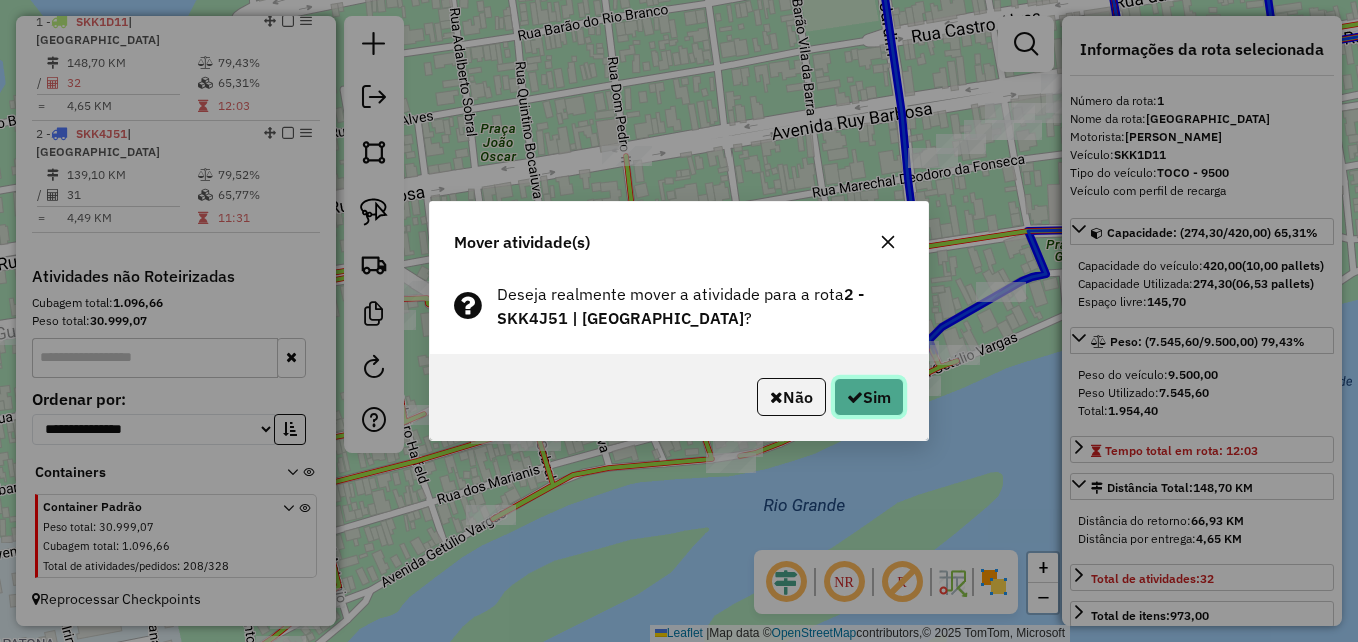 click on "Sim" 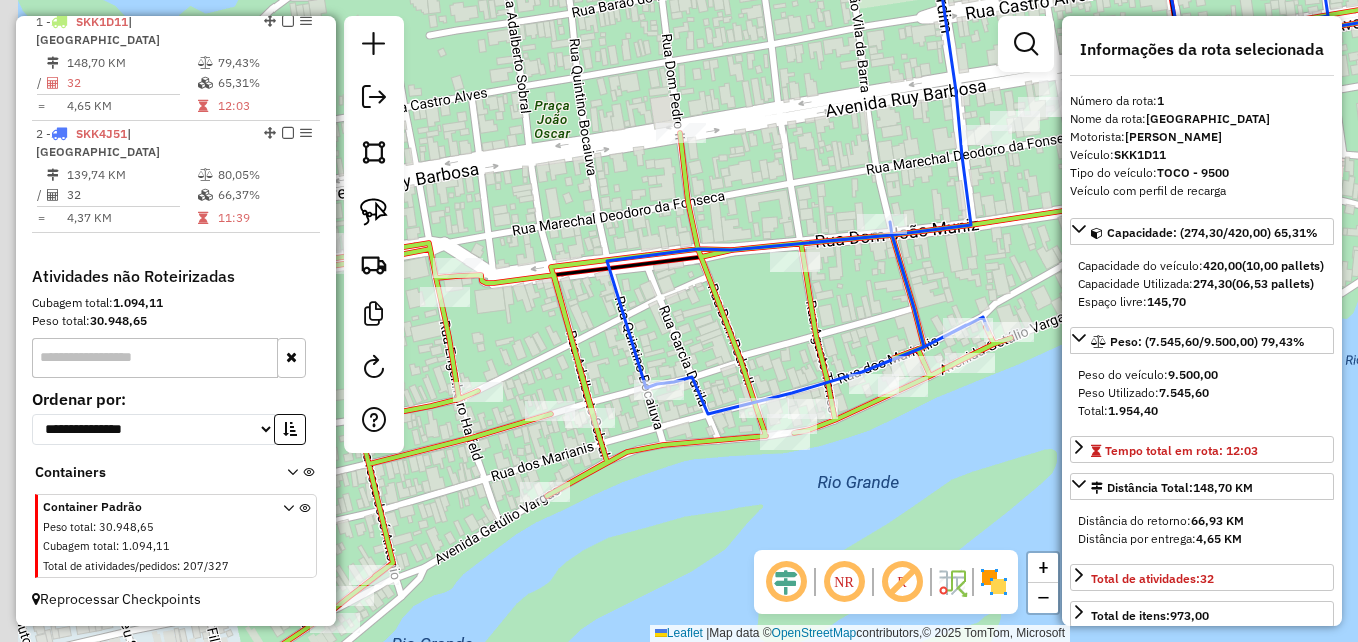 drag, startPoint x: 618, startPoint y: 437, endPoint x: 672, endPoint y: 414, distance: 58.694122 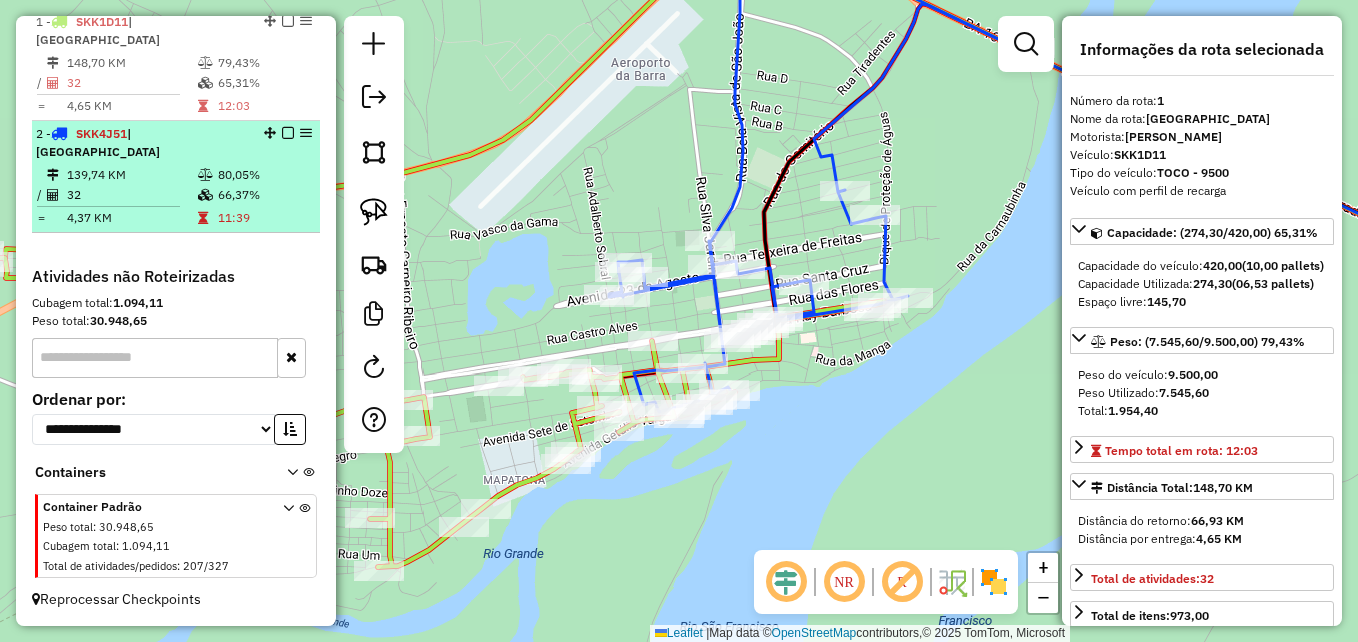 click on "139,74 KM" at bounding box center (131, 175) 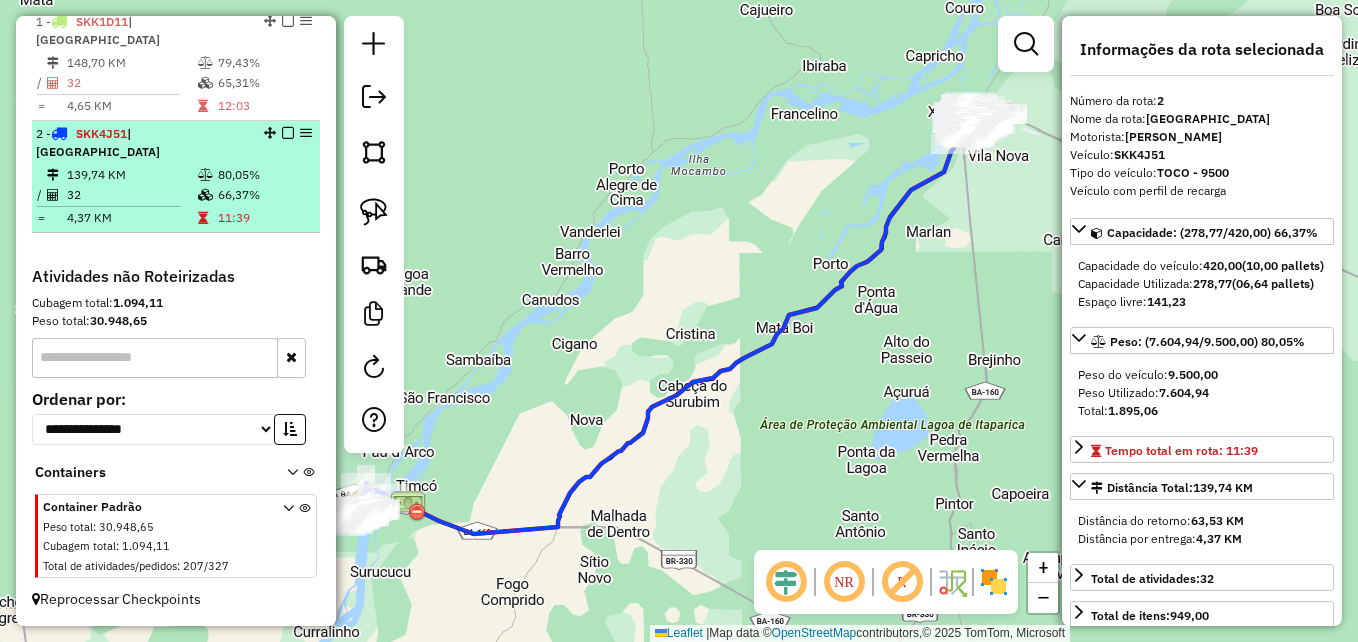 scroll, scrollTop: 650, scrollLeft: 0, axis: vertical 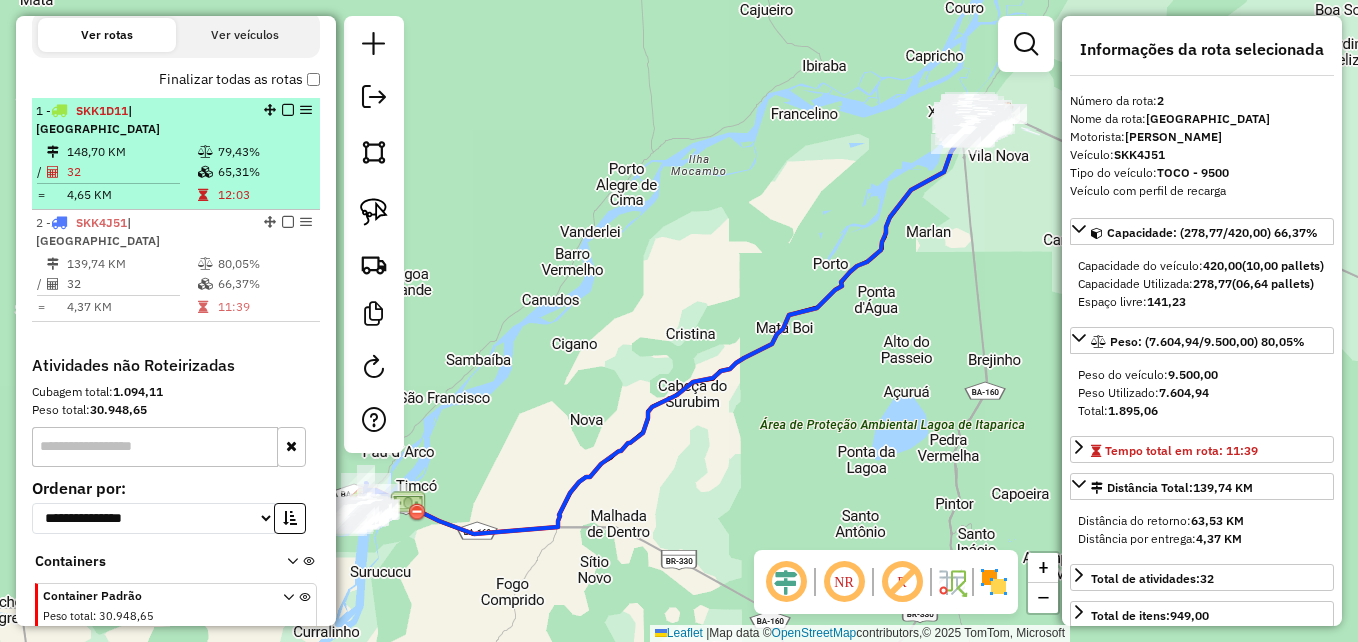 click on "32" at bounding box center [131, 172] 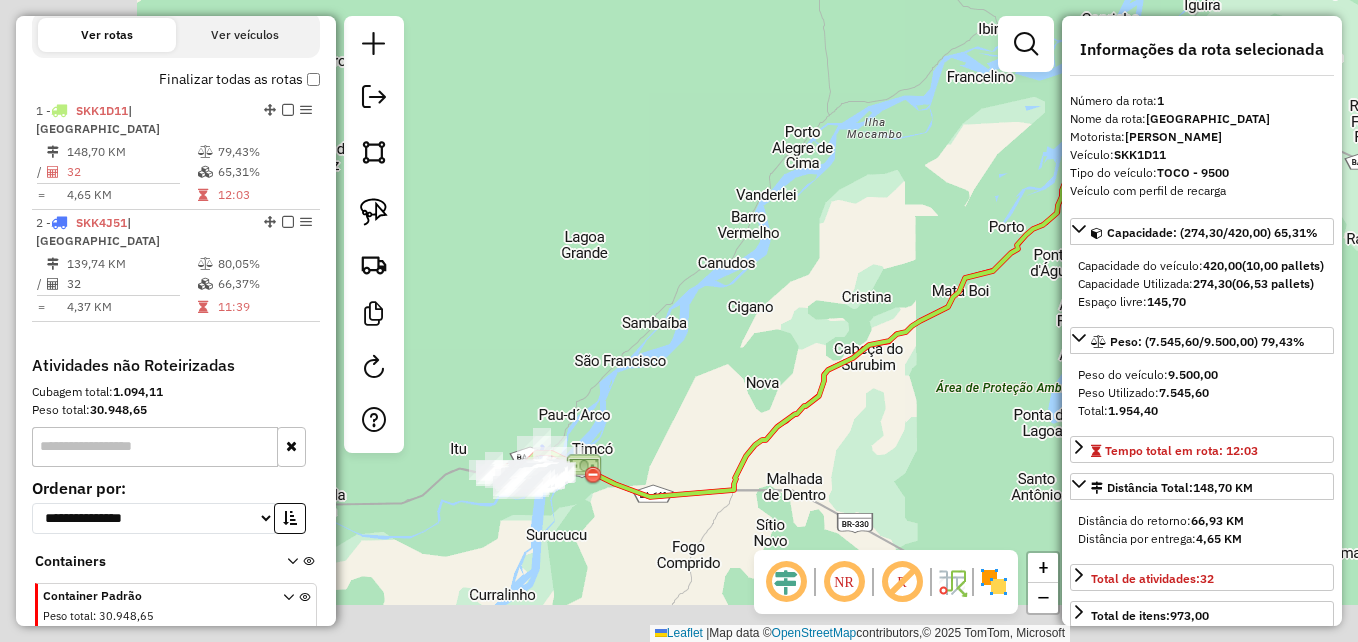 drag, startPoint x: 688, startPoint y: 440, endPoint x: 702, endPoint y: 438, distance: 14.142136 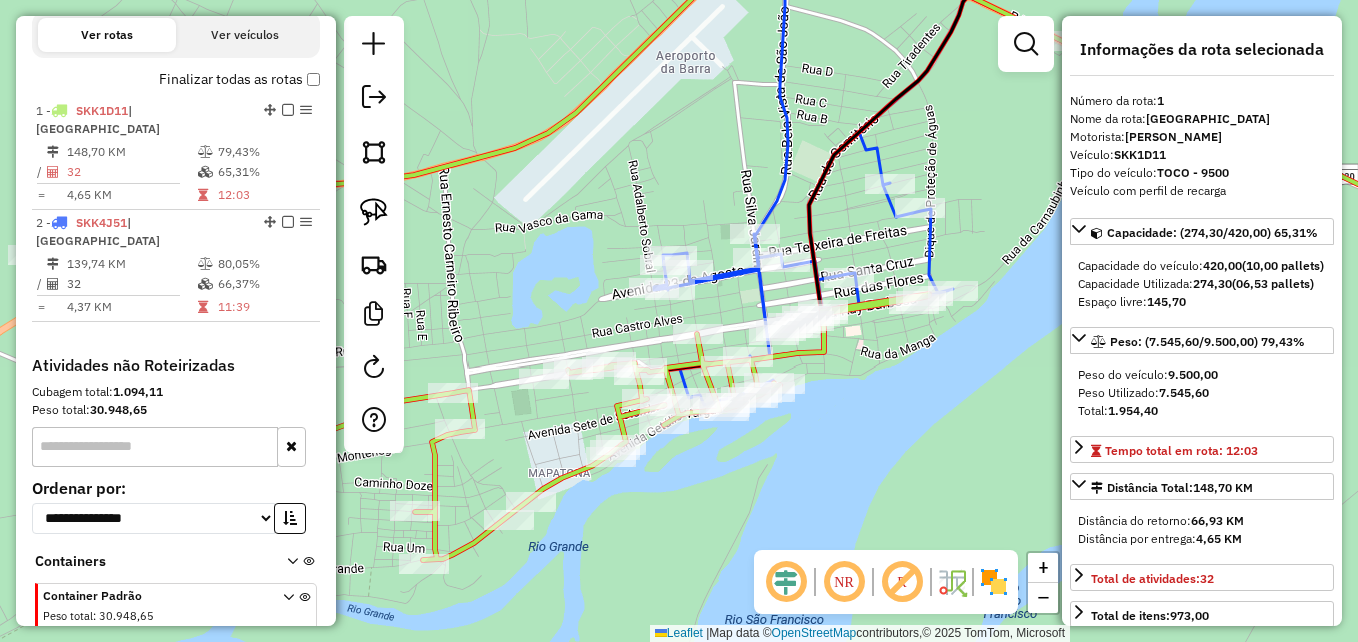 drag, startPoint x: 500, startPoint y: 451, endPoint x: 593, endPoint y: 440, distance: 93.64828 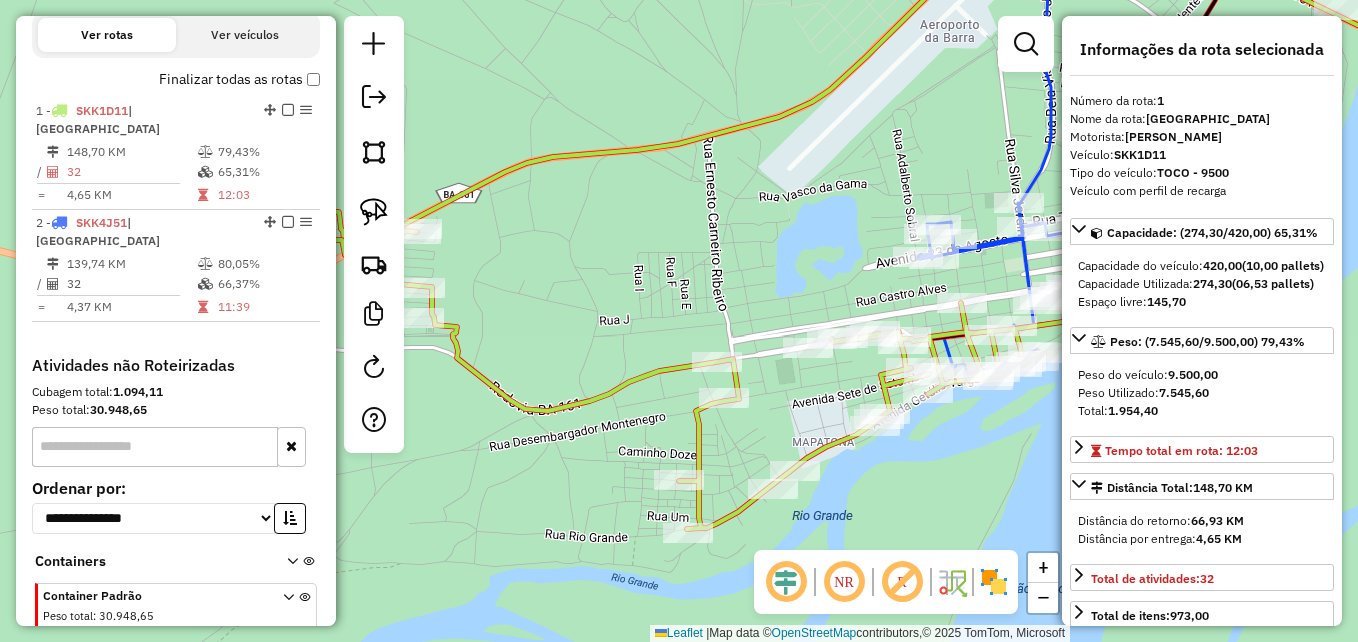 drag, startPoint x: 603, startPoint y: 447, endPoint x: 744, endPoint y: 388, distance: 152.84633 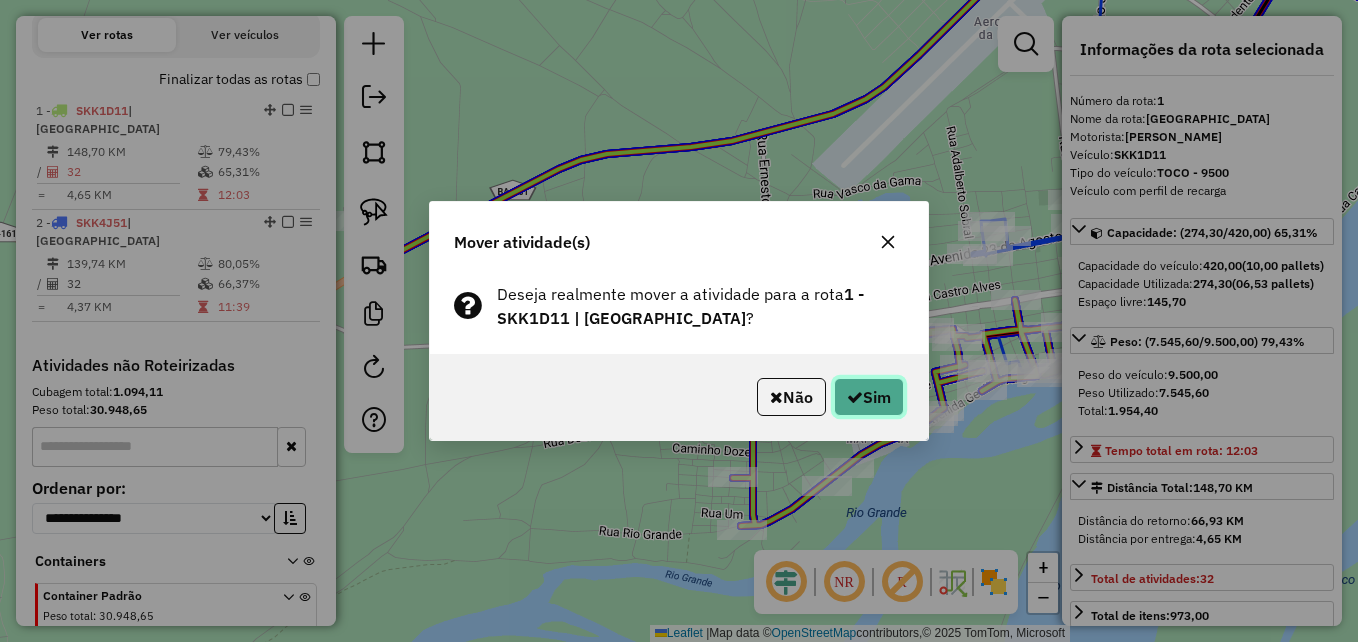 click on "Sim" 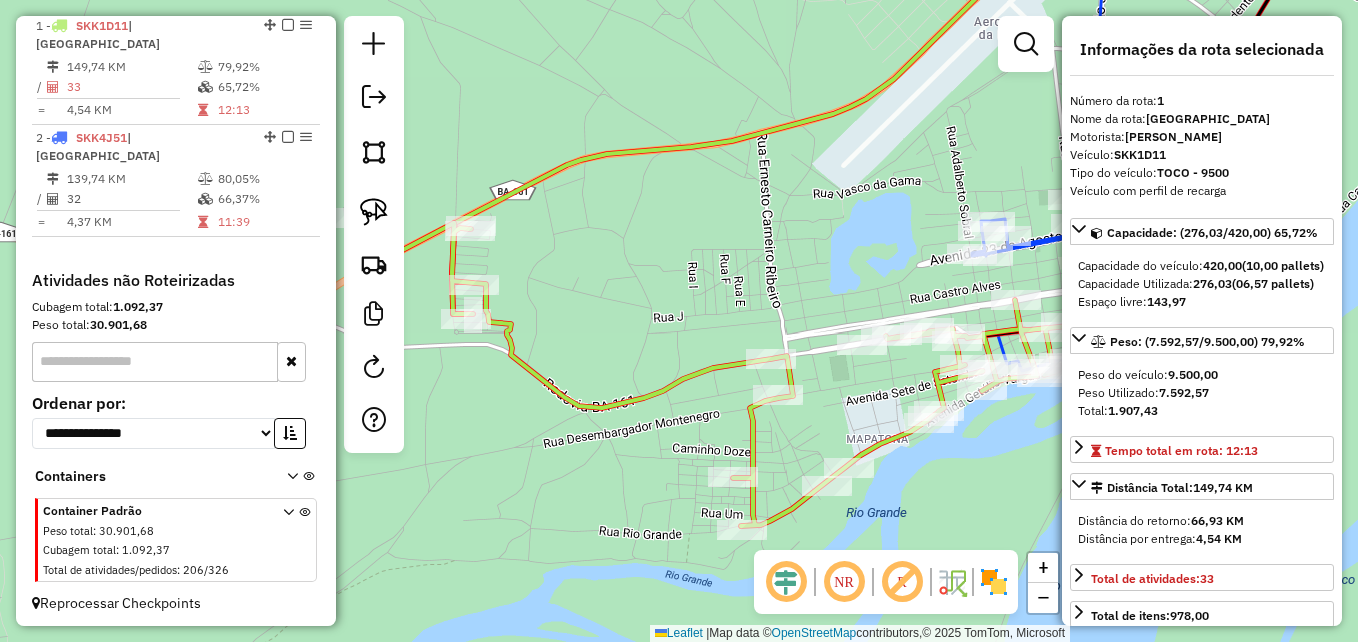 scroll, scrollTop: 750, scrollLeft: 0, axis: vertical 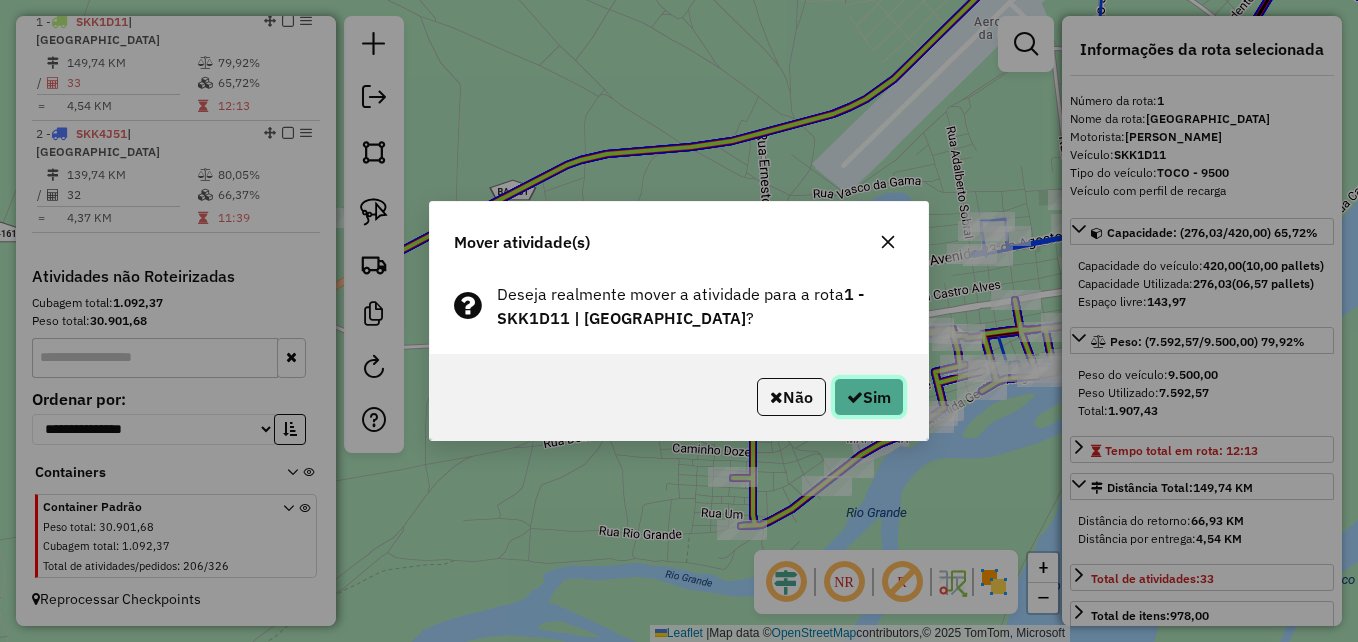 click on "Sim" 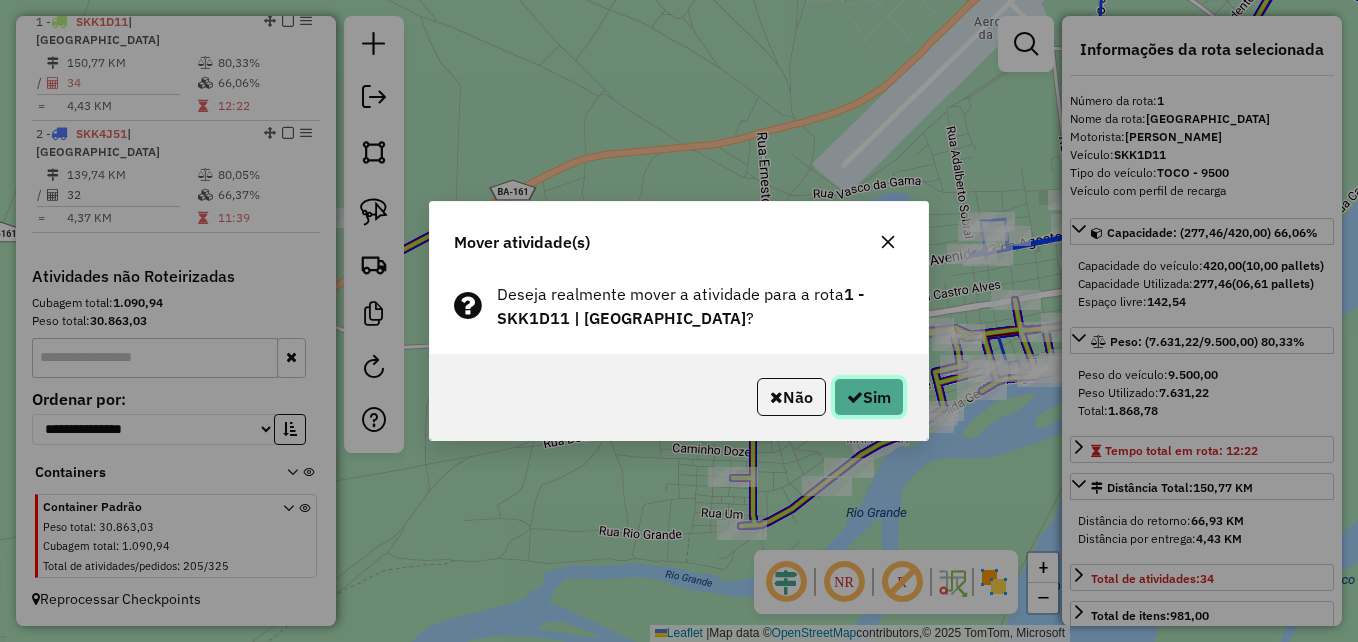 click on "Sim" 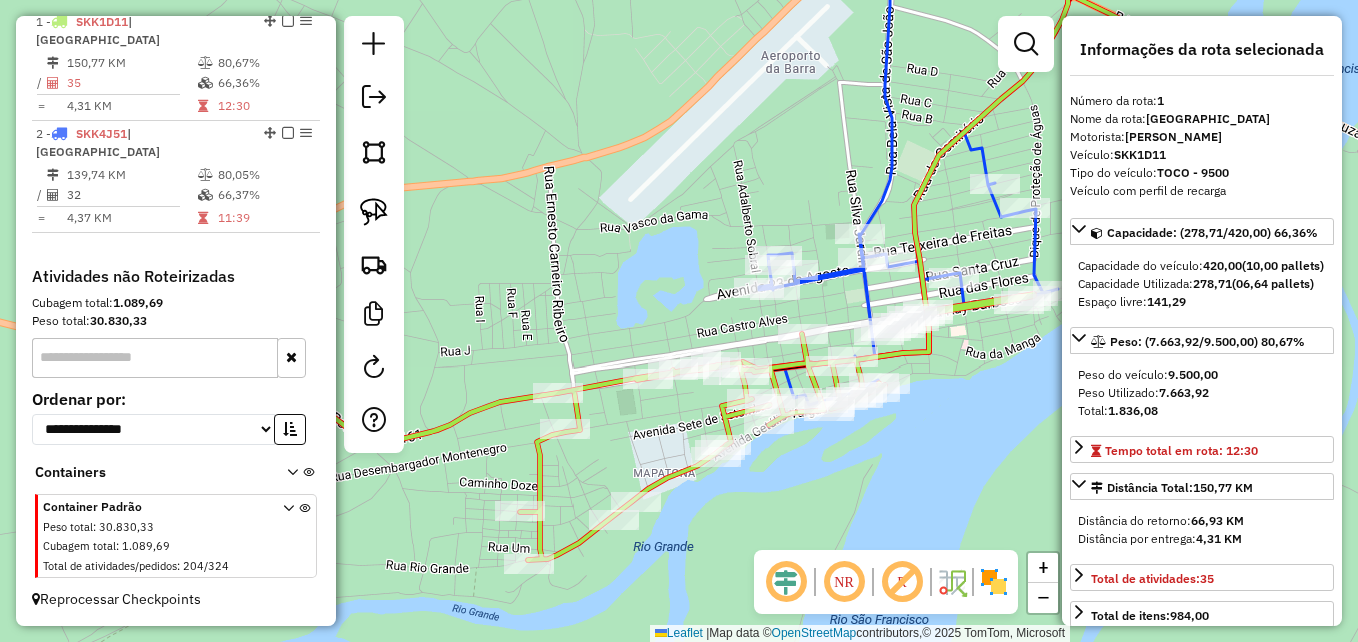 drag, startPoint x: 859, startPoint y: 404, endPoint x: 534, endPoint y: 420, distance: 325.39362 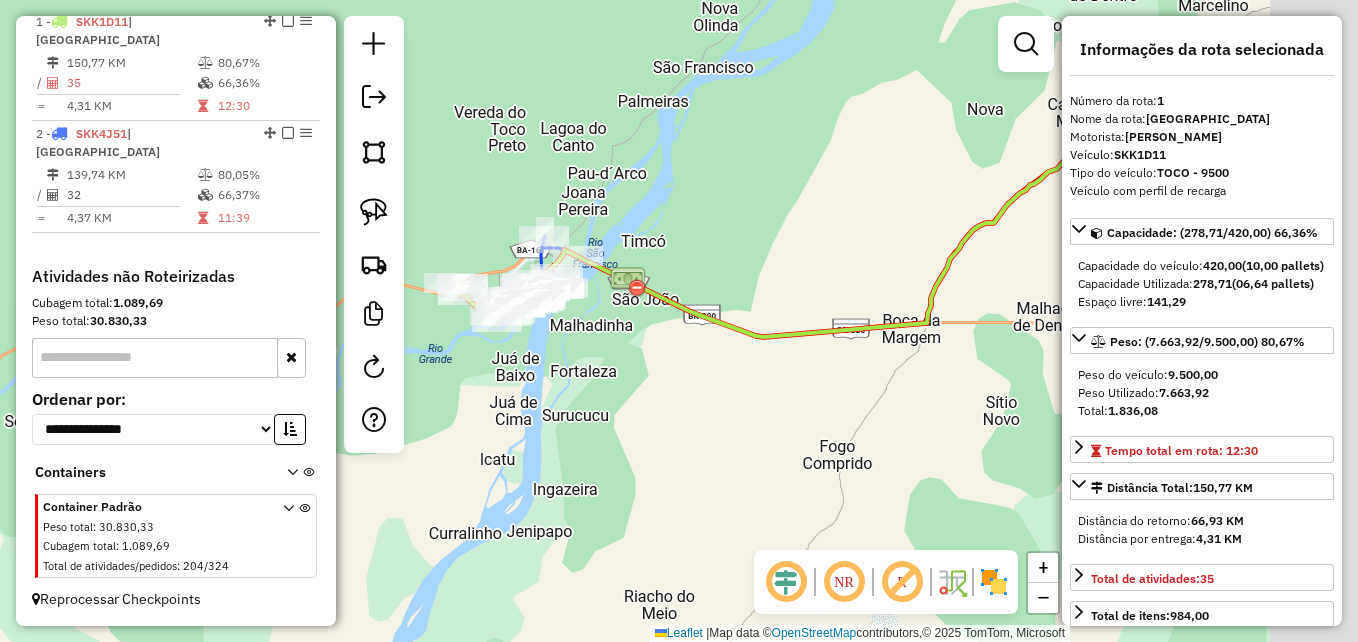 drag, startPoint x: 854, startPoint y: 425, endPoint x: 513, endPoint y: 345, distance: 350.25848 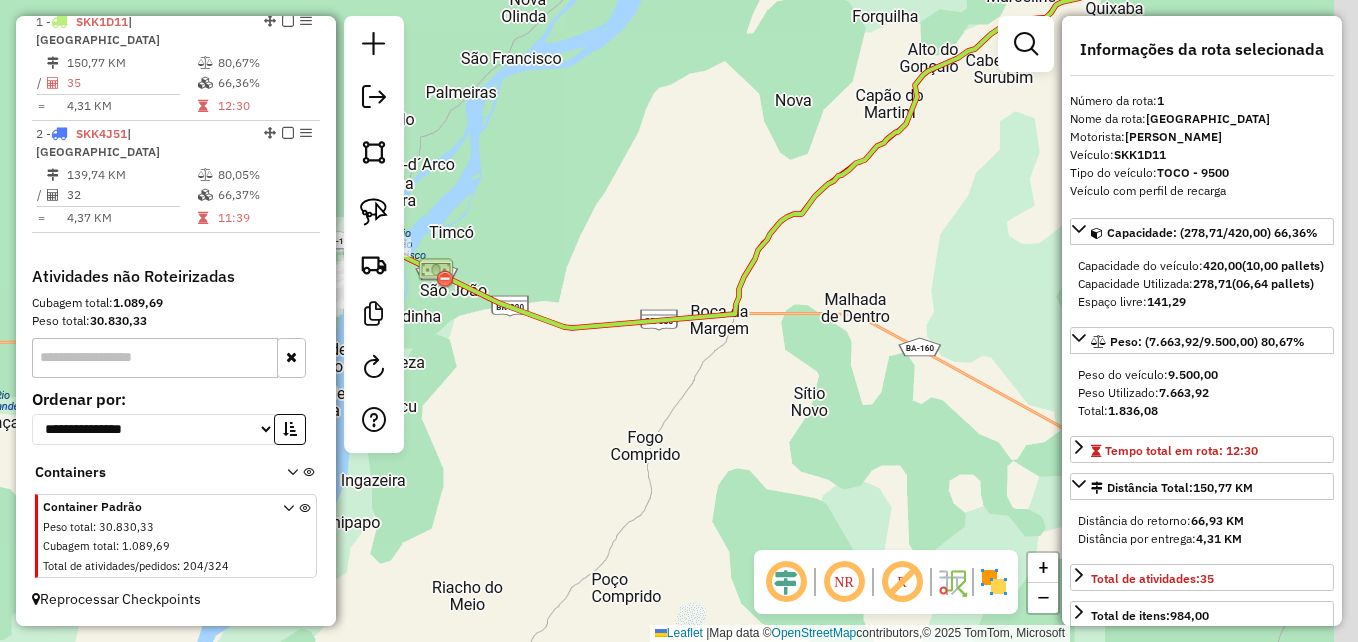 drag, startPoint x: 928, startPoint y: 208, endPoint x: 589, endPoint y: 488, distance: 439.68283 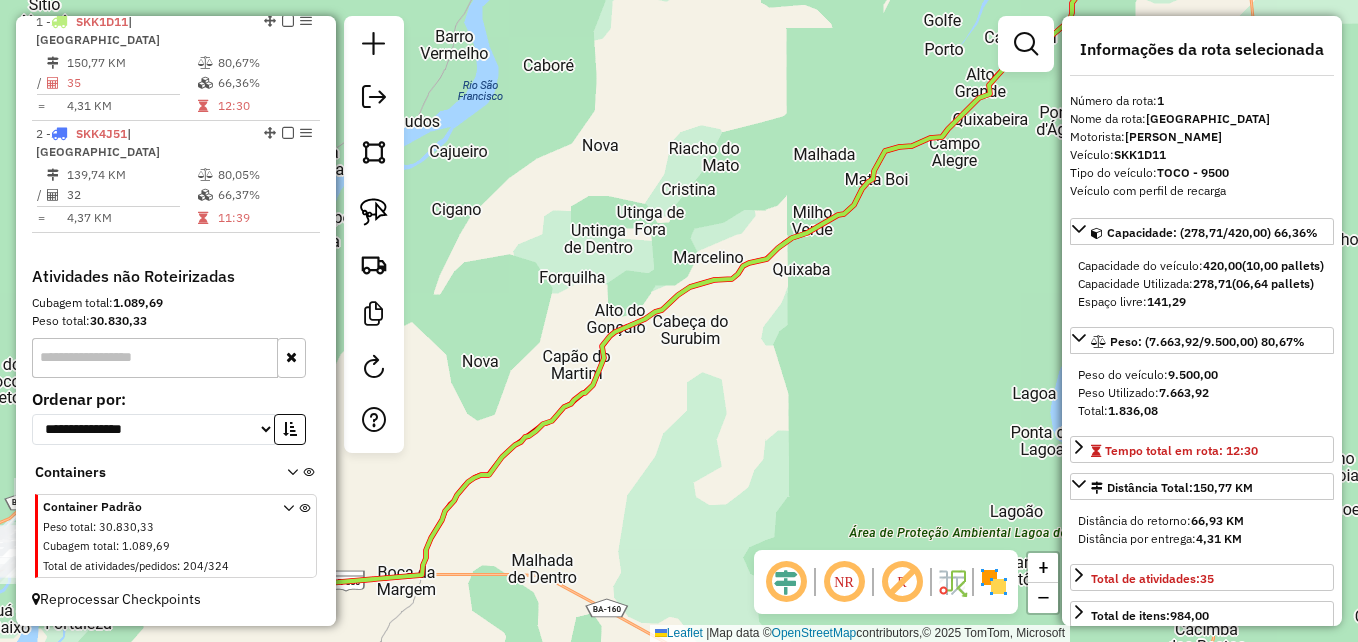drag, startPoint x: 848, startPoint y: 324, endPoint x: 561, endPoint y: 474, distance: 323.83484 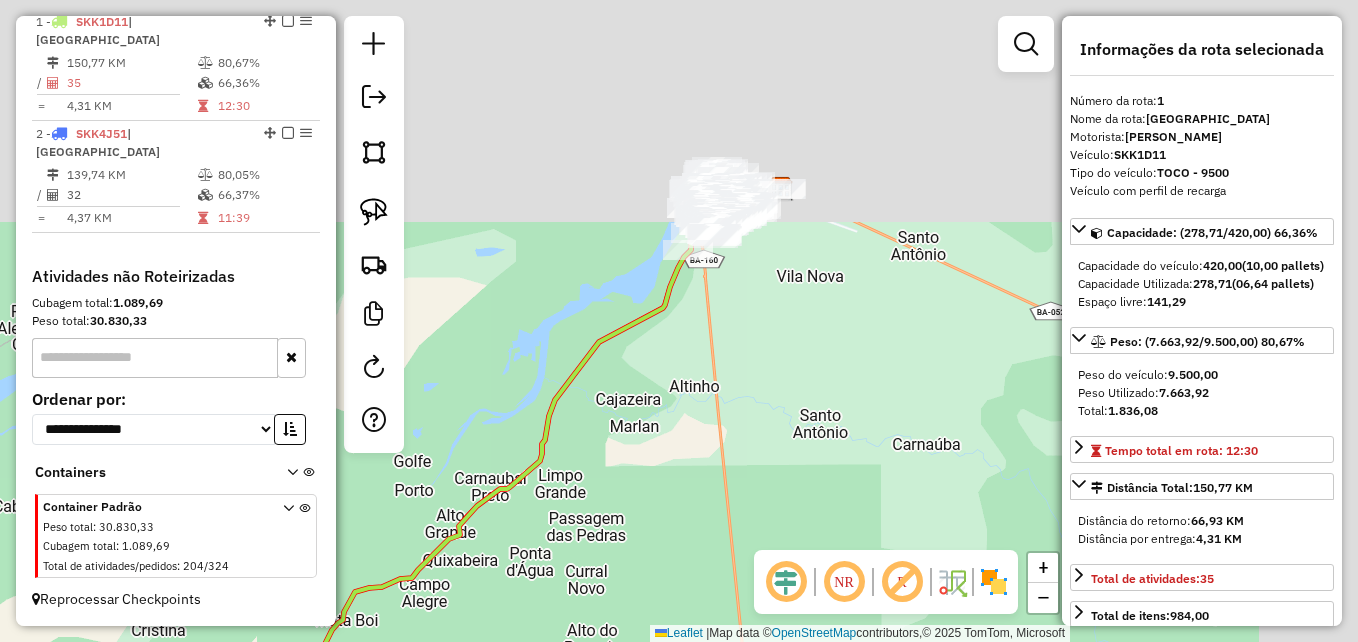 drag, startPoint x: 898, startPoint y: 223, endPoint x: 830, endPoint y: 305, distance: 106.52699 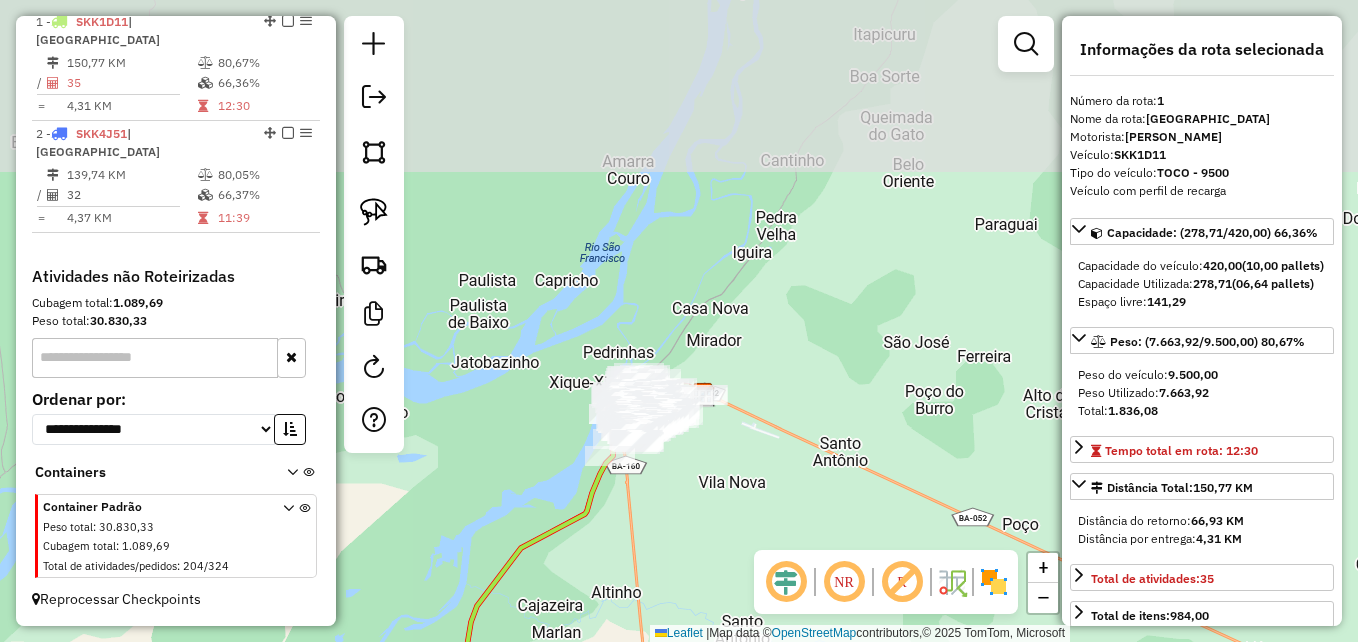 drag, startPoint x: 841, startPoint y: 296, endPoint x: 766, endPoint y: 474, distance: 193.15538 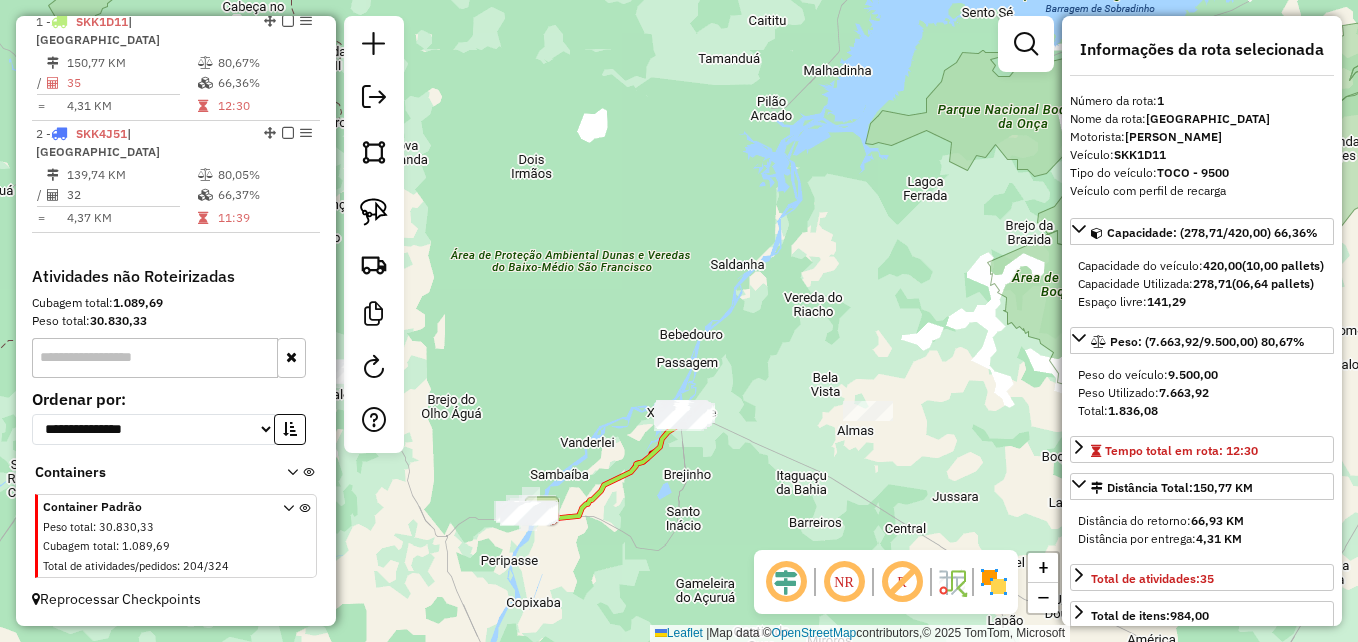 drag, startPoint x: 738, startPoint y: 467, endPoint x: 686, endPoint y: 442, distance: 57.697487 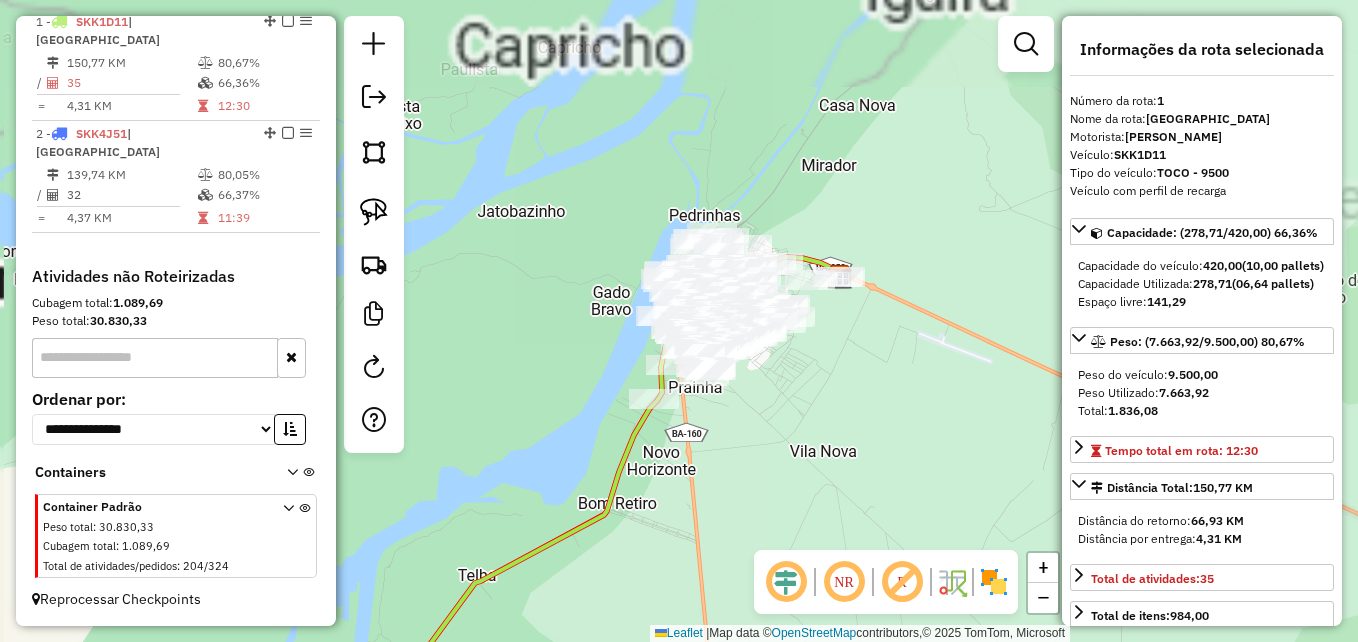 drag, startPoint x: 656, startPoint y: 413, endPoint x: 756, endPoint y: 492, distance: 127.440186 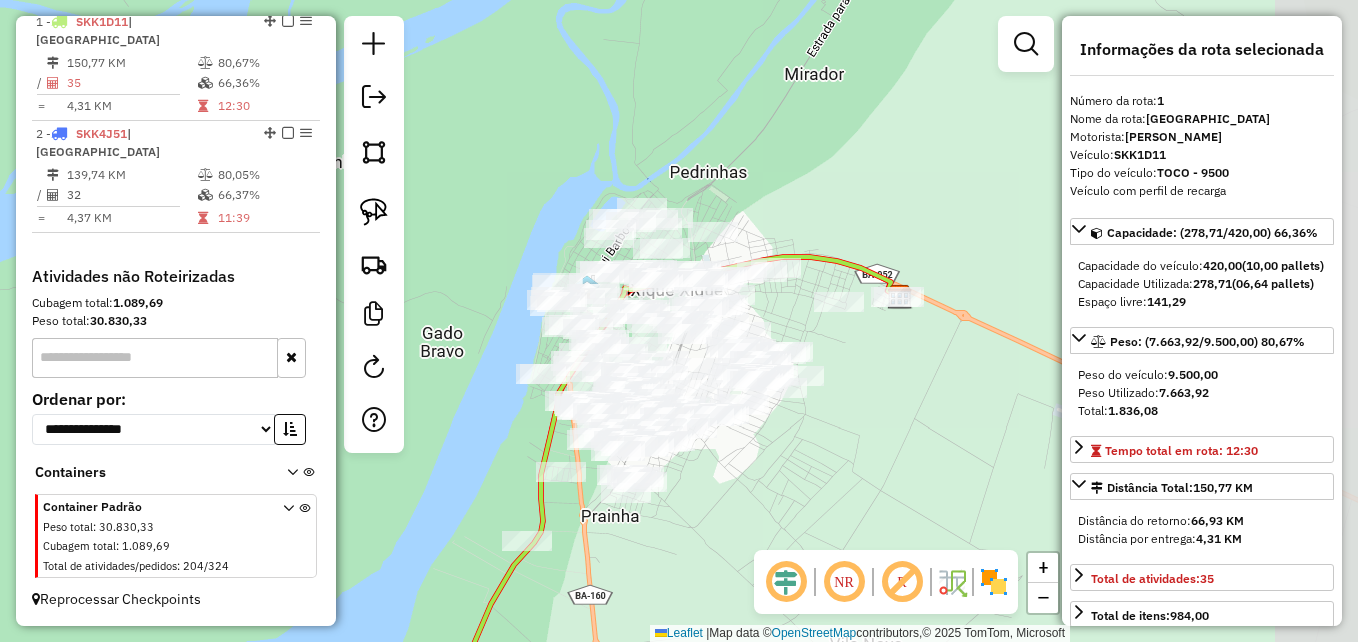drag, startPoint x: 600, startPoint y: 310, endPoint x: 463, endPoint y: 390, distance: 158.64742 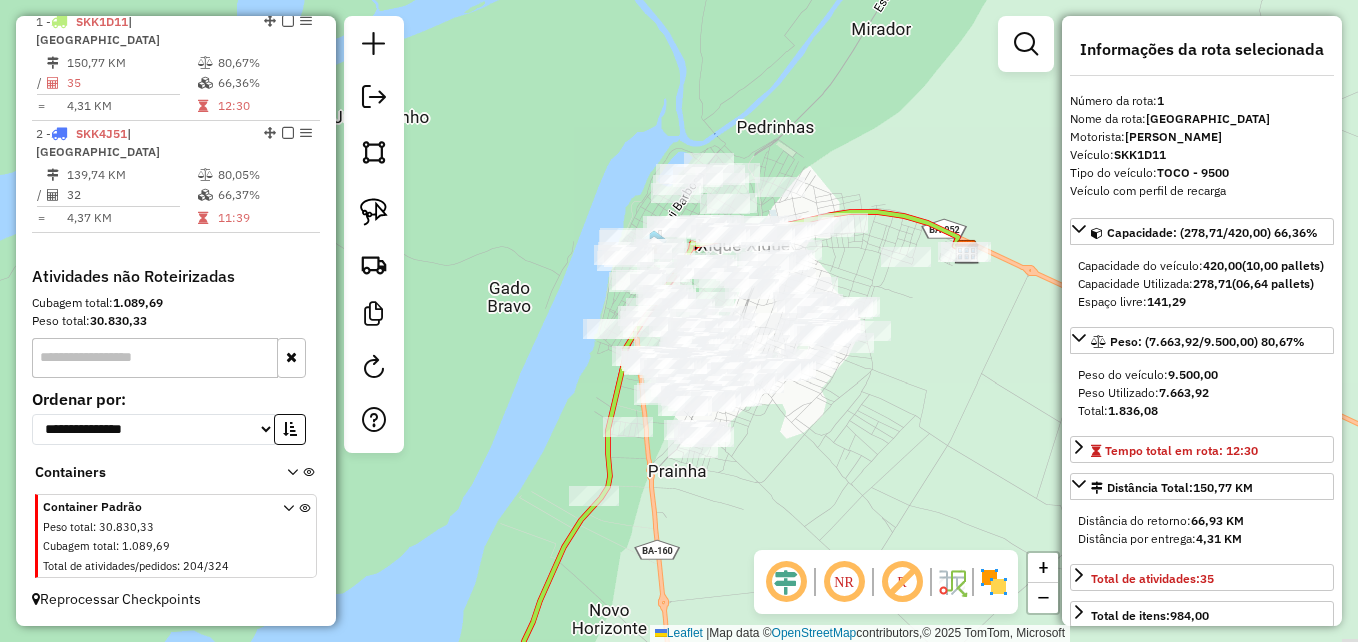 drag, startPoint x: 528, startPoint y: 347, endPoint x: 548, endPoint y: 324, distance: 30.479502 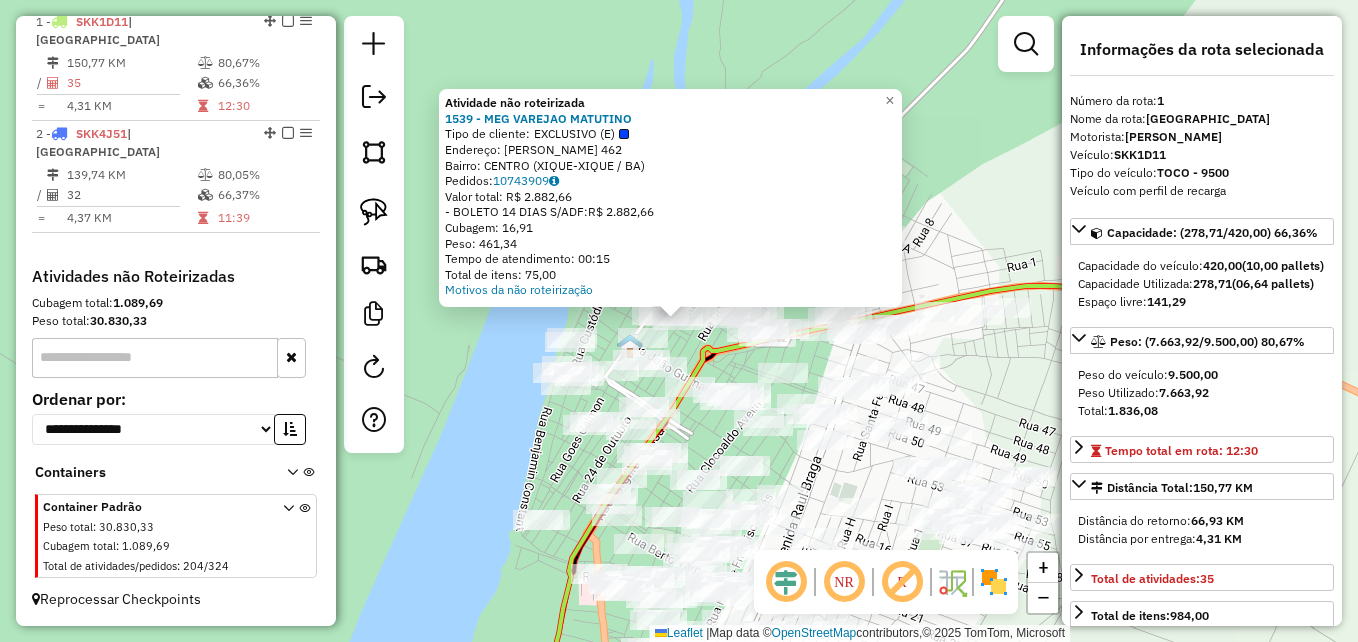 click on "Atividade não roteirizada 1539 - MEG VAREJAO MATUTINO  Tipo de cliente:   EXCLUSIVO (E)   Endereço:  TRAV [PERSON_NAME] 462   Bairro: CENTRO (XIQUE-XIQUE / BA)   Pedidos:  10743909   Valor total: R$ 2.882,66   - BOLETO 14 DIAS S/ADF:  R$ 2.882,66   Cubagem: 16,91   Peso: 461,34   Tempo de atendimento: 00:15   Total de itens: 75,00  Motivos da não roteirização × Janela de atendimento Grade de atendimento Capacidade Transportadoras Veículos Cliente Pedidos  Rotas Selecione os dias de semana para filtrar as janelas de atendimento  Seg   Ter   Qua   Qui   Sex   Sáb   Dom  Informe o período da janela de atendimento: De: Até:  Filtrar exatamente a janela do cliente  Considerar janela de atendimento padrão  Selecione os dias de semana para filtrar as grades de atendimento  Seg   Ter   Qua   Qui   Sex   Sáb   Dom   Considerar clientes sem dia de atendimento cadastrado  Clientes fora do dia de atendimento selecionado Filtrar as atividades entre os valores definidos abaixo:  Peso mínimo:   De:  De:" 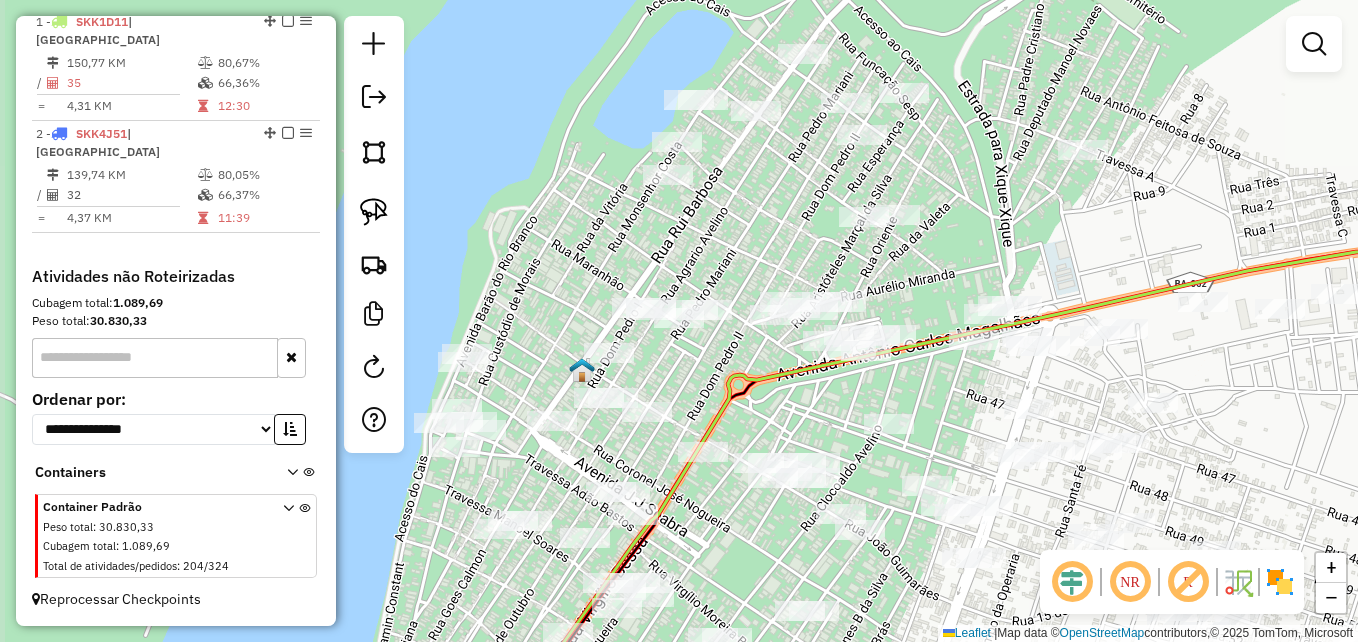 drag, startPoint x: 665, startPoint y: 317, endPoint x: 687, endPoint y: 346, distance: 36.40055 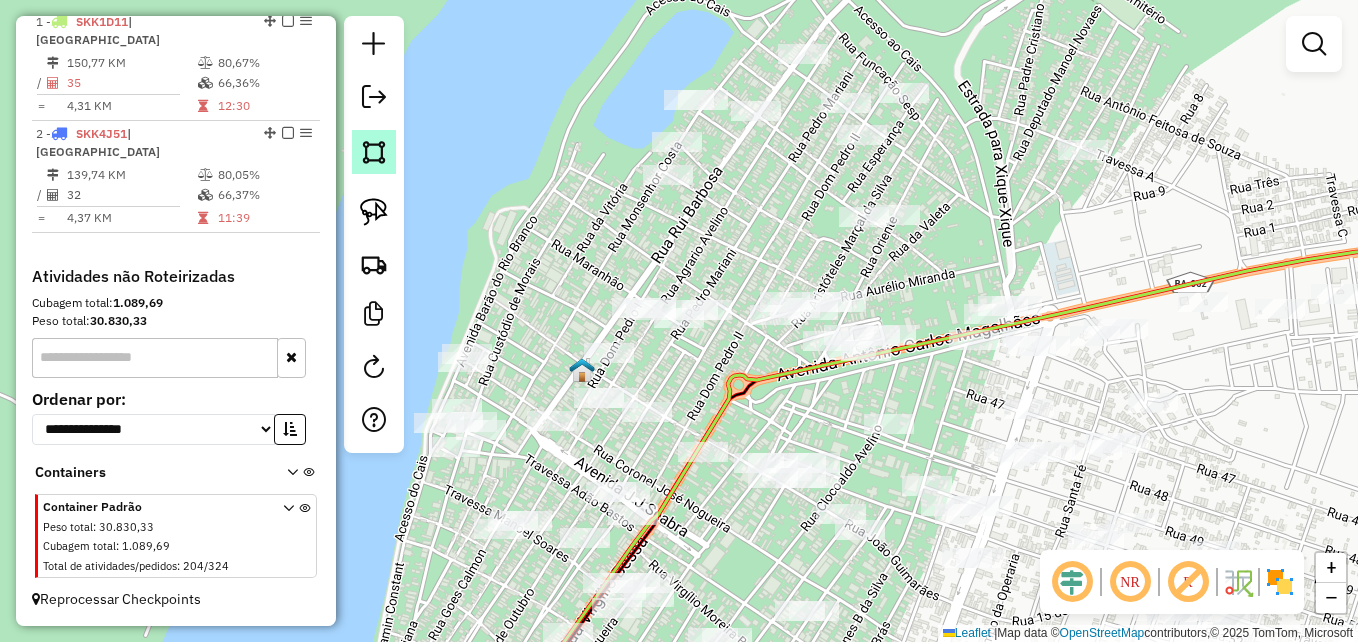click 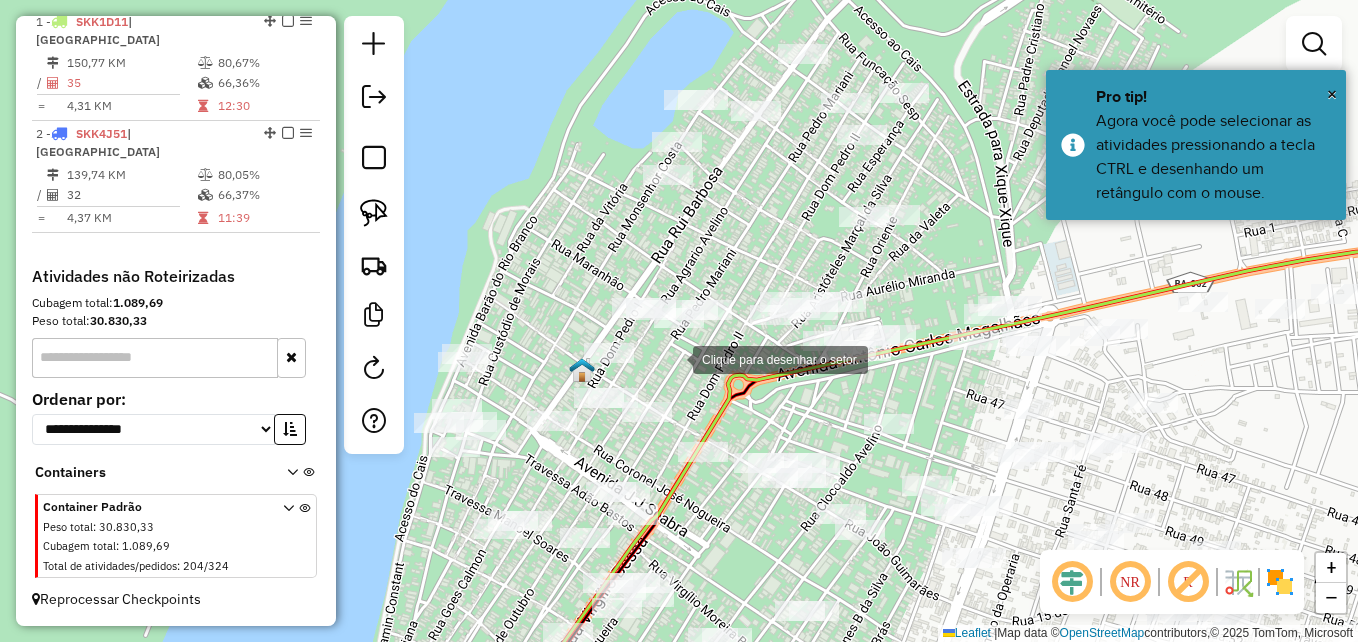 click 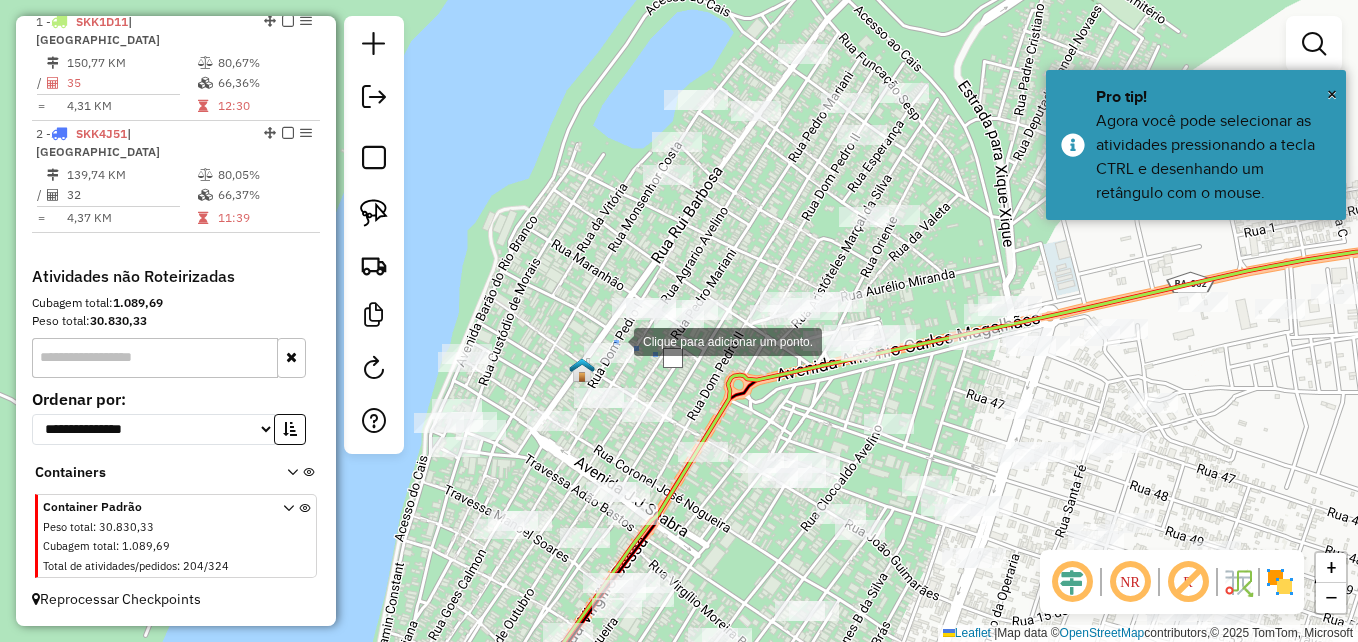 click 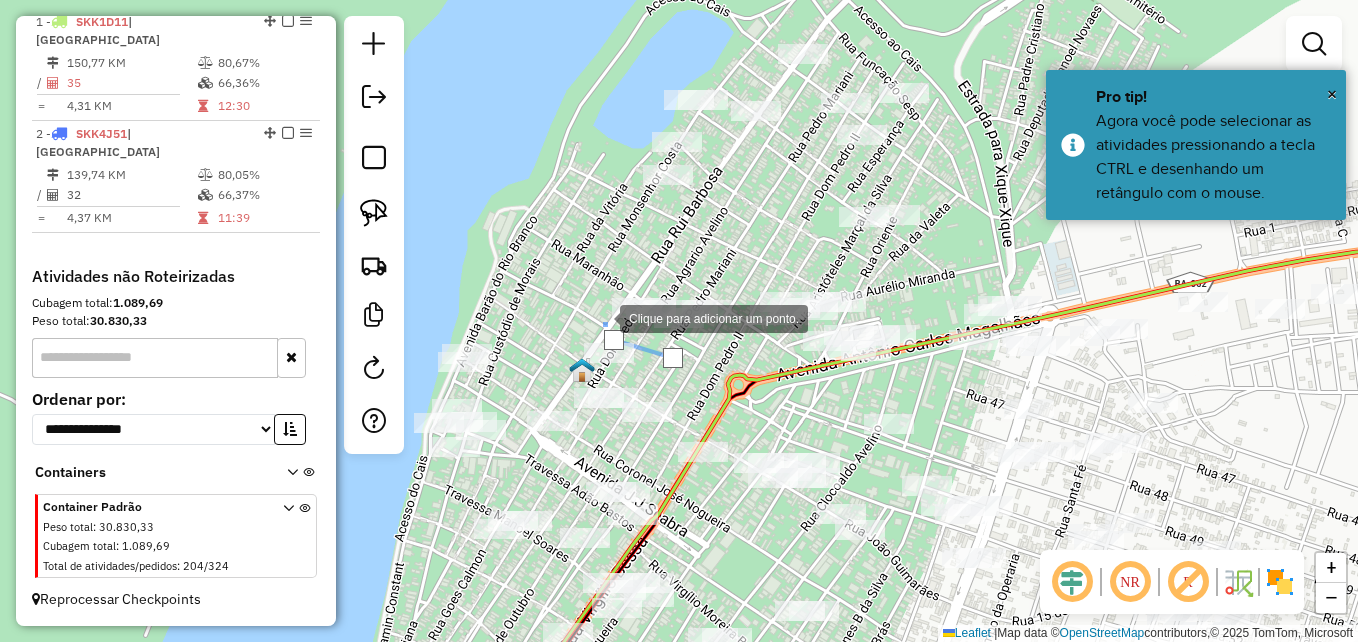drag, startPoint x: 600, startPoint y: 317, endPoint x: 614, endPoint y: 291, distance: 29.529646 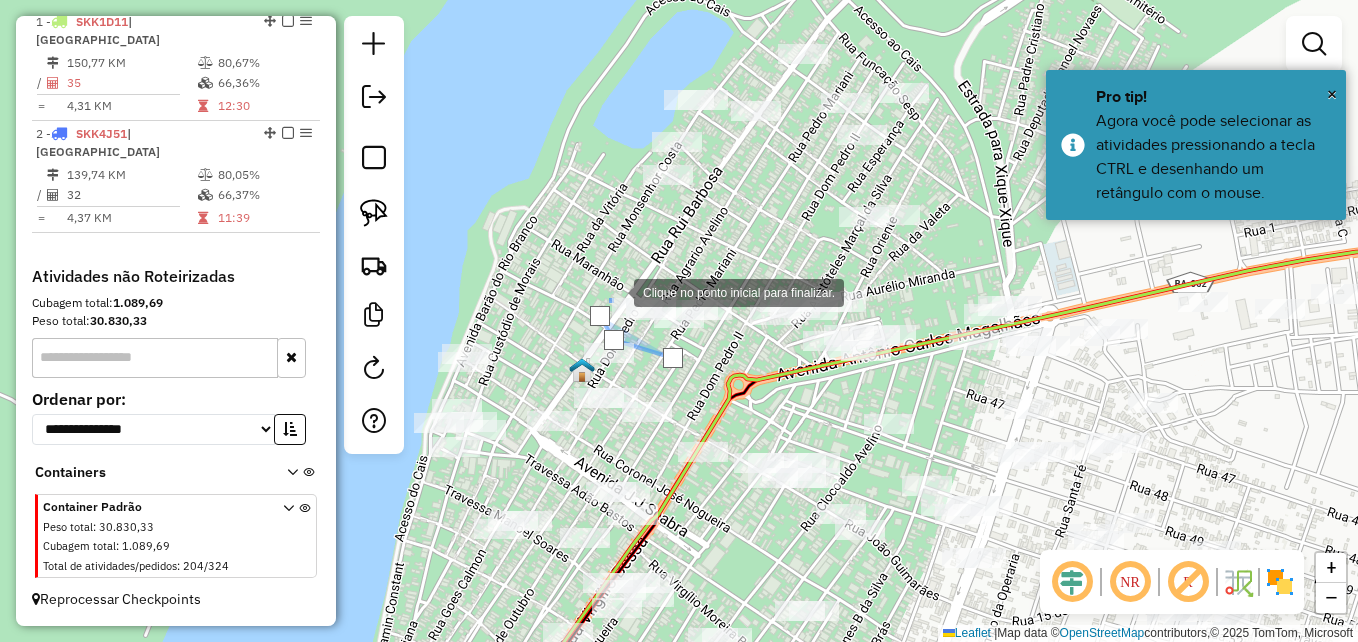 click 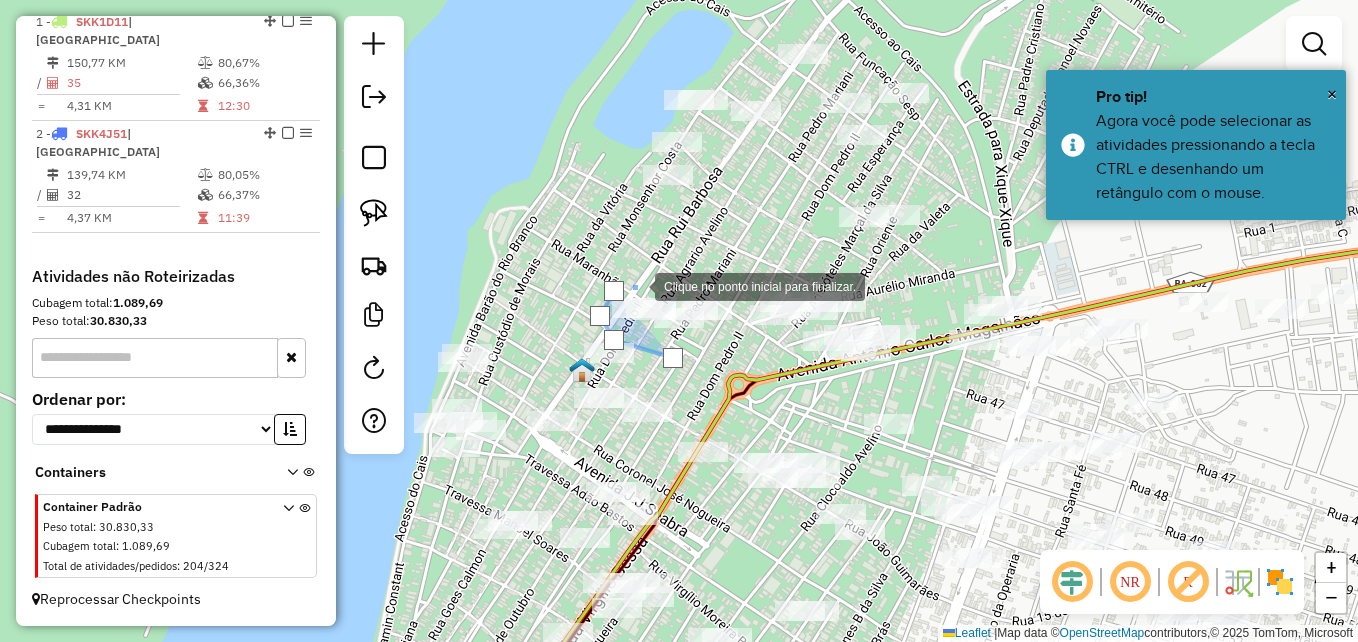 drag, startPoint x: 669, startPoint y: 280, endPoint x: 688, endPoint y: 283, distance: 19.235384 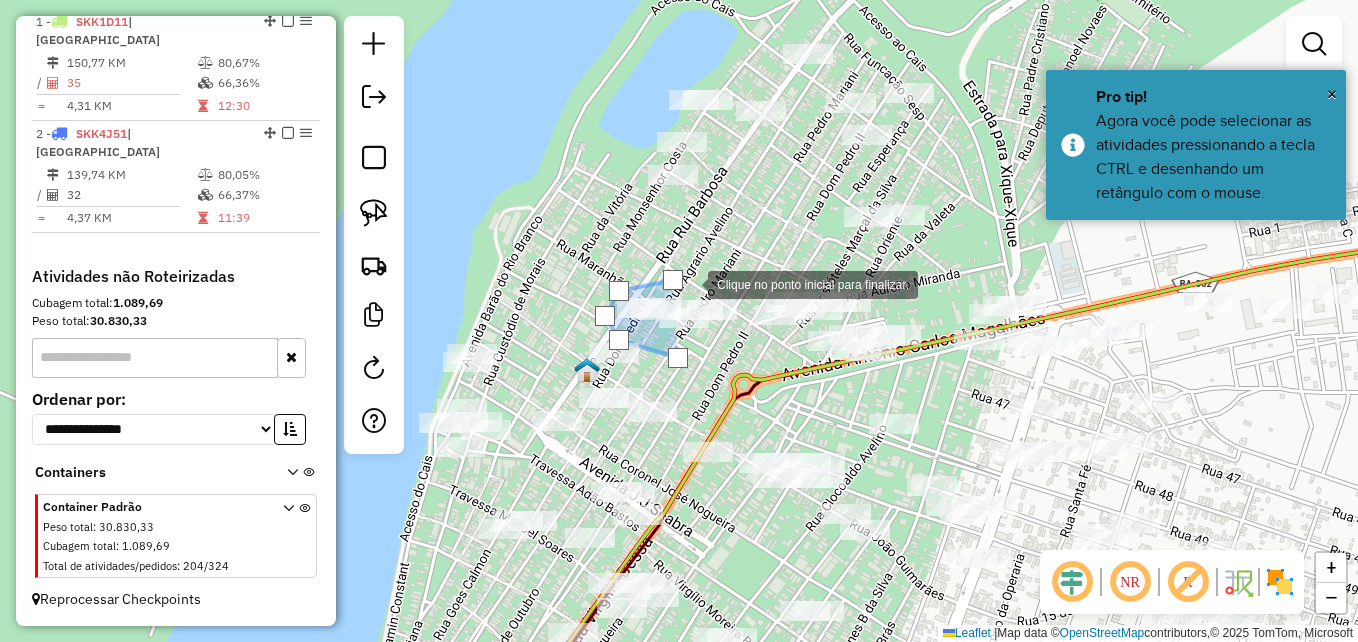 click 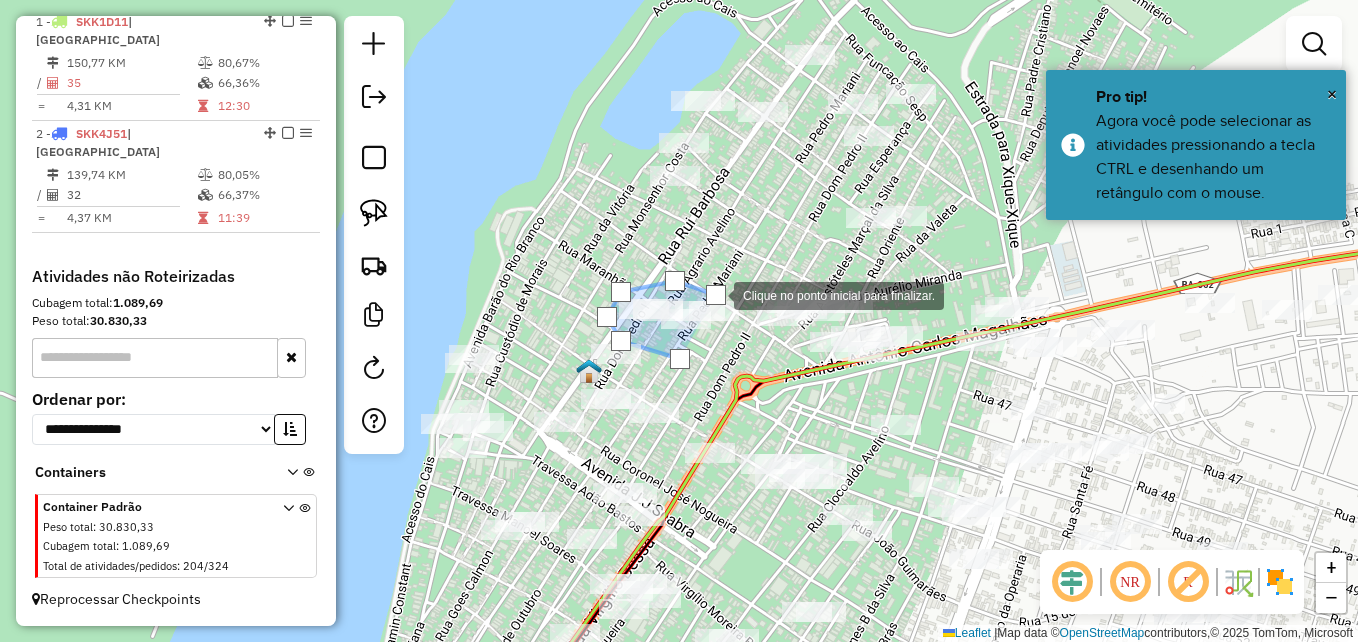 click 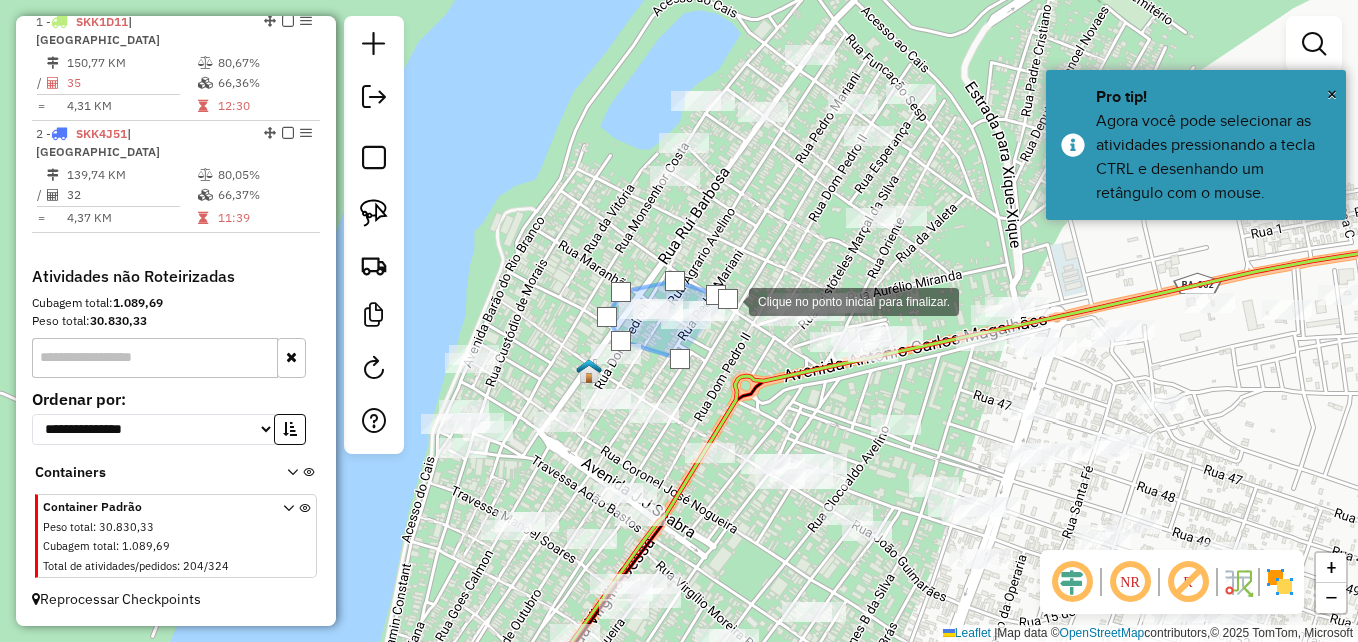 click 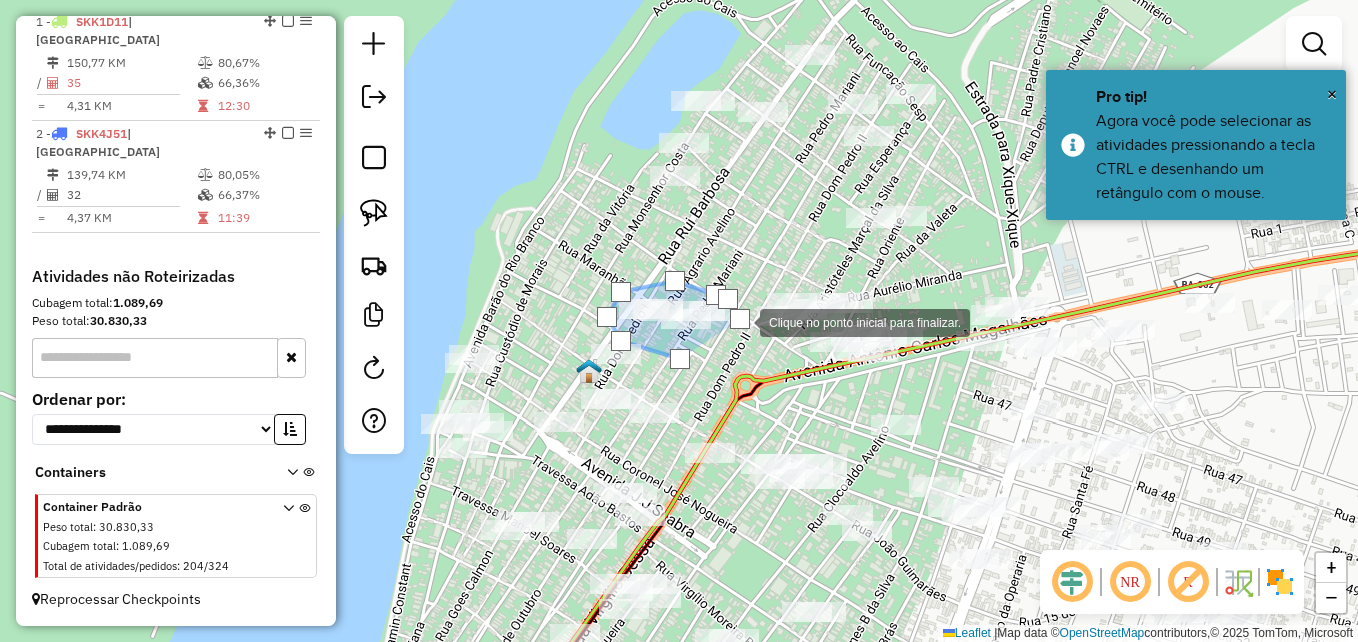click 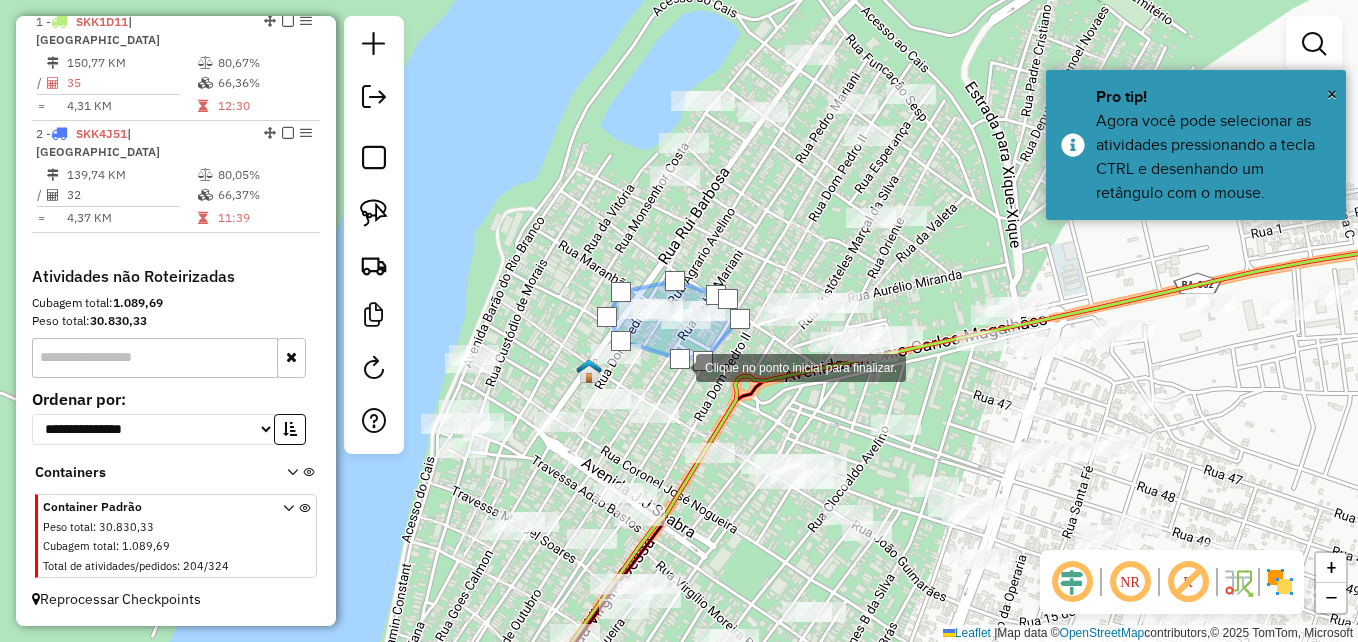 click 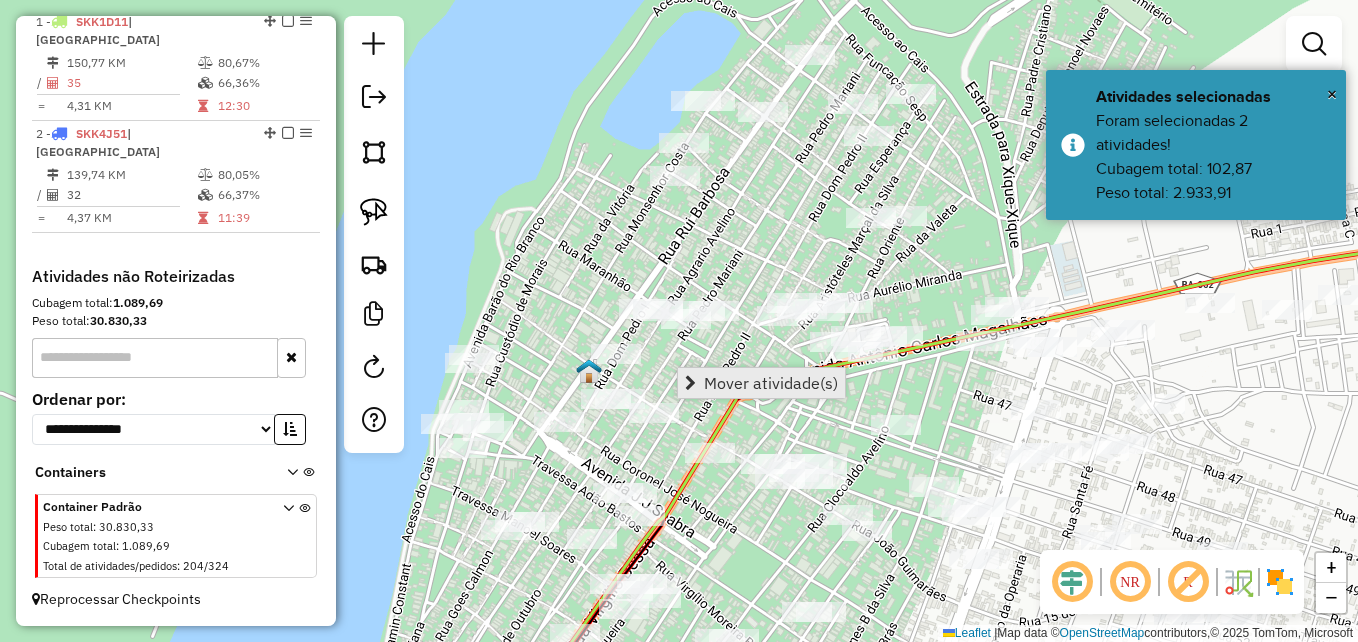 click on "Mover atividade(s)" at bounding box center [771, 383] 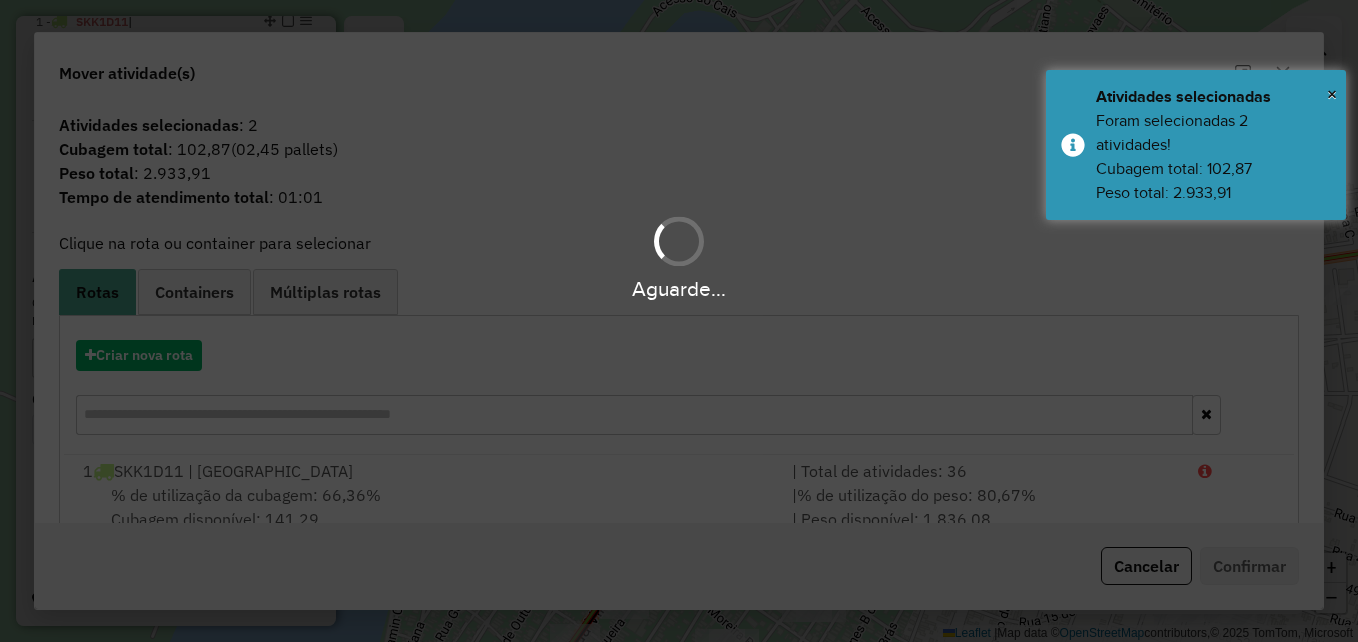 click on "Aguarde..." at bounding box center (679, 321) 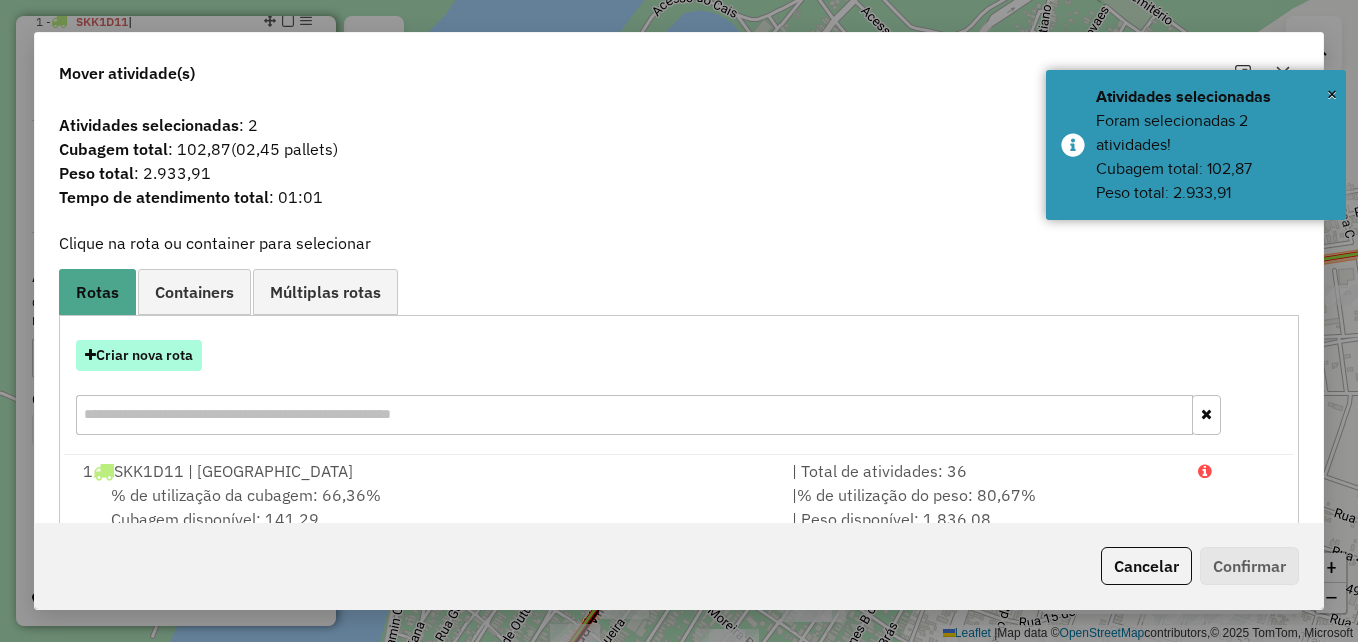 click on "Criar nova rota" at bounding box center (139, 355) 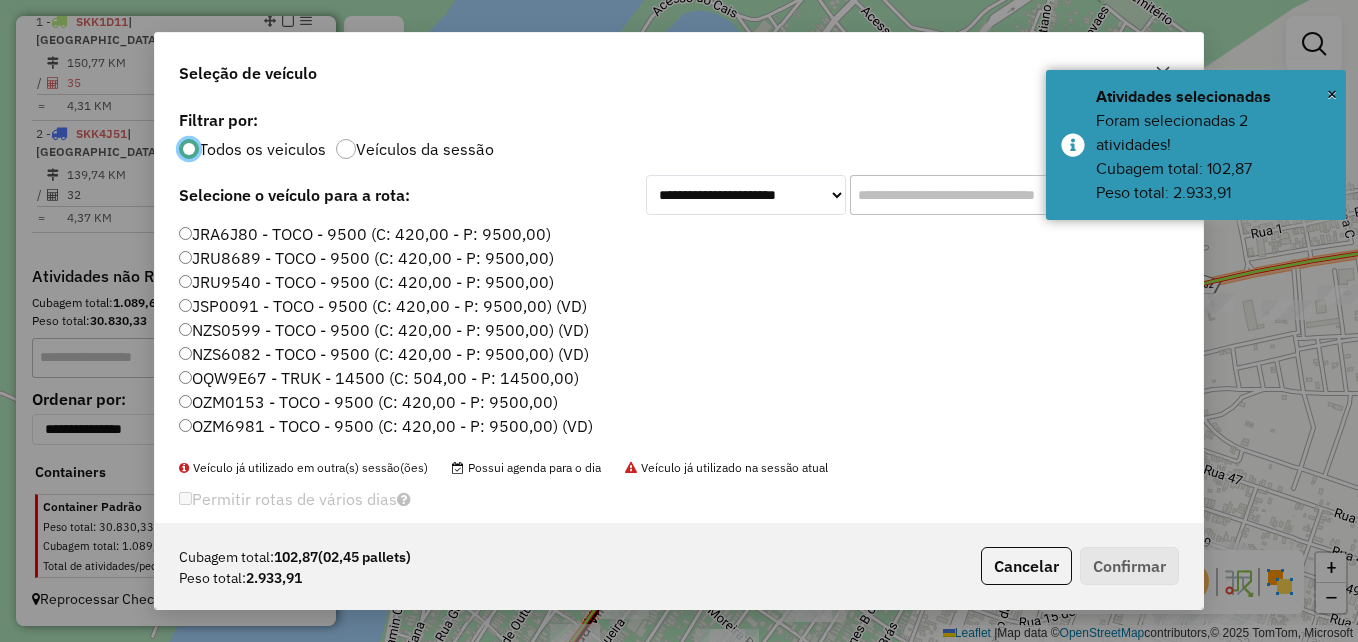 scroll, scrollTop: 11, scrollLeft: 6, axis: both 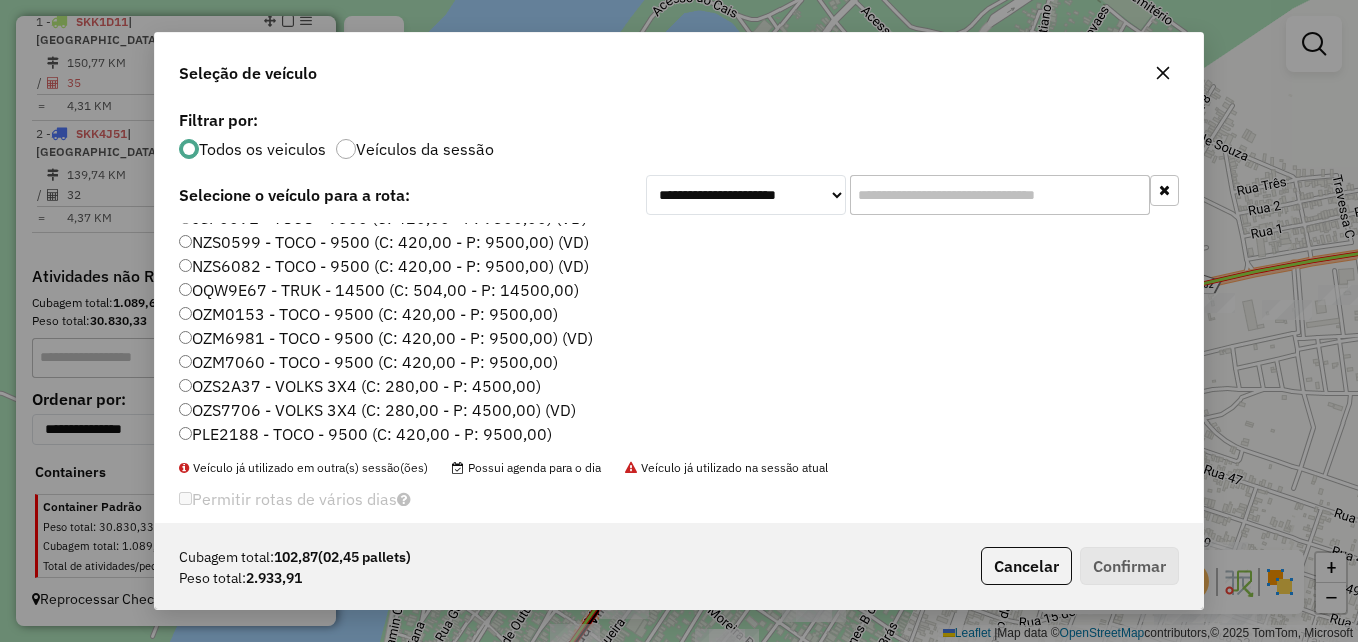 click on "OQW9E67 - TRUK - 14500 (C: 504,00 - P: 14500,00)" 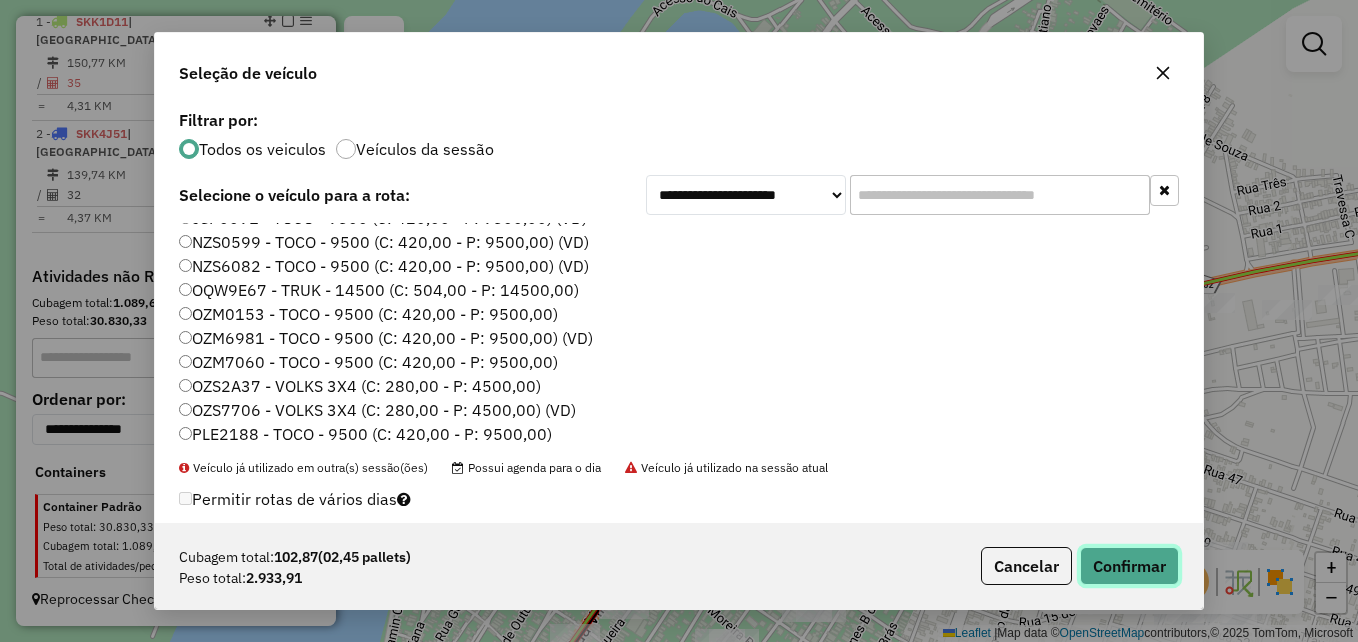 click on "Confirmar" 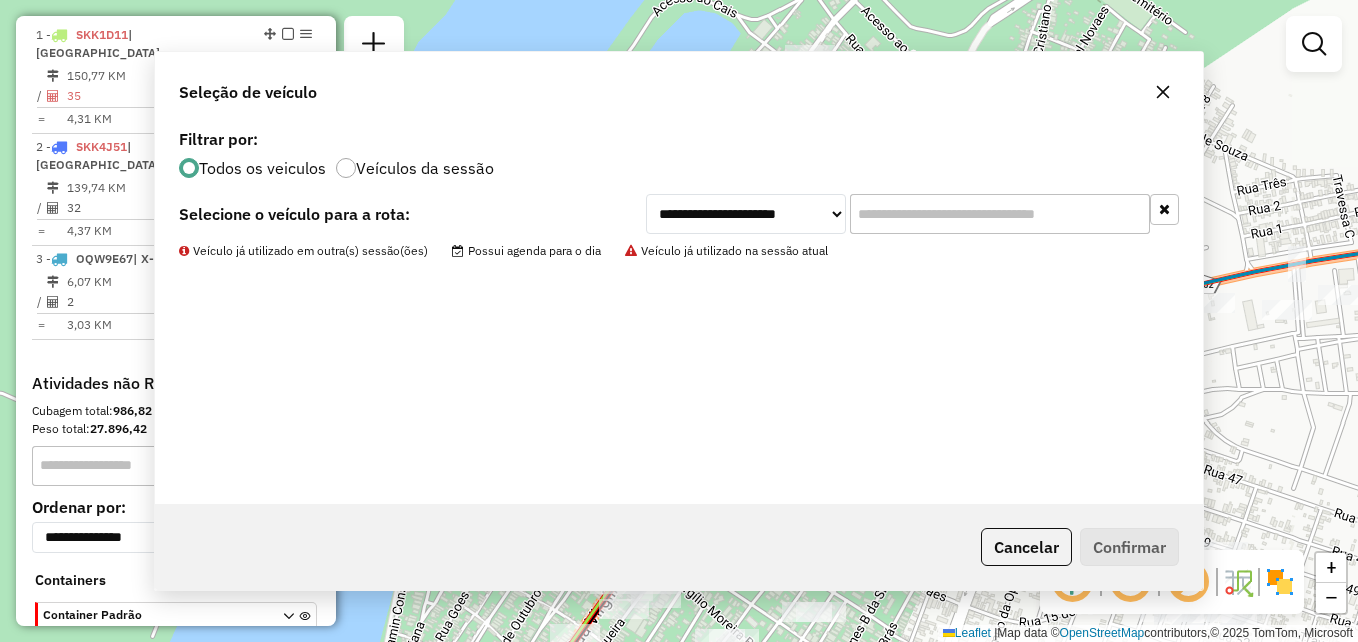 scroll, scrollTop: 774, scrollLeft: 0, axis: vertical 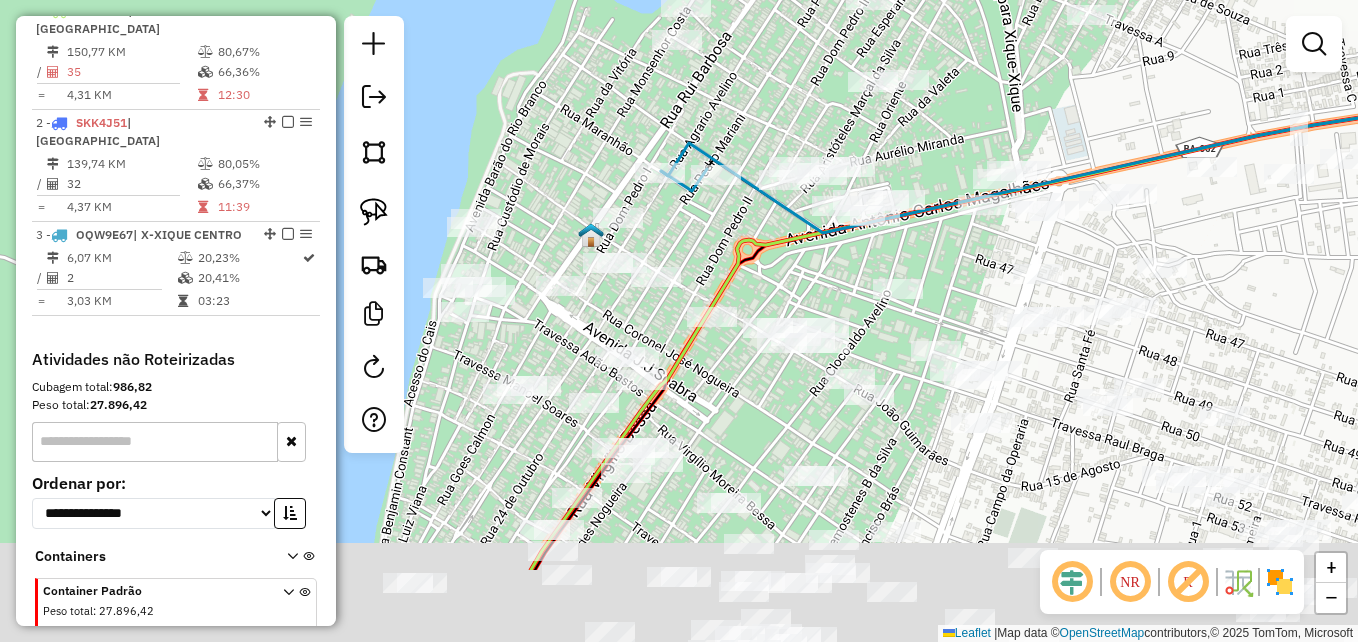 drag, startPoint x: 802, startPoint y: 439, endPoint x: 800, endPoint y: 202, distance: 237.00844 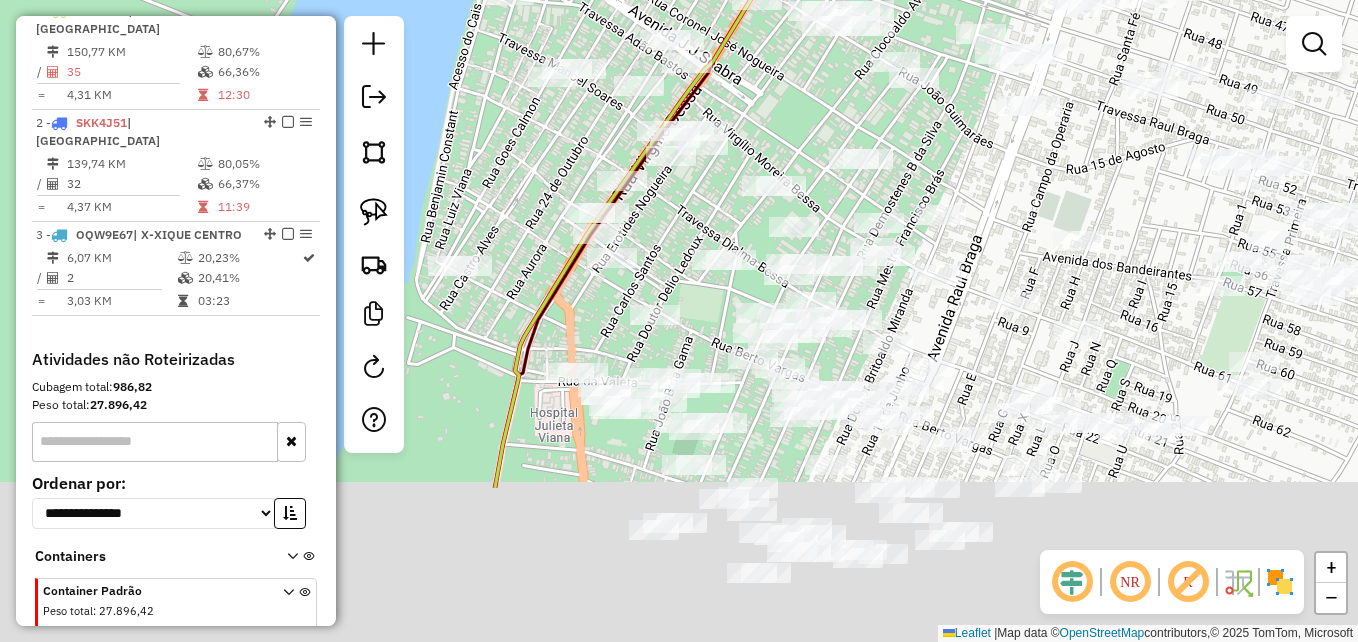 drag, startPoint x: 960, startPoint y: 342, endPoint x: 979, endPoint y: 259, distance: 85.146935 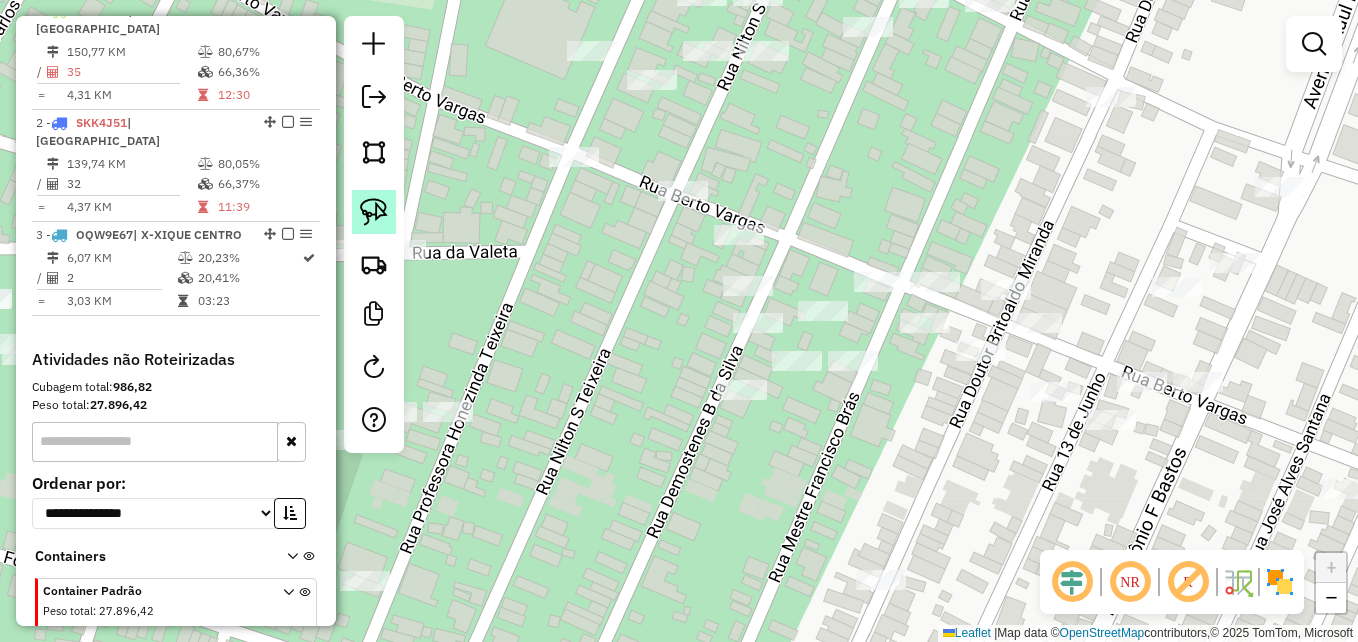 drag, startPoint x: 405, startPoint y: 228, endPoint x: 387, endPoint y: 215, distance: 22.203604 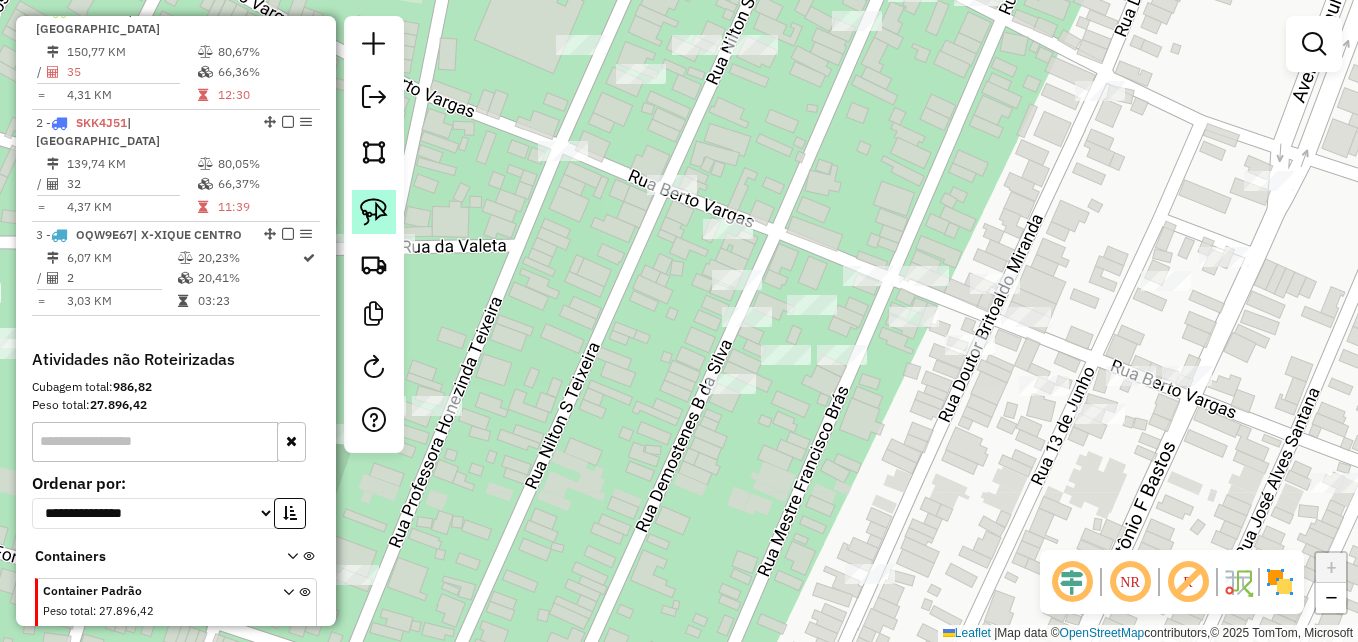 click 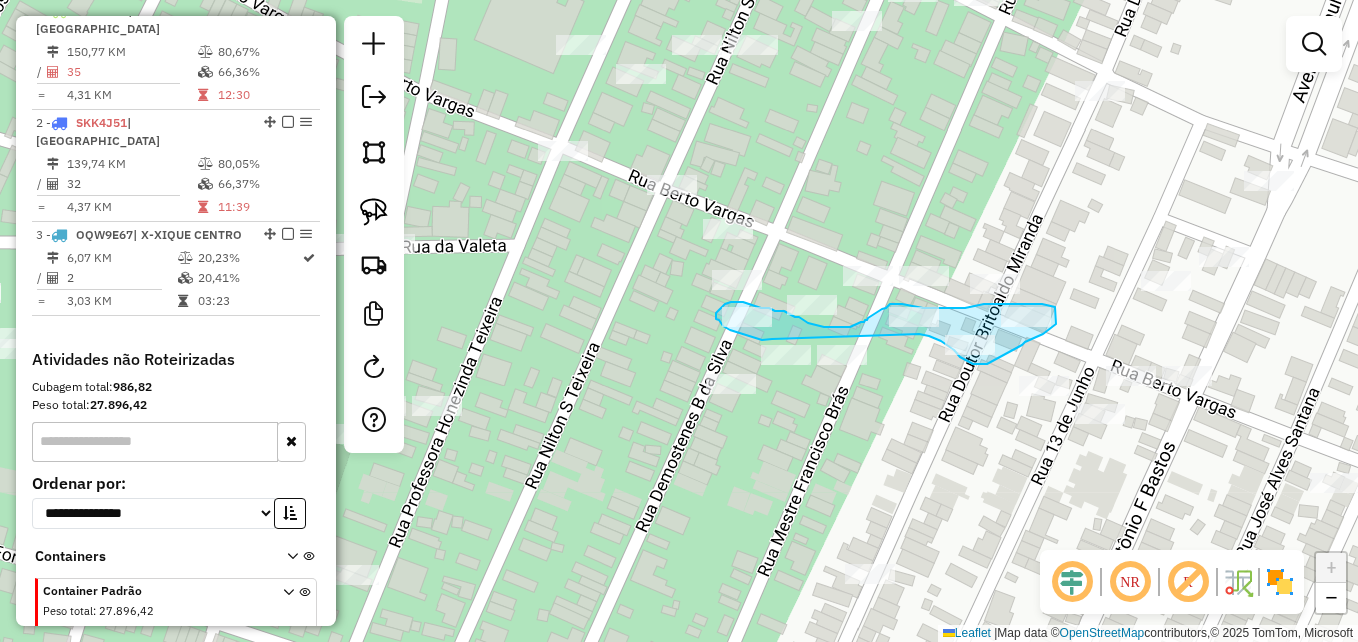 drag, startPoint x: 771, startPoint y: 340, endPoint x: 915, endPoint y: 328, distance: 144.49913 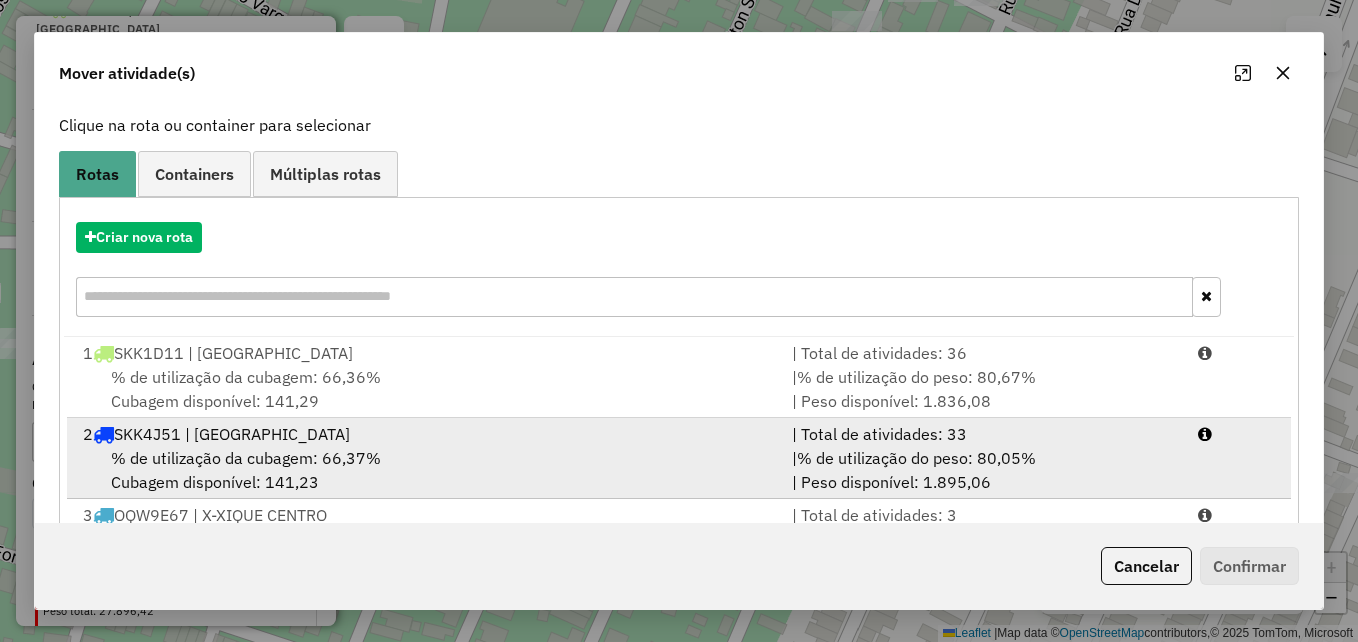 scroll, scrollTop: 209, scrollLeft: 0, axis: vertical 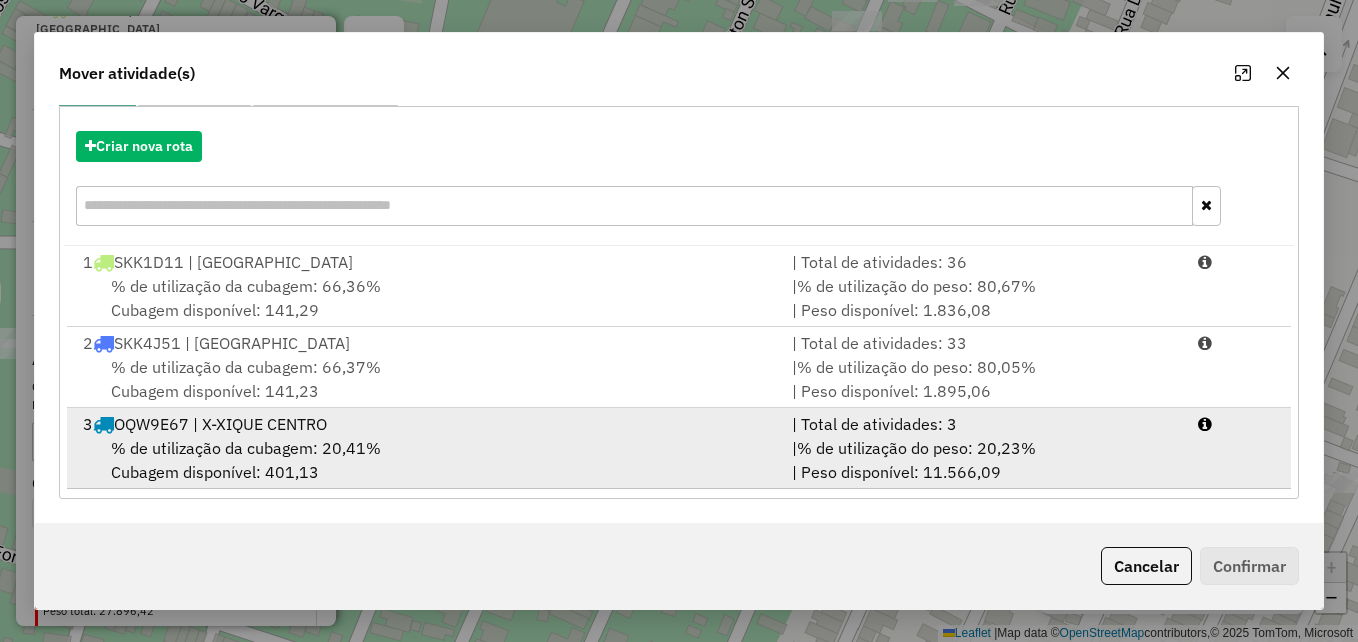 drag, startPoint x: 306, startPoint y: 450, endPoint x: 357, endPoint y: 433, distance: 53.75872 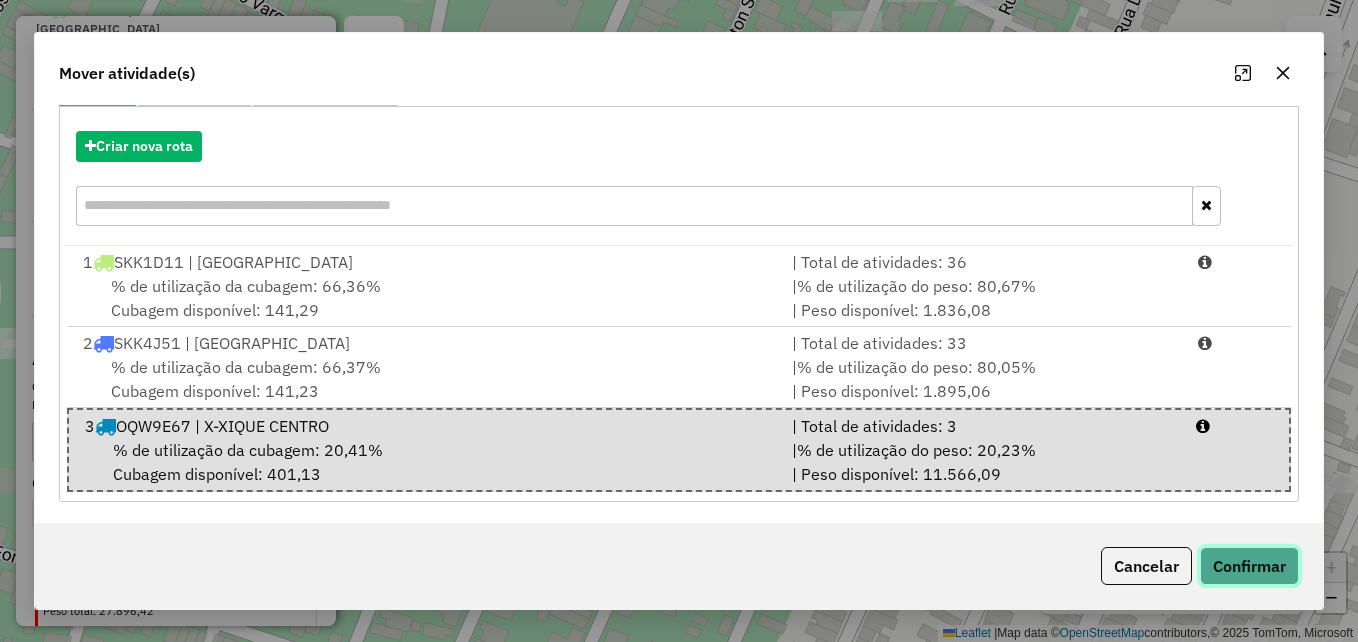 click on "Confirmar" 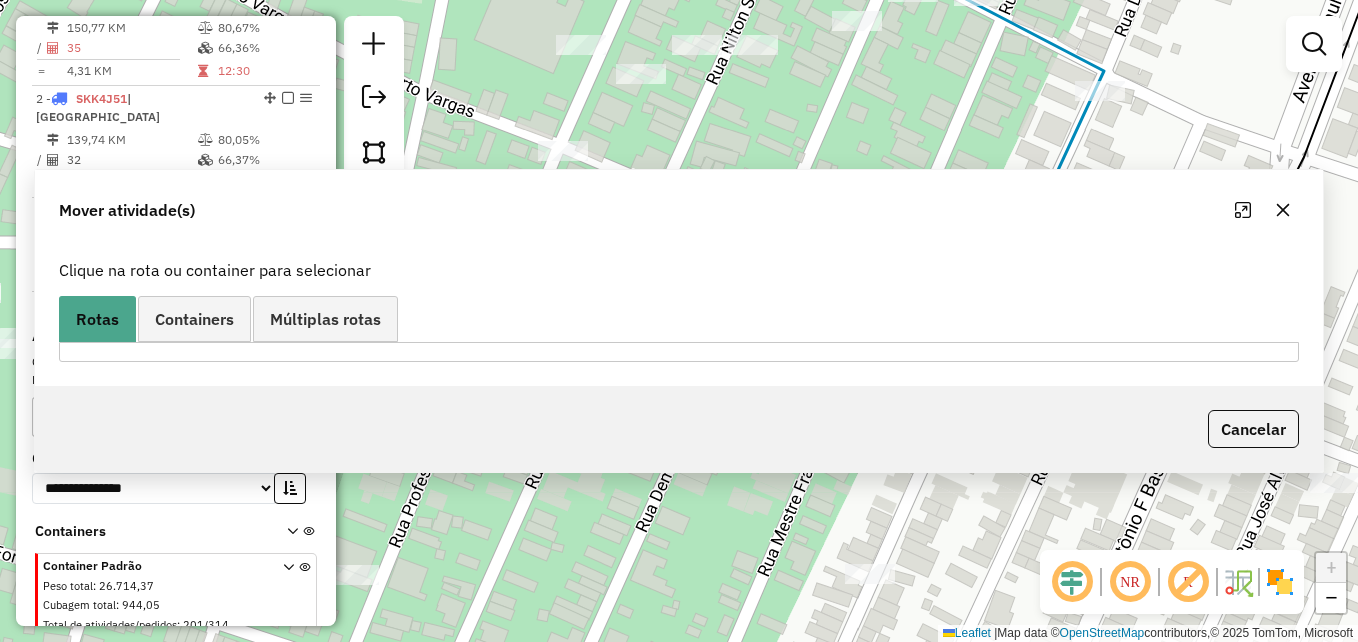 scroll, scrollTop: 0, scrollLeft: 0, axis: both 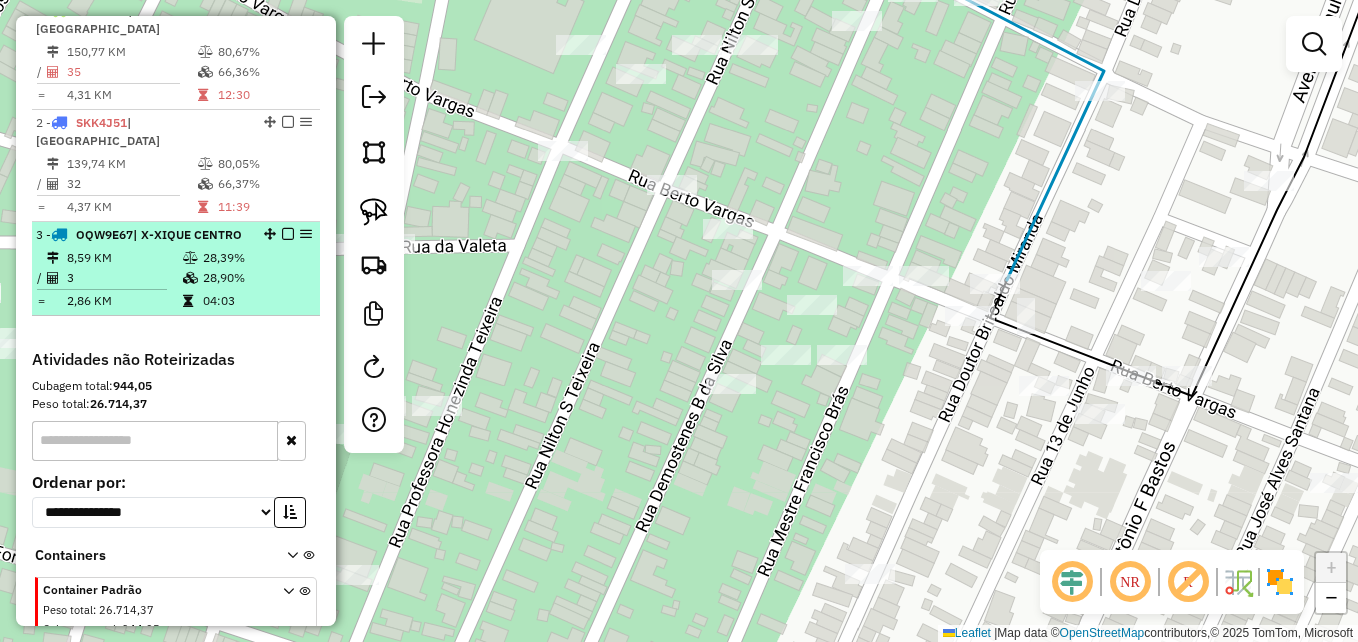 click on "8,59 KM" at bounding box center (124, 258) 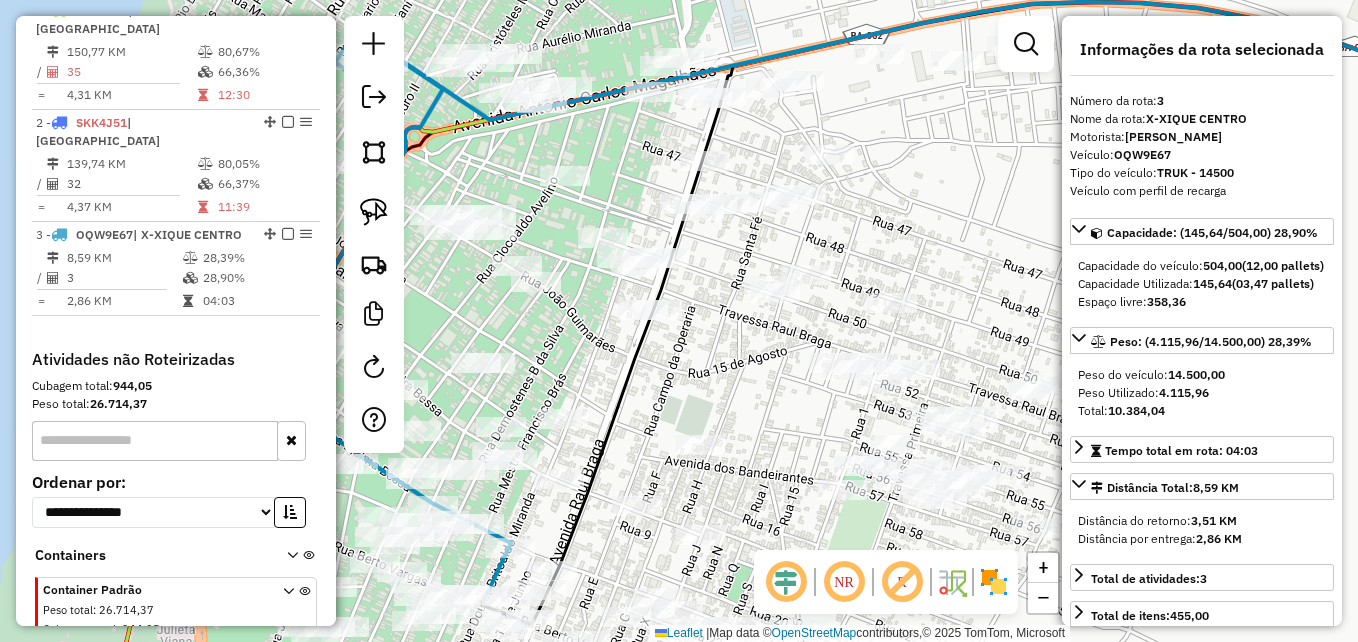 drag, startPoint x: 525, startPoint y: 407, endPoint x: 862, endPoint y: 369, distance: 339.13568 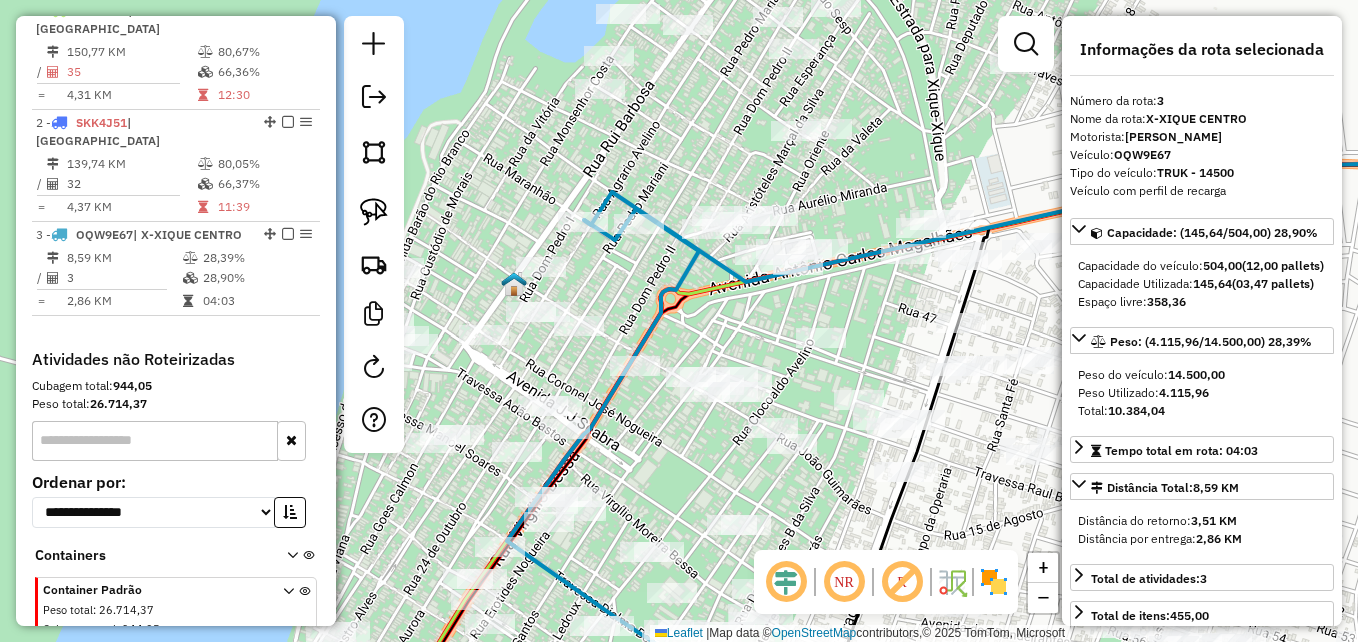 drag, startPoint x: 570, startPoint y: 337, endPoint x: 628, endPoint y: 570, distance: 240.1104 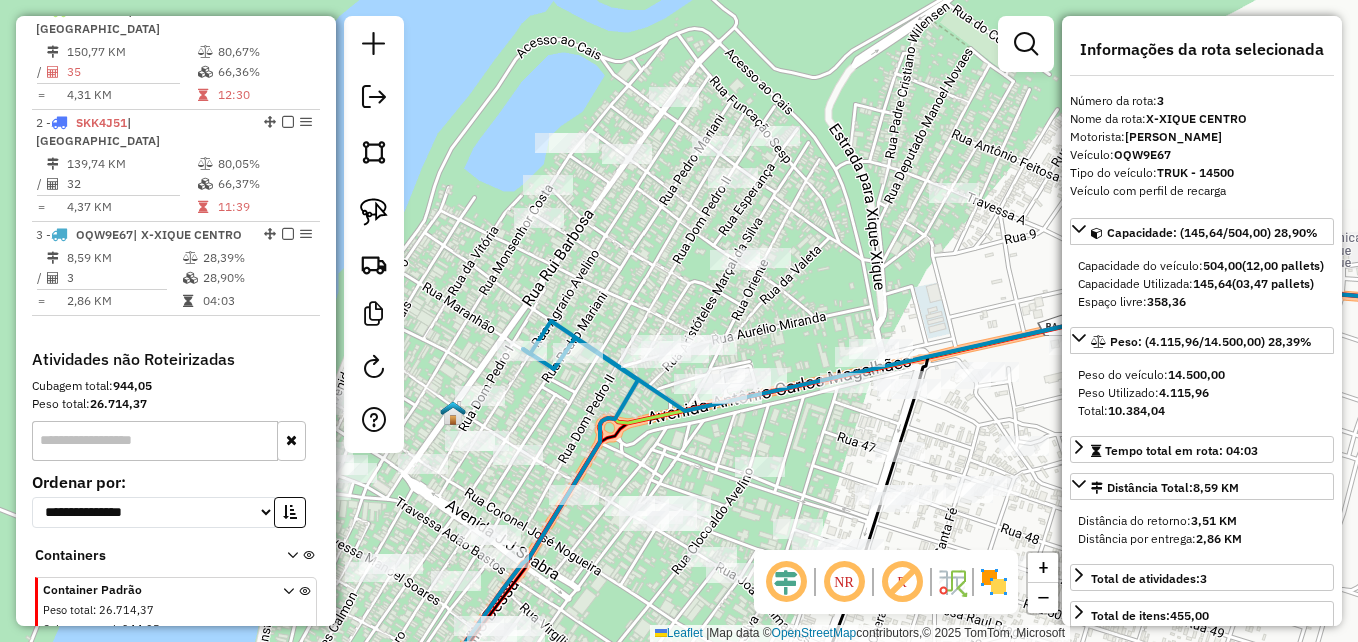 drag, startPoint x: 660, startPoint y: 337, endPoint x: 596, endPoint y: 409, distance: 96.332756 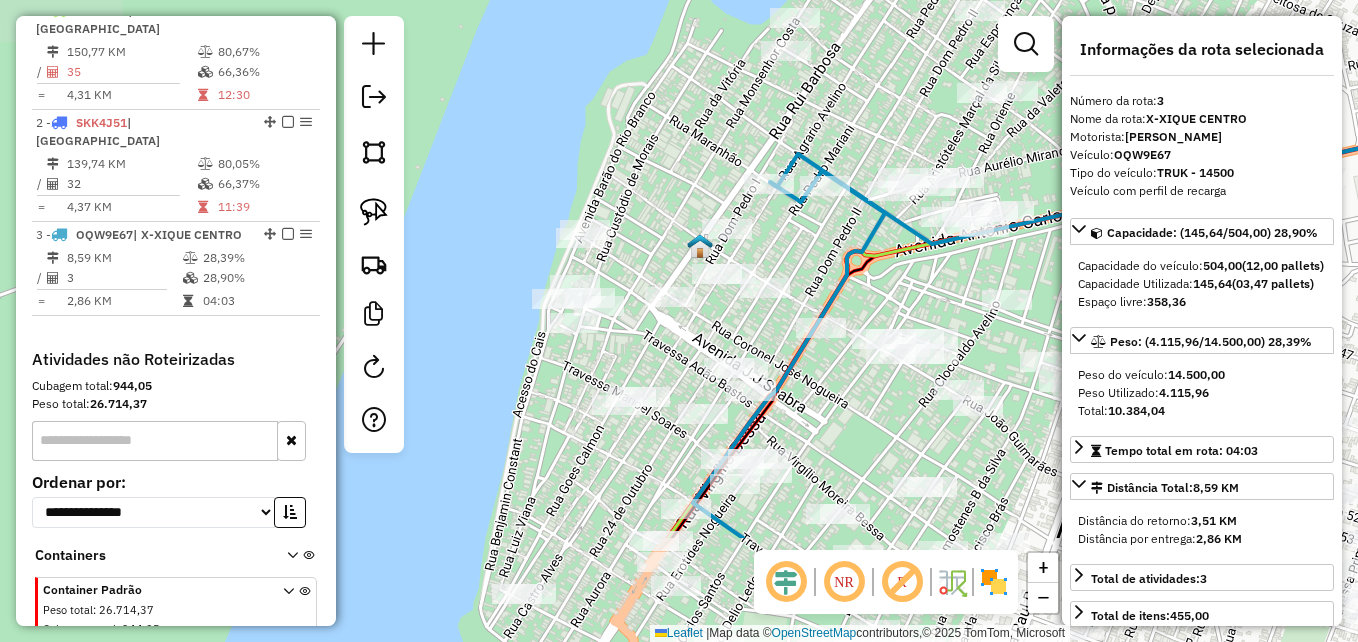 drag, startPoint x: 752, startPoint y: 308, endPoint x: 816, endPoint y: 278, distance: 70.68239 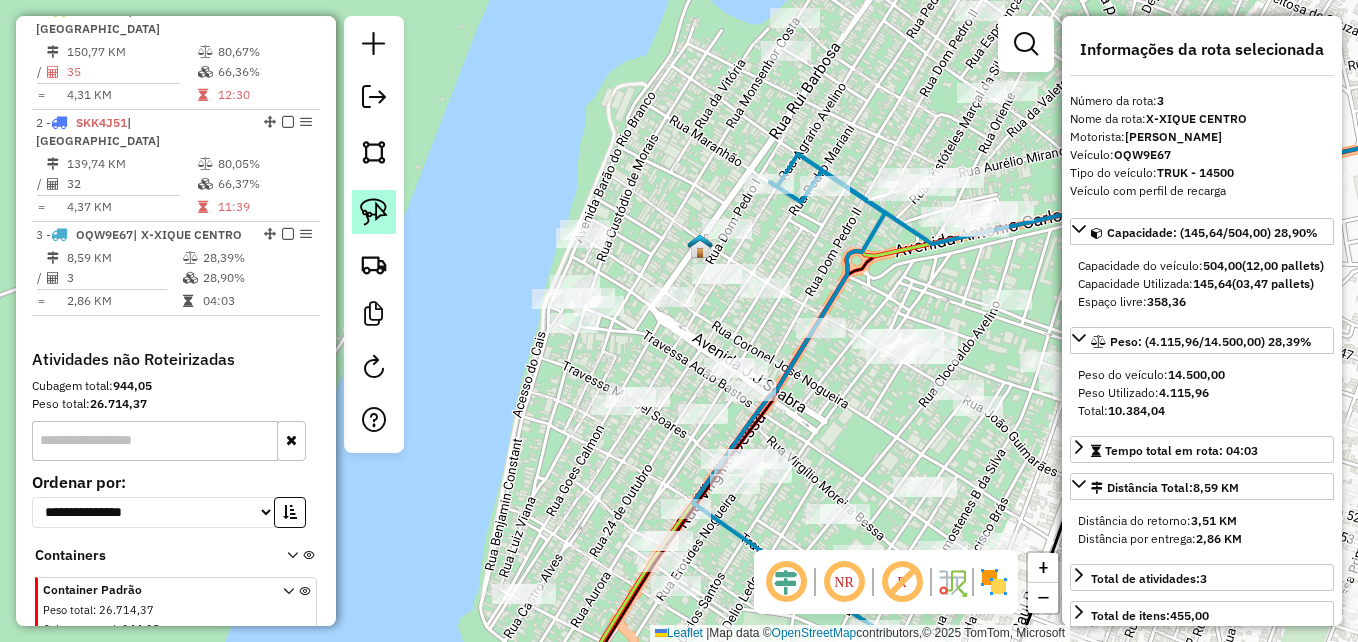 click 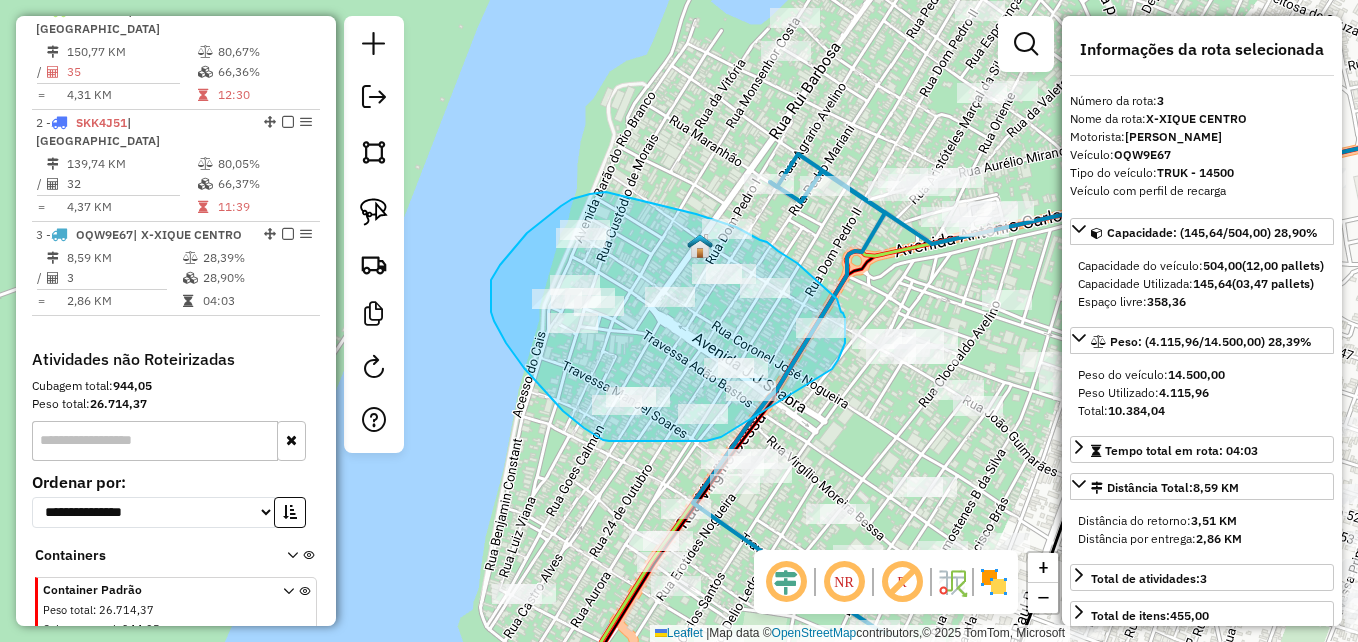drag, startPoint x: 719, startPoint y: 437, endPoint x: 832, endPoint y: 369, distance: 131.88252 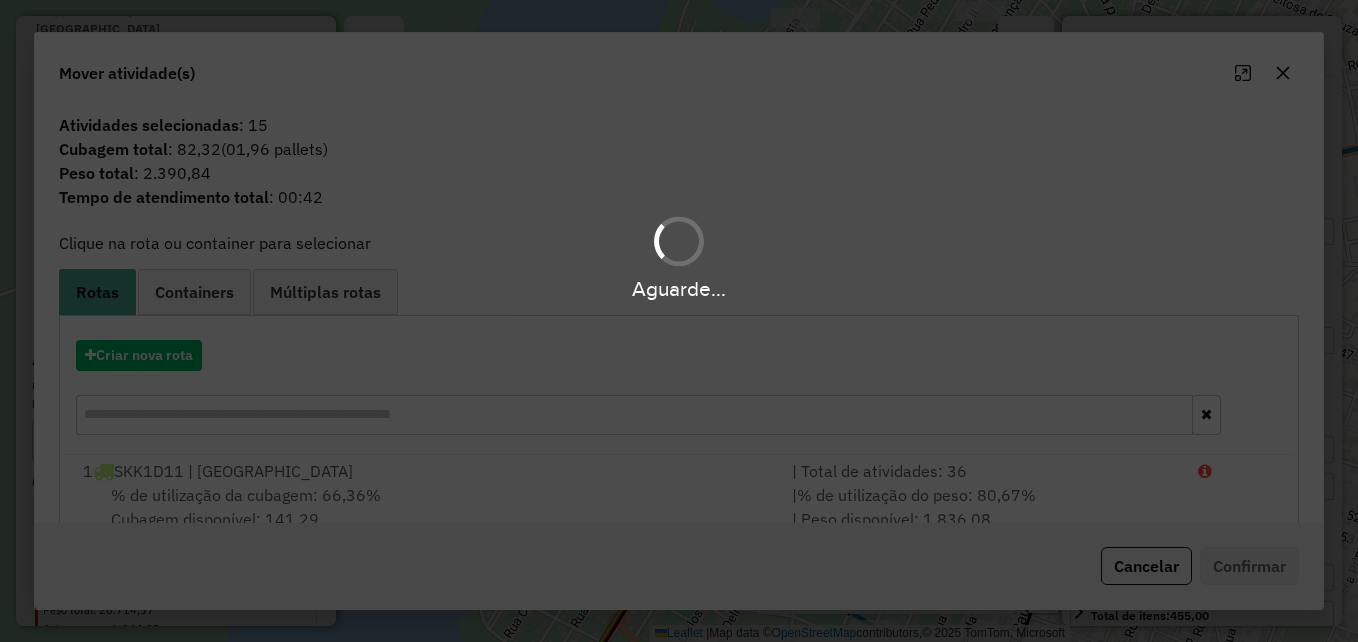 click on "Aguarde..." at bounding box center (679, 321) 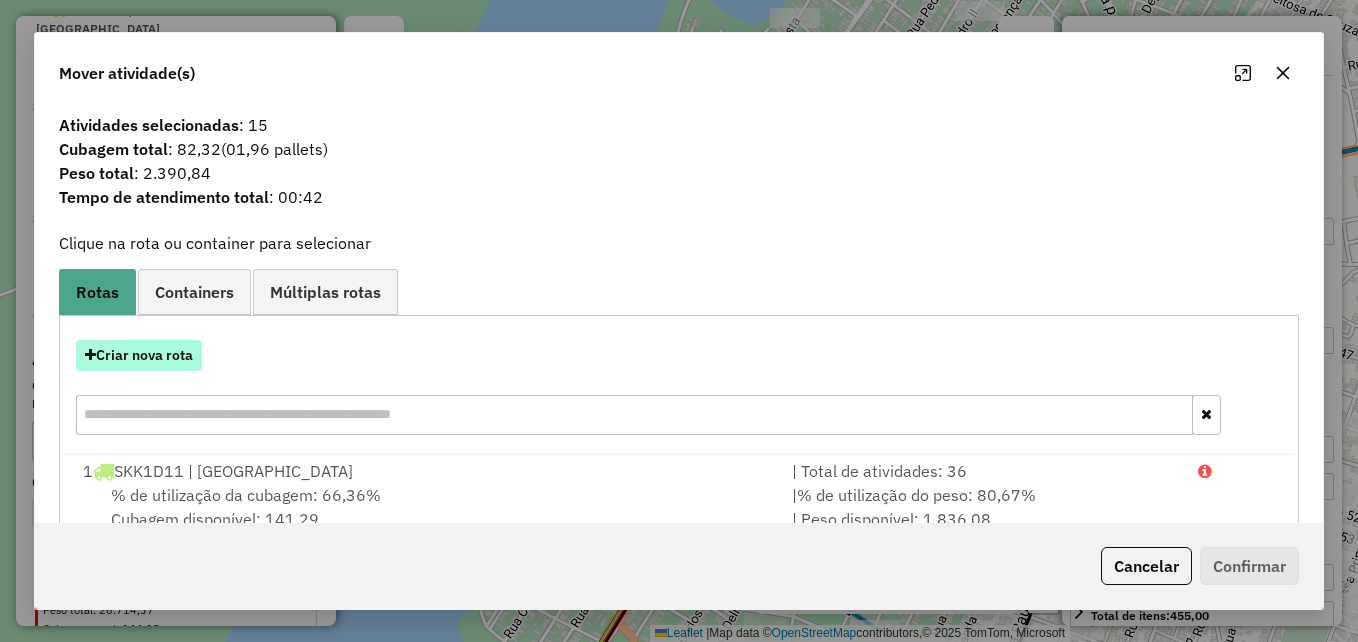 click on "Criar nova rota" at bounding box center (139, 355) 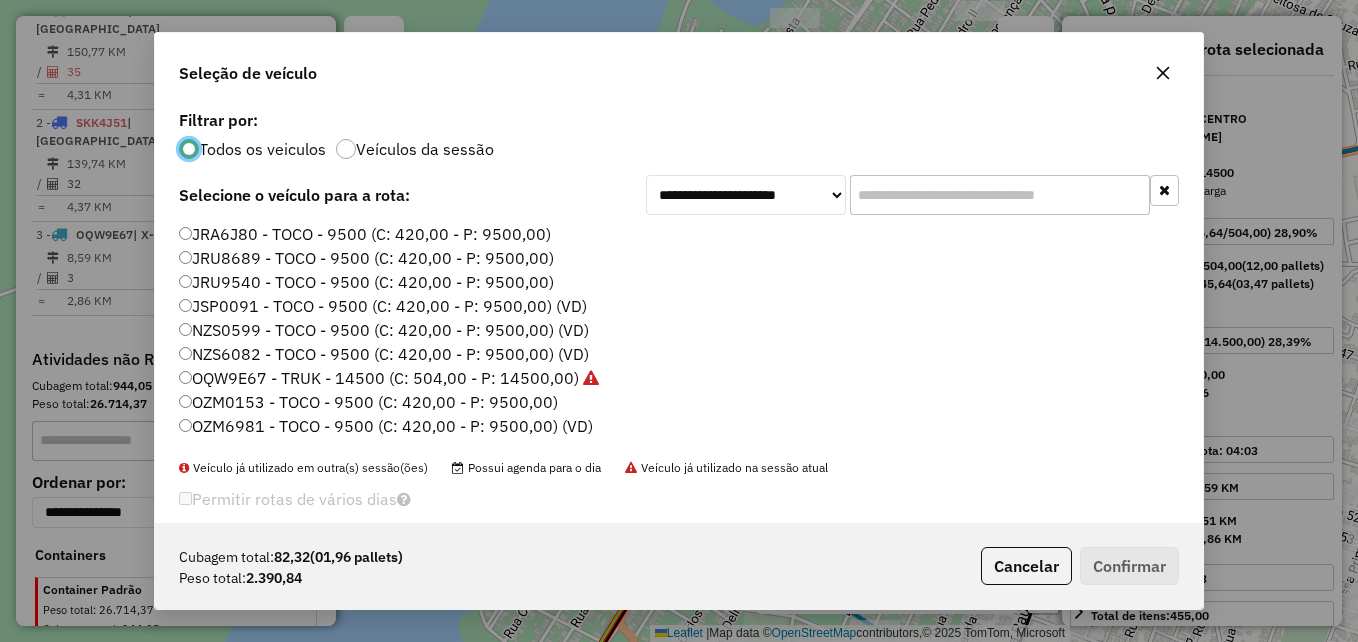 scroll, scrollTop: 11, scrollLeft: 6, axis: both 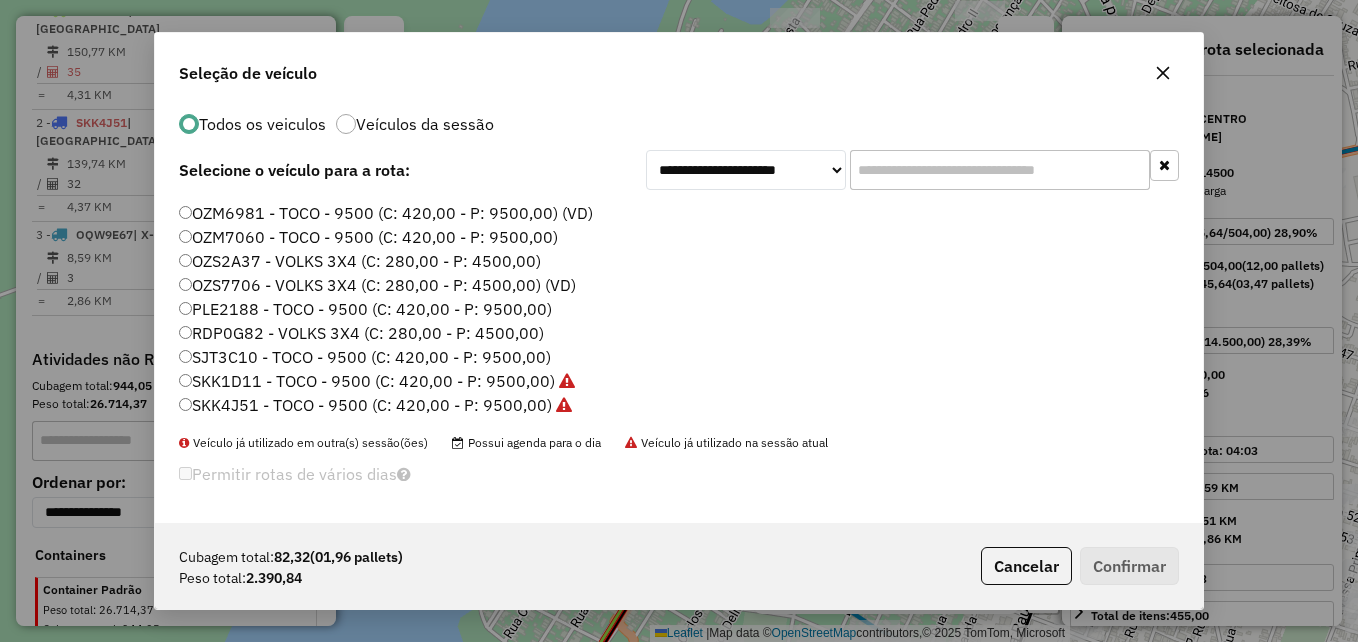 click on "RDP0G82 - VOLKS 3X4 (C: 280,00 - P: 4500,00)" 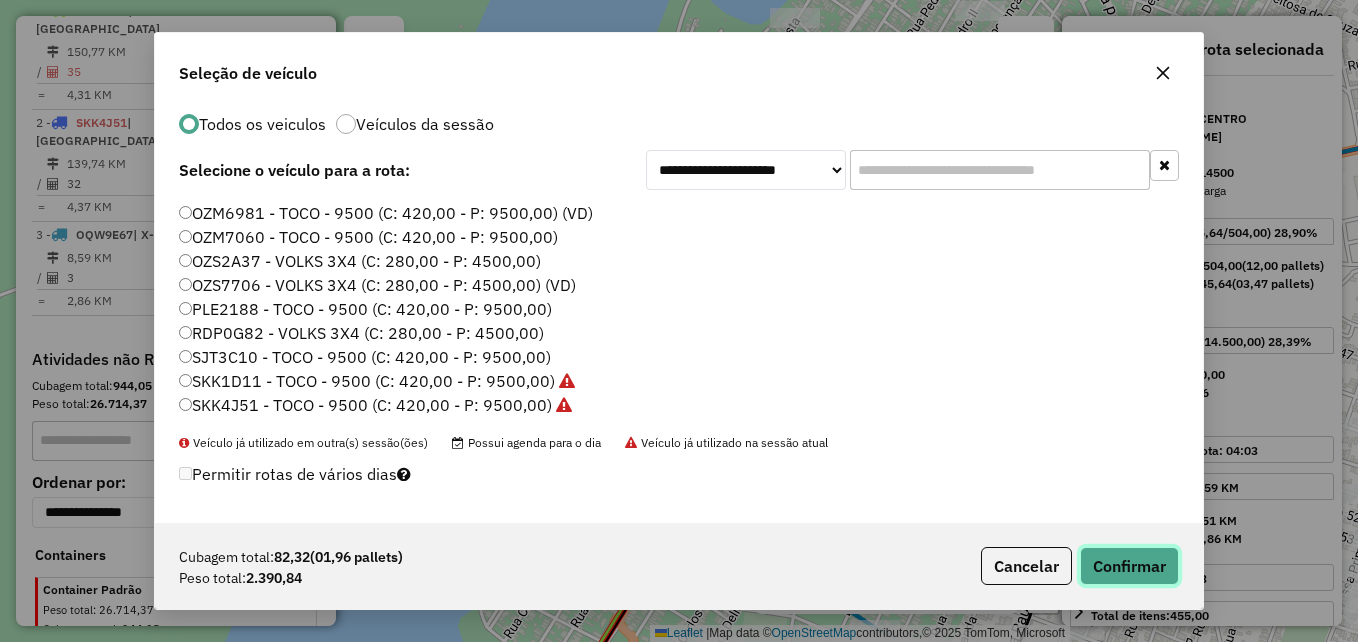 click on "Confirmar" 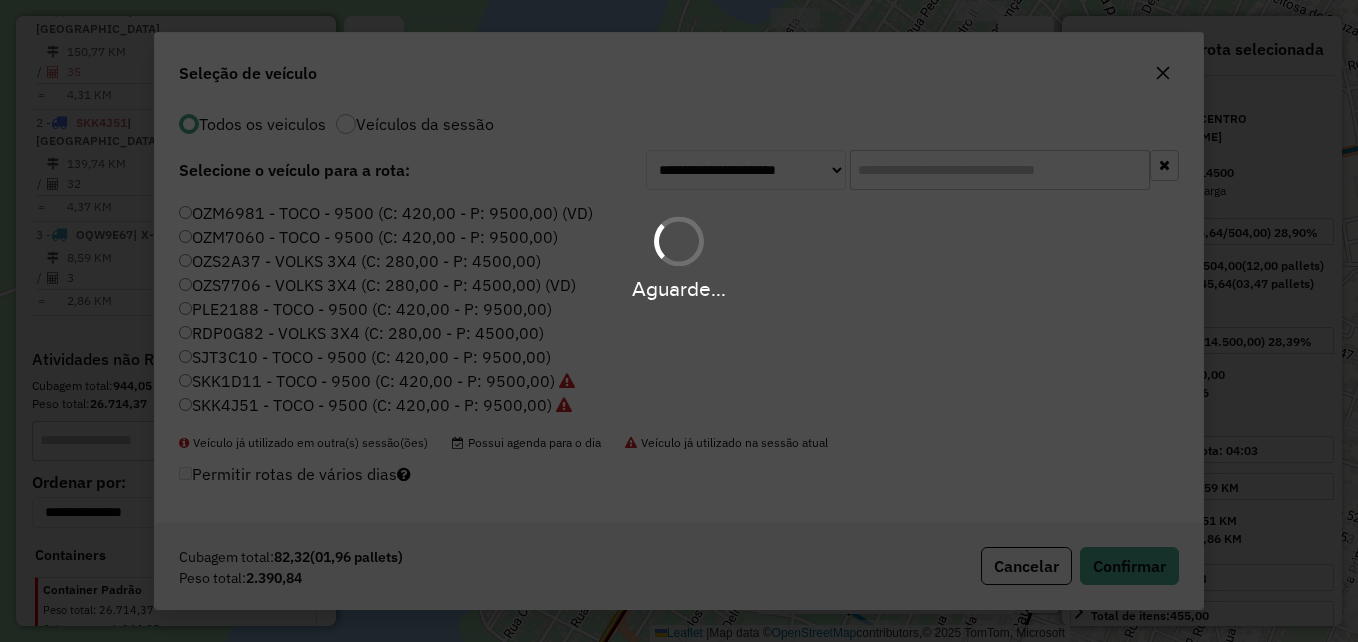 scroll, scrollTop: 0, scrollLeft: 0, axis: both 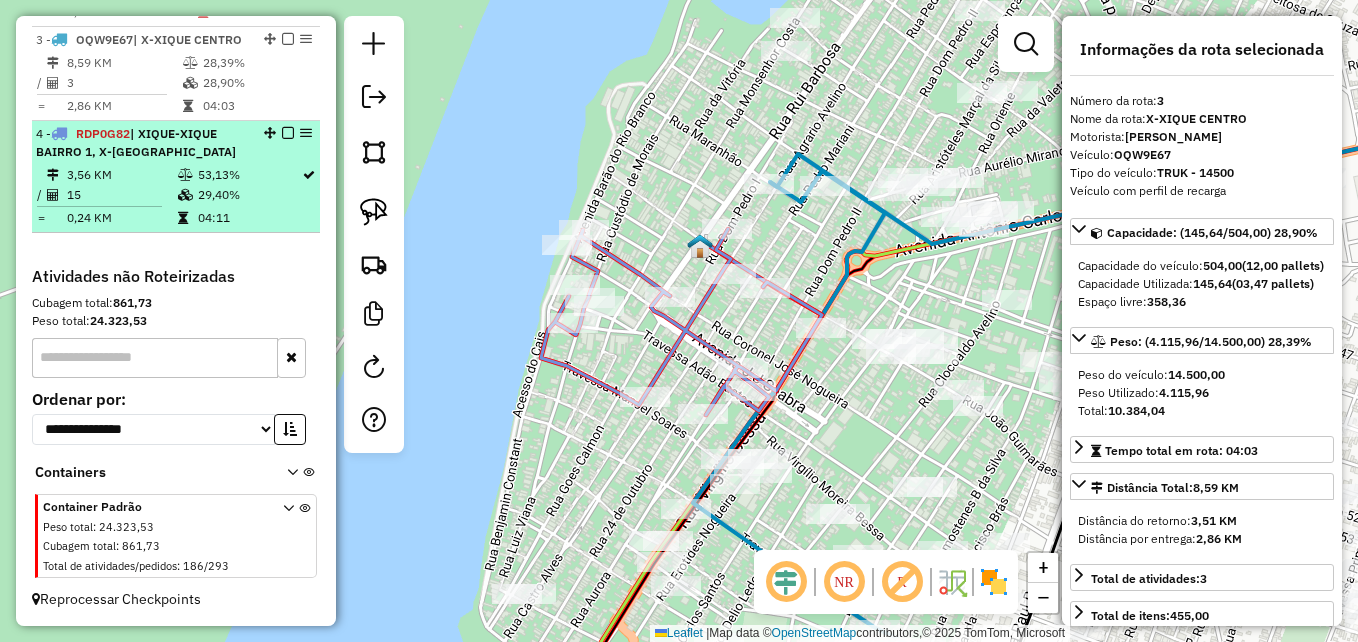click on "3,56 KM" at bounding box center [121, 175] 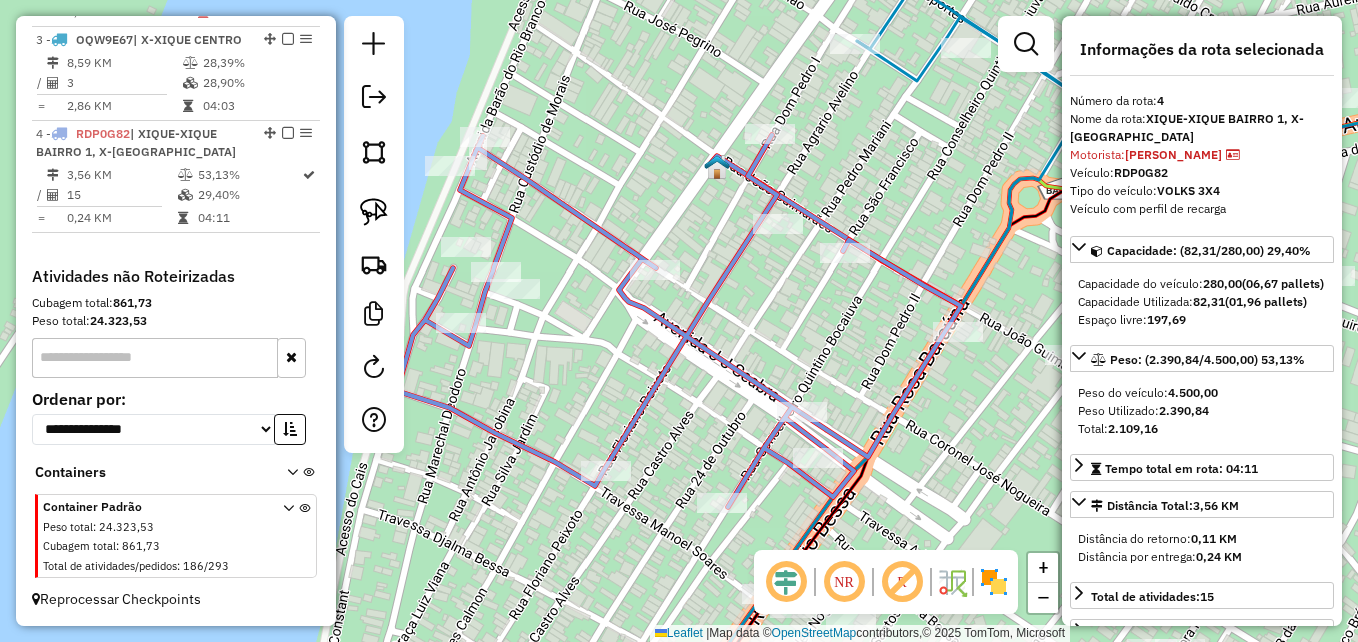 click 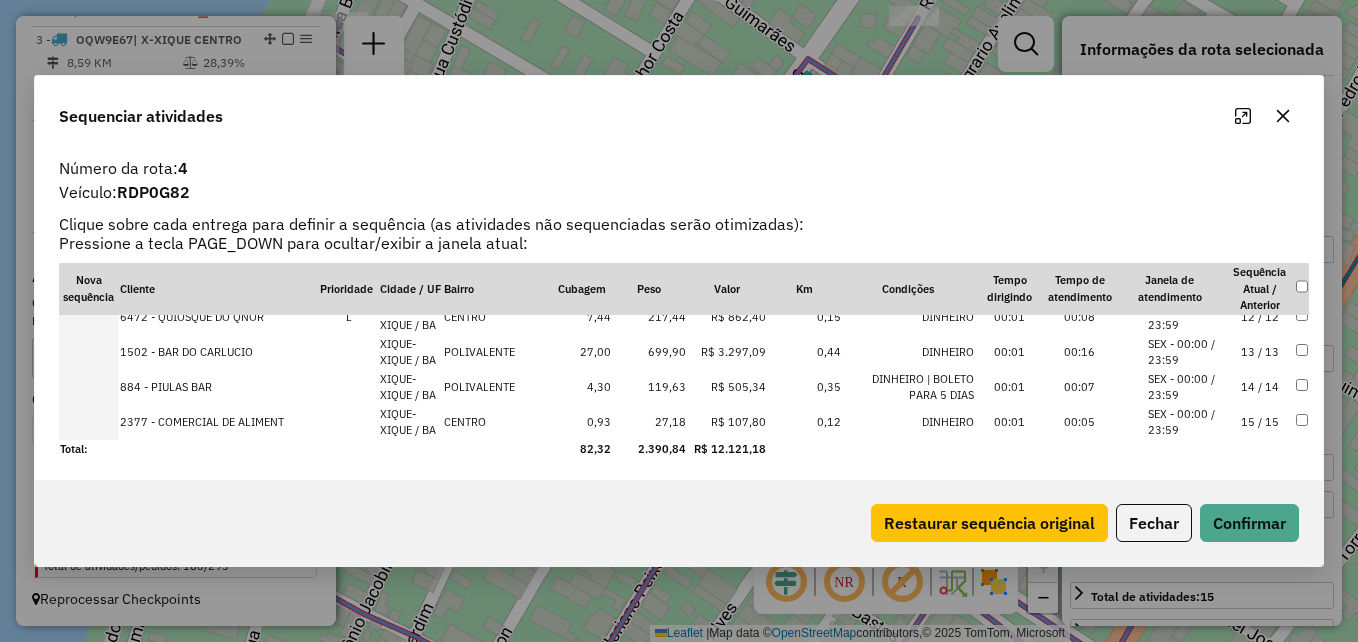 scroll, scrollTop: 404, scrollLeft: 0, axis: vertical 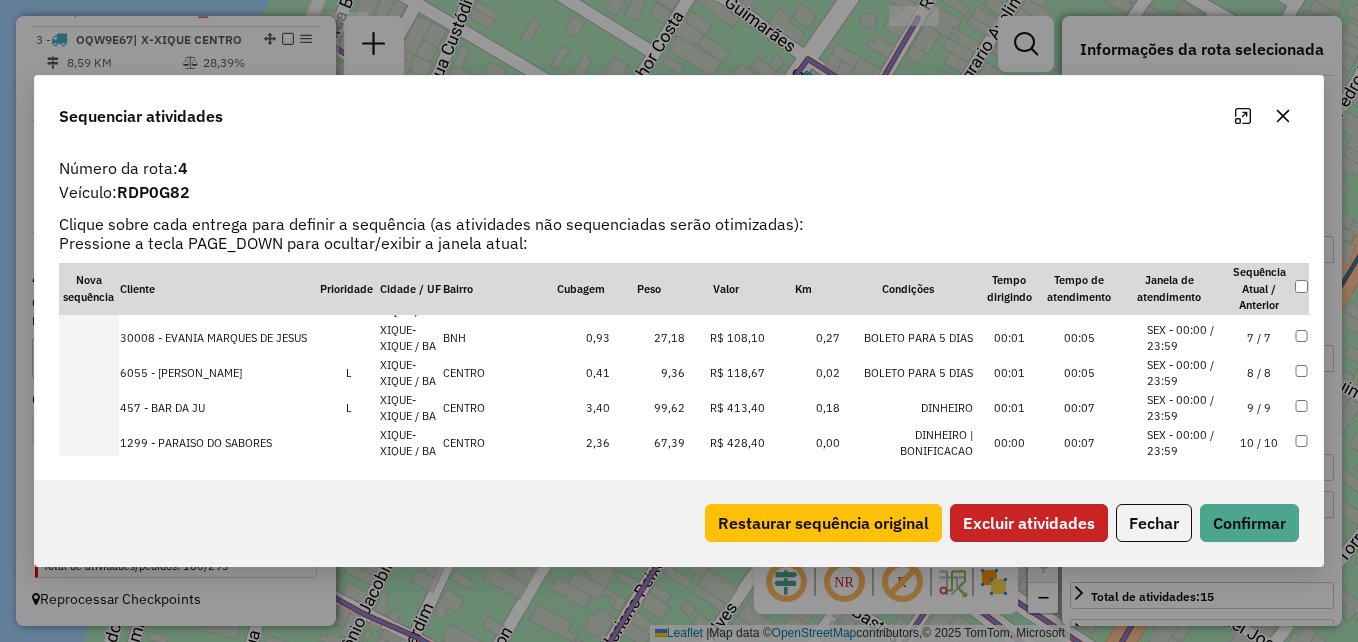 click on "Excluir atividades" 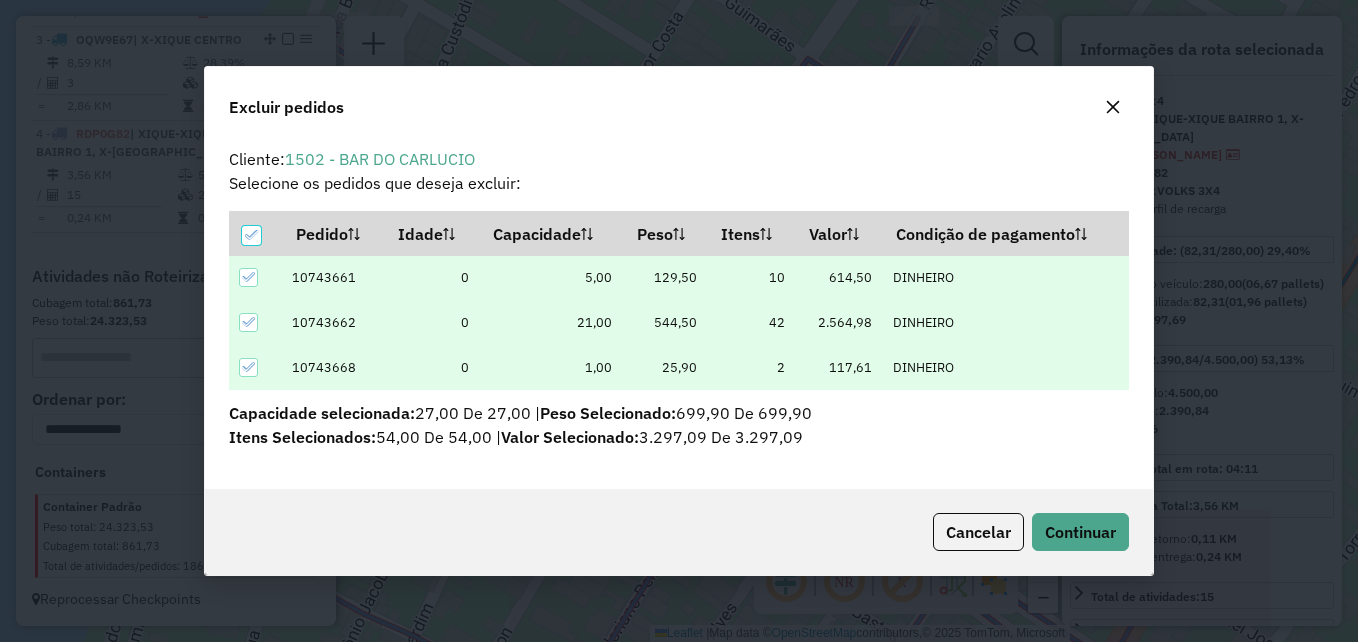 scroll, scrollTop: 82, scrollLeft: 0, axis: vertical 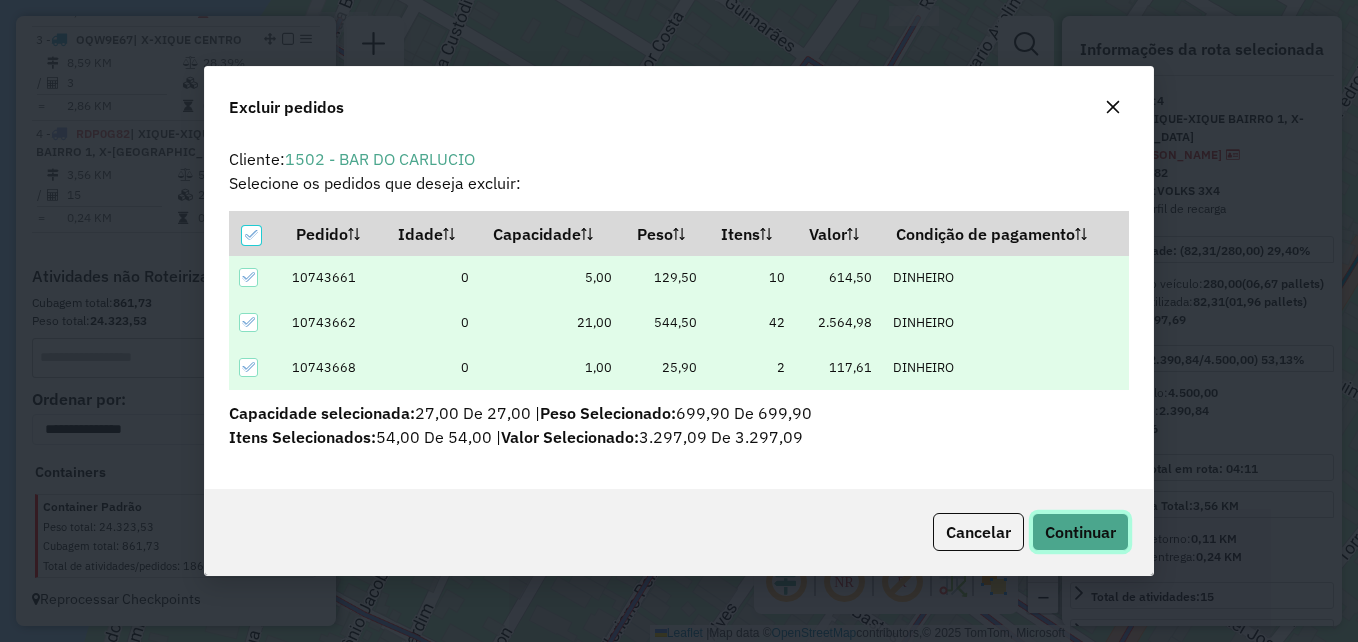 click on "Continuar" 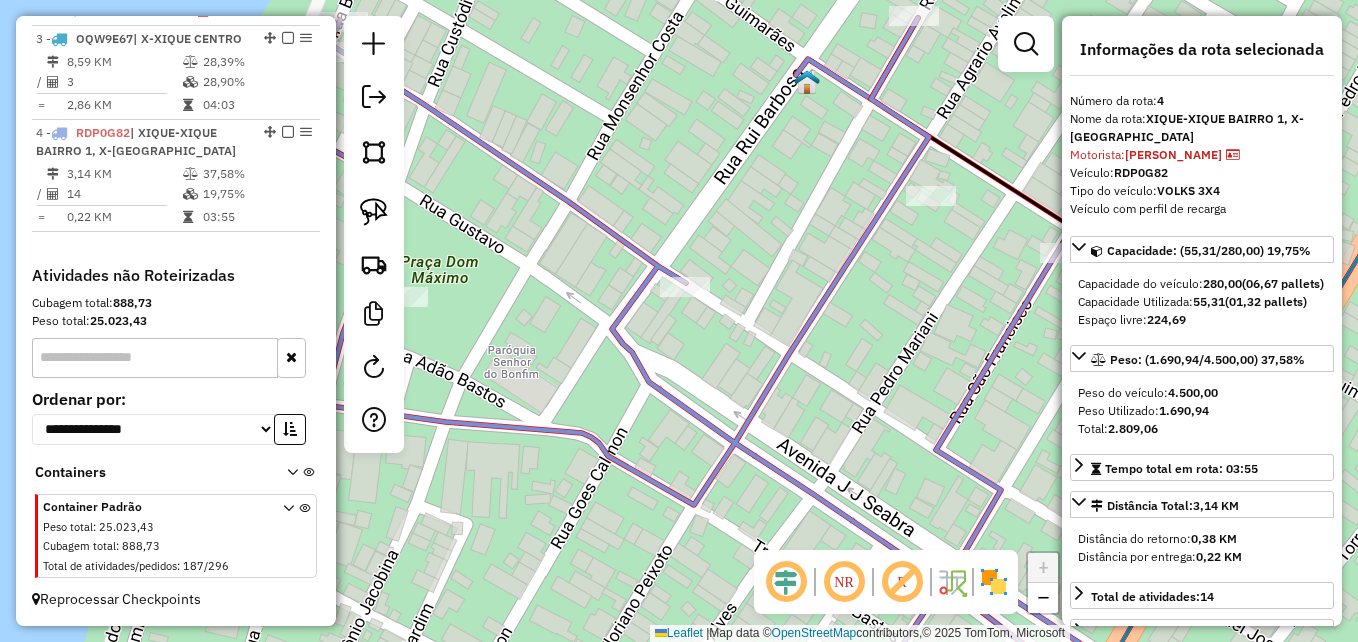 scroll, scrollTop: 1006, scrollLeft: 0, axis: vertical 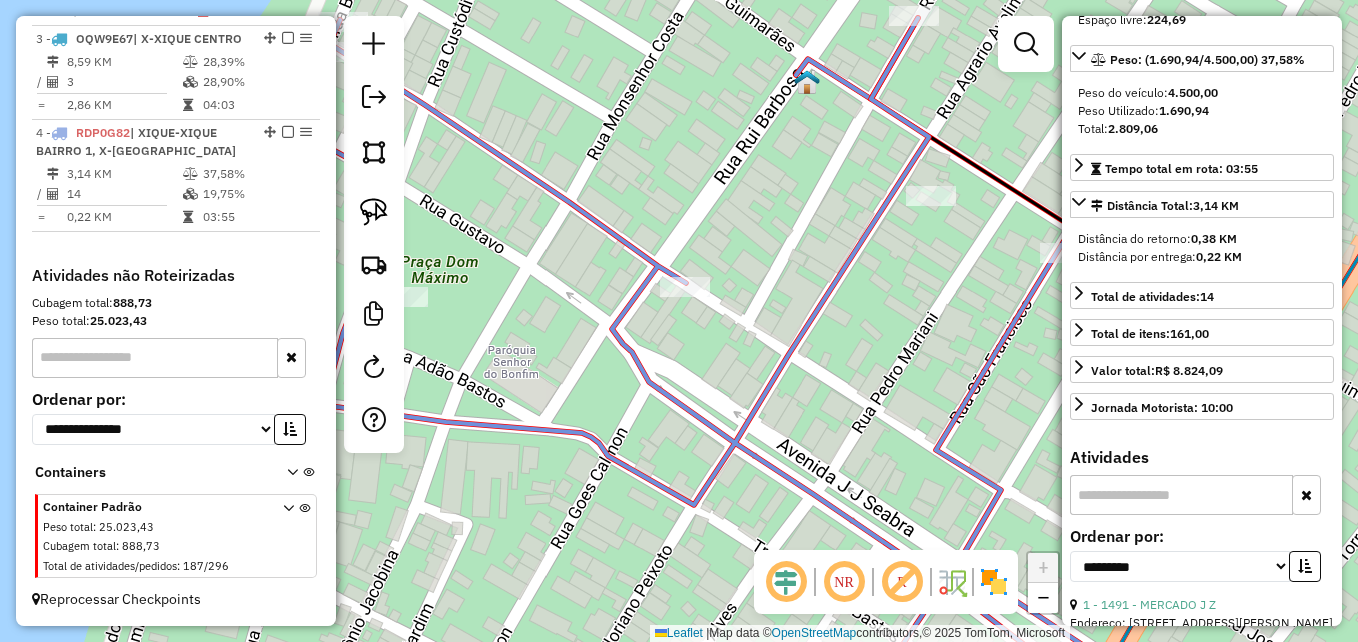 drag, startPoint x: 633, startPoint y: 288, endPoint x: 953, endPoint y: 219, distance: 327.35455 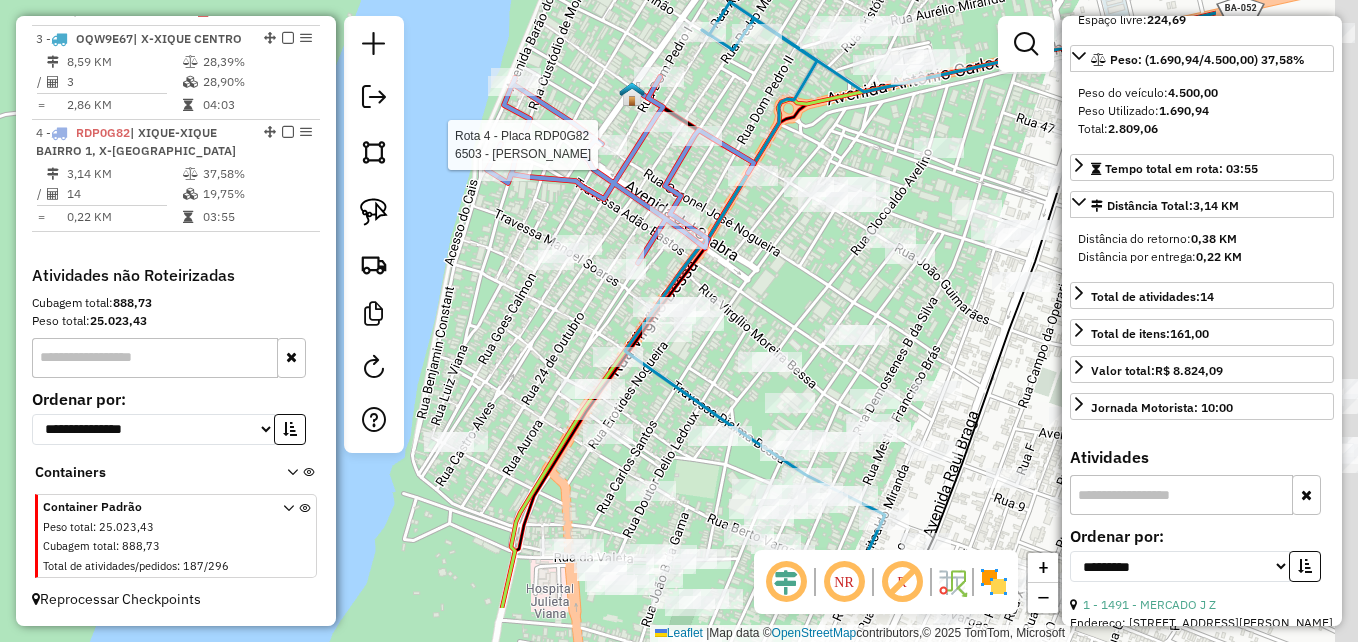 drag, startPoint x: 1008, startPoint y: 359, endPoint x: 697, endPoint y: 254, distance: 328.24686 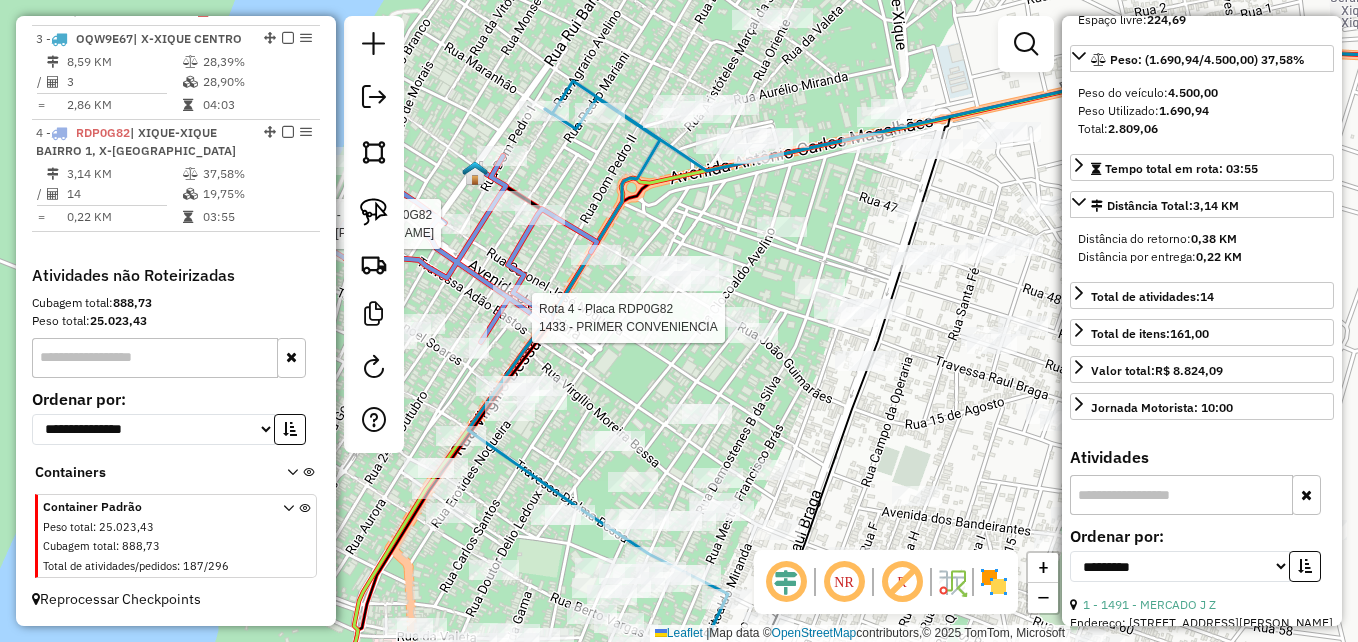 drag, startPoint x: 844, startPoint y: 92, endPoint x: 559, endPoint y: 293, distance: 348.7492 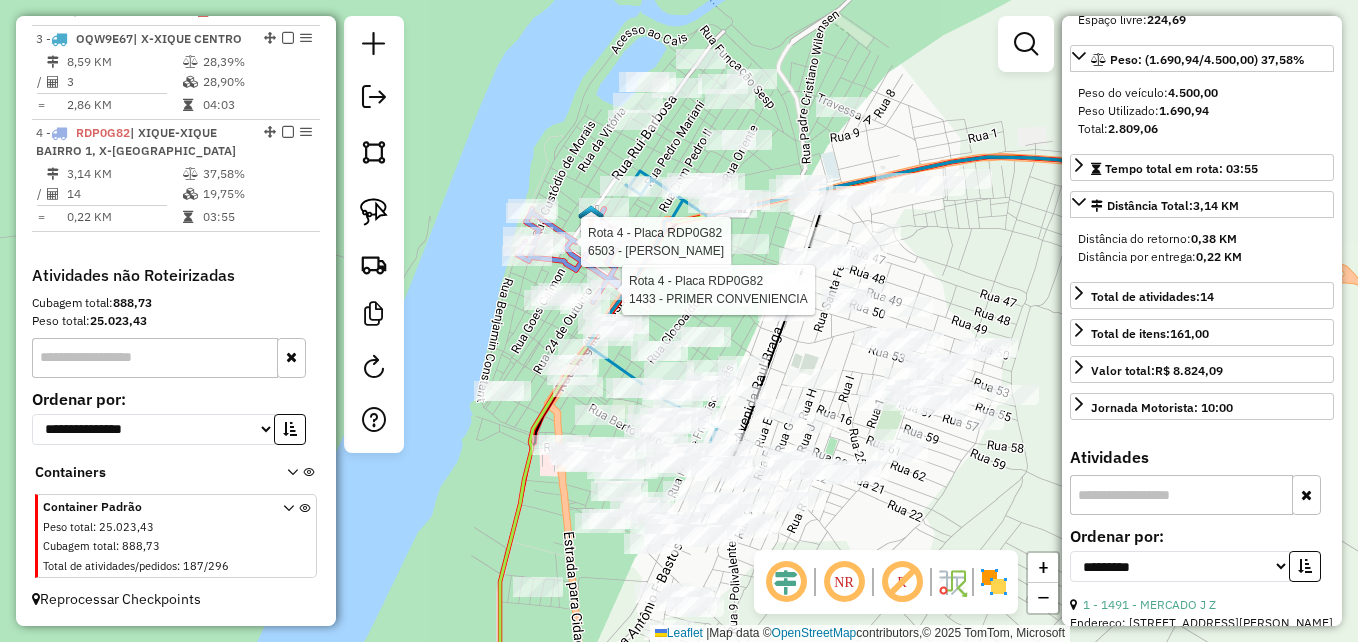 drag, startPoint x: 940, startPoint y: 355, endPoint x: 952, endPoint y: 173, distance: 182.39517 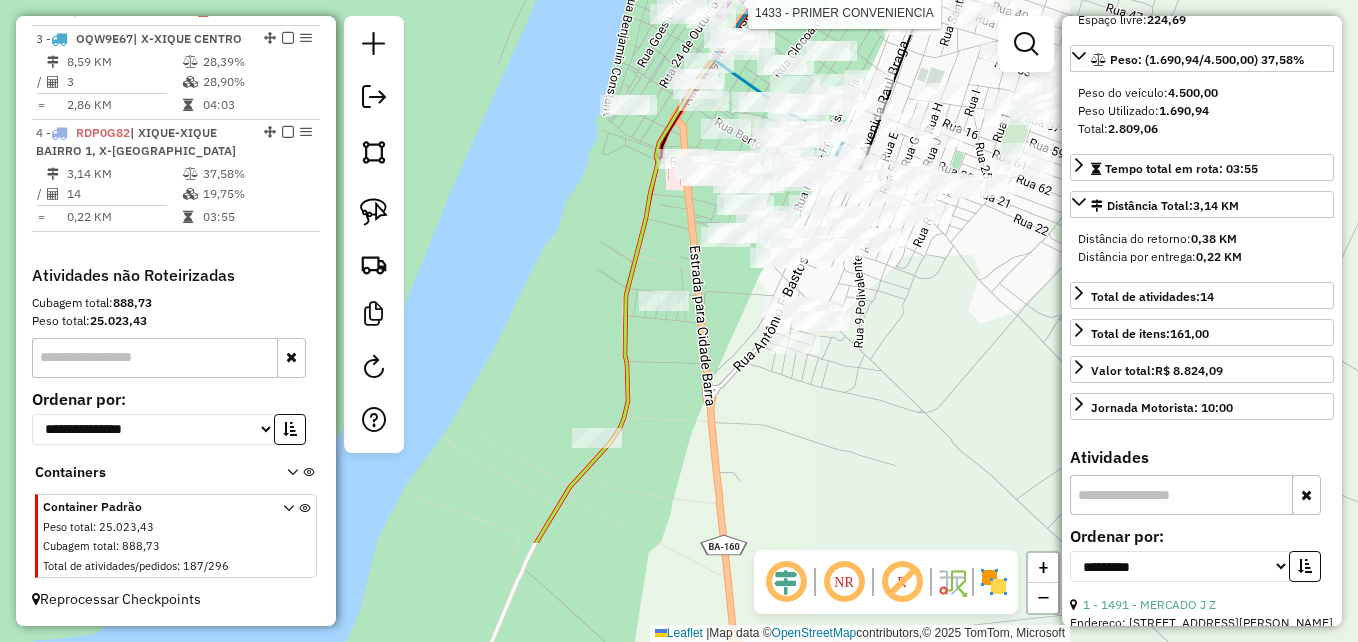 drag, startPoint x: 581, startPoint y: 504, endPoint x: 695, endPoint y: 343, distance: 197.27393 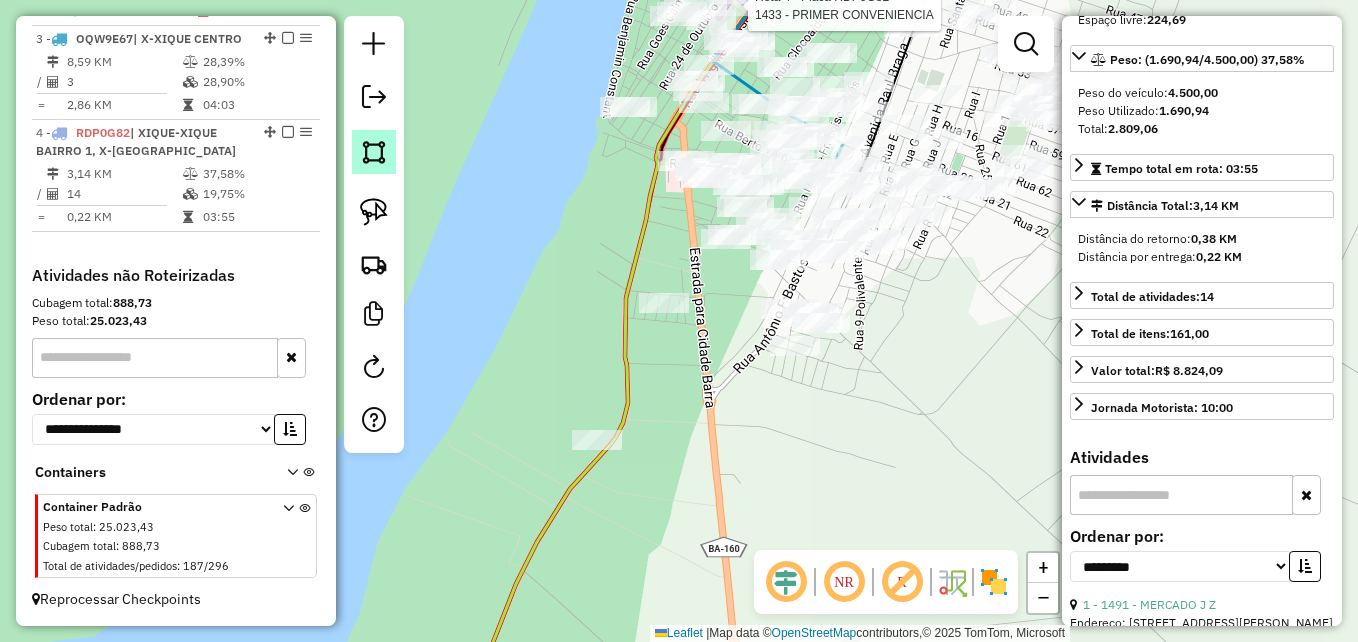 click 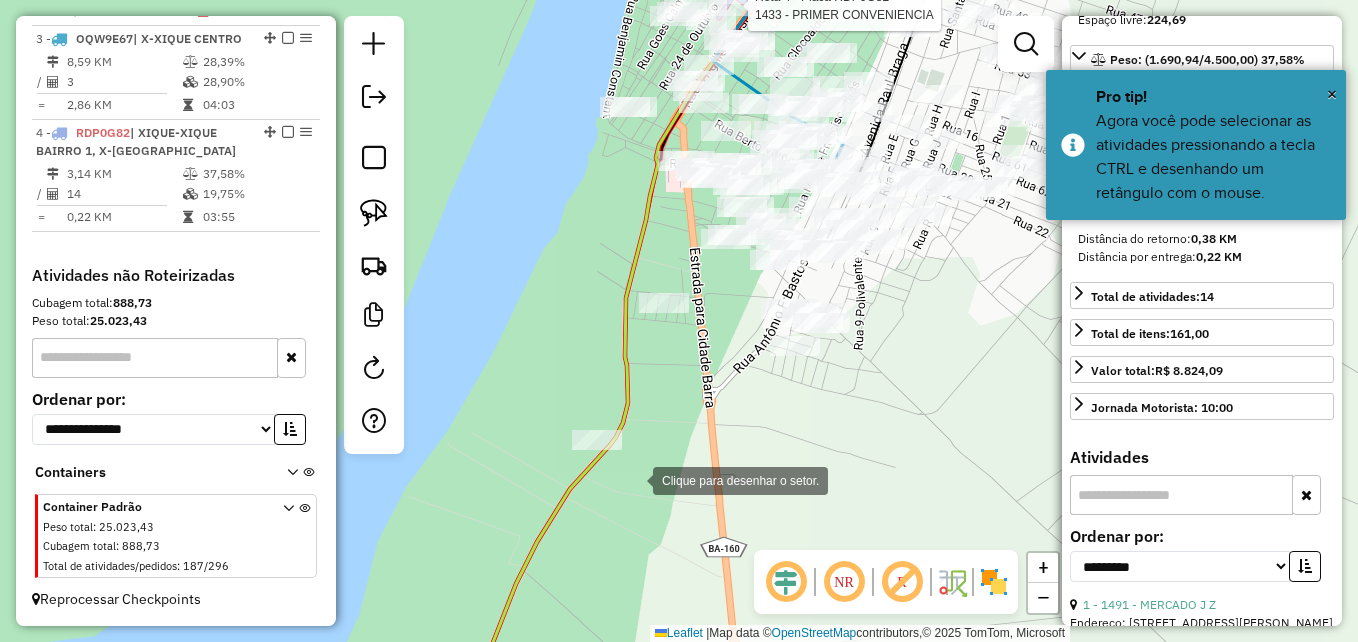 click 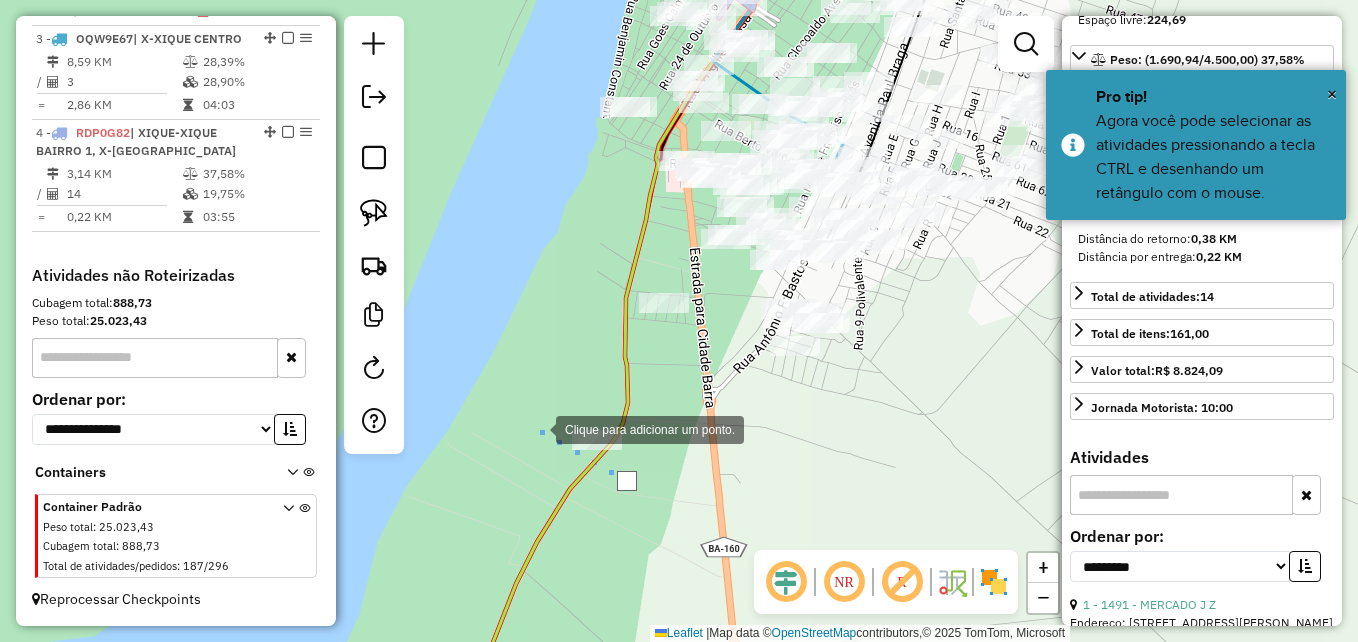 drag, startPoint x: 536, startPoint y: 428, endPoint x: 535, endPoint y: 312, distance: 116.00431 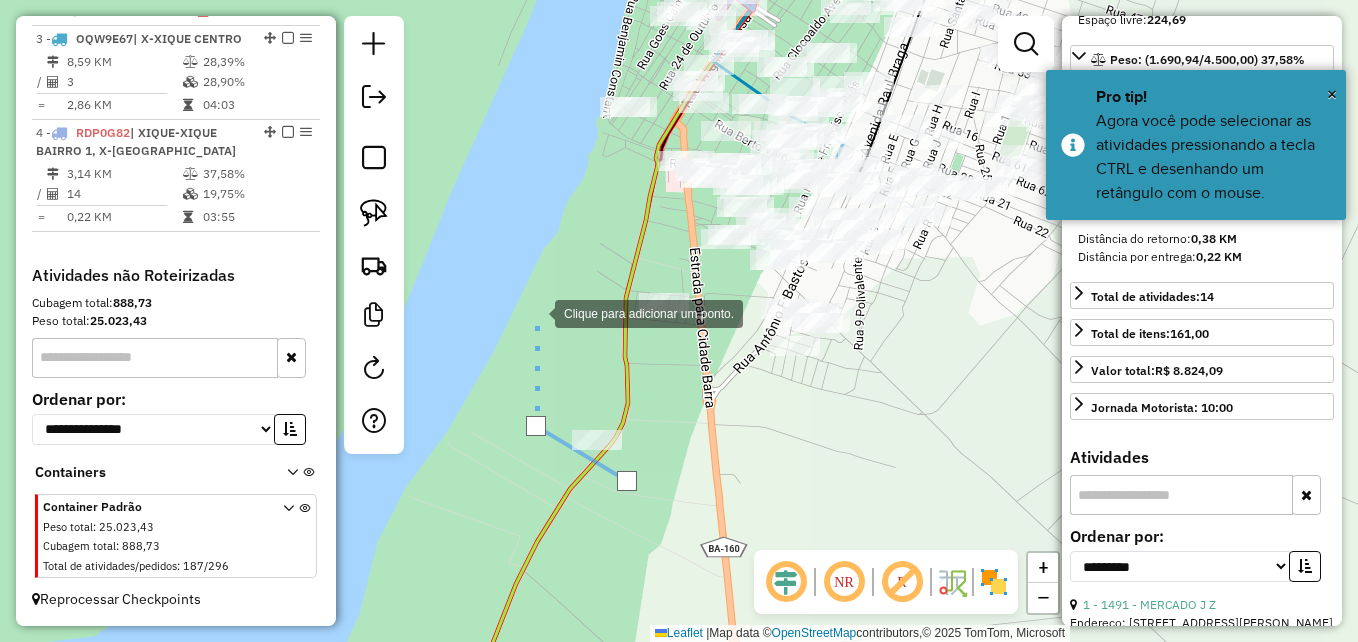 click 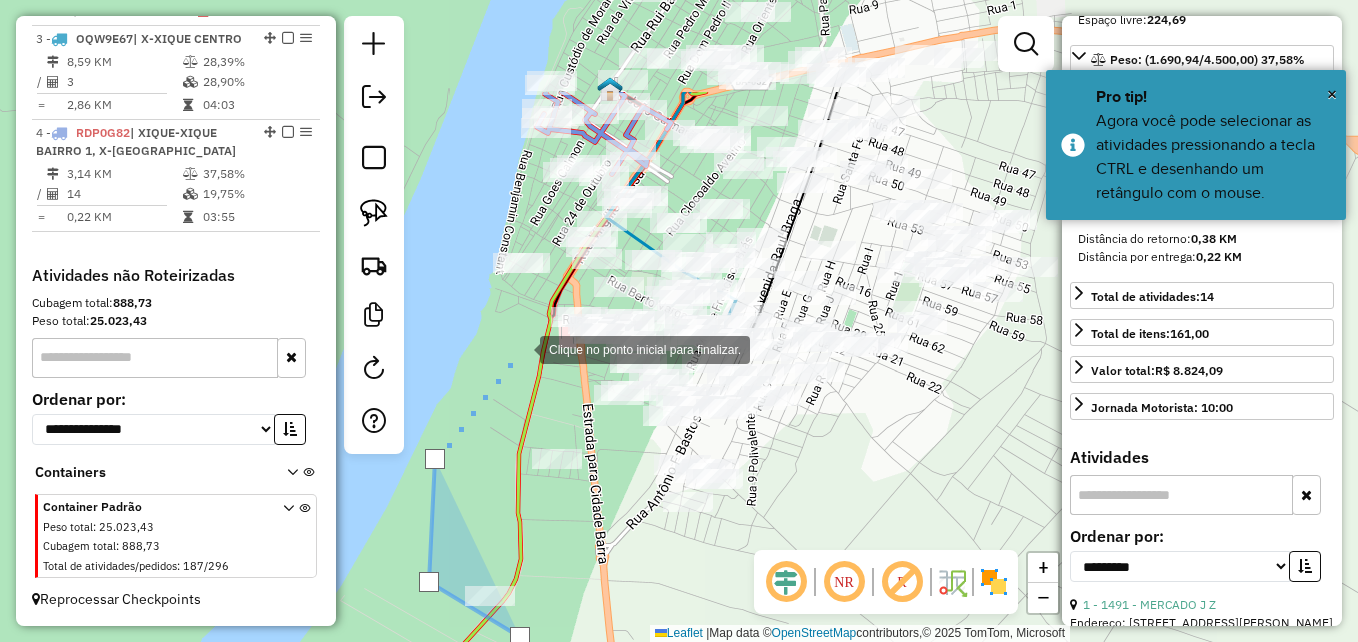 drag, startPoint x: 627, startPoint y: 190, endPoint x: 473, endPoint y: 275, distance: 175.90054 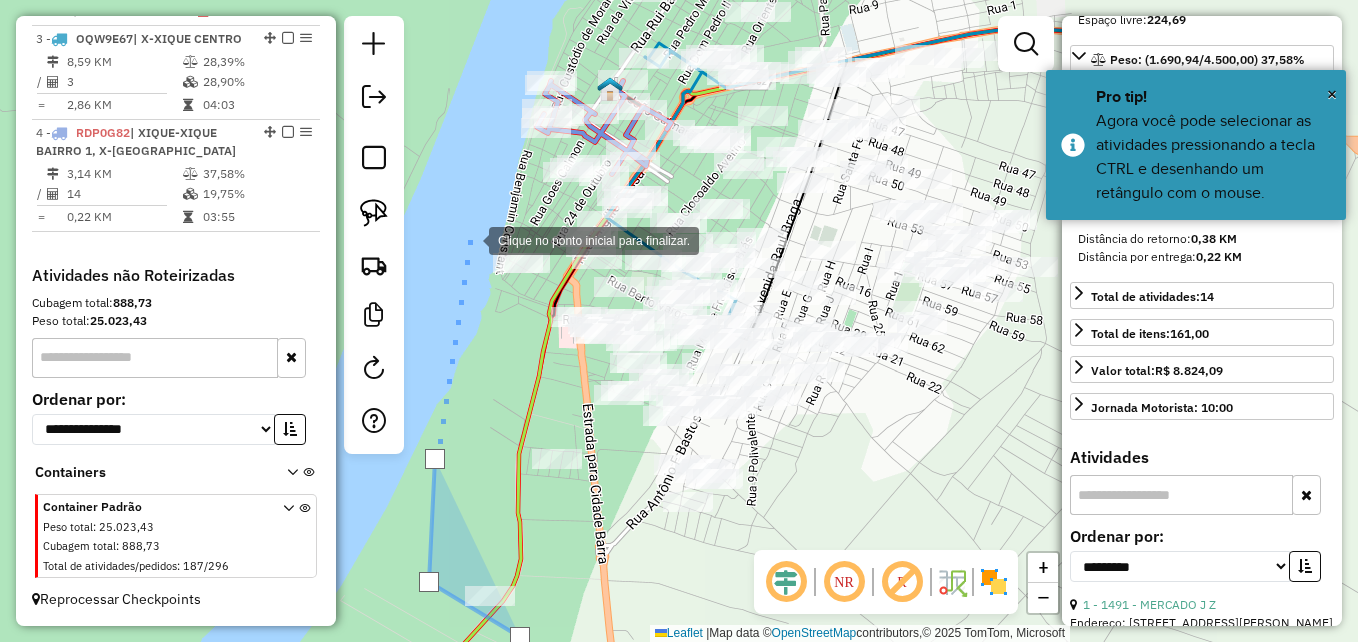 click 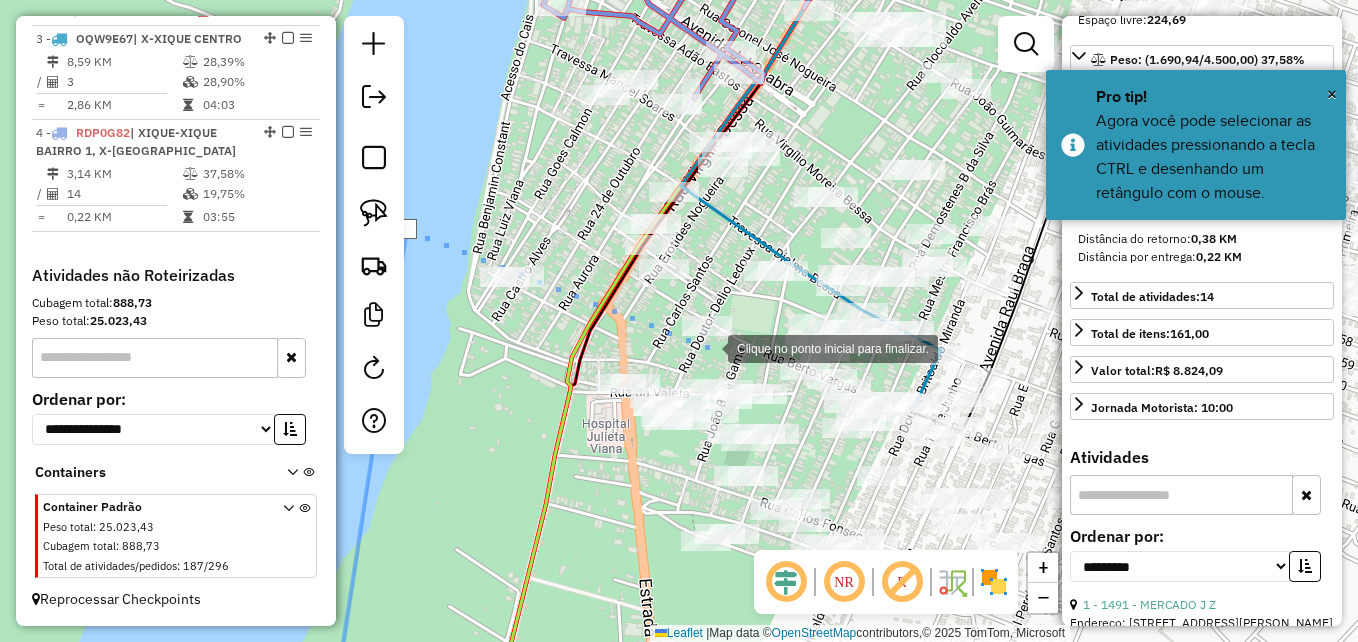 click 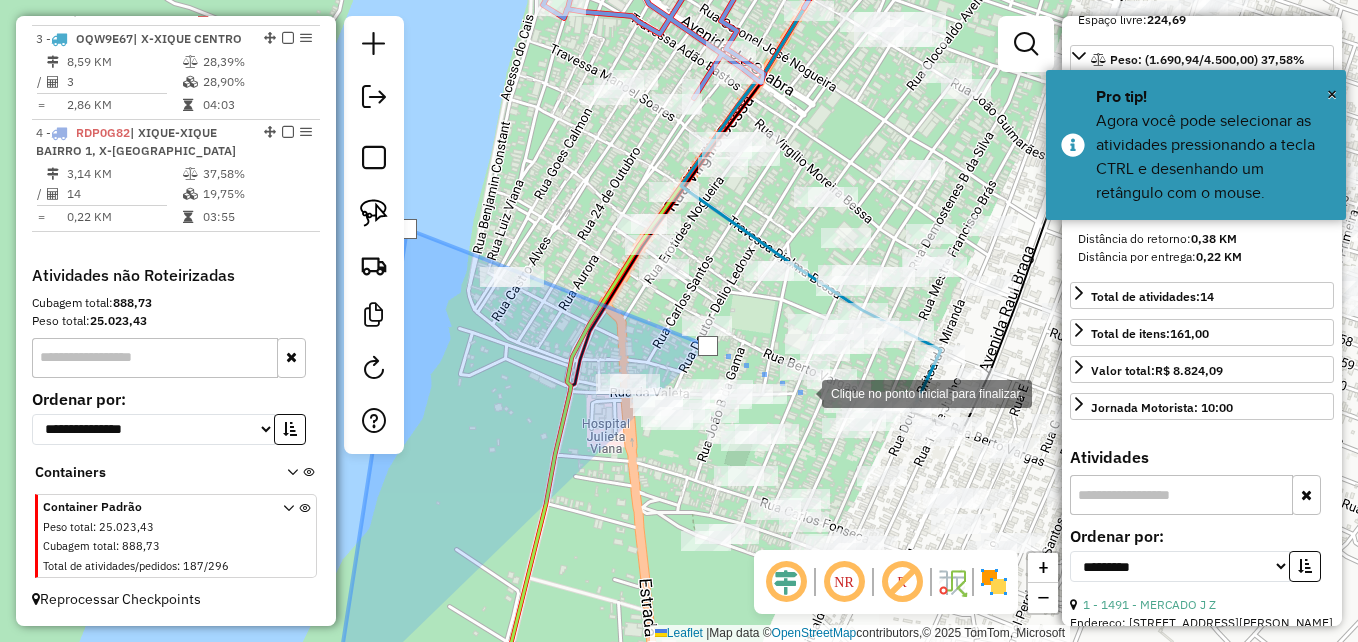drag, startPoint x: 803, startPoint y: 392, endPoint x: 805, endPoint y: 426, distance: 34.058773 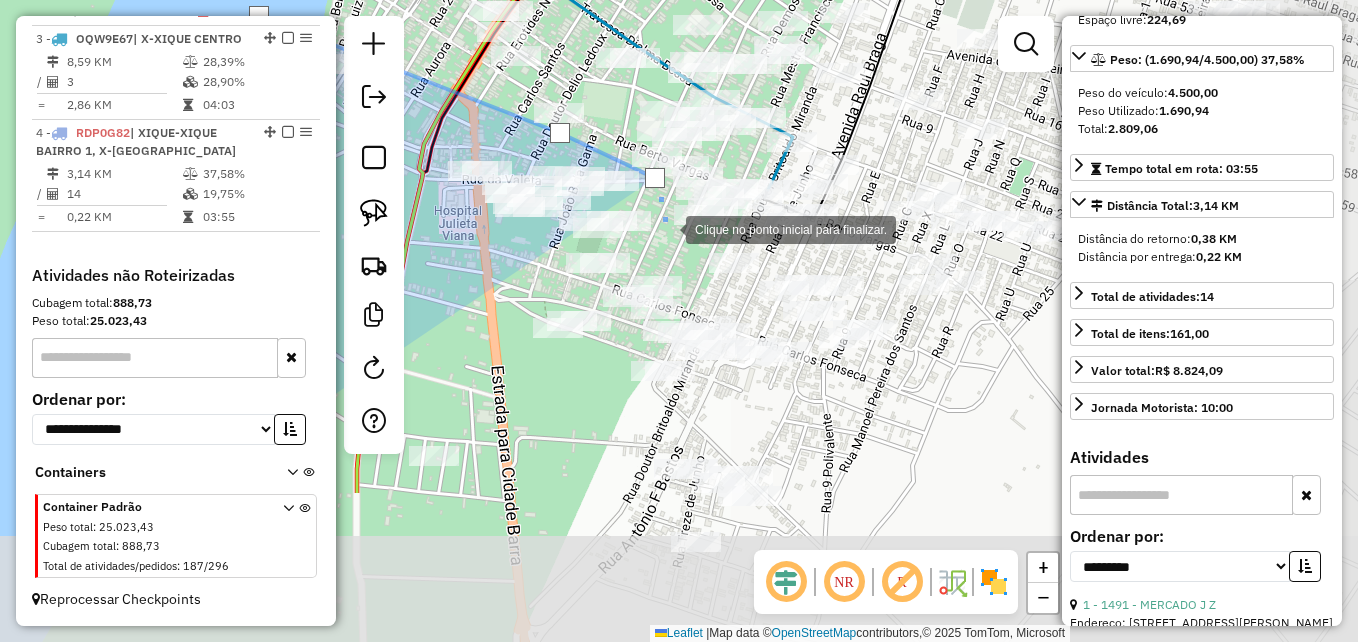 drag, startPoint x: 817, startPoint y: 441, endPoint x: 673, endPoint y: 254, distance: 236.01907 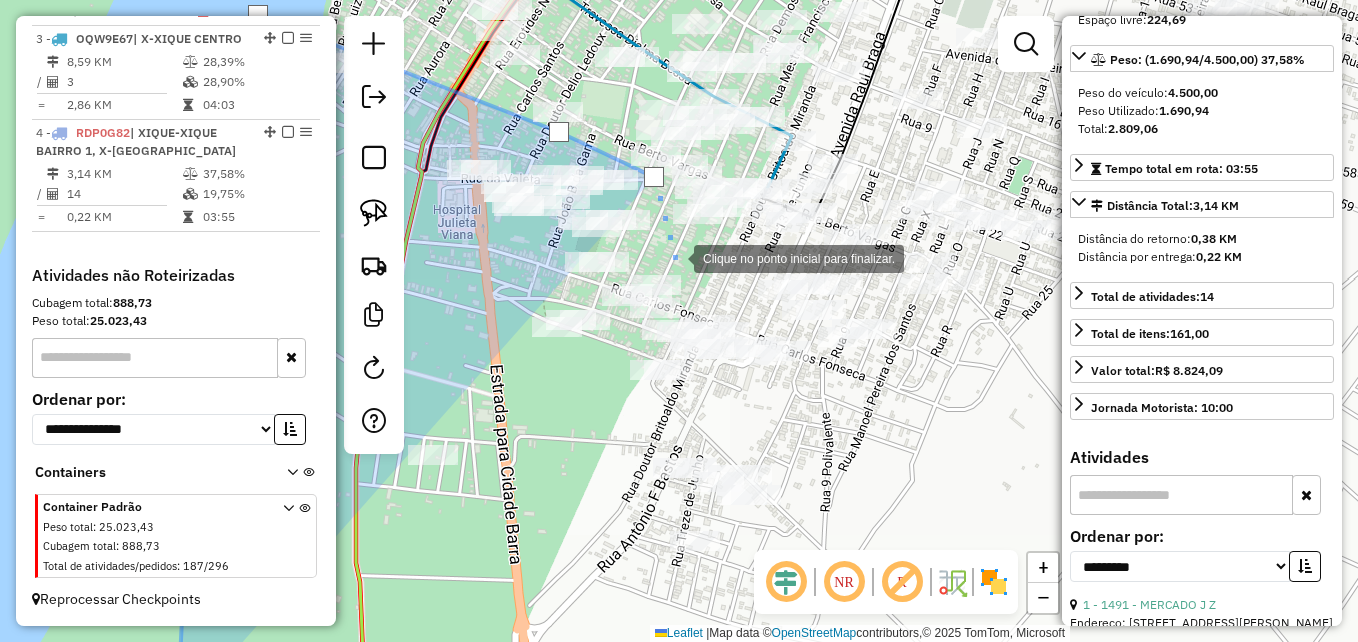 drag, startPoint x: 674, startPoint y: 257, endPoint x: 792, endPoint y: 337, distance: 142.56227 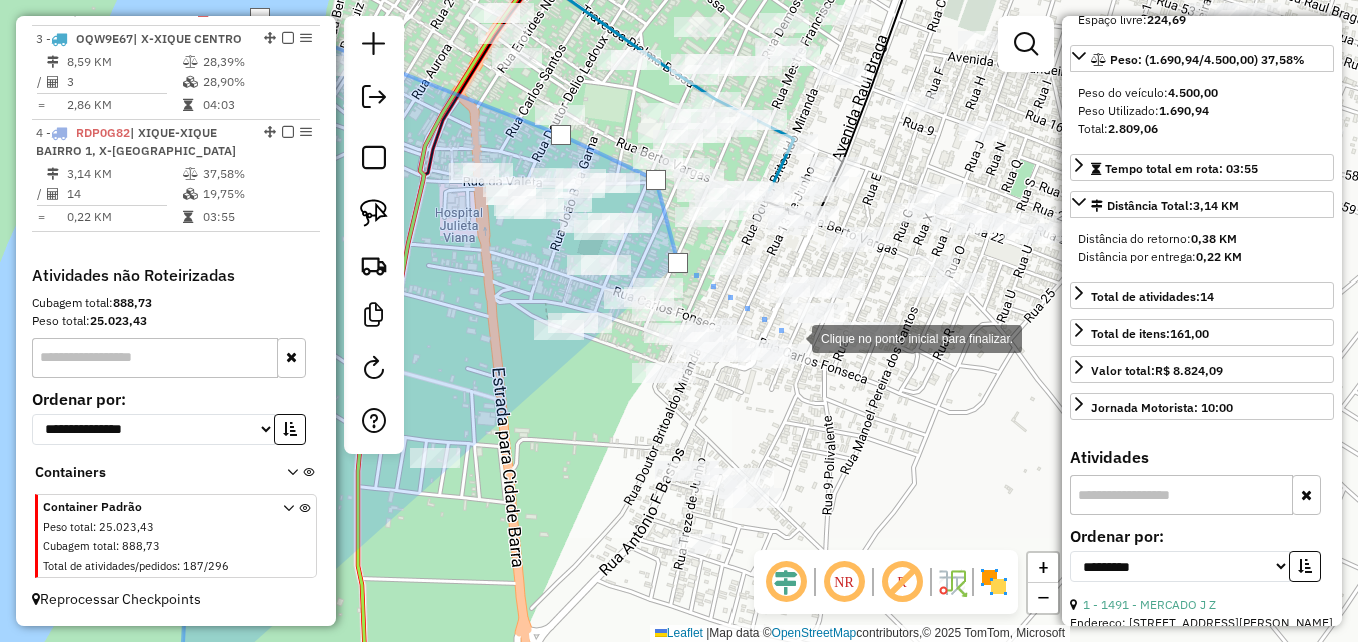 click 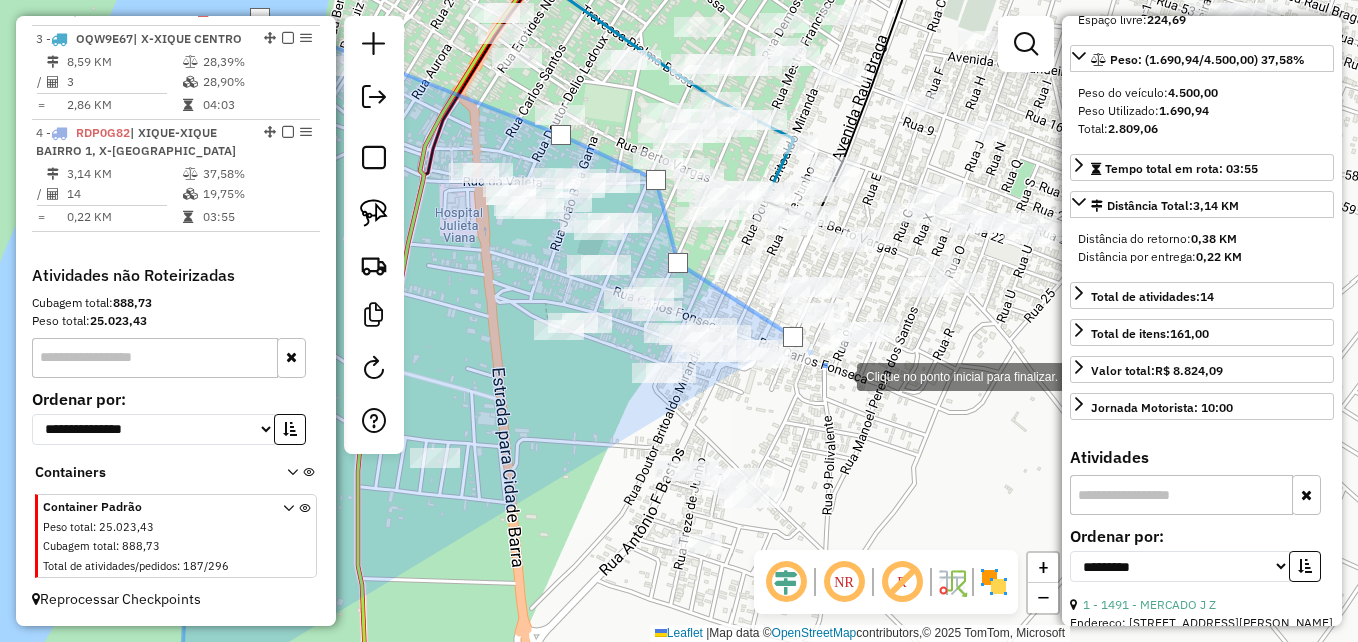 drag, startPoint x: 839, startPoint y: 377, endPoint x: 804, endPoint y: 428, distance: 61.854668 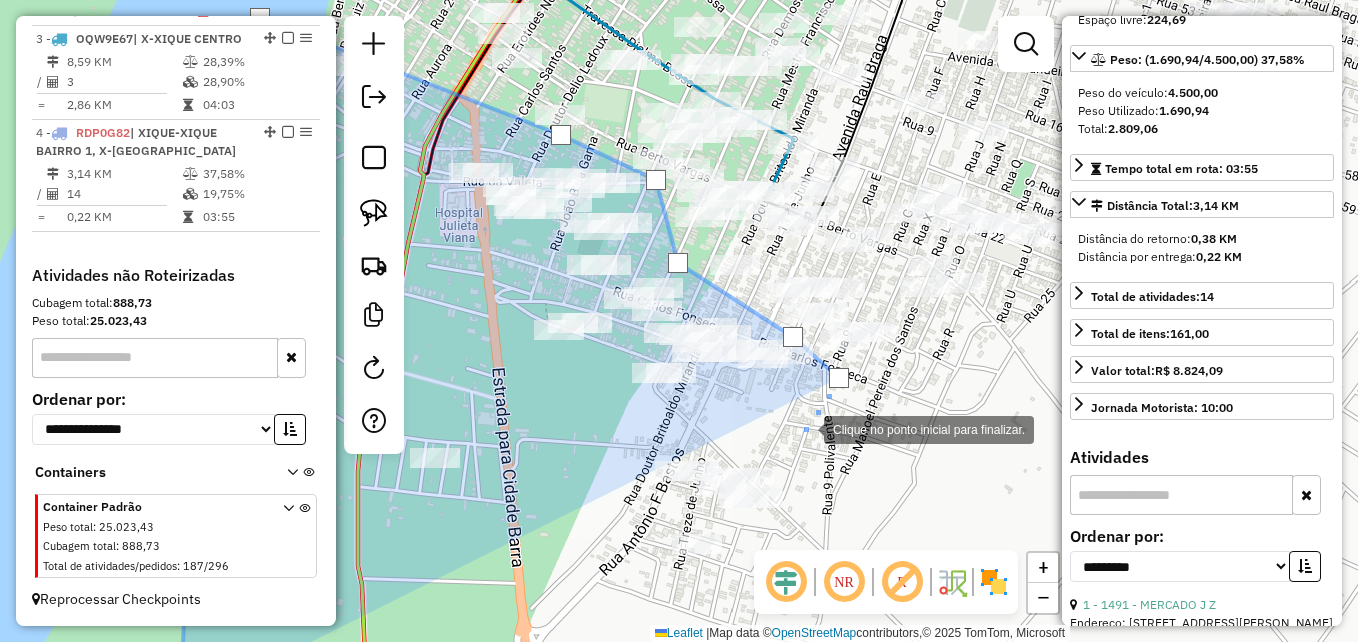 click 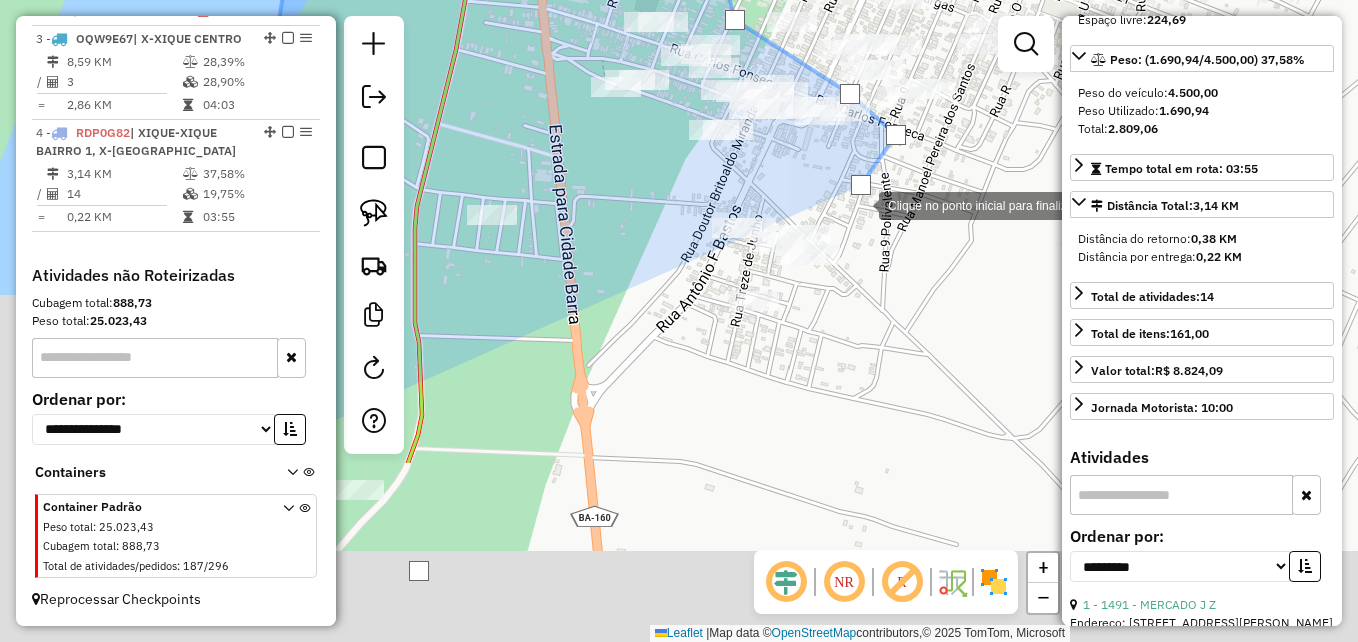 drag, startPoint x: 802, startPoint y: 448, endPoint x: 859, endPoint y: 205, distance: 249.59567 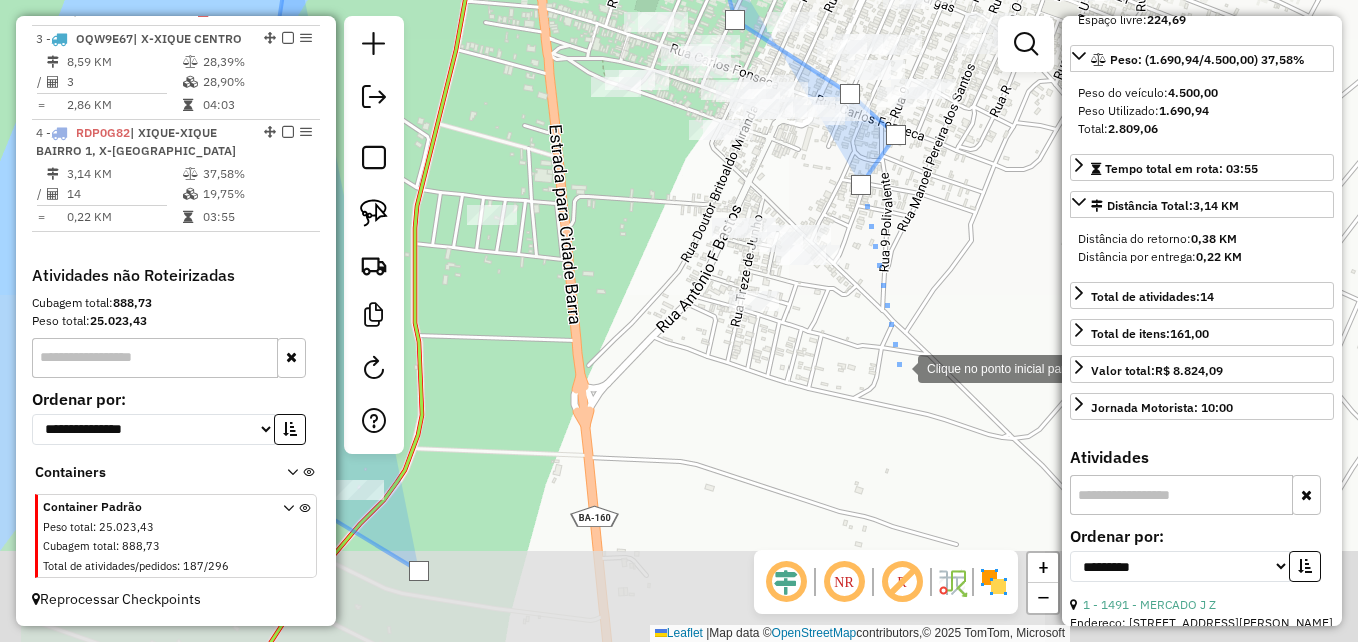 click 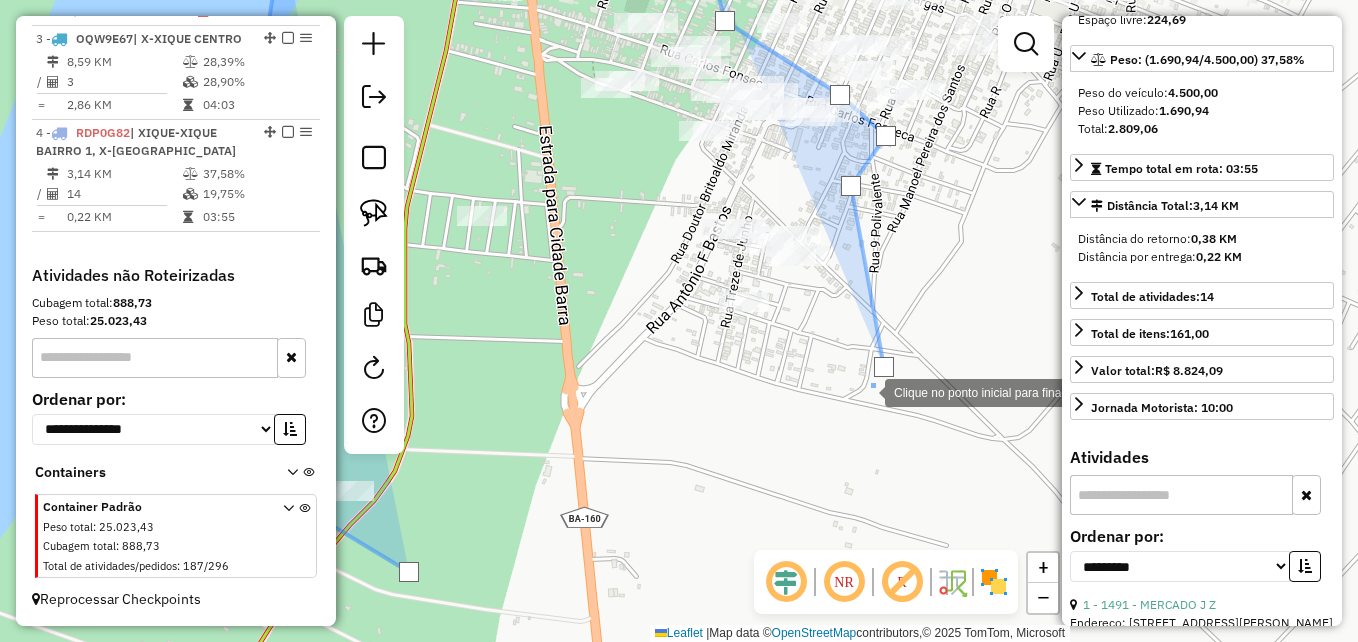 drag, startPoint x: 865, startPoint y: 391, endPoint x: 772, endPoint y: 463, distance: 117.61378 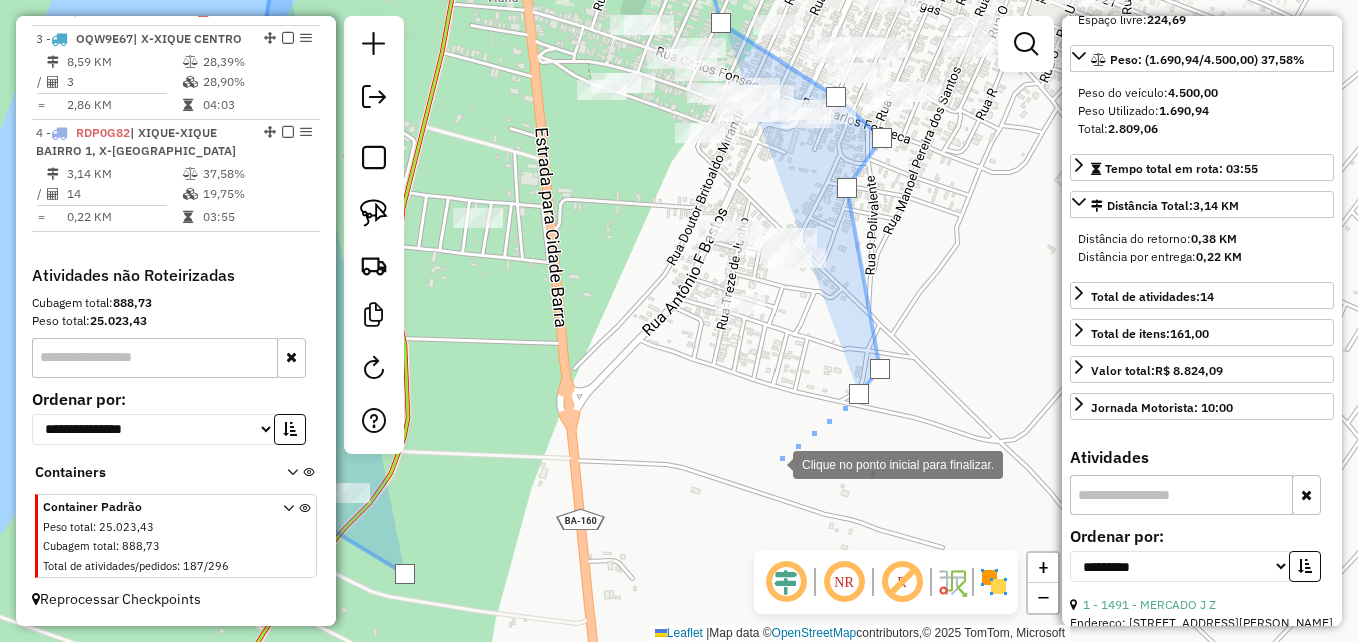drag, startPoint x: 772, startPoint y: 463, endPoint x: 872, endPoint y: 248, distance: 237.11812 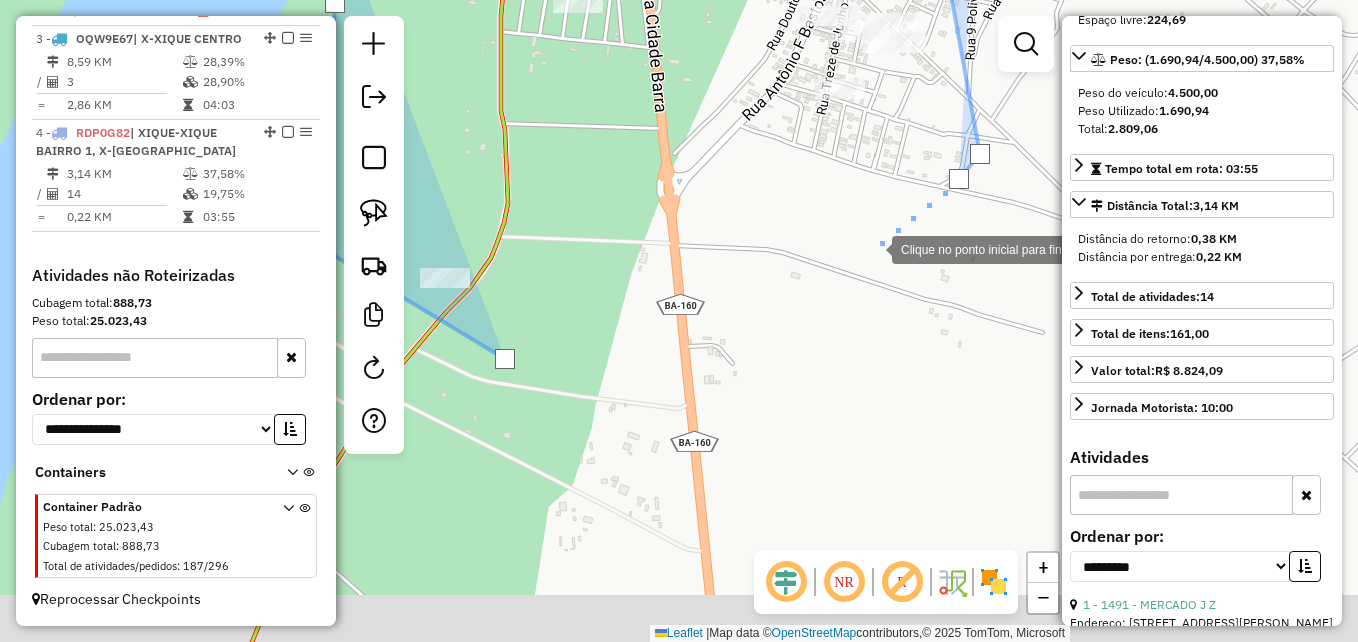 click 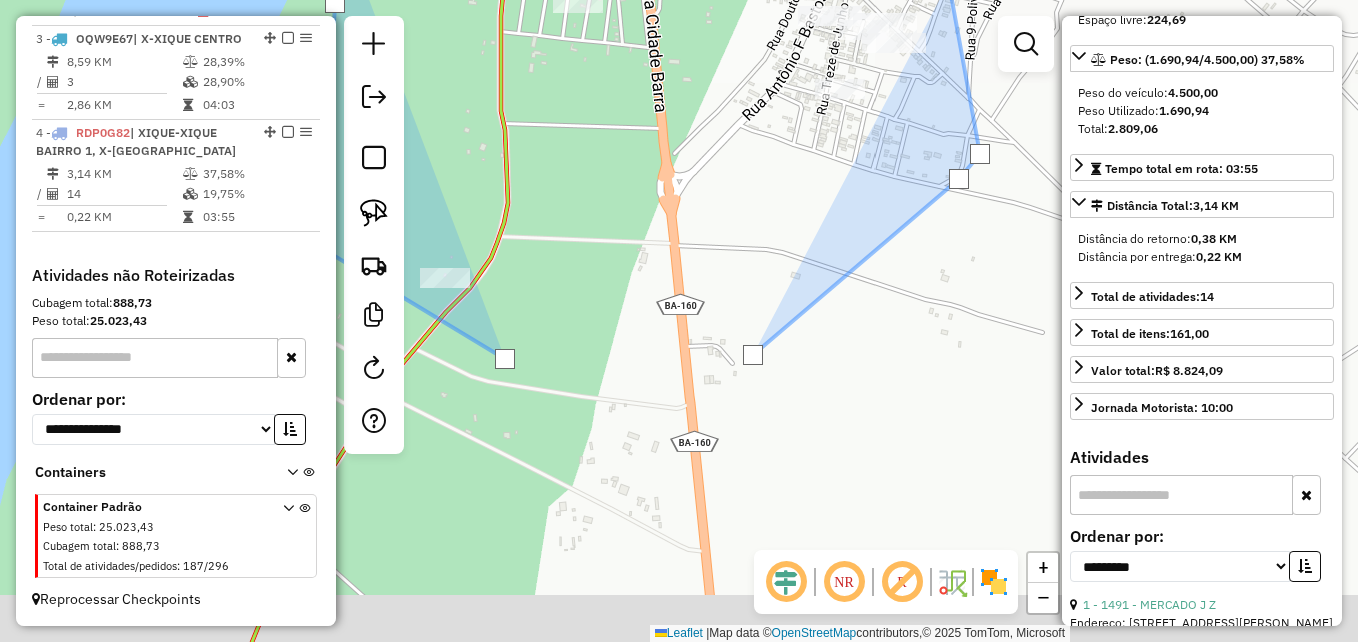 click 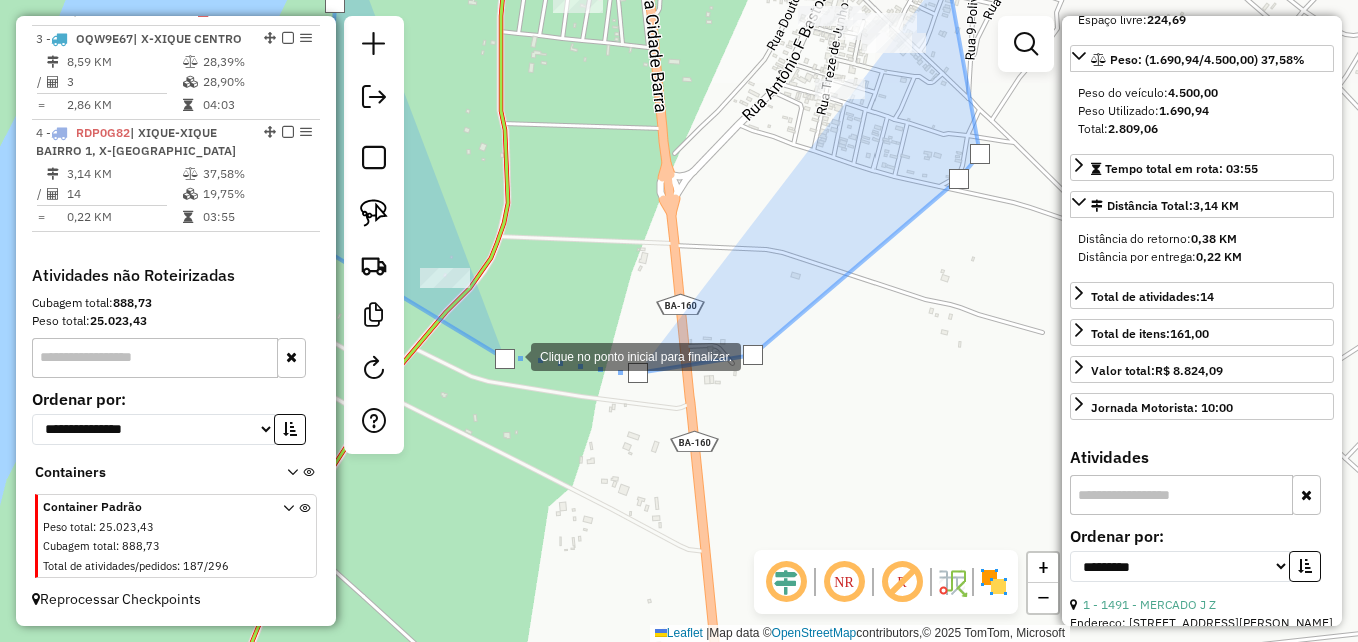 click 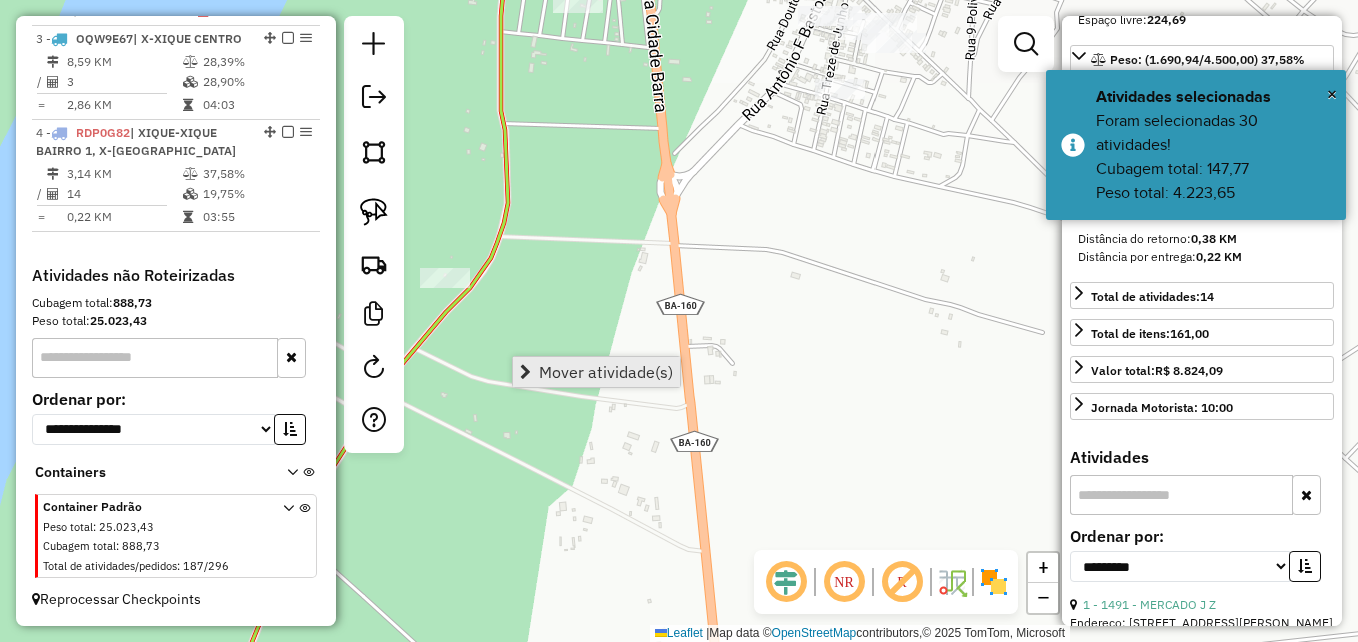click on "Mover atividade(s)" at bounding box center [606, 372] 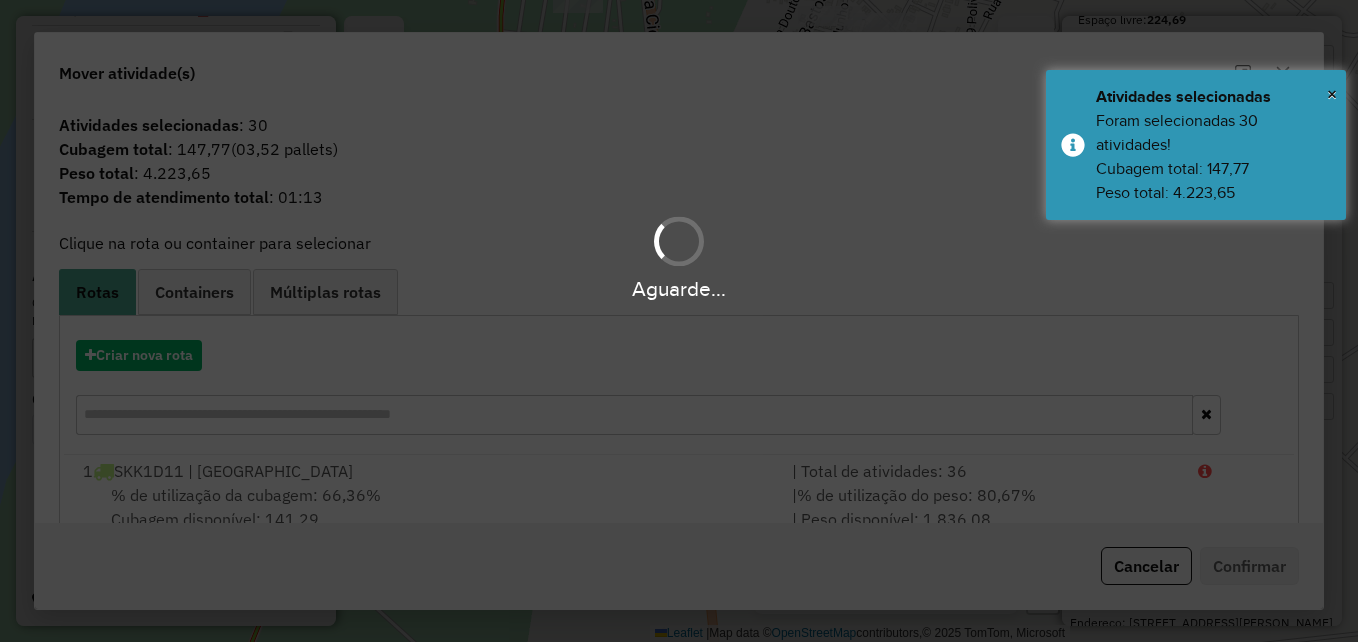 click on "Aguarde..." at bounding box center (679, 321) 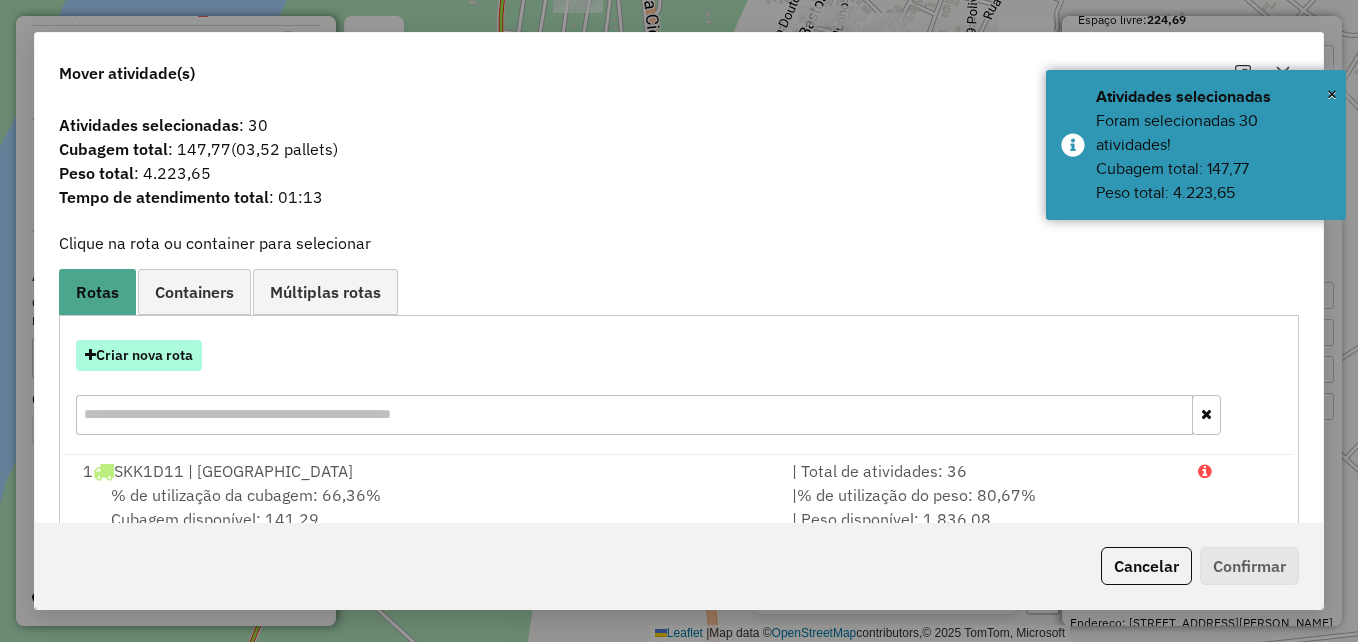 click on "Criar nova rota" at bounding box center [139, 355] 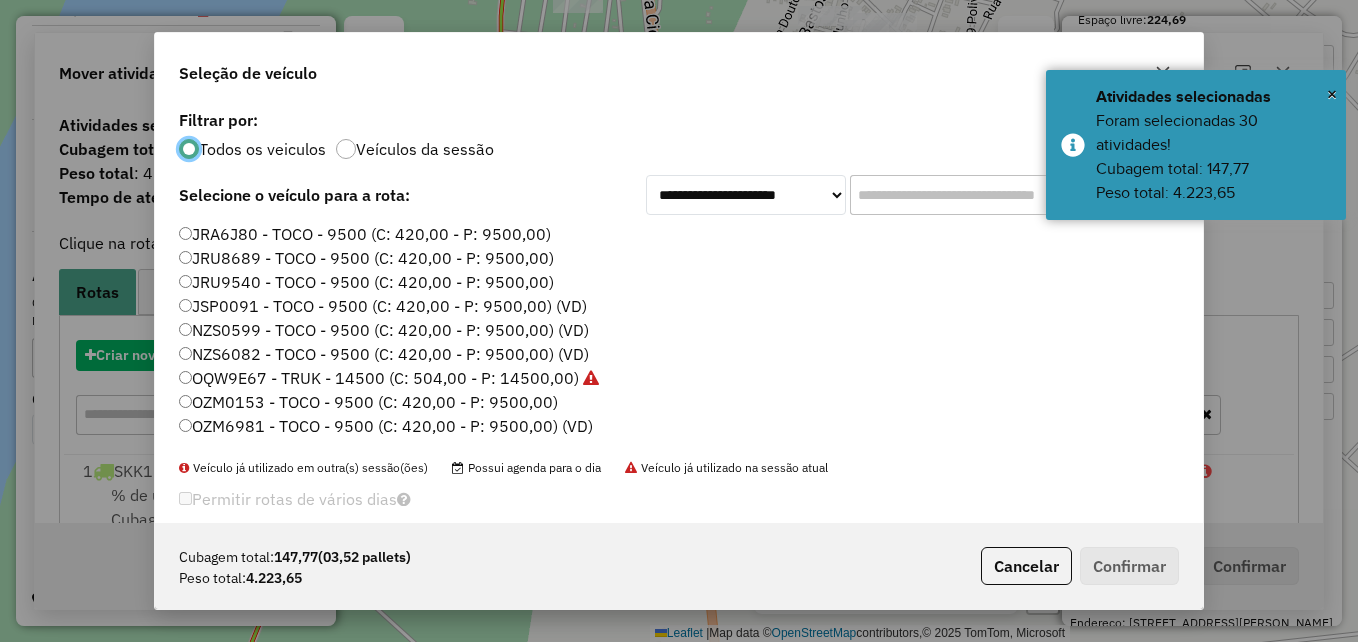 scroll, scrollTop: 11, scrollLeft: 6, axis: both 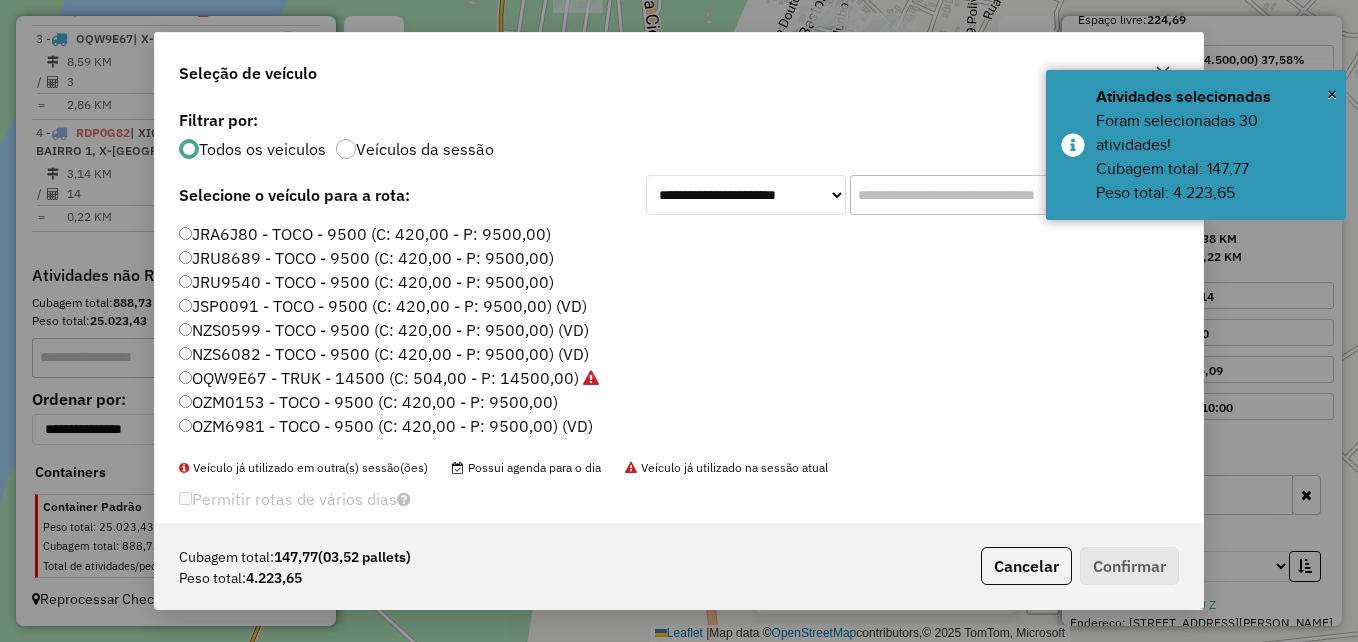 click on "JRA6J80 - TOCO - 9500 (C: 420,00 - P: 9500,00)" 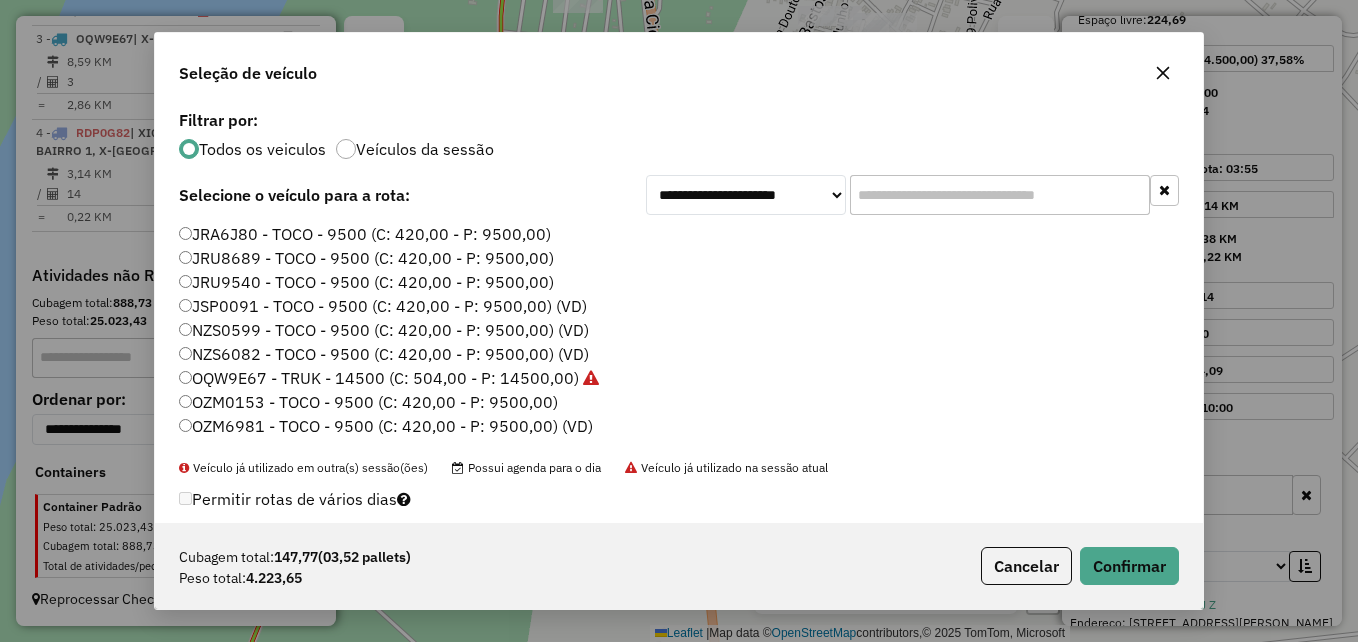 click on "JRU8689 - TOCO - 9500 (C: 420,00 - P: 9500,00)" 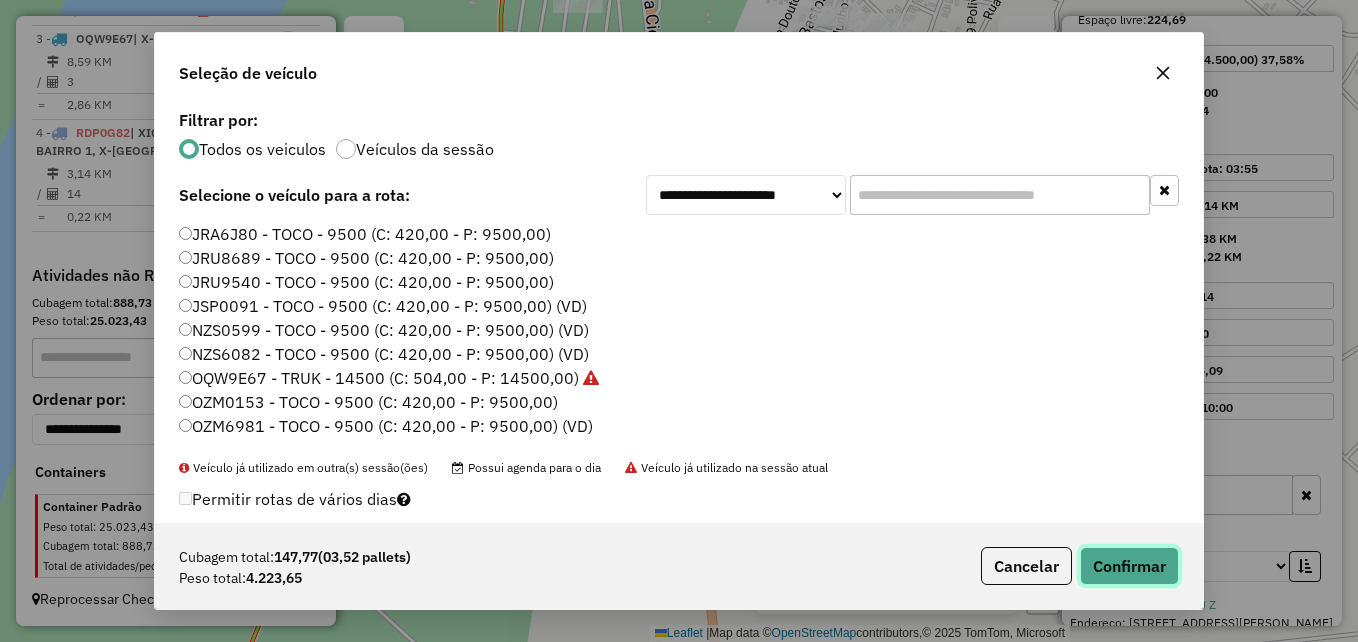 drag, startPoint x: 1114, startPoint y: 562, endPoint x: 1099, endPoint y: 527, distance: 38.078865 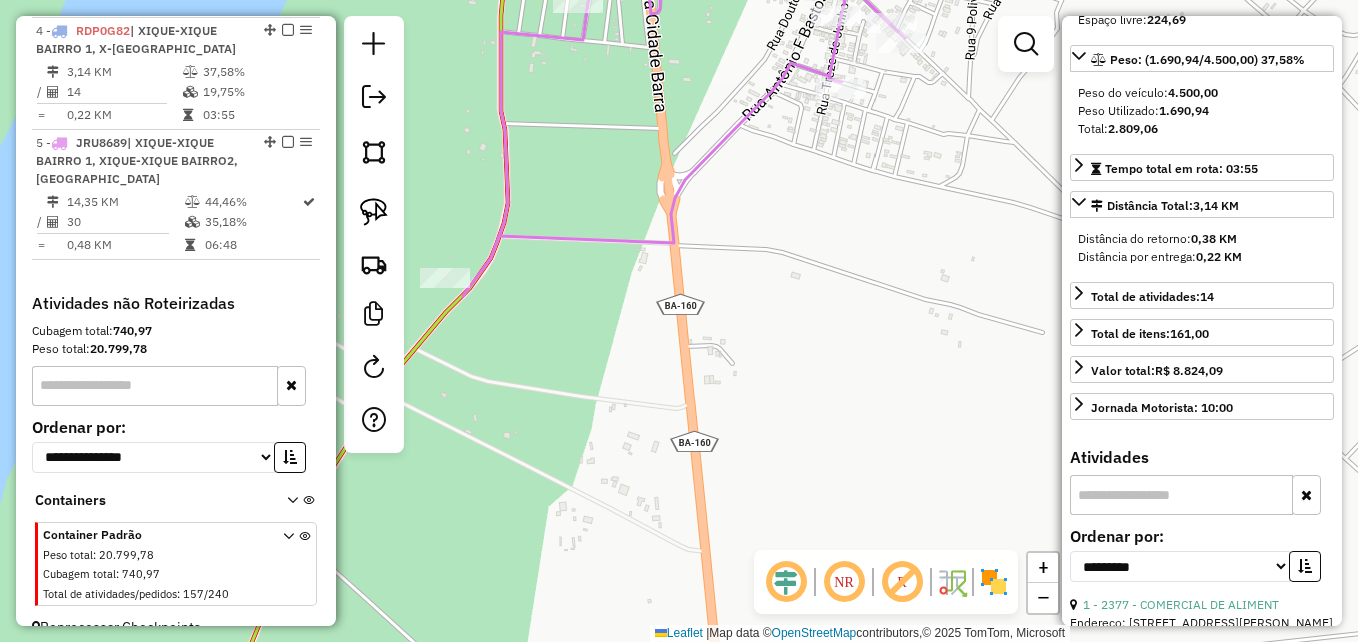 scroll, scrollTop: 1110, scrollLeft: 0, axis: vertical 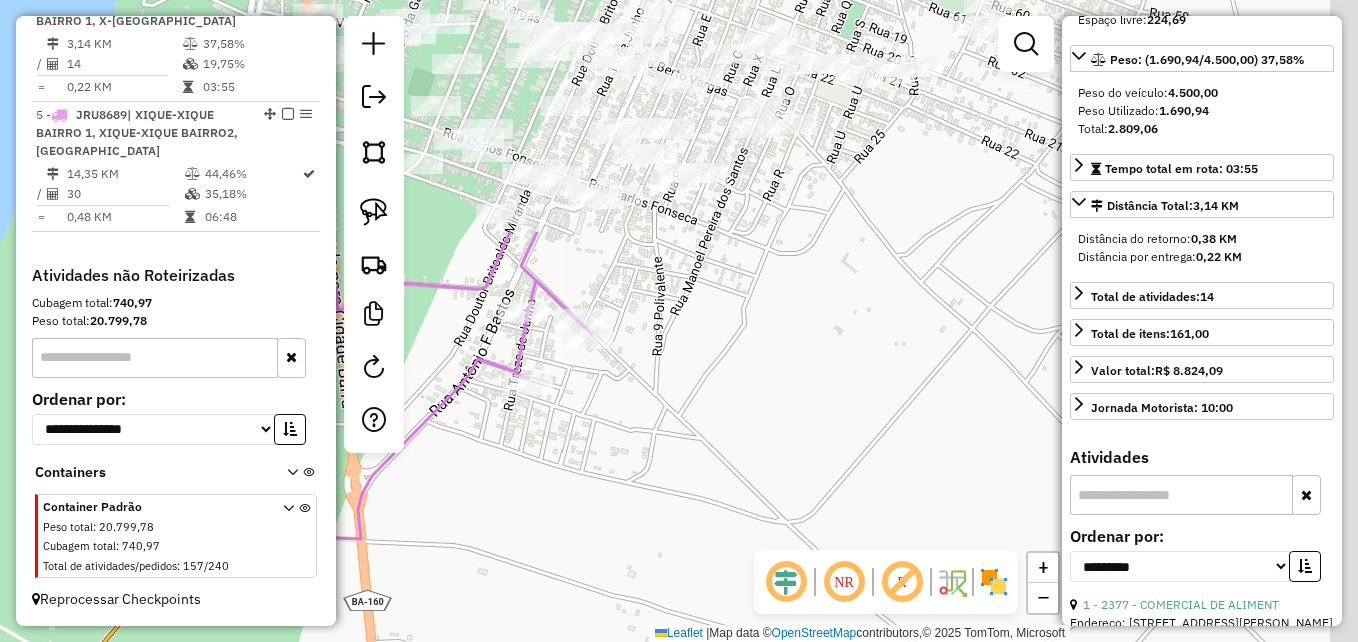 drag, startPoint x: 821, startPoint y: 177, endPoint x: 505, endPoint y: 503, distance: 454.0176 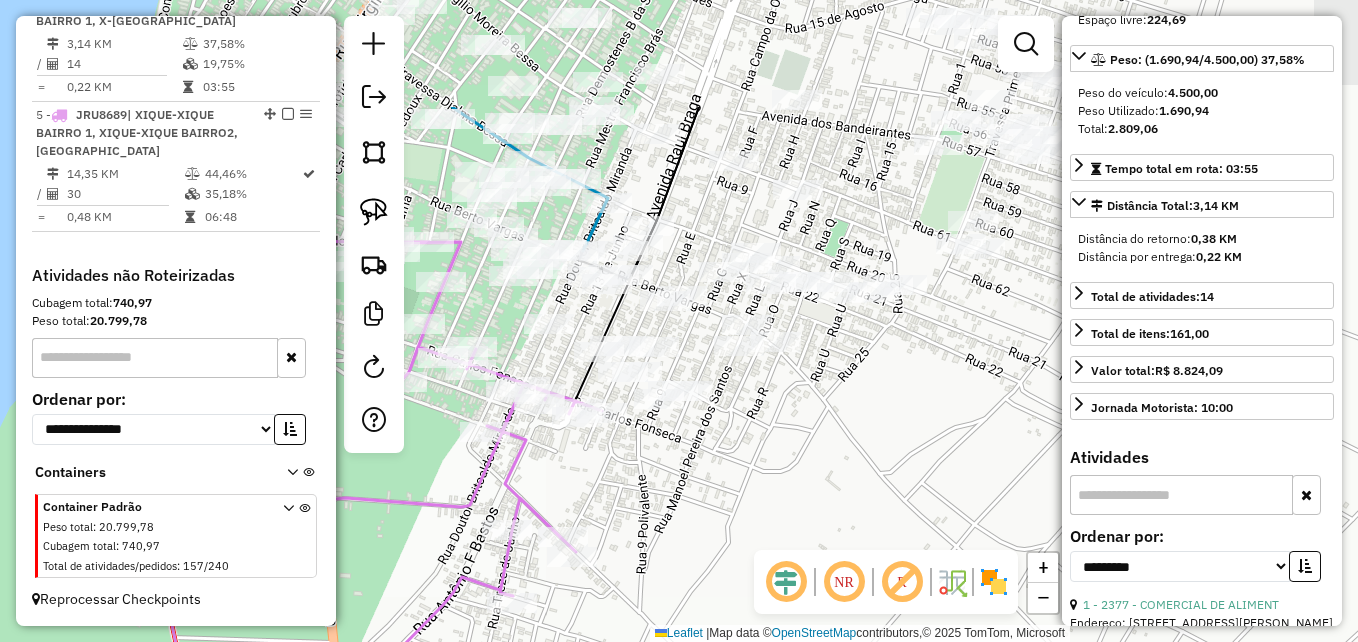 drag, startPoint x: 776, startPoint y: 299, endPoint x: 772, endPoint y: 467, distance: 168.0476 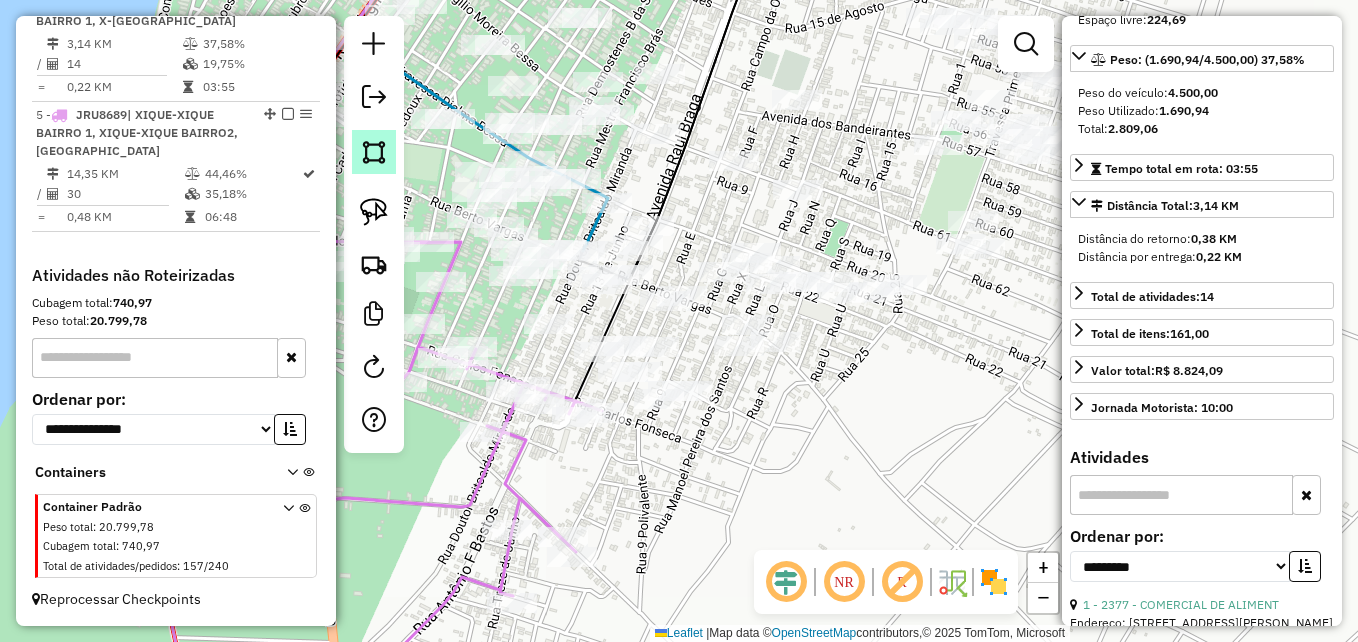 click 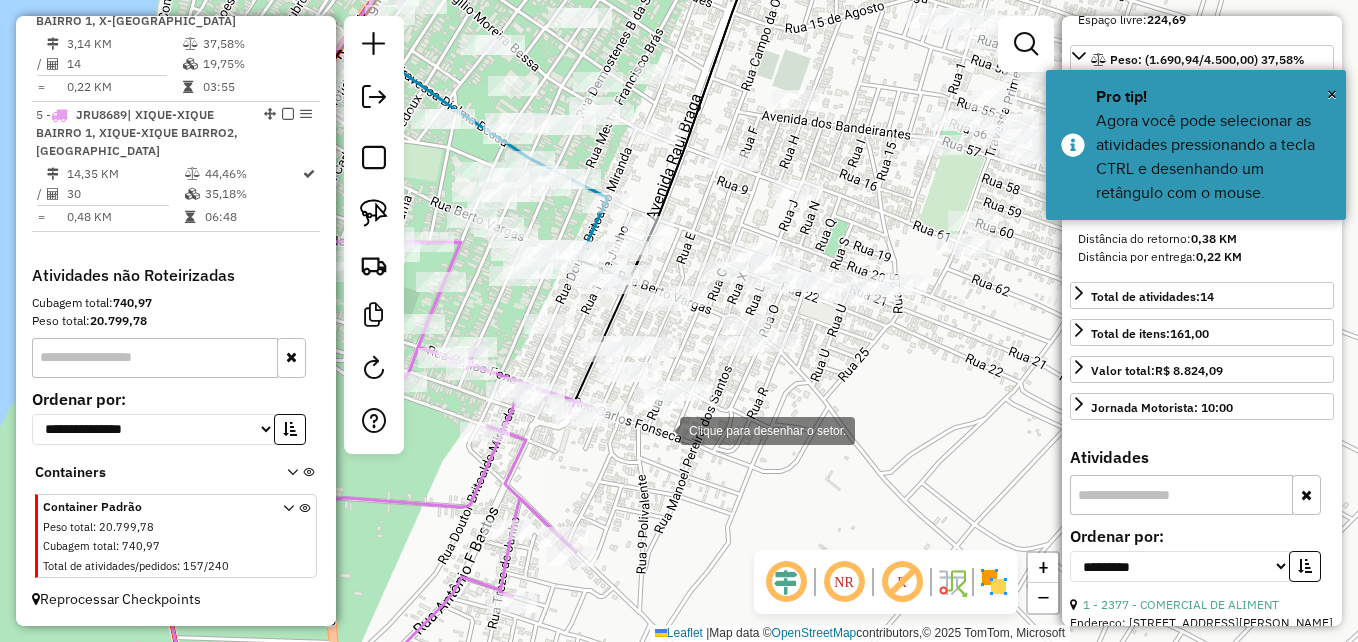 drag, startPoint x: 660, startPoint y: 429, endPoint x: 617, endPoint y: 399, distance: 52.43091 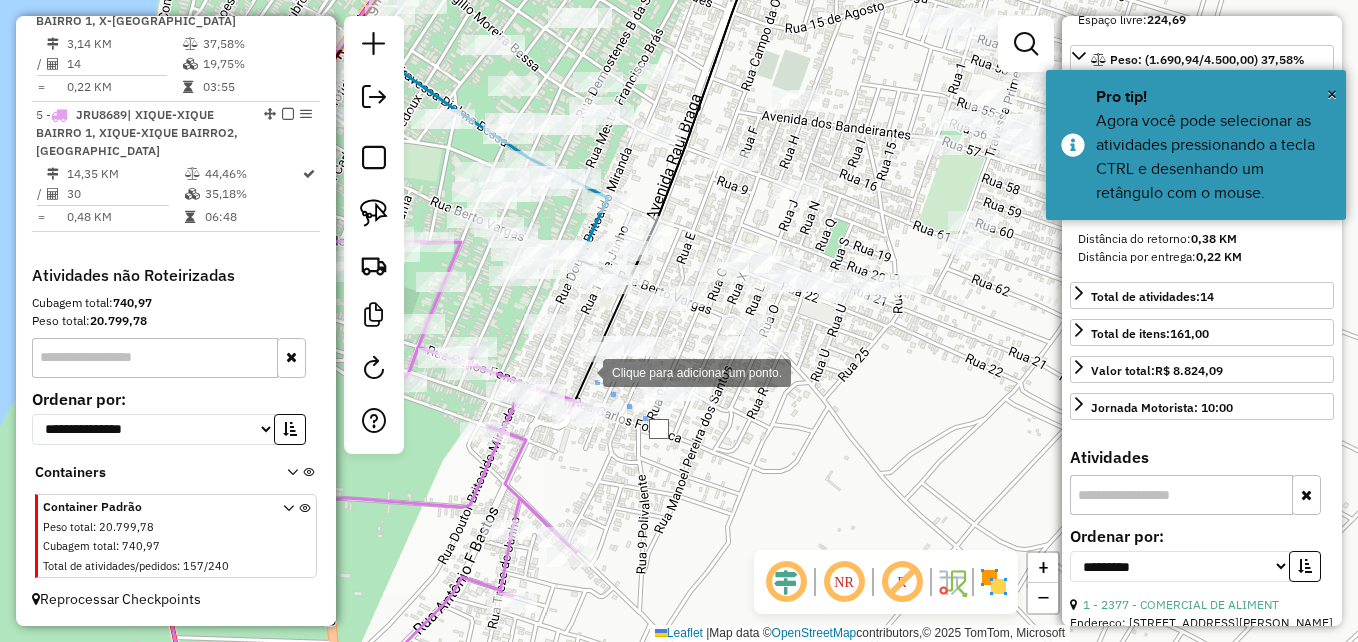 drag, startPoint x: 583, startPoint y: 371, endPoint x: 516, endPoint y: 341, distance: 73.409805 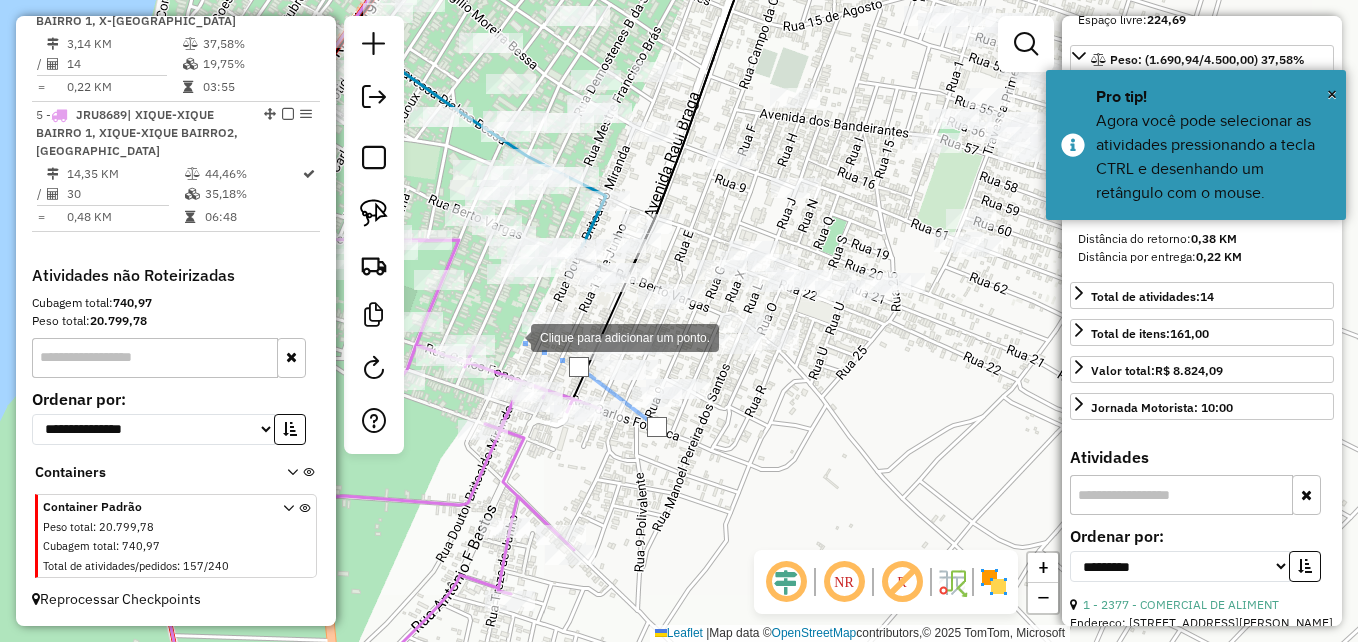 drag, startPoint x: 509, startPoint y: 334, endPoint x: 489, endPoint y: 308, distance: 32.80244 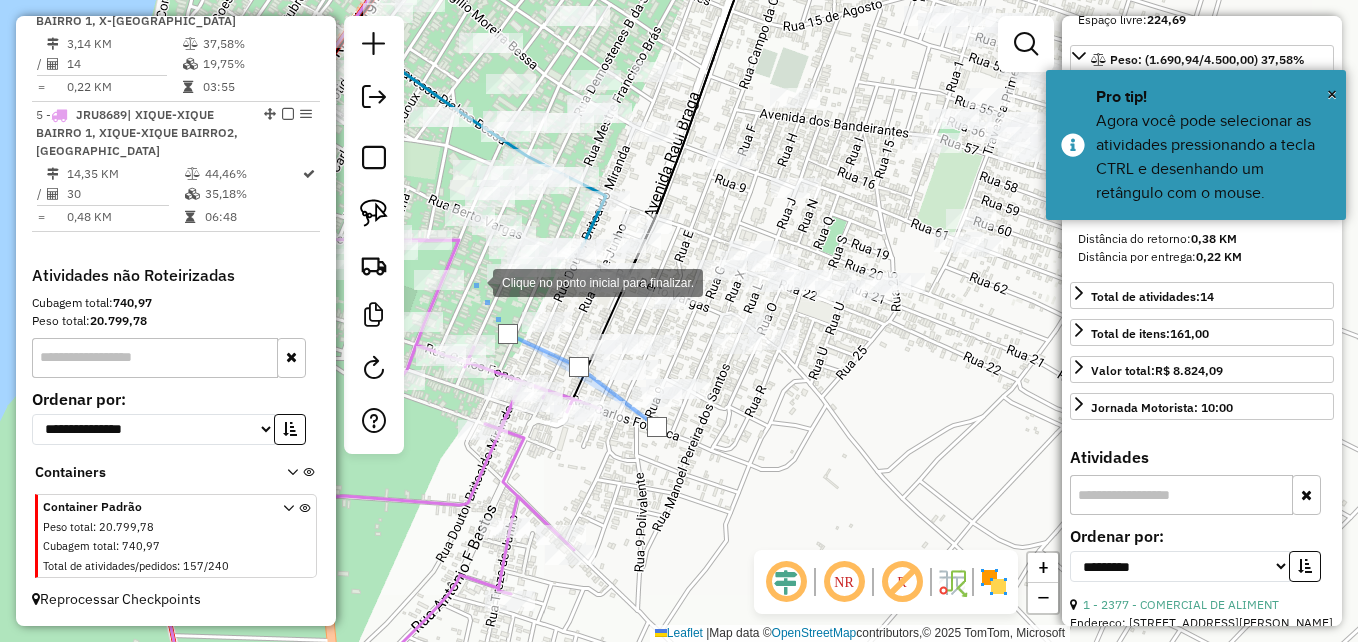 drag, startPoint x: 473, startPoint y: 281, endPoint x: 480, endPoint y: 230, distance: 51.47815 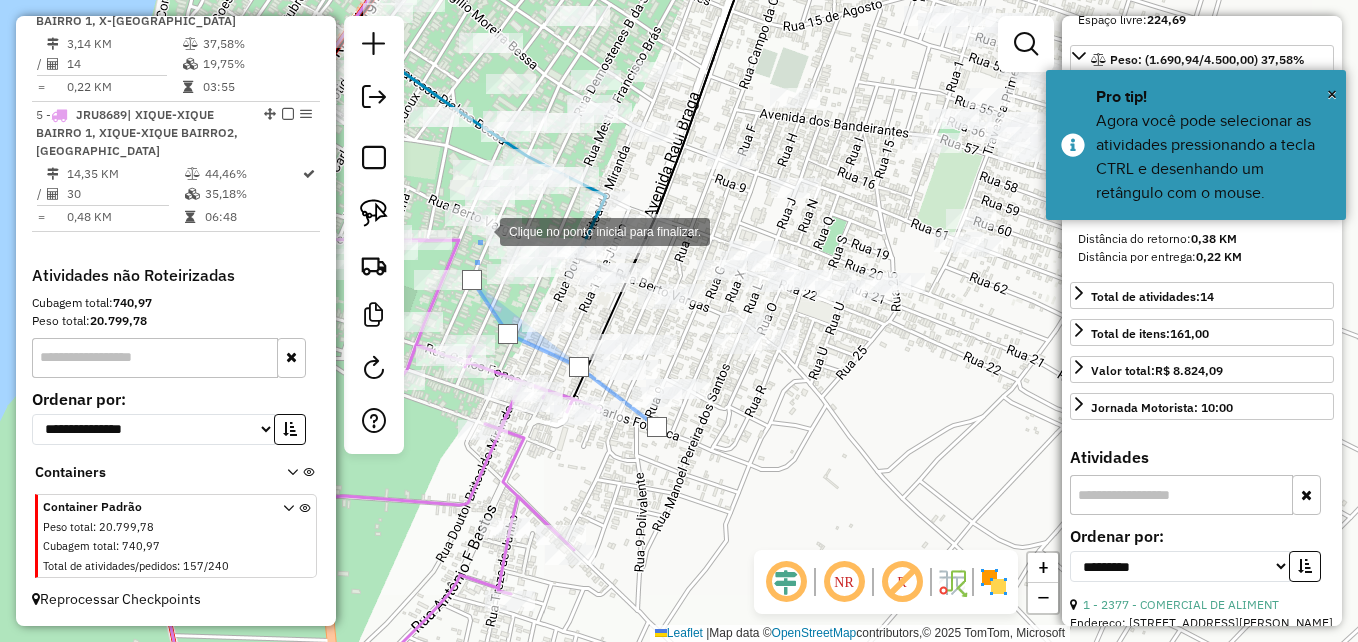 click 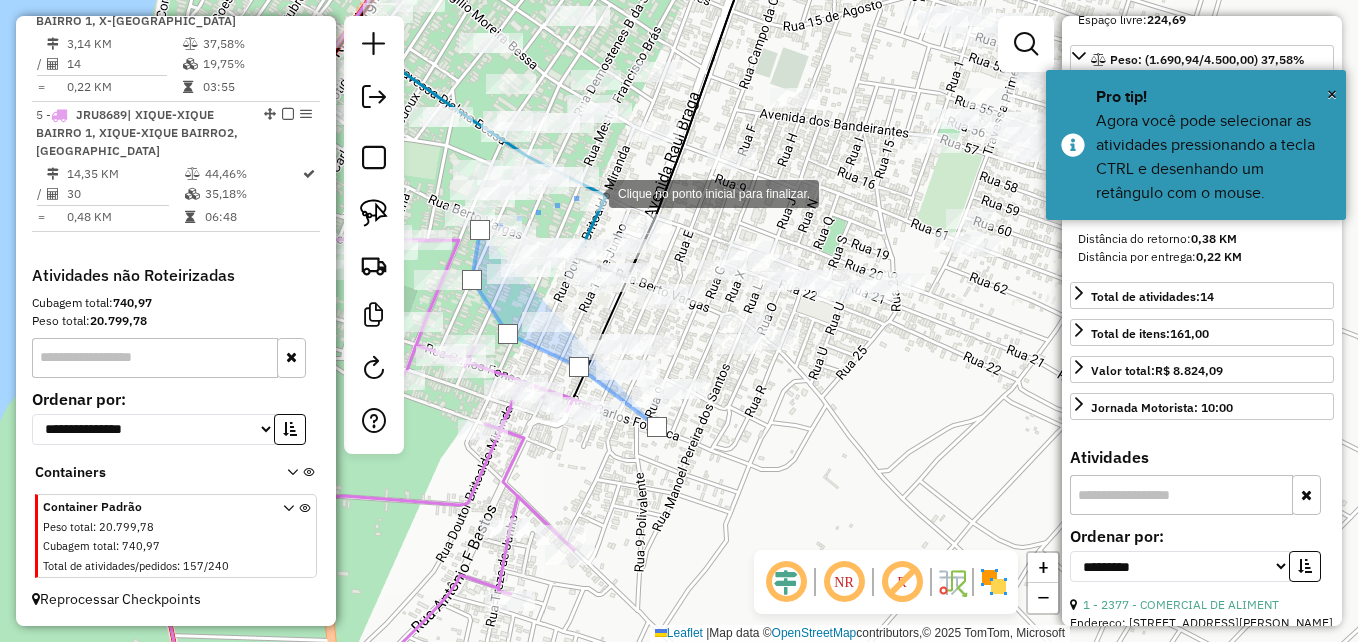 click 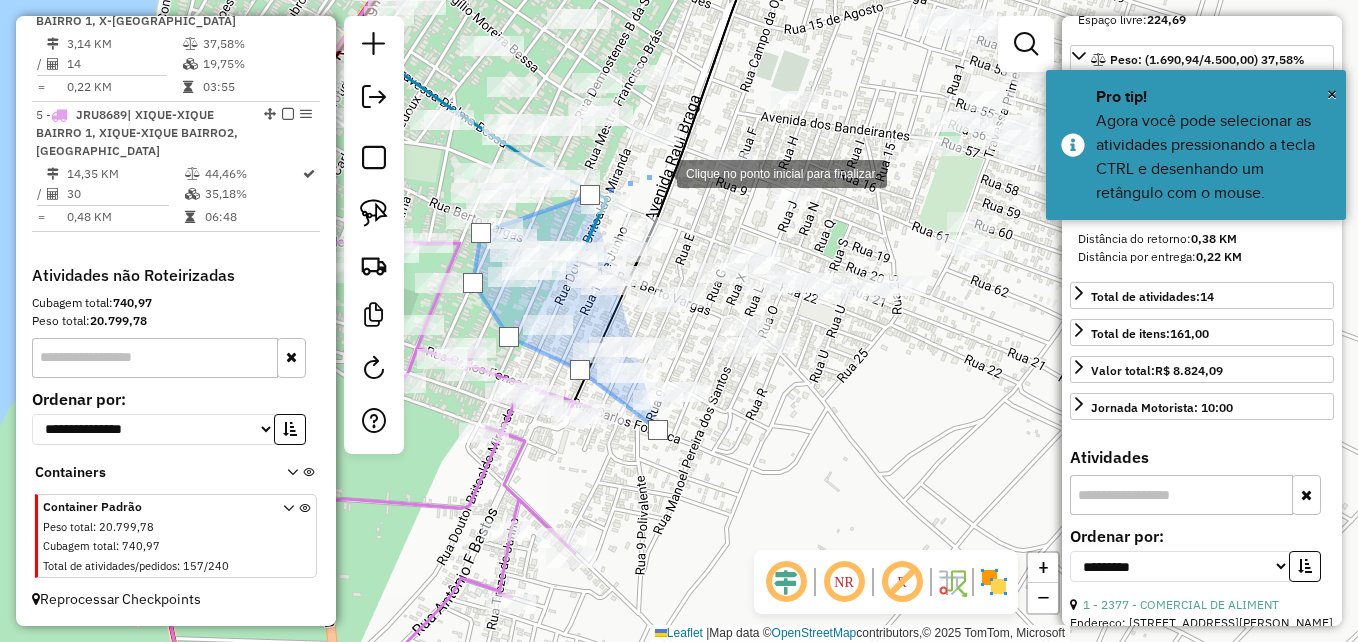 drag, startPoint x: 655, startPoint y: 166, endPoint x: 577, endPoint y: 305, distance: 159.38947 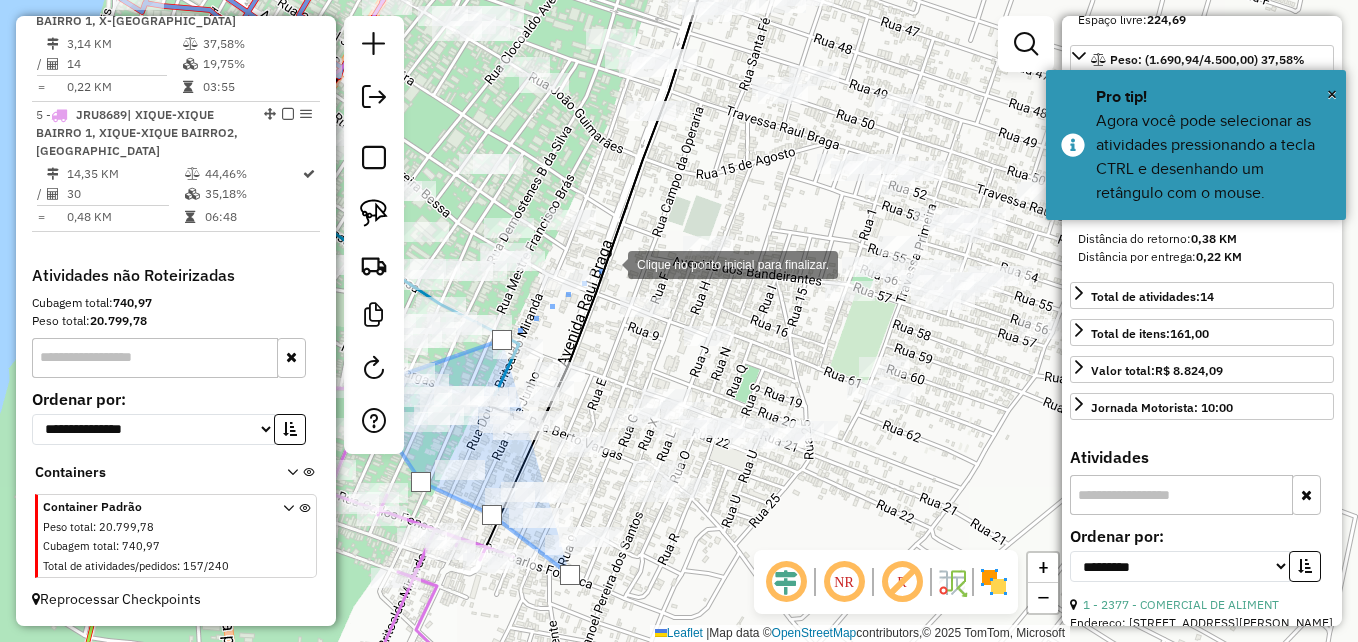 drag, startPoint x: 608, startPoint y: 263, endPoint x: 706, endPoint y: 180, distance: 128.42508 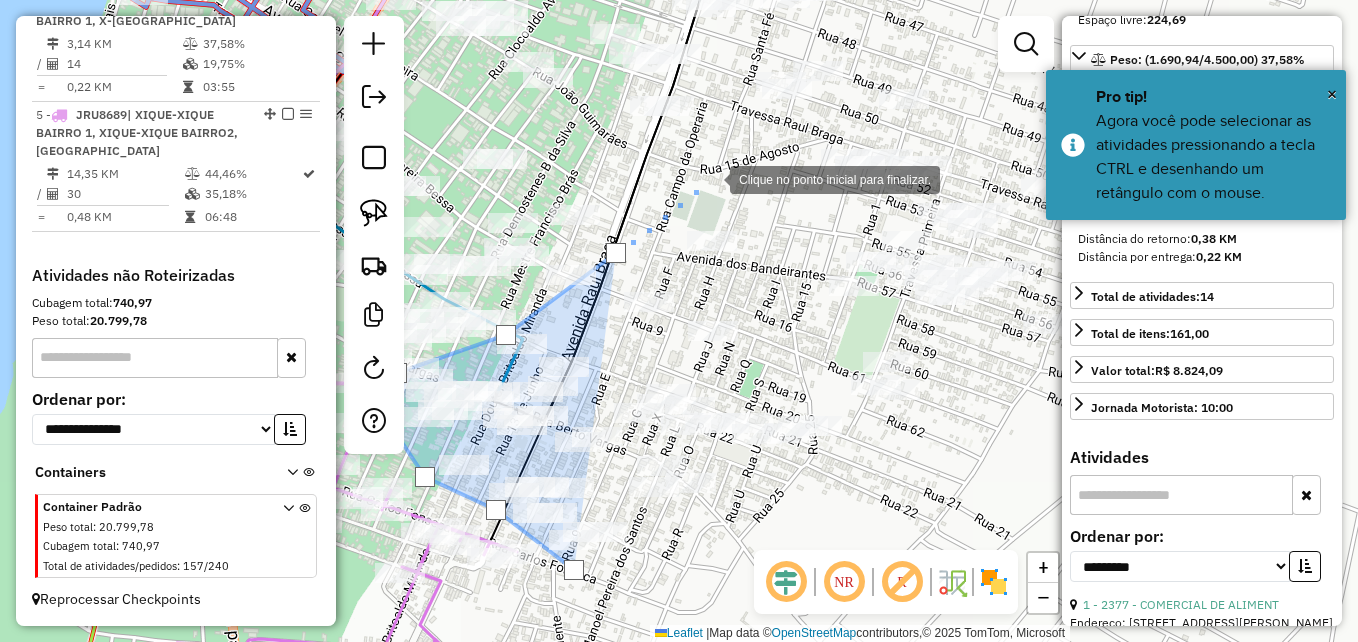 click 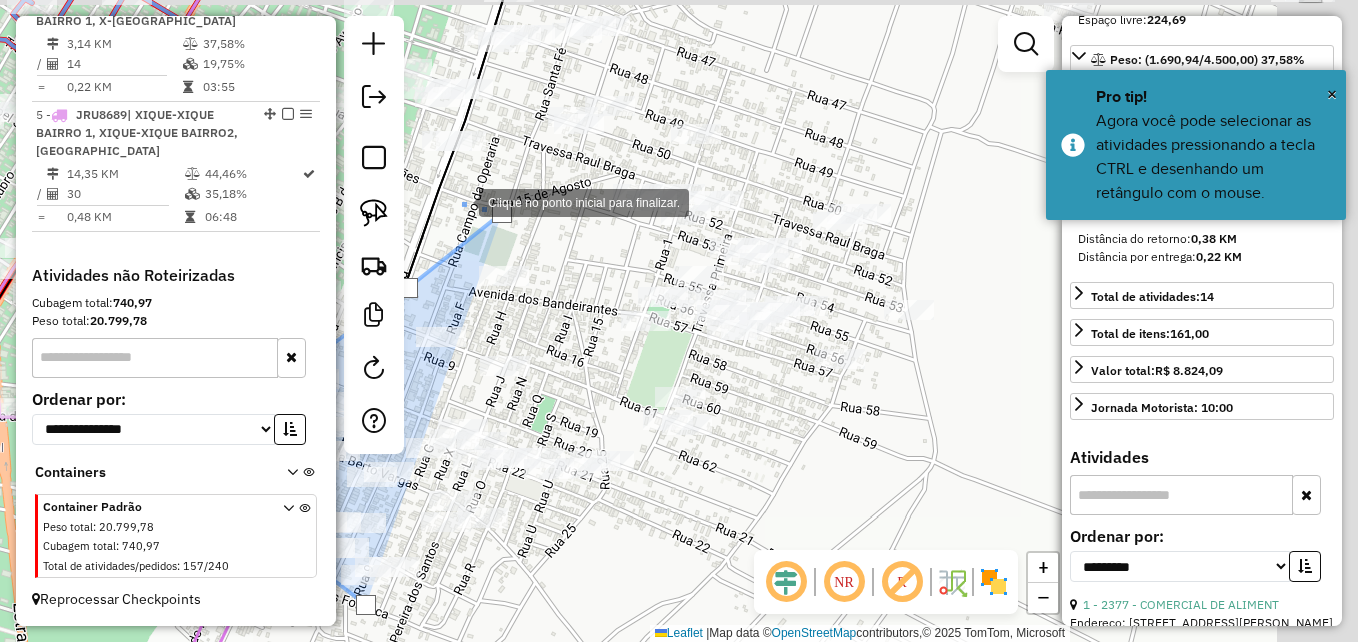drag, startPoint x: 781, startPoint y: 152, endPoint x: 517, endPoint y: 178, distance: 265.27722 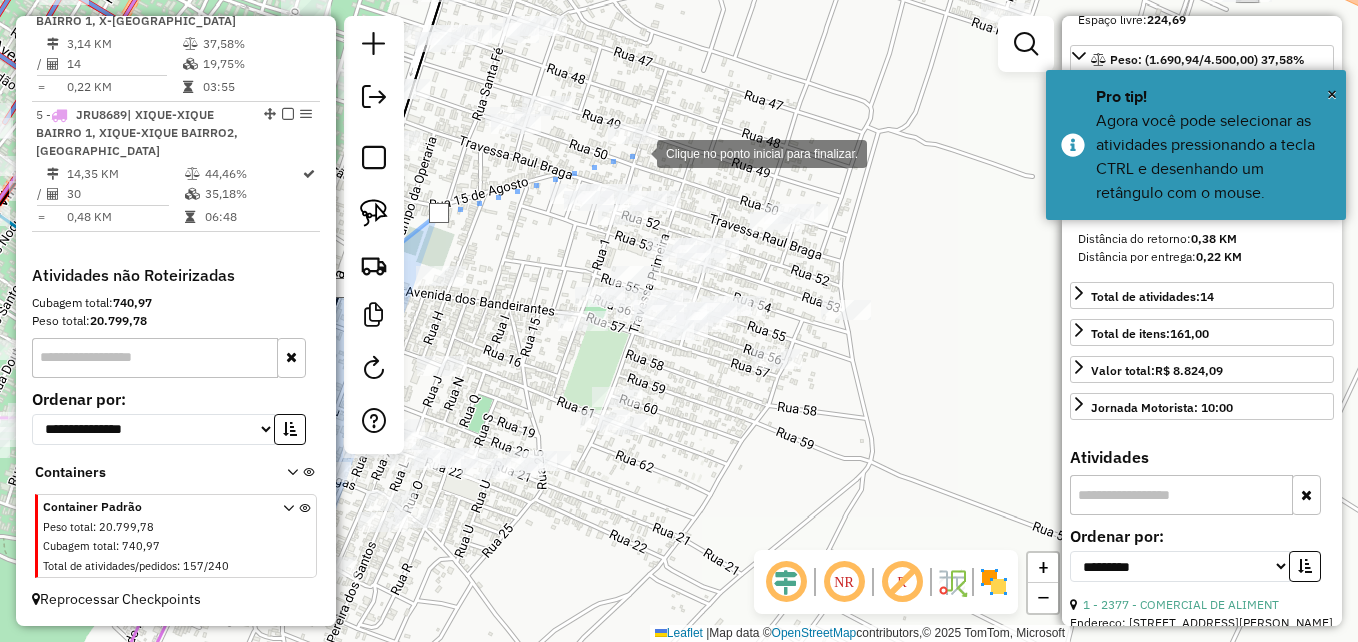 drag, startPoint x: 637, startPoint y: 152, endPoint x: 676, endPoint y: 161, distance: 40.024994 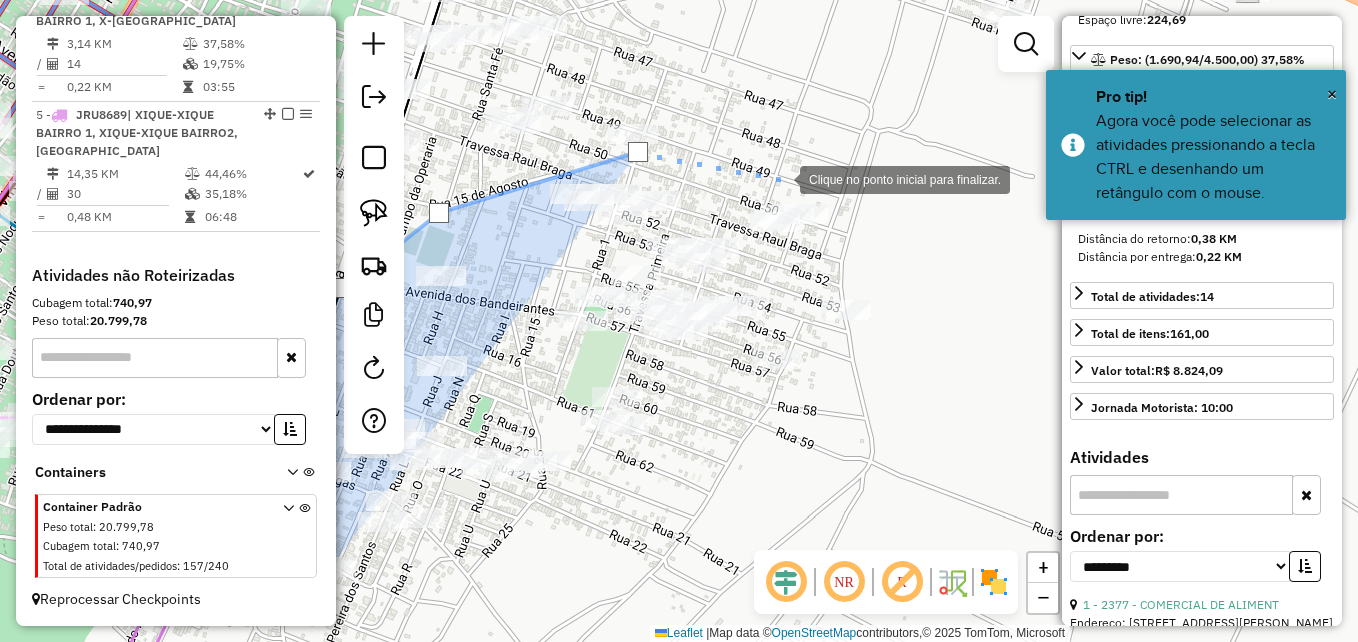 click 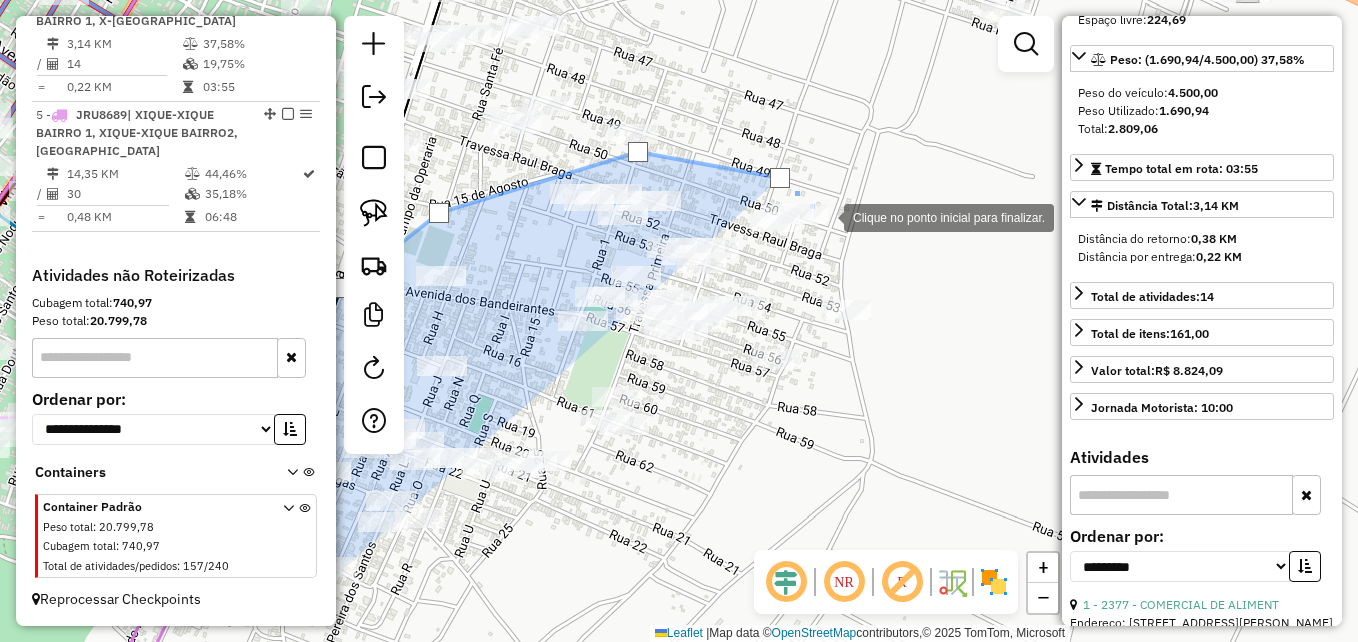click 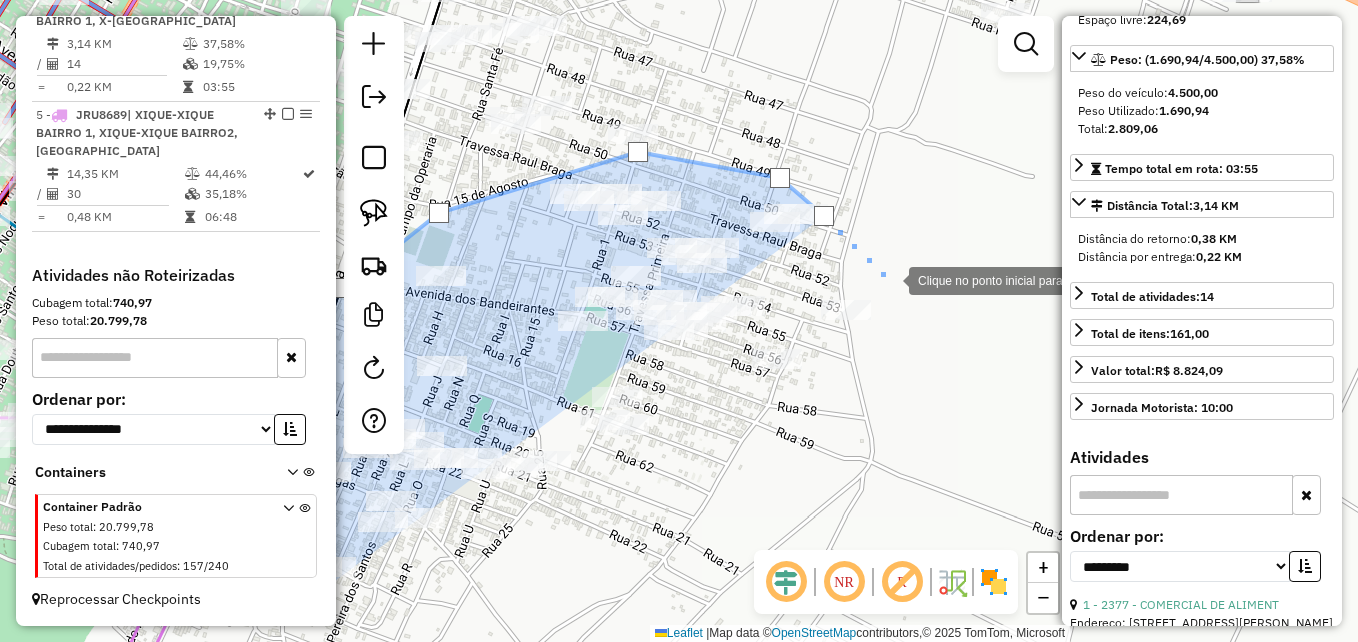 drag, startPoint x: 889, startPoint y: 279, endPoint x: 876, endPoint y: 364, distance: 85.98837 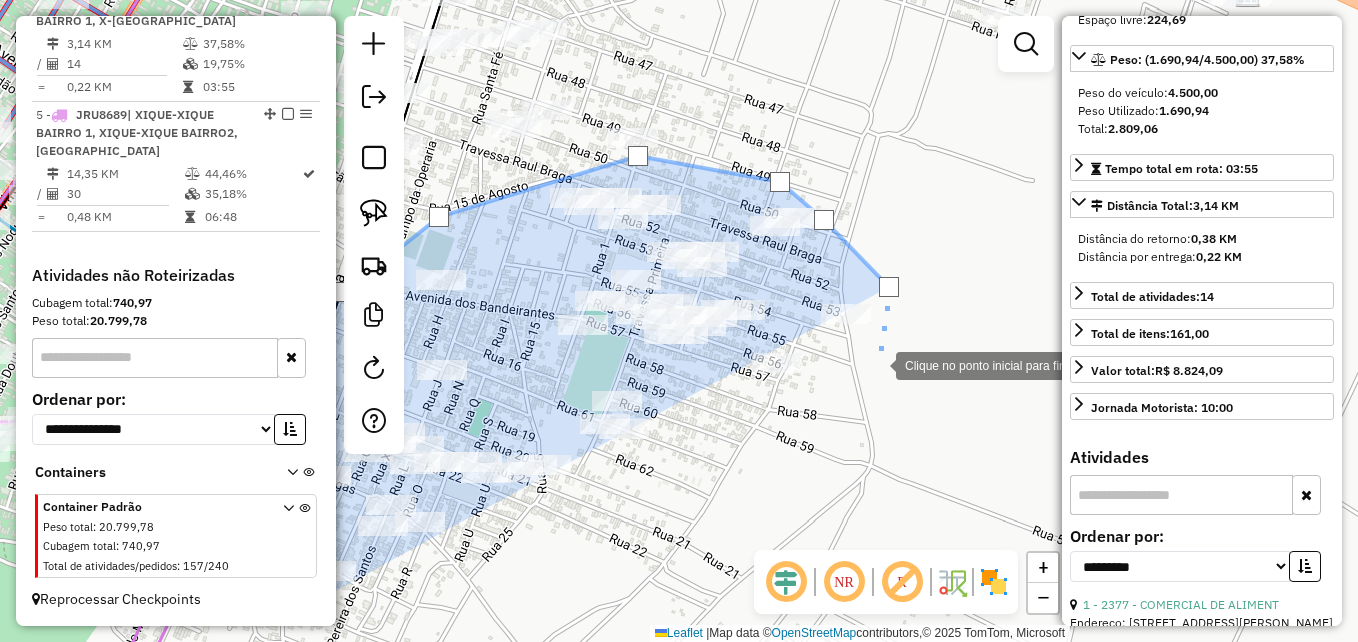 drag, startPoint x: 876, startPoint y: 364, endPoint x: 759, endPoint y: 419, distance: 129.28264 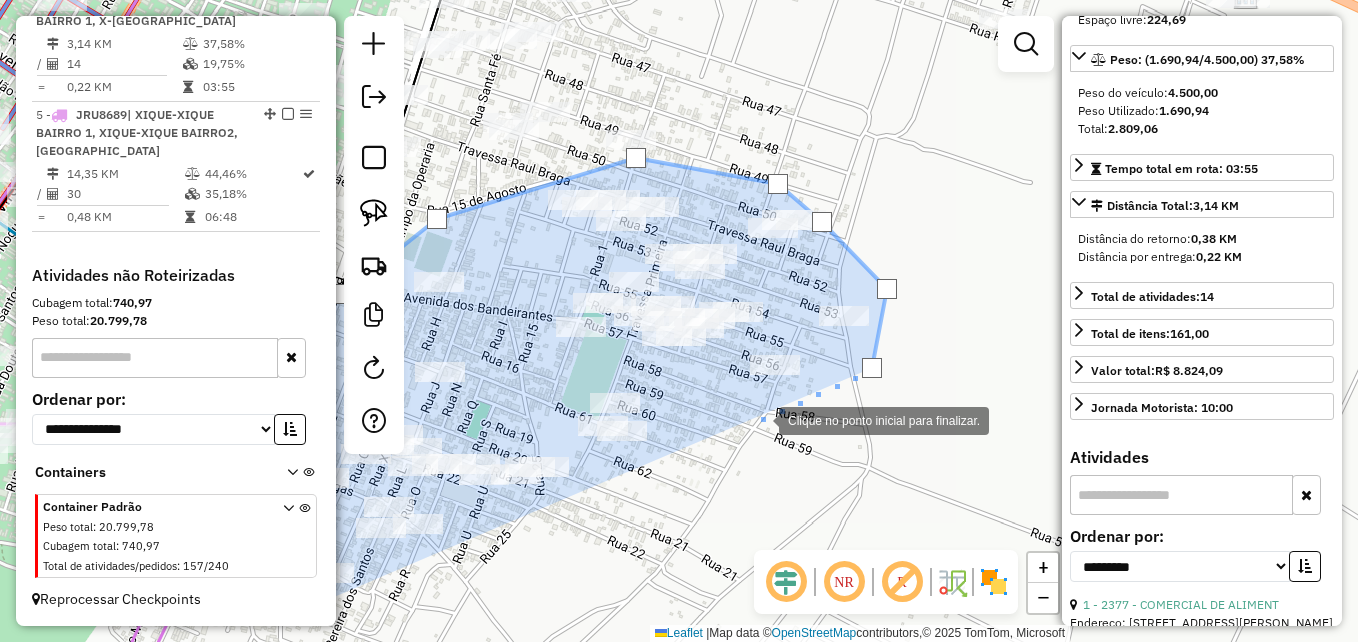 drag, startPoint x: 759, startPoint y: 419, endPoint x: 582, endPoint y: 500, distance: 194.65353 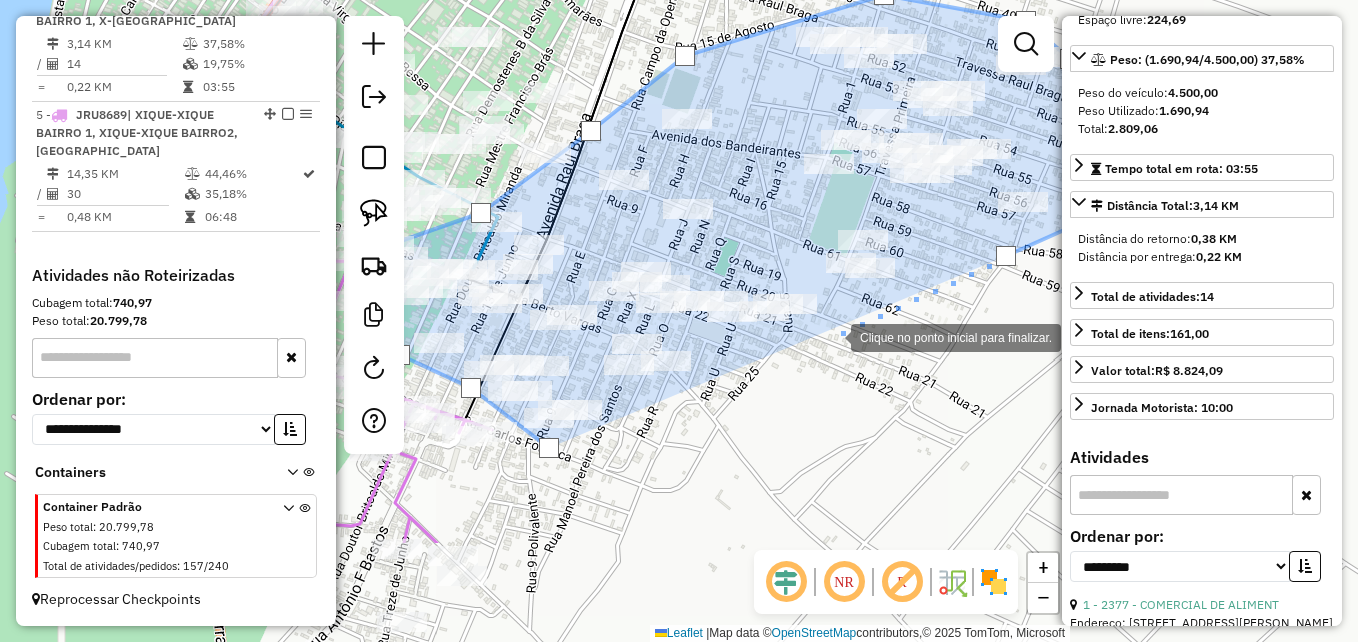 drag, startPoint x: 582, startPoint y: 500, endPoint x: 830, endPoint y: 337, distance: 296.77097 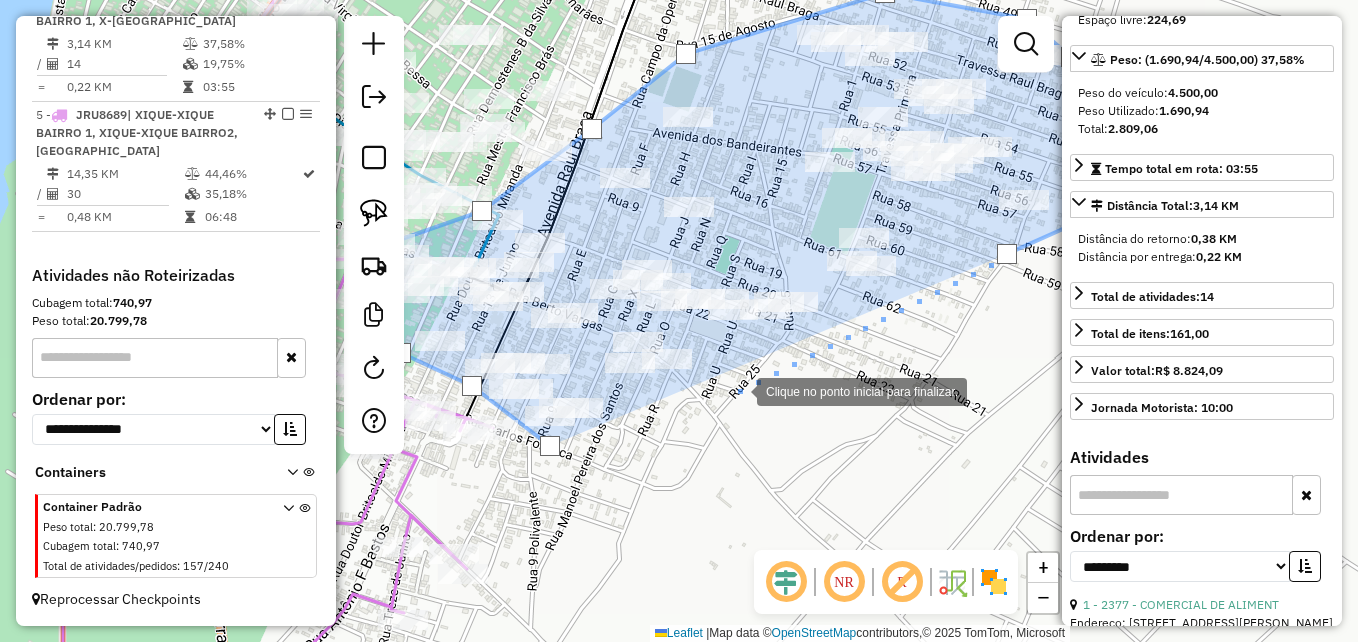 drag, startPoint x: 737, startPoint y: 390, endPoint x: 633, endPoint y: 450, distance: 120.06665 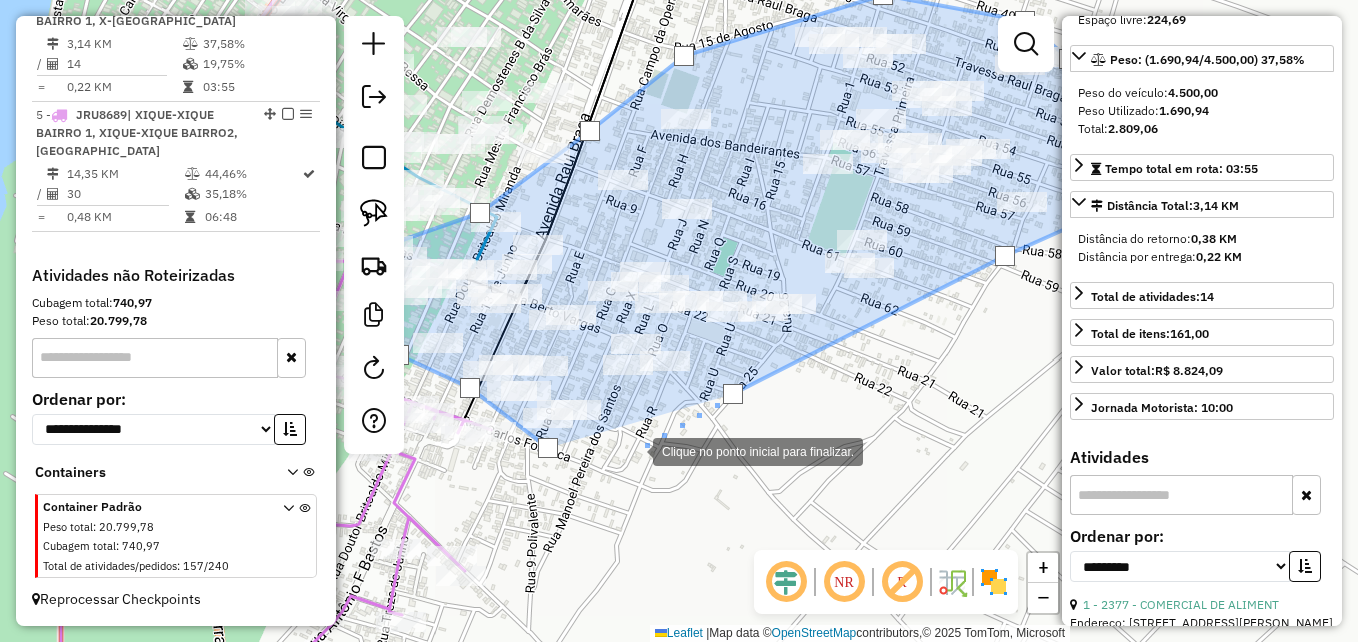 drag 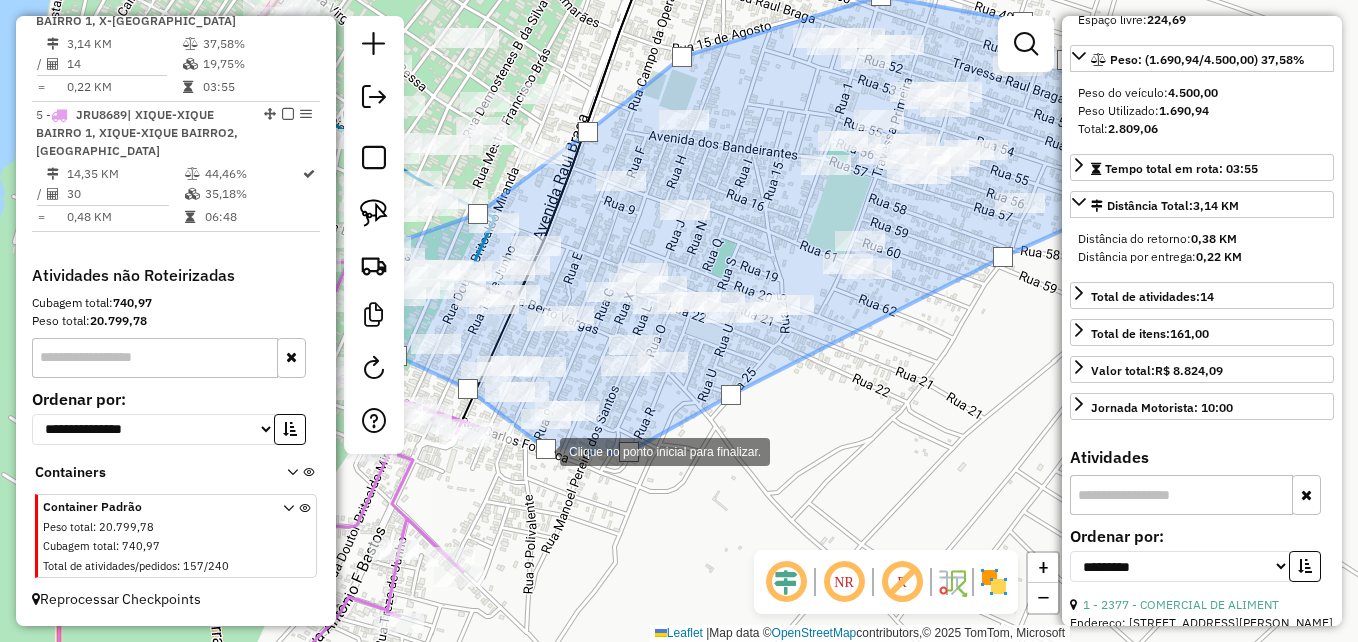 click 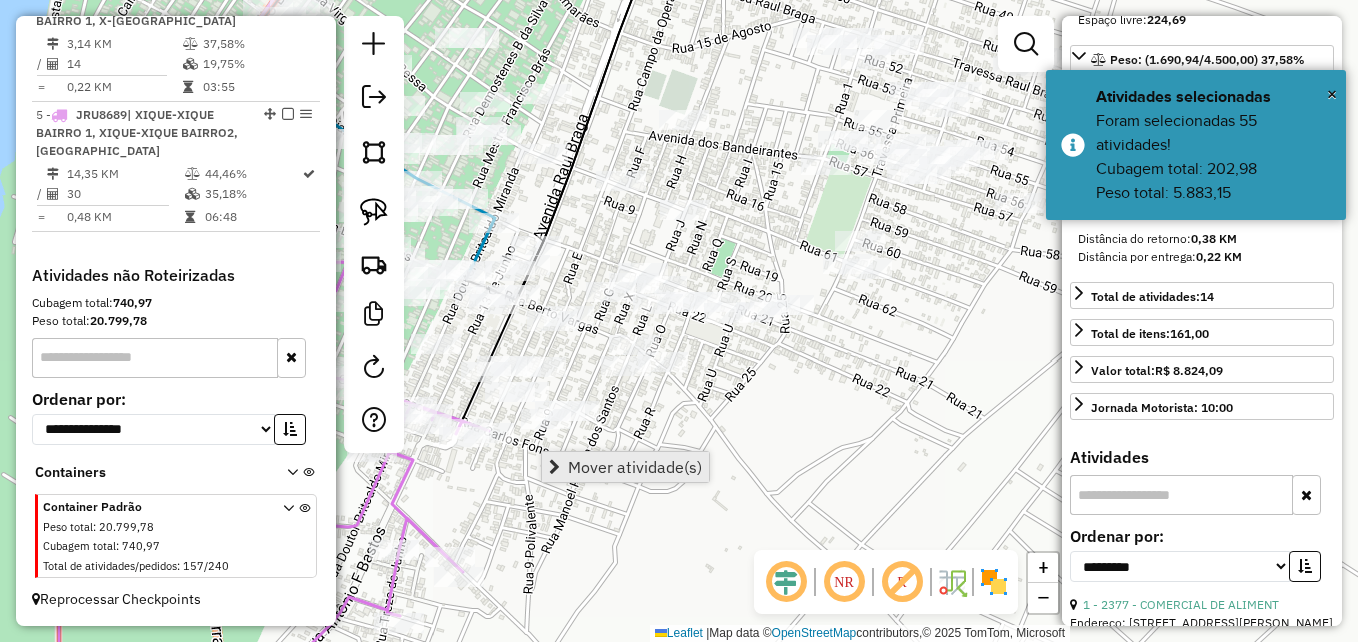 click on "Mover atividade(s)" at bounding box center [635, 467] 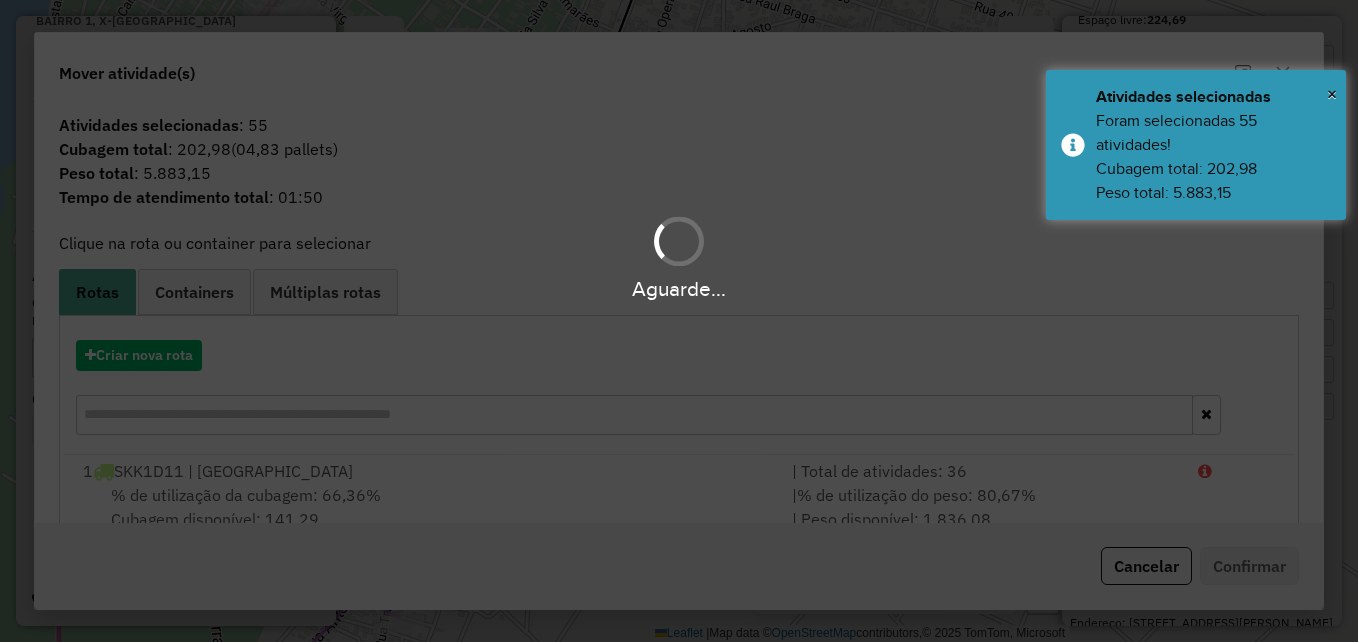 click on "Aguarde..." at bounding box center [679, 321] 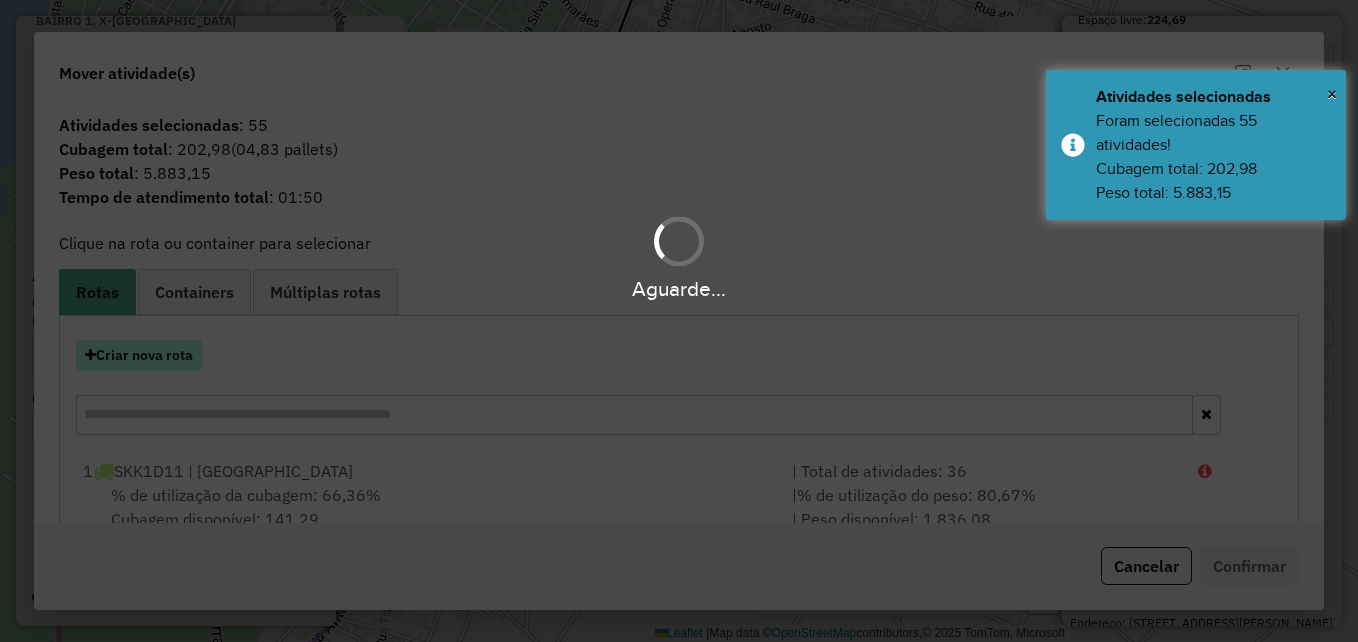 click on "Criar nova rota" at bounding box center [139, 355] 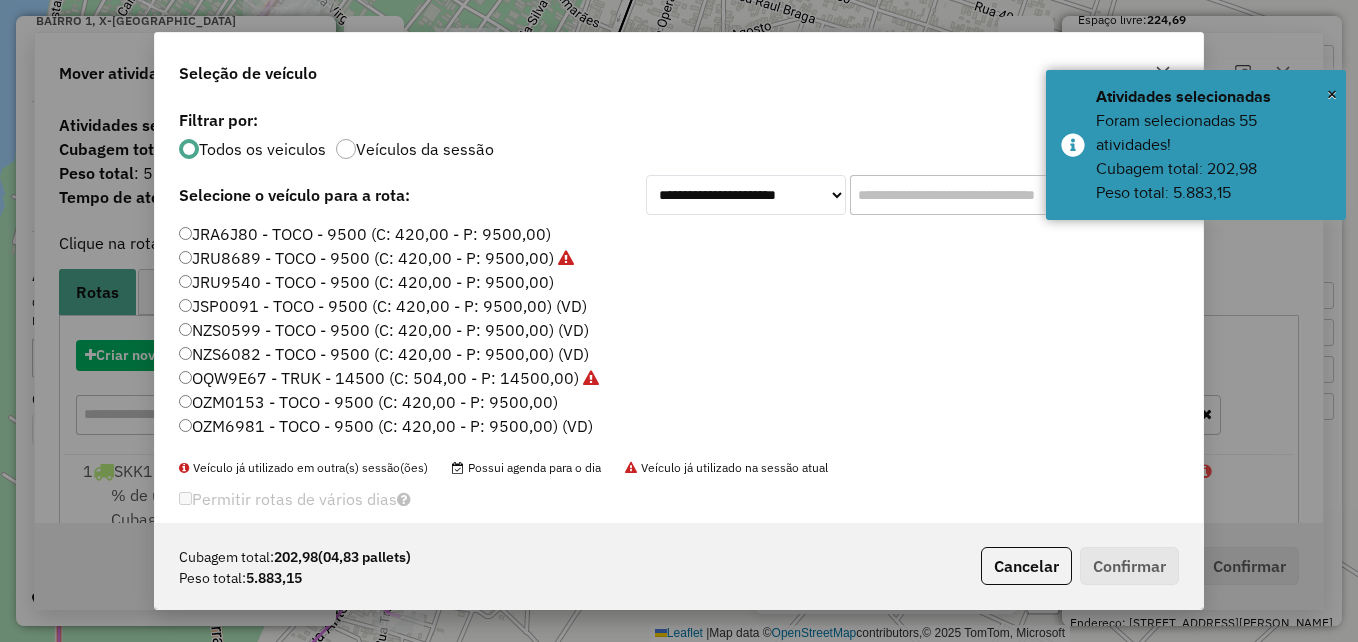 scroll, scrollTop: 11, scrollLeft: 6, axis: both 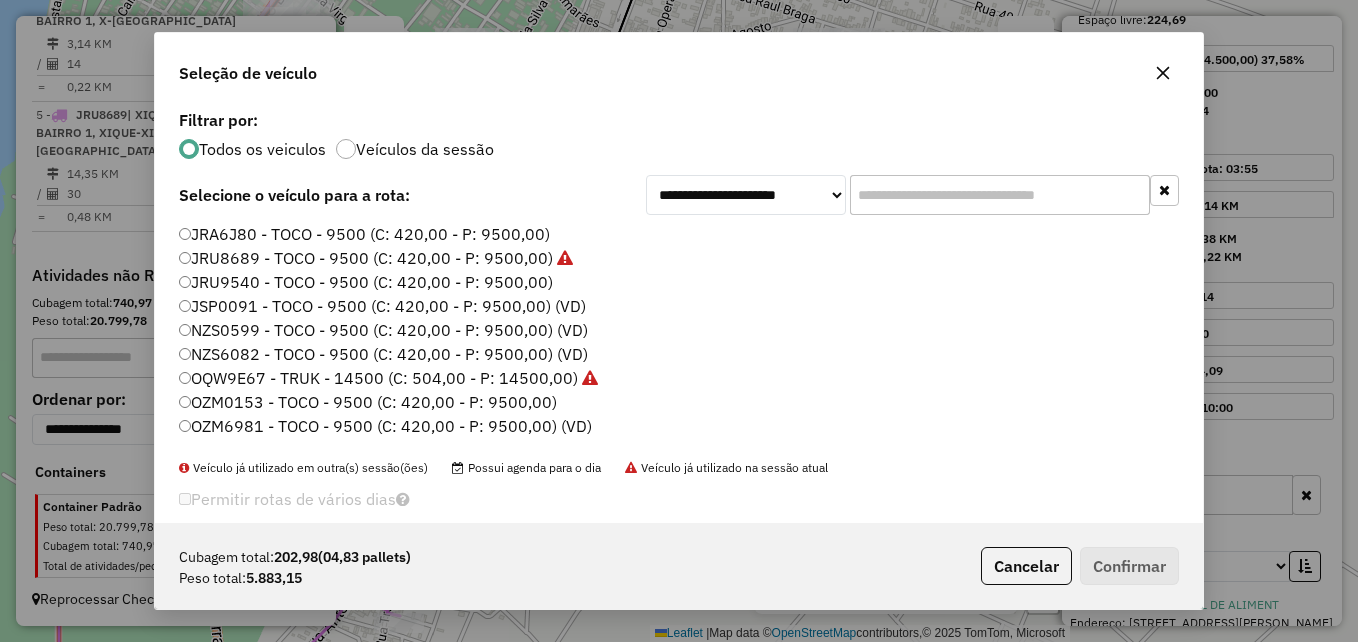 click on "NZS6082 - TOCO - 9500 (C: 420,00 - P: 9500,00) (VD)" 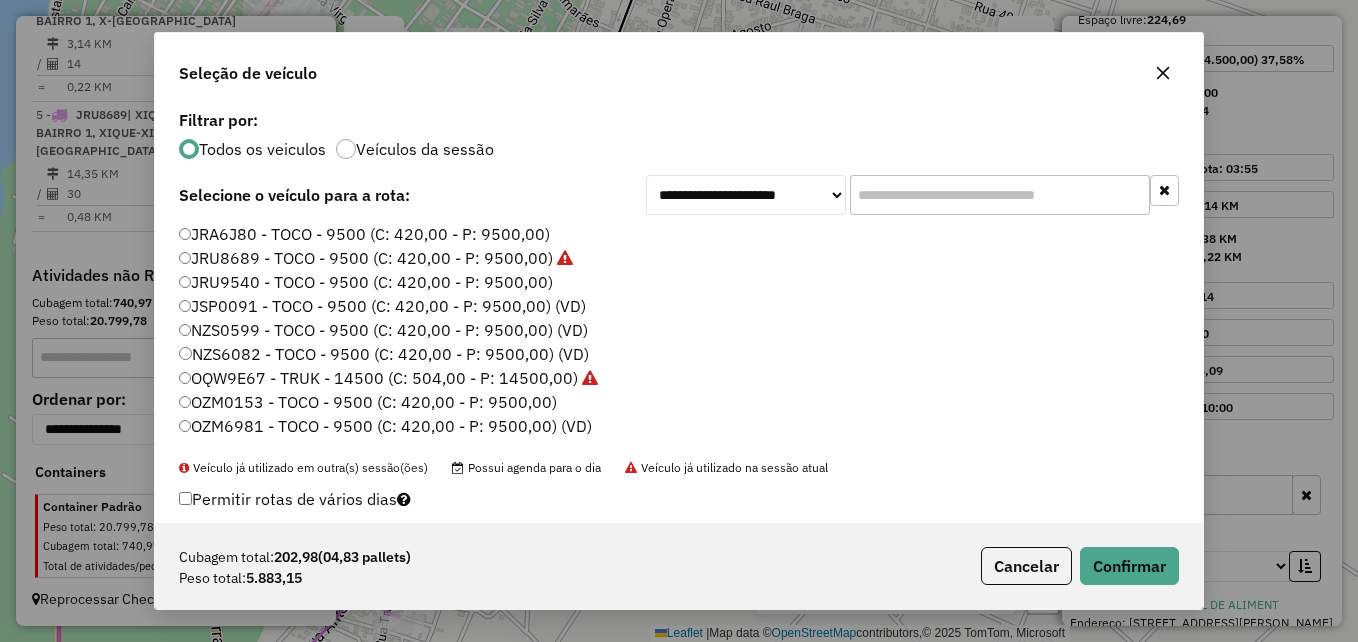 click on "OZM0153 - TOCO - 9500 (C: 420,00 - P: 9500,00)" 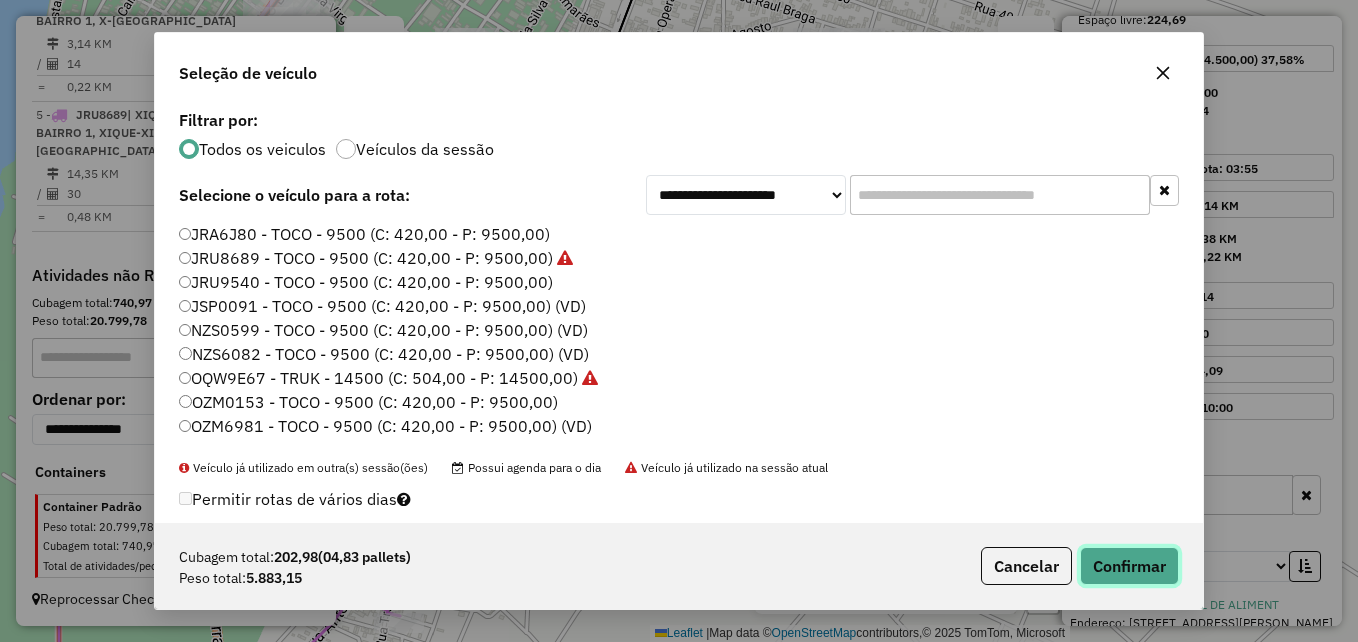 click on "Confirmar" 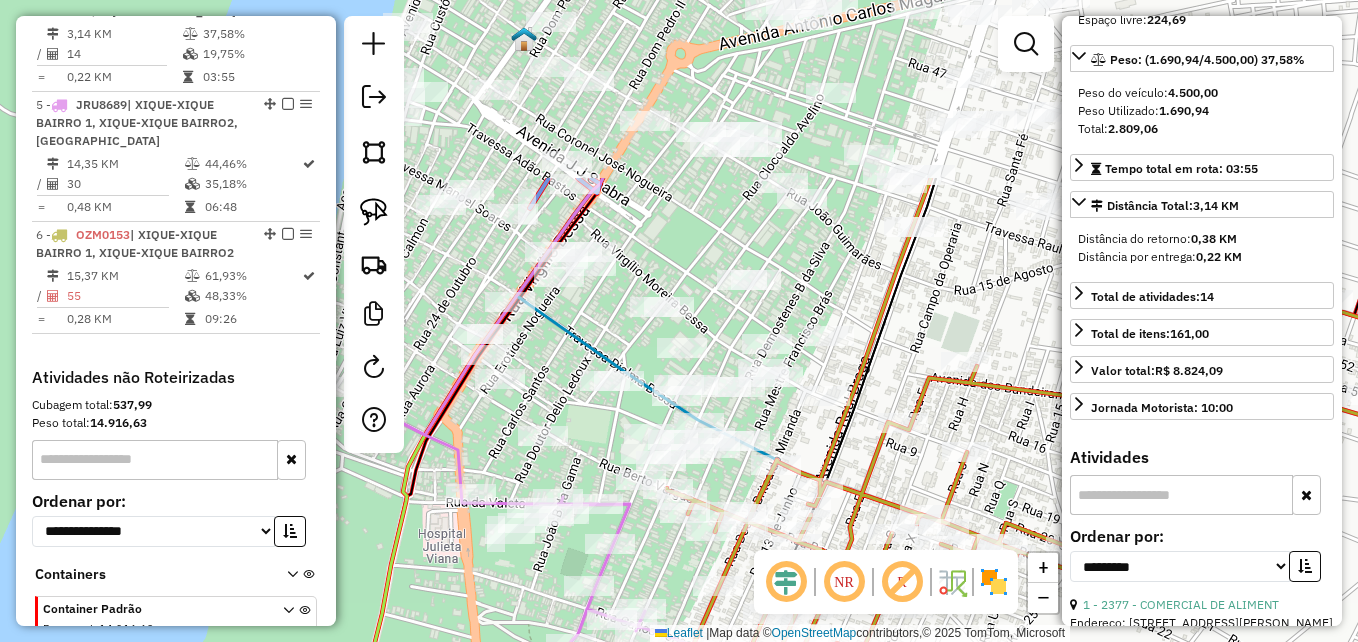 drag, startPoint x: 565, startPoint y: 215, endPoint x: 847, endPoint y: 457, distance: 371.60193 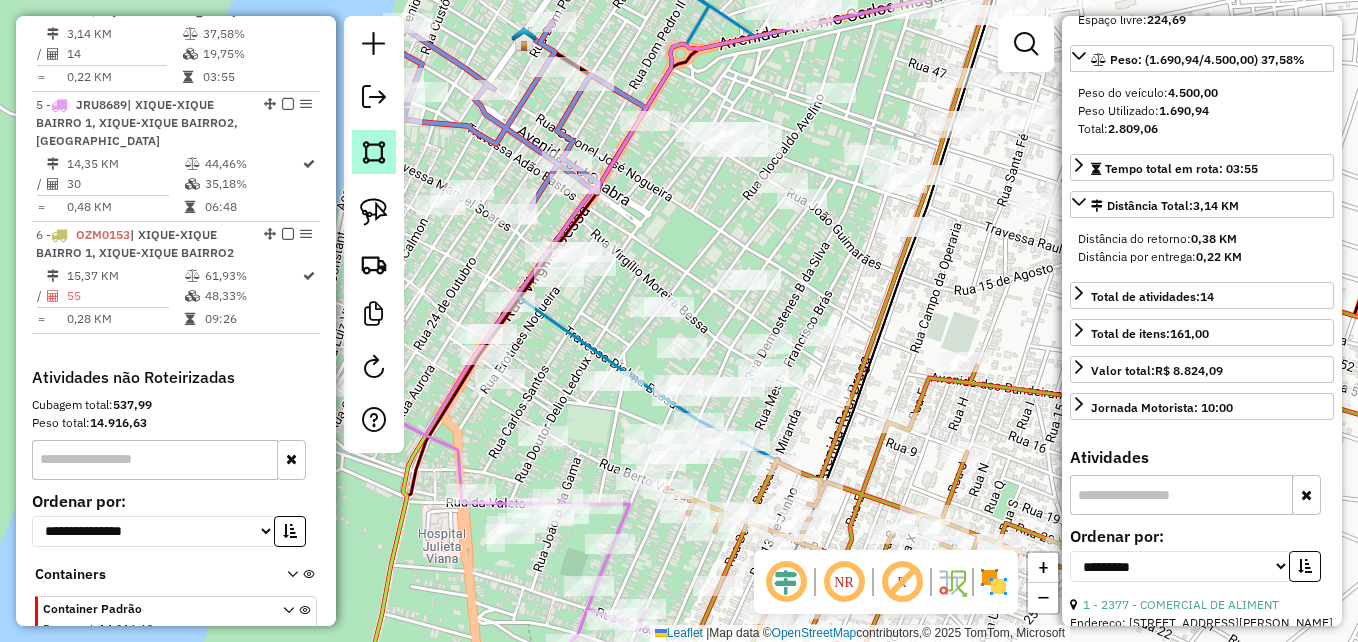 click 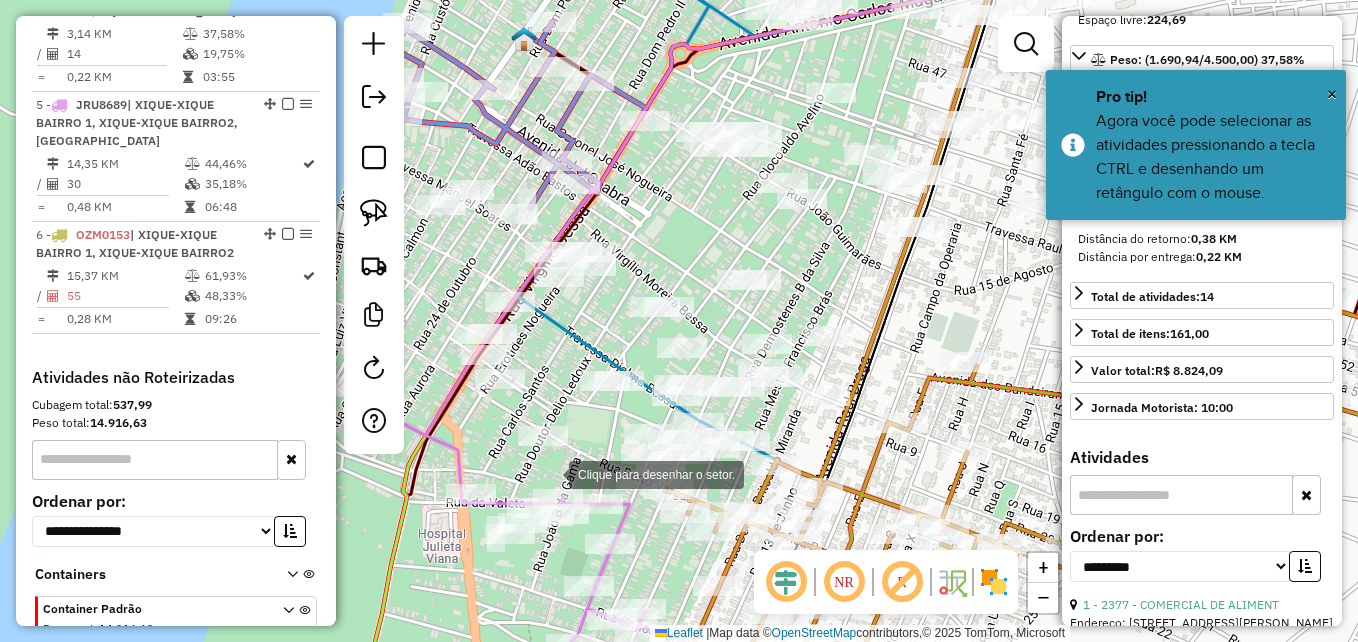 click 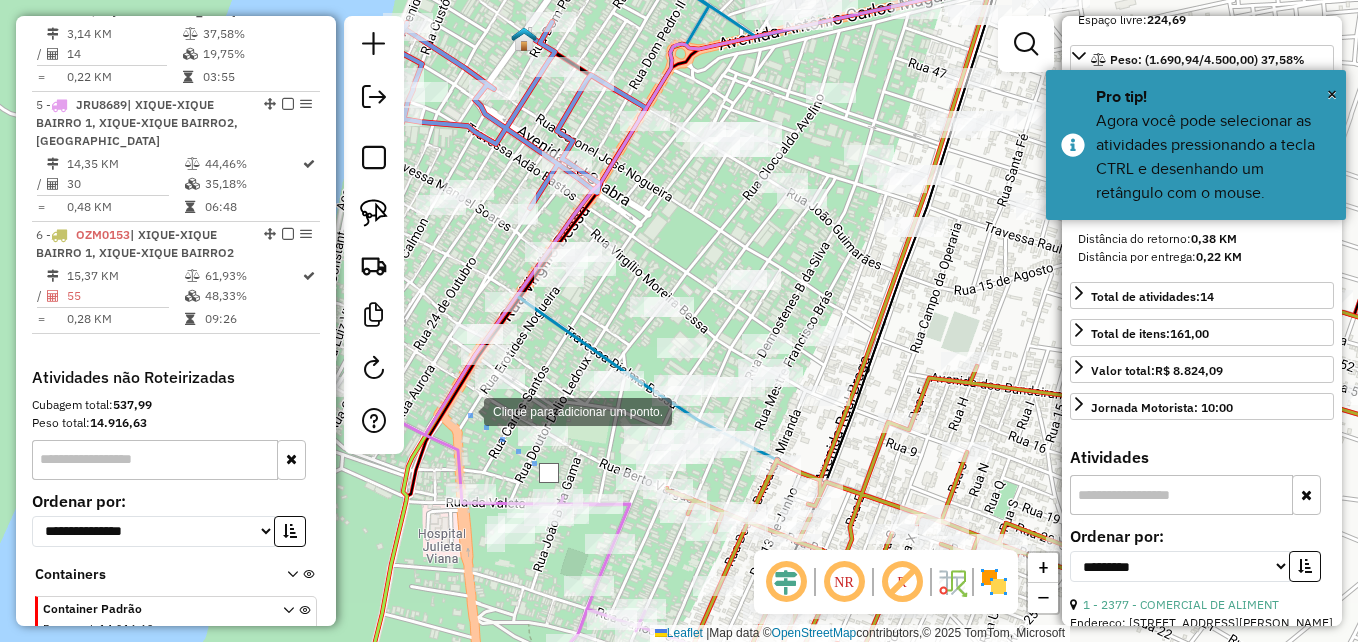 drag, startPoint x: 464, startPoint y: 410, endPoint x: 434, endPoint y: 335, distance: 80.77747 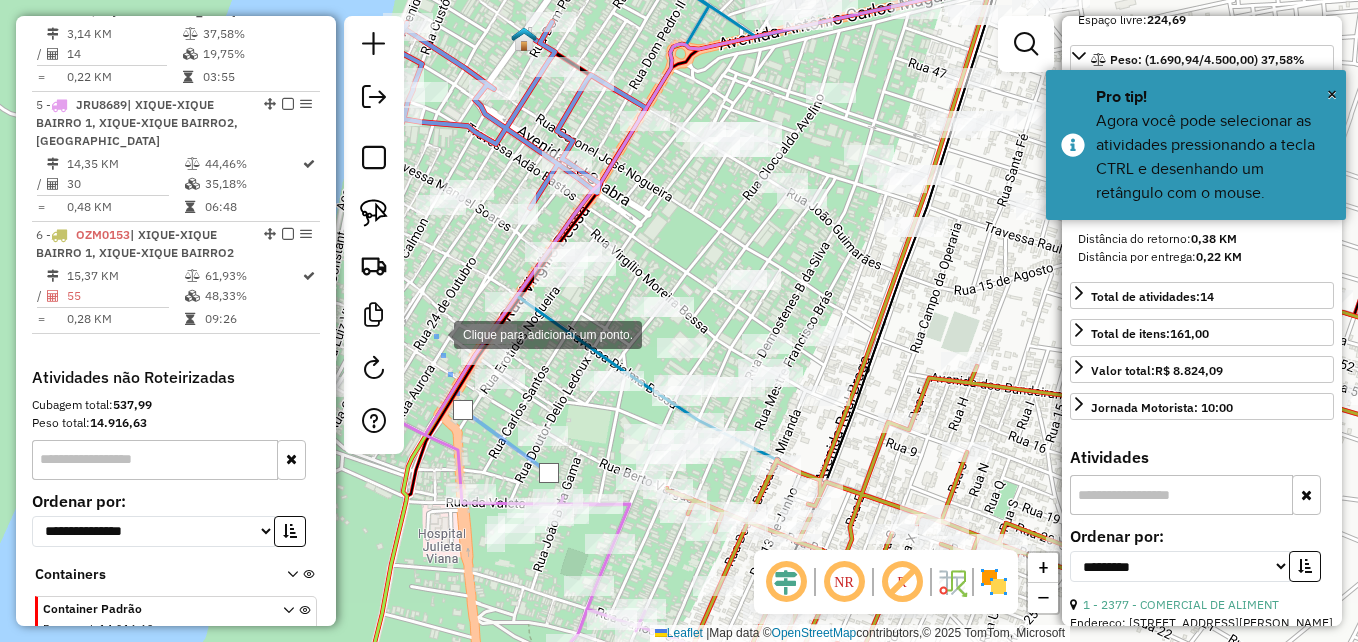 drag, startPoint x: 434, startPoint y: 333, endPoint x: 407, endPoint y: 237, distance: 99.724625 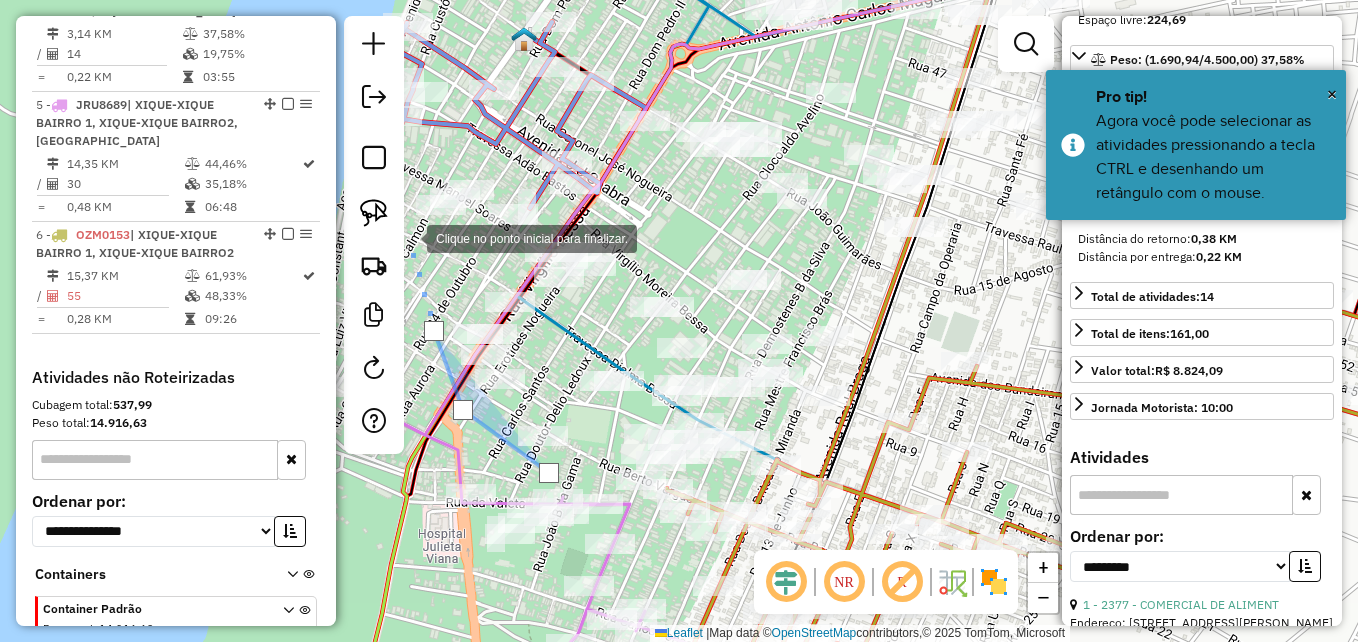 click 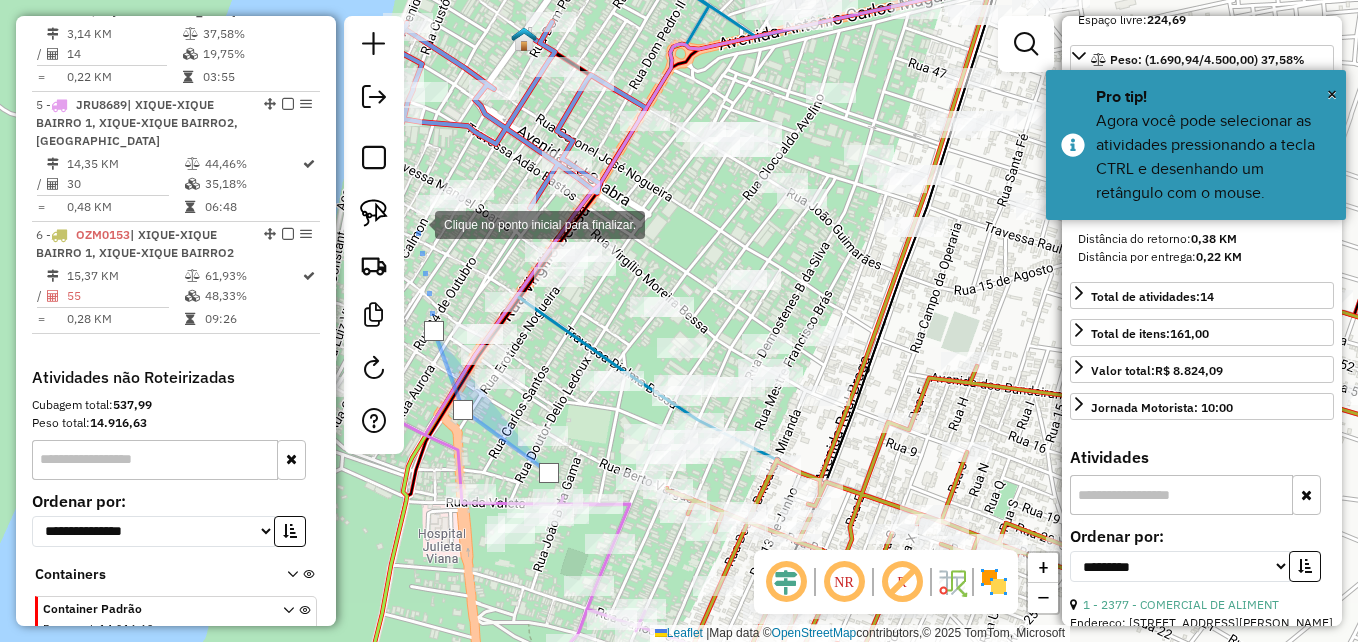 click 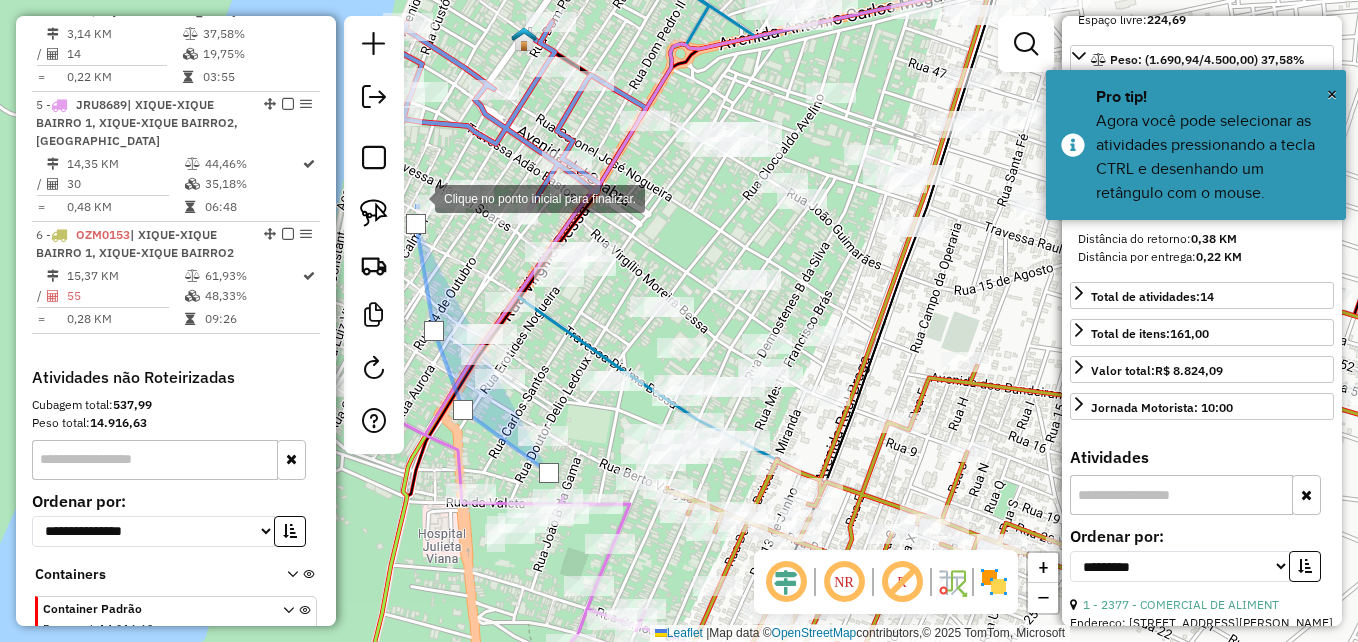 click 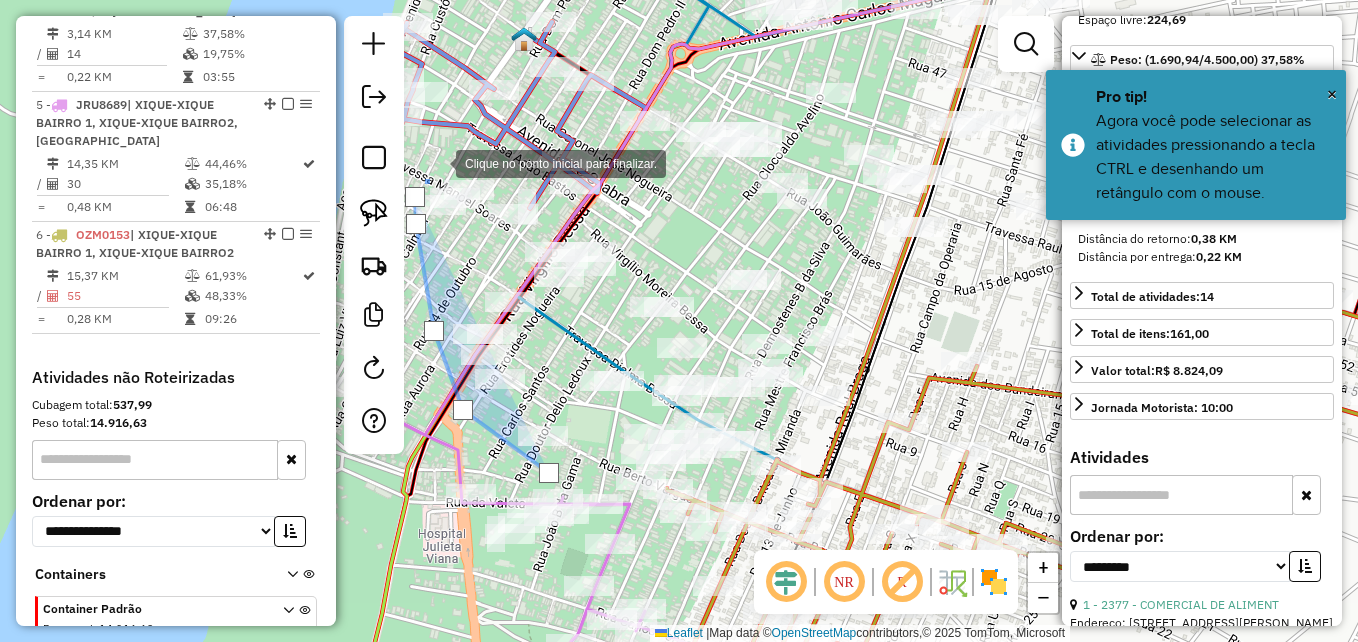 drag, startPoint x: 446, startPoint y: 150, endPoint x: 466, endPoint y: 163, distance: 23.853722 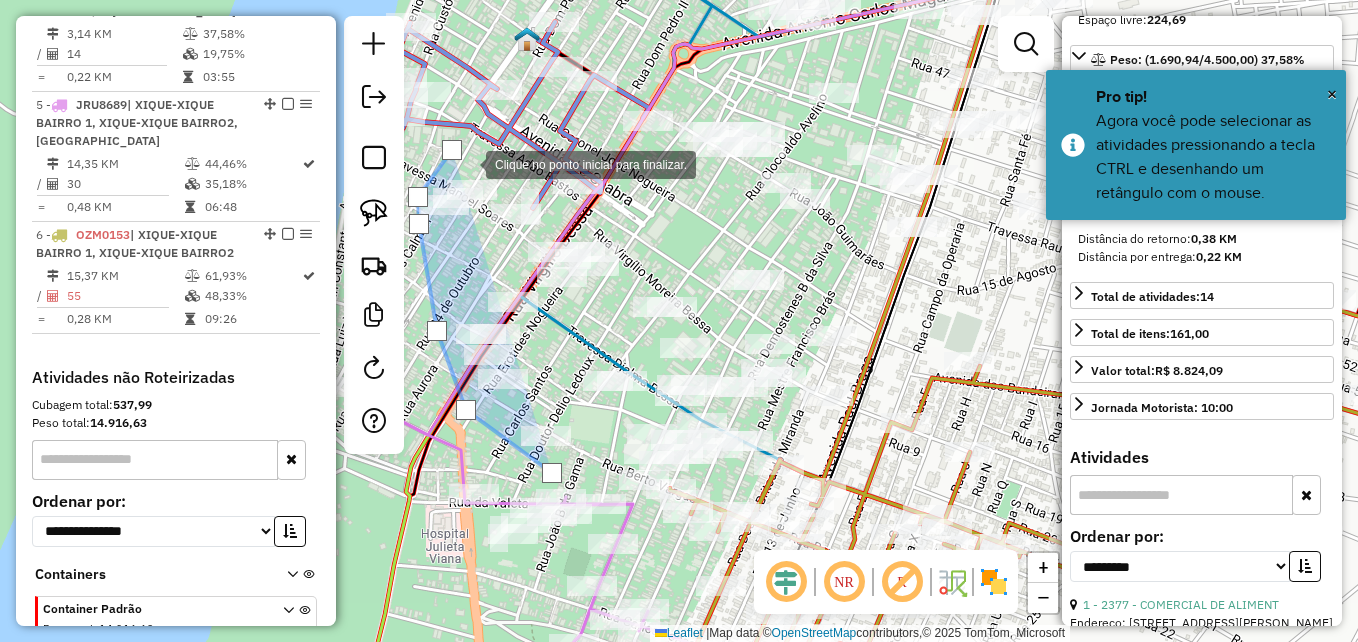click 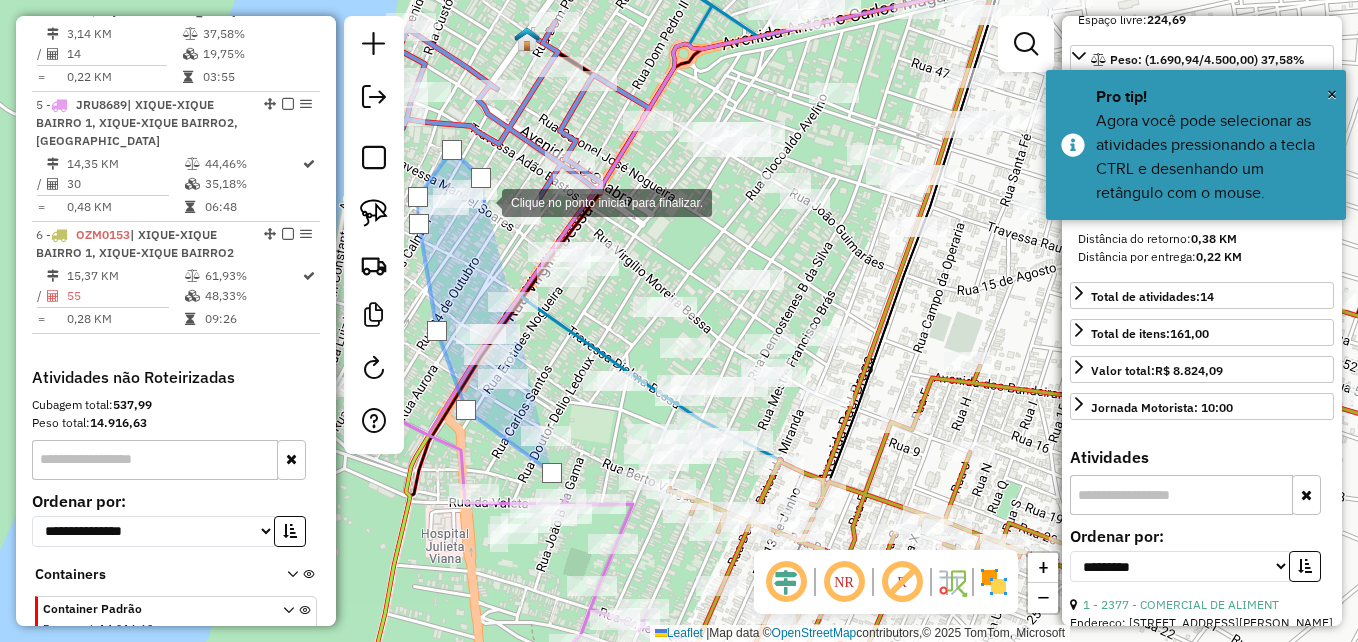 drag, startPoint x: 482, startPoint y: 201, endPoint x: 477, endPoint y: 230, distance: 29.427877 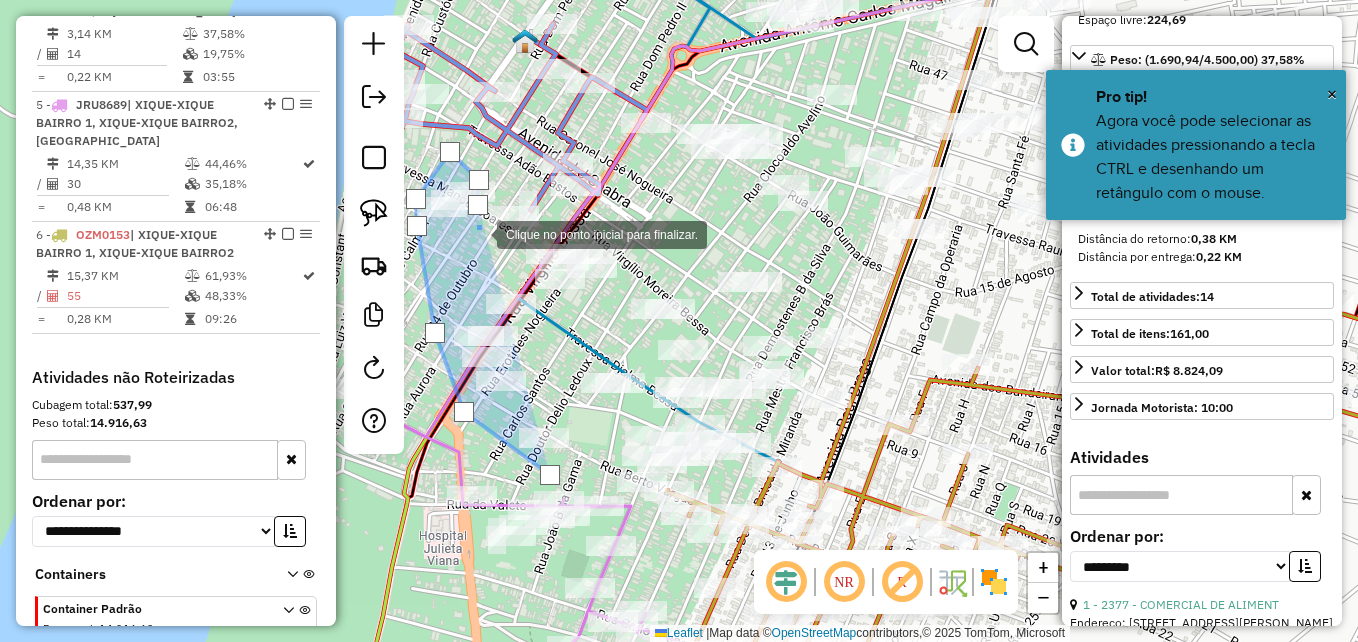 drag, startPoint x: 477, startPoint y: 233, endPoint x: 557, endPoint y: 254, distance: 82.710335 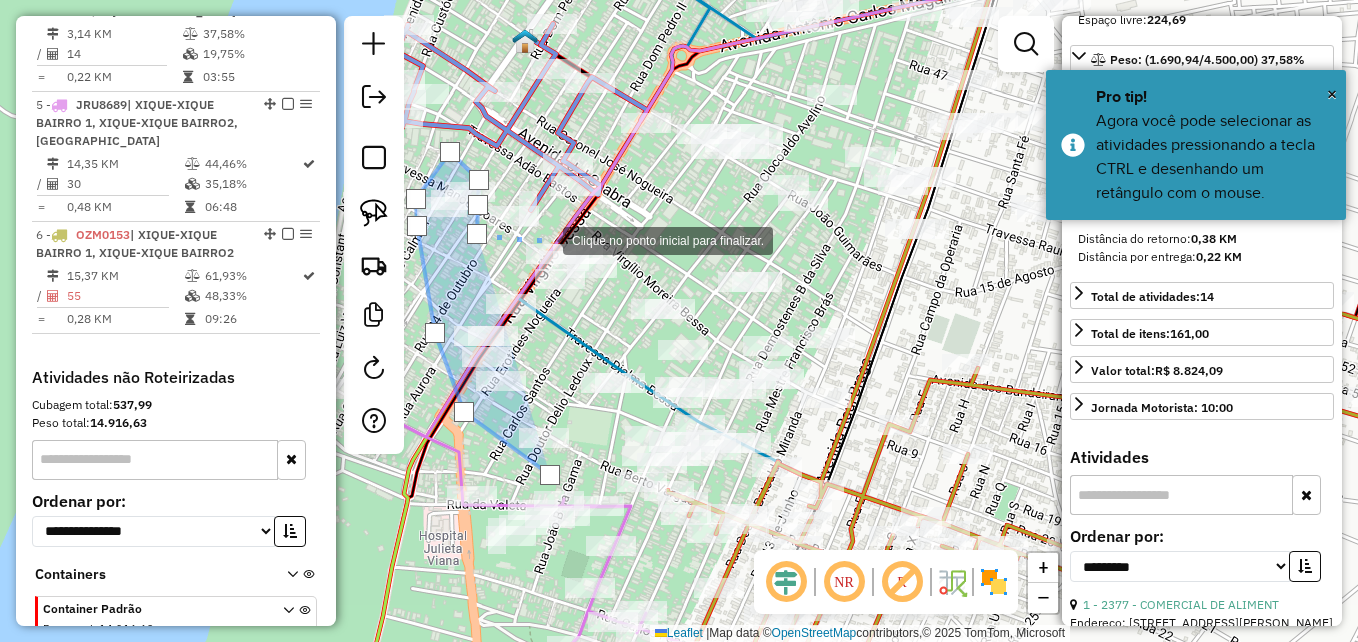 click 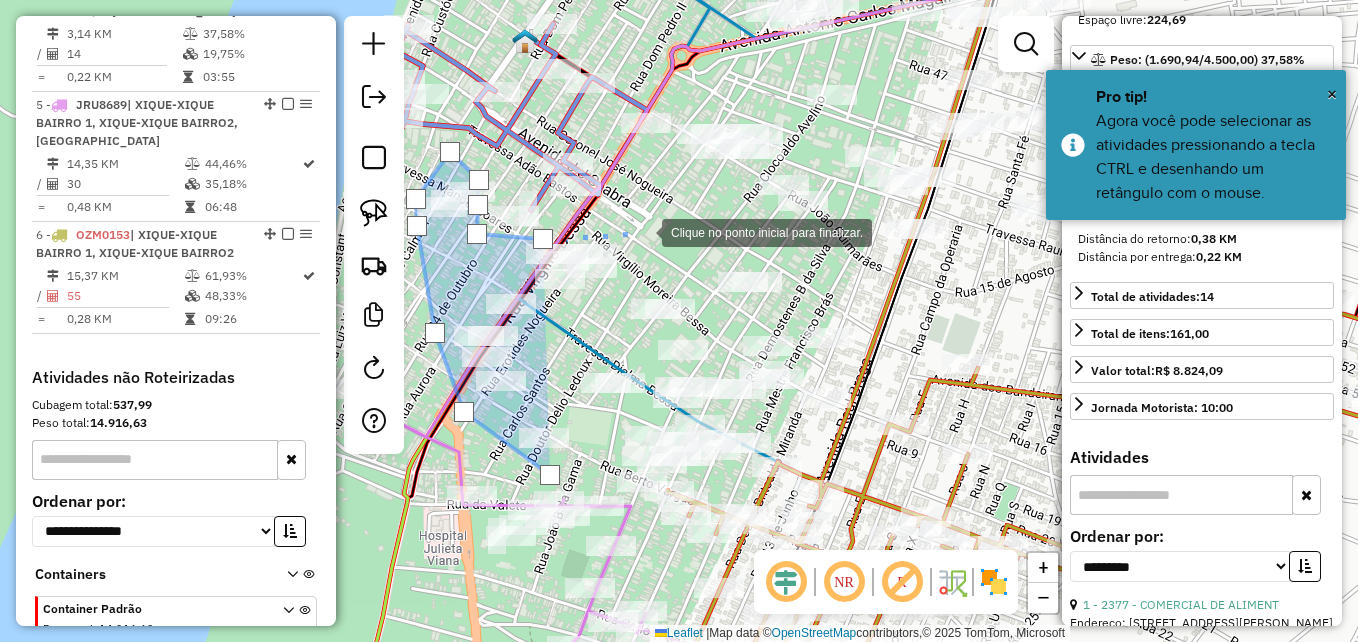 click 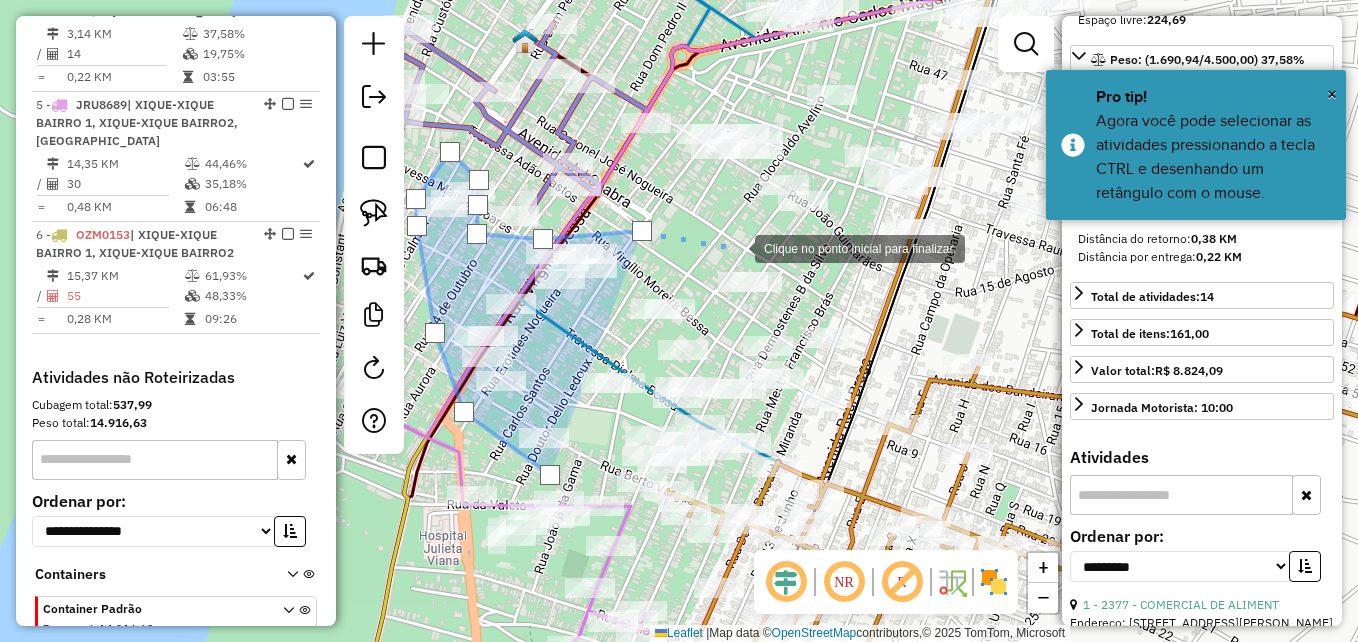 drag, startPoint x: 735, startPoint y: 247, endPoint x: 645, endPoint y: 200, distance: 101.53325 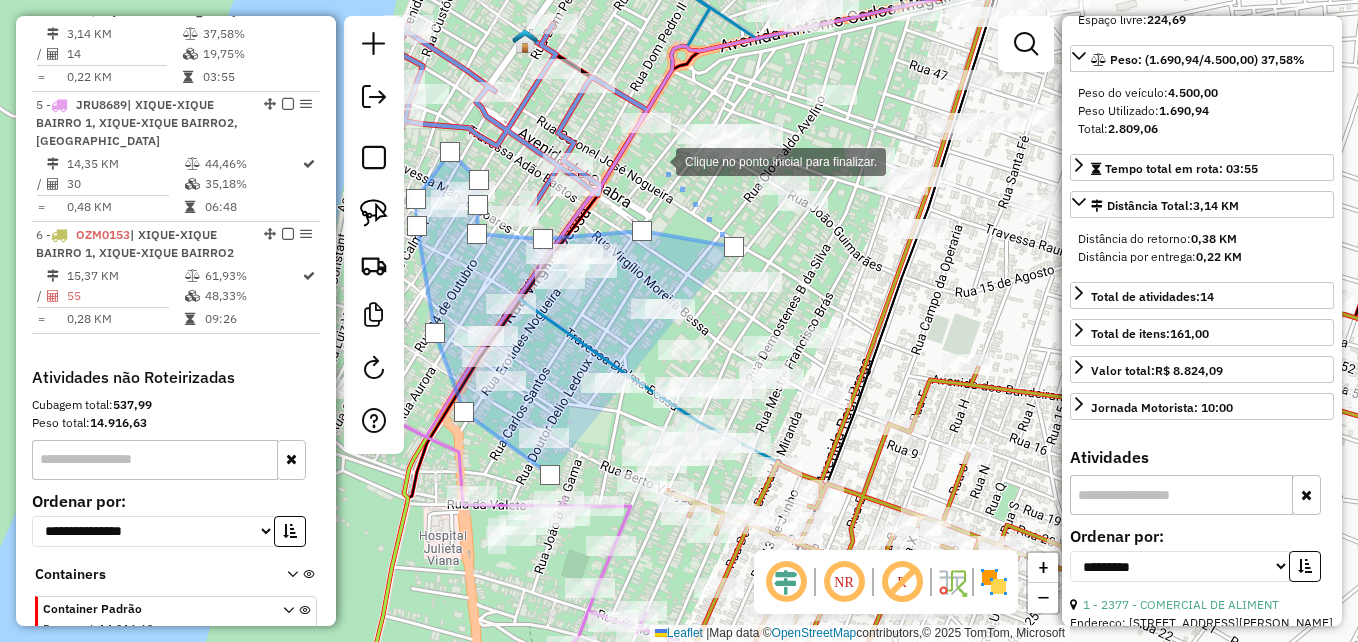 drag, startPoint x: 654, startPoint y: 160, endPoint x: 669, endPoint y: 147, distance: 19.849434 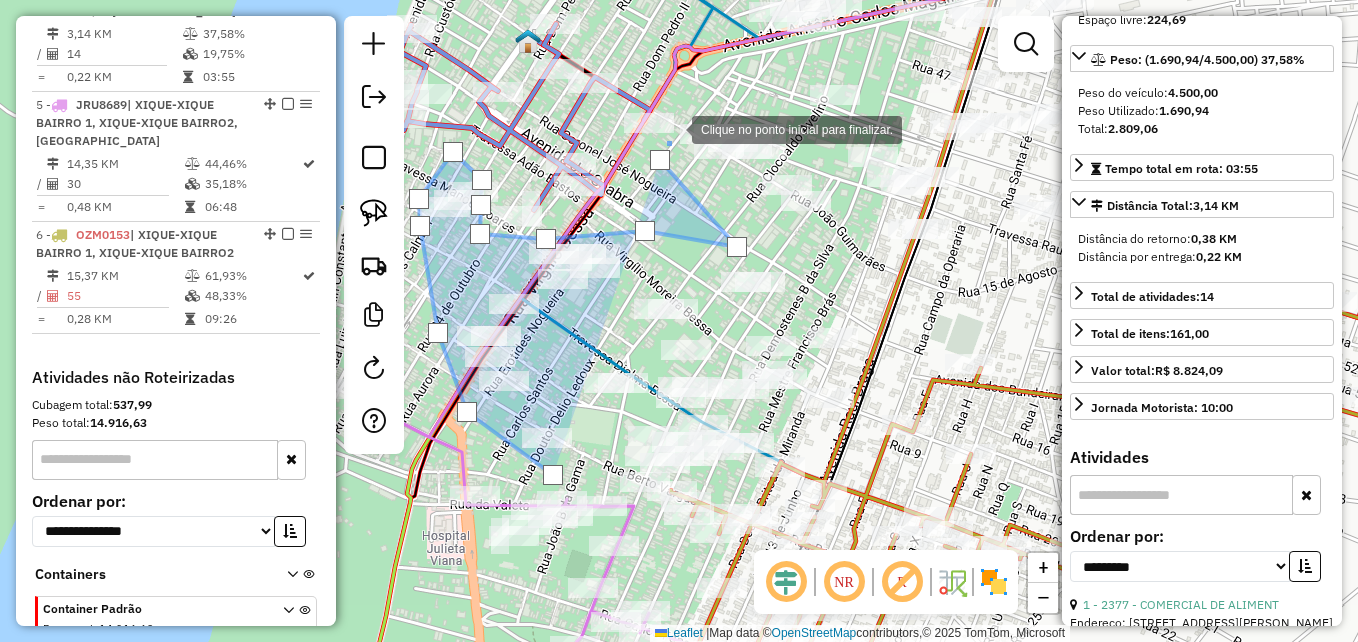 click 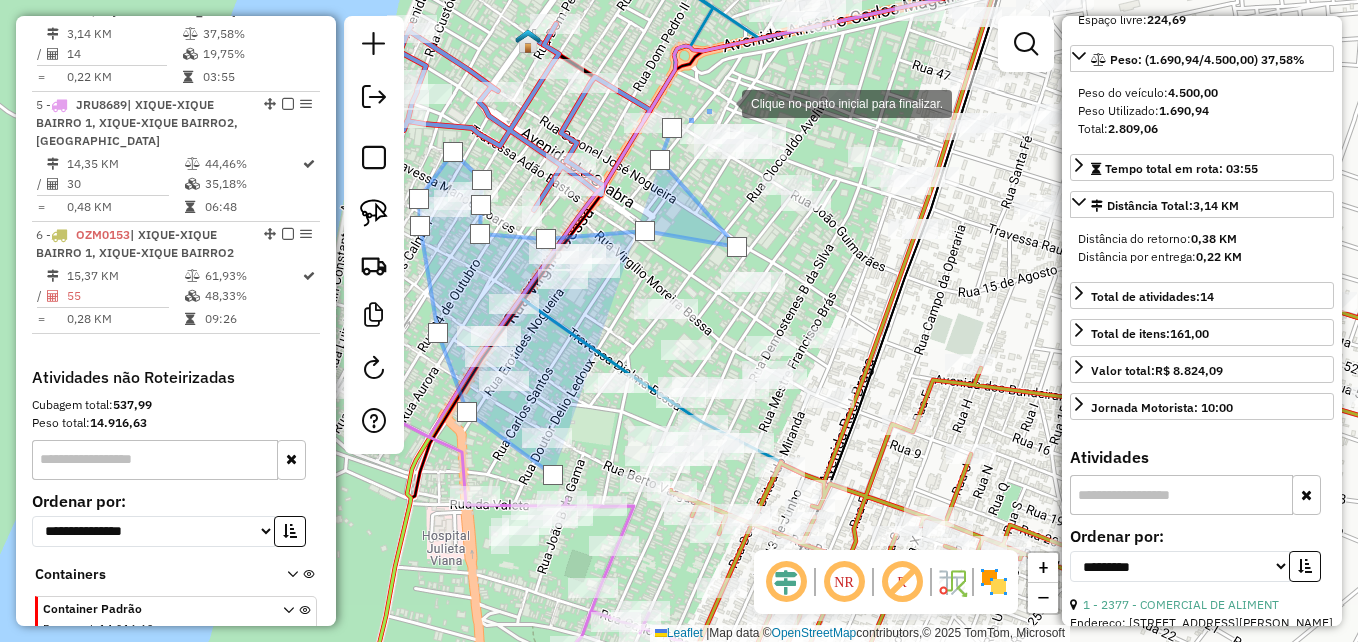 drag, startPoint x: 735, startPoint y: 91, endPoint x: 785, endPoint y: 121, distance: 58.30952 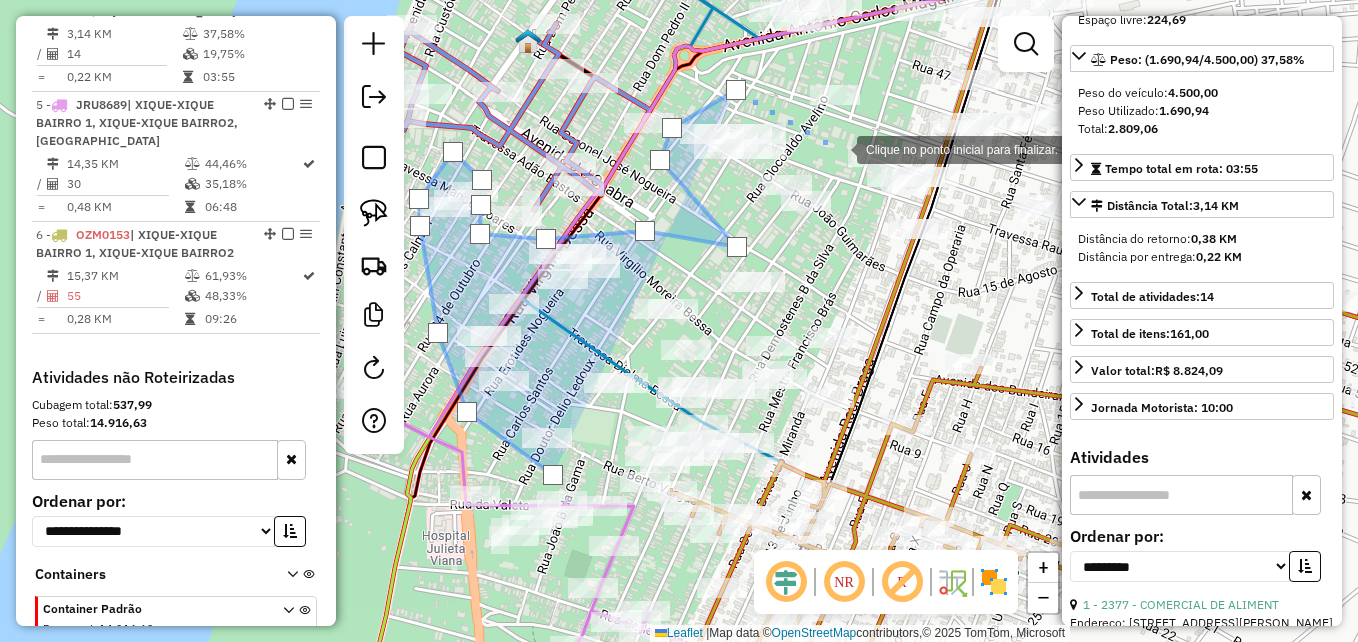 click 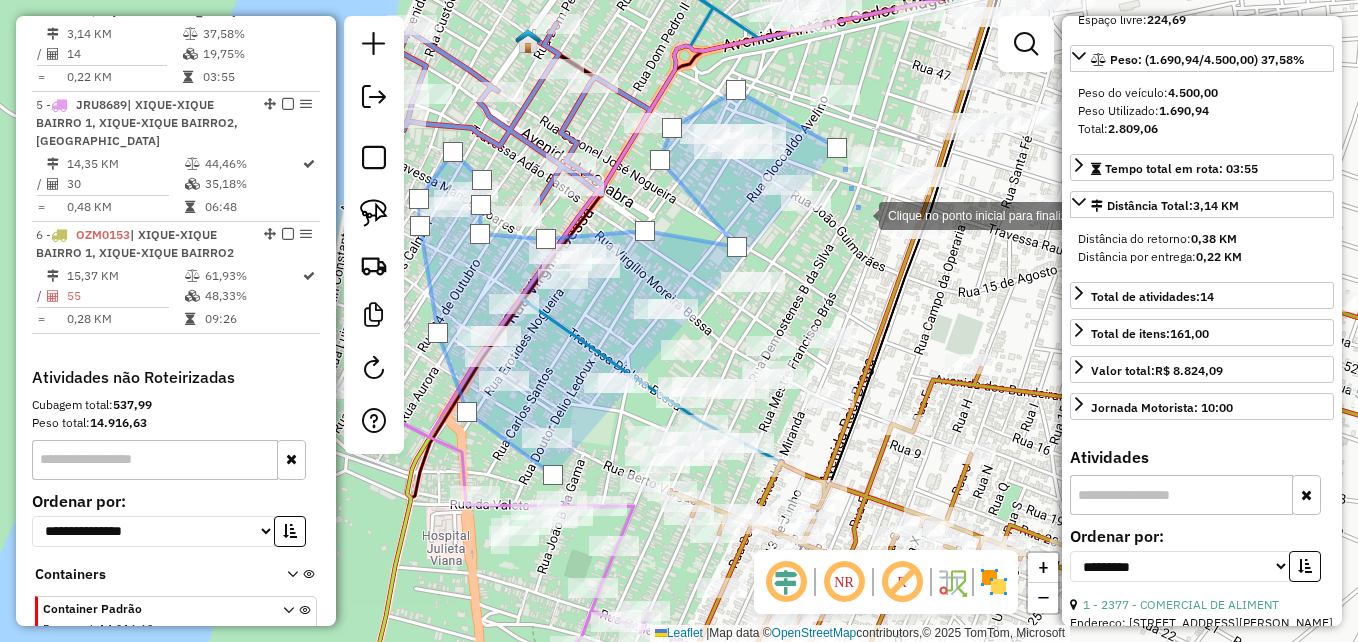 drag, startPoint x: 858, startPoint y: 215, endPoint x: 917, endPoint y: 218, distance: 59.07622 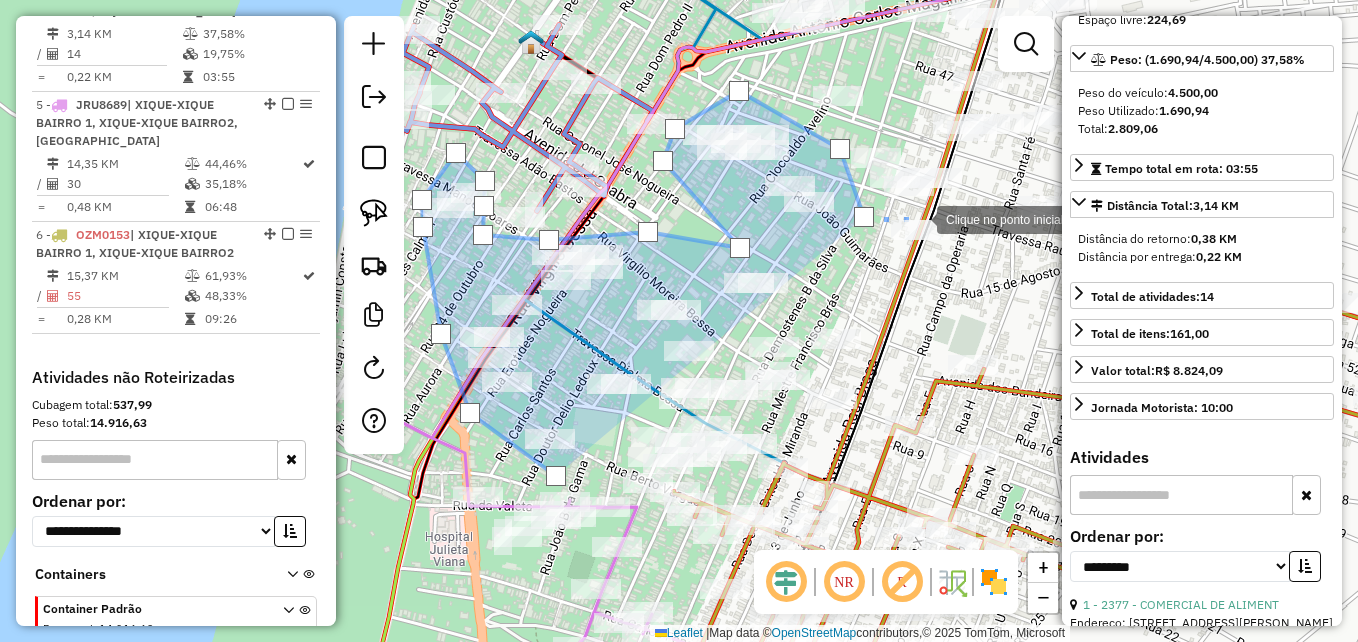drag, startPoint x: 918, startPoint y: 216, endPoint x: 935, endPoint y: 215, distance: 17.029387 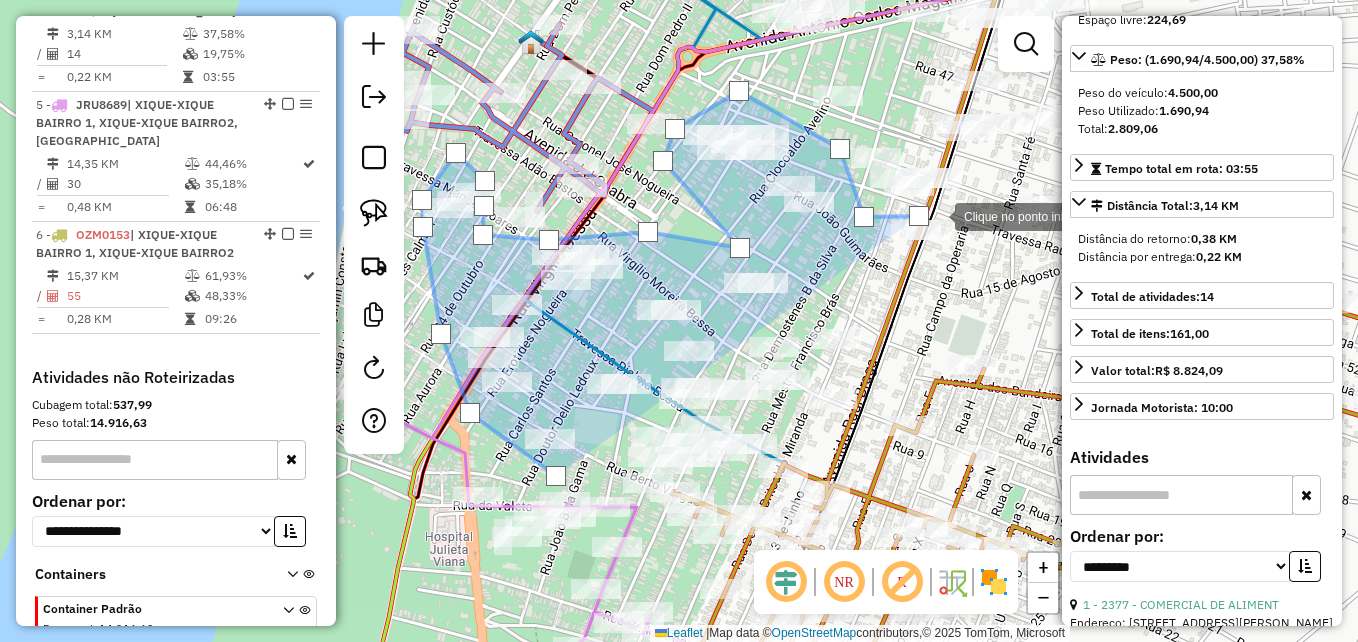 drag, startPoint x: 952, startPoint y: 215, endPoint x: 960, endPoint y: 242, distance: 28.160255 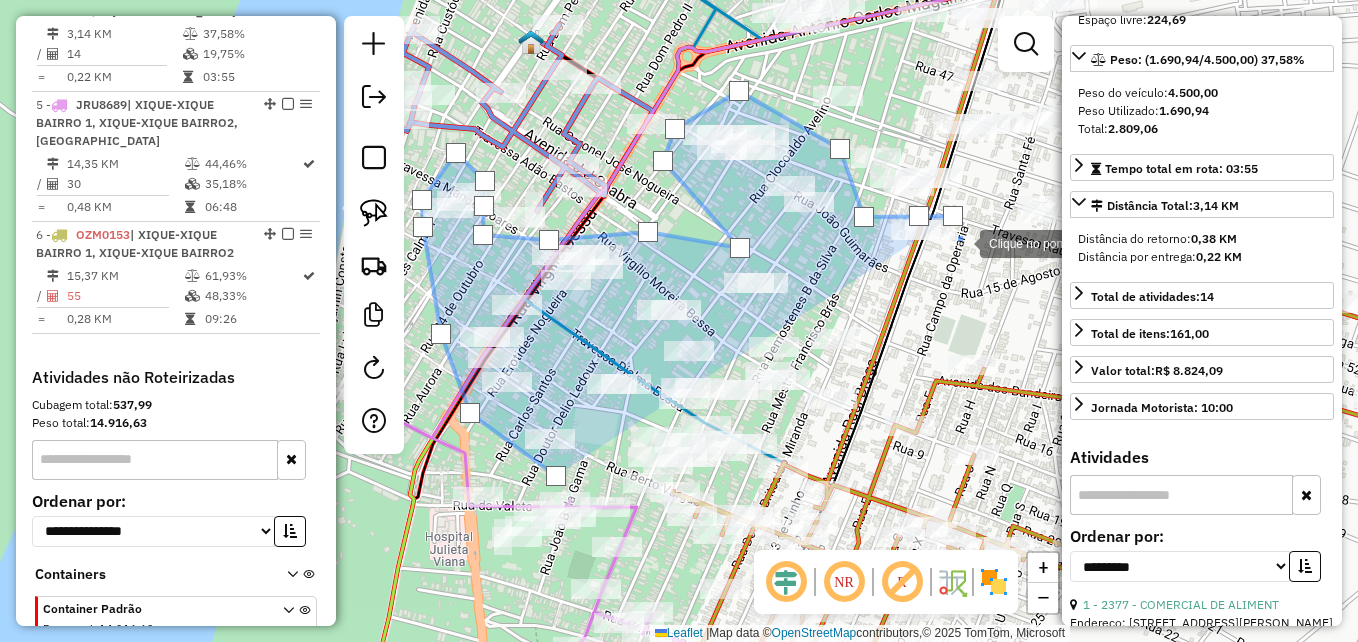 click 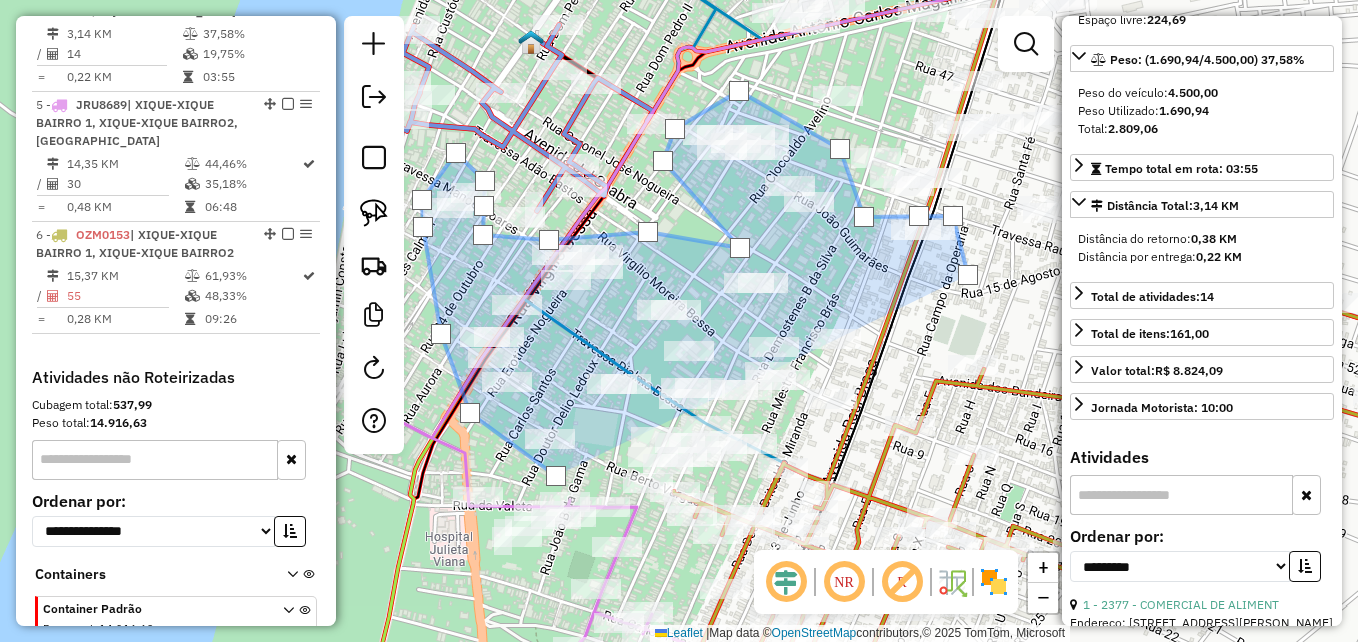 click 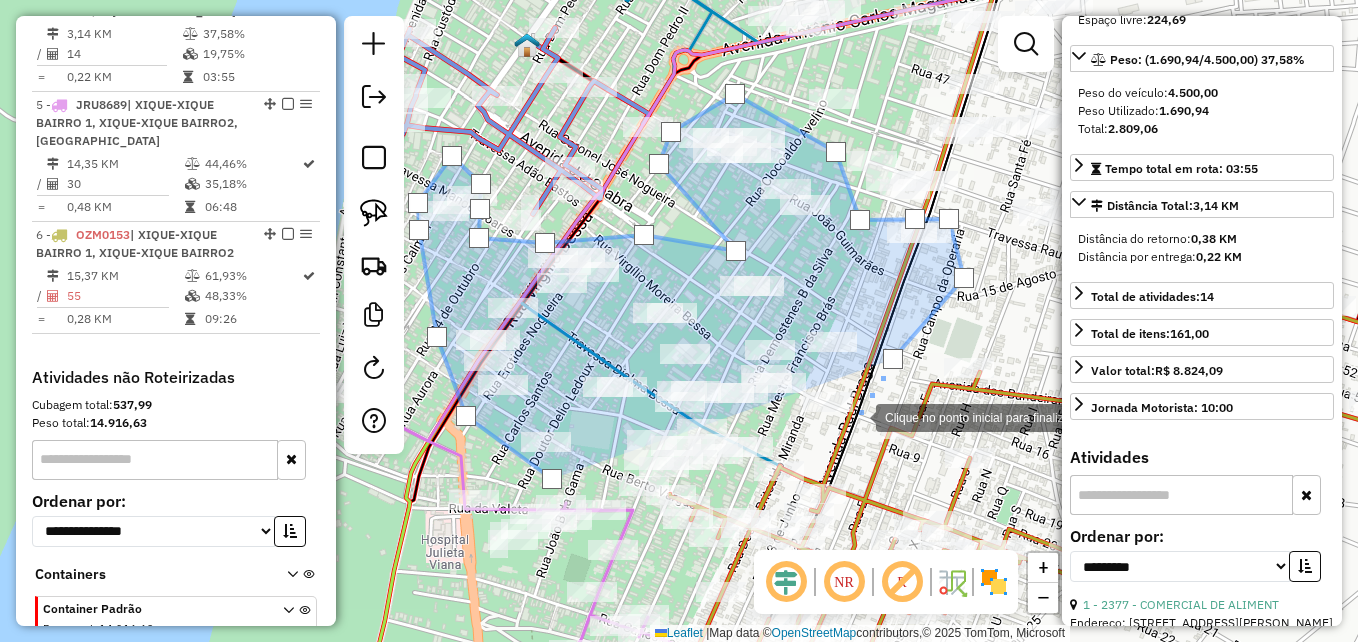drag, startPoint x: 856, startPoint y: 416, endPoint x: 798, endPoint y: 449, distance: 66.730804 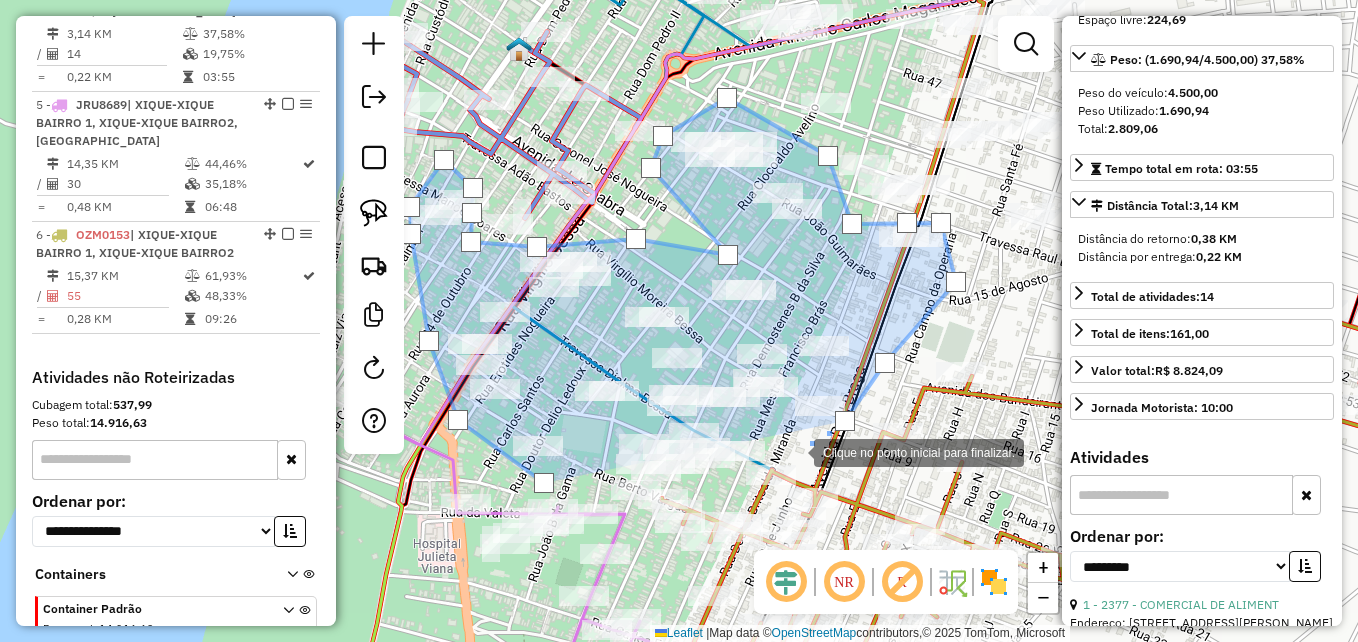 drag, startPoint x: 794, startPoint y: 451, endPoint x: 752, endPoint y: 459, distance: 42.755116 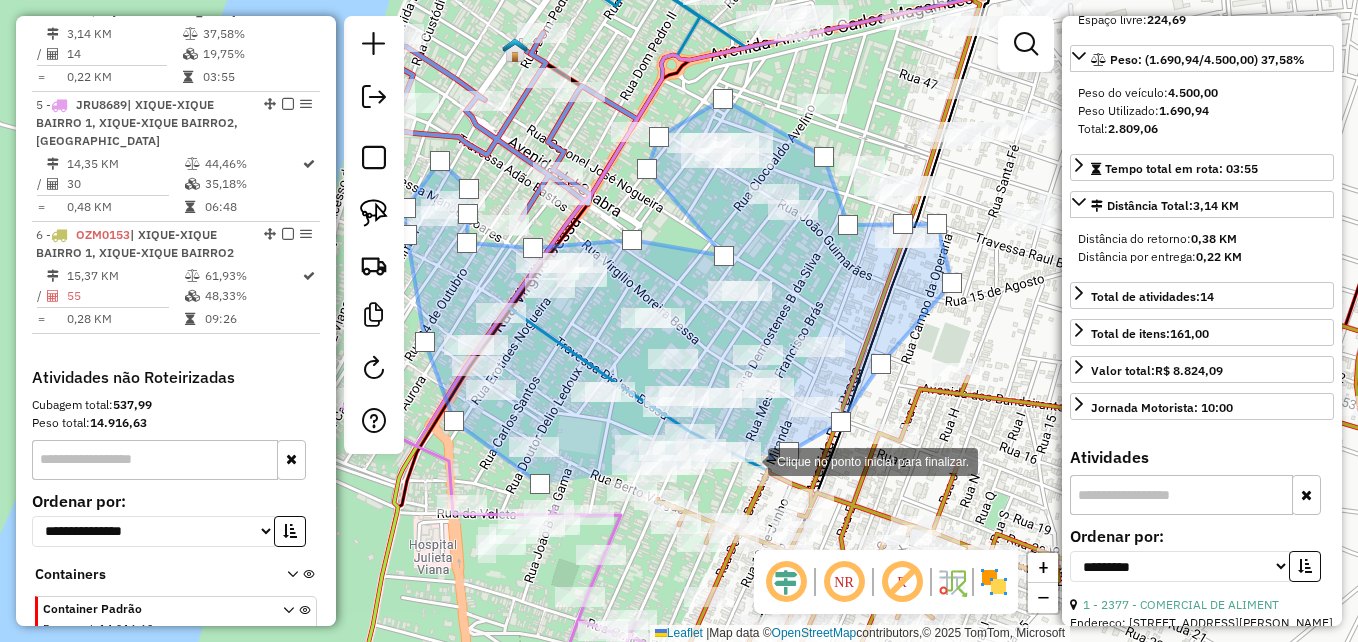 click 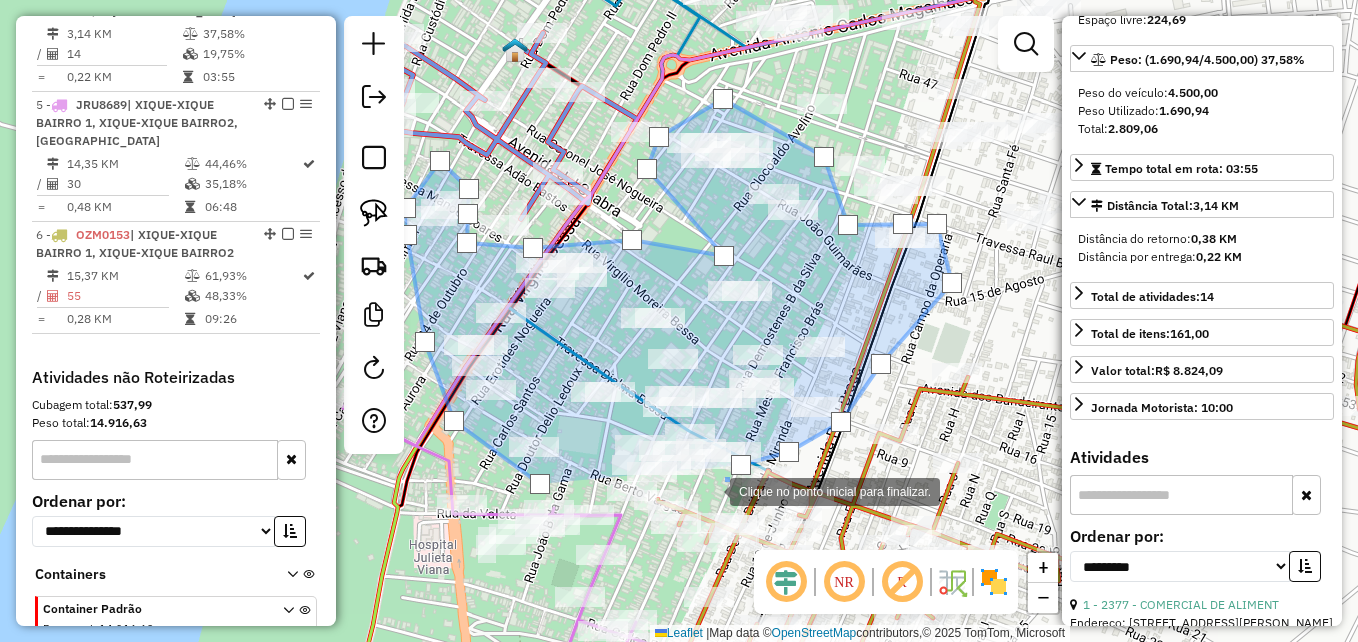 click 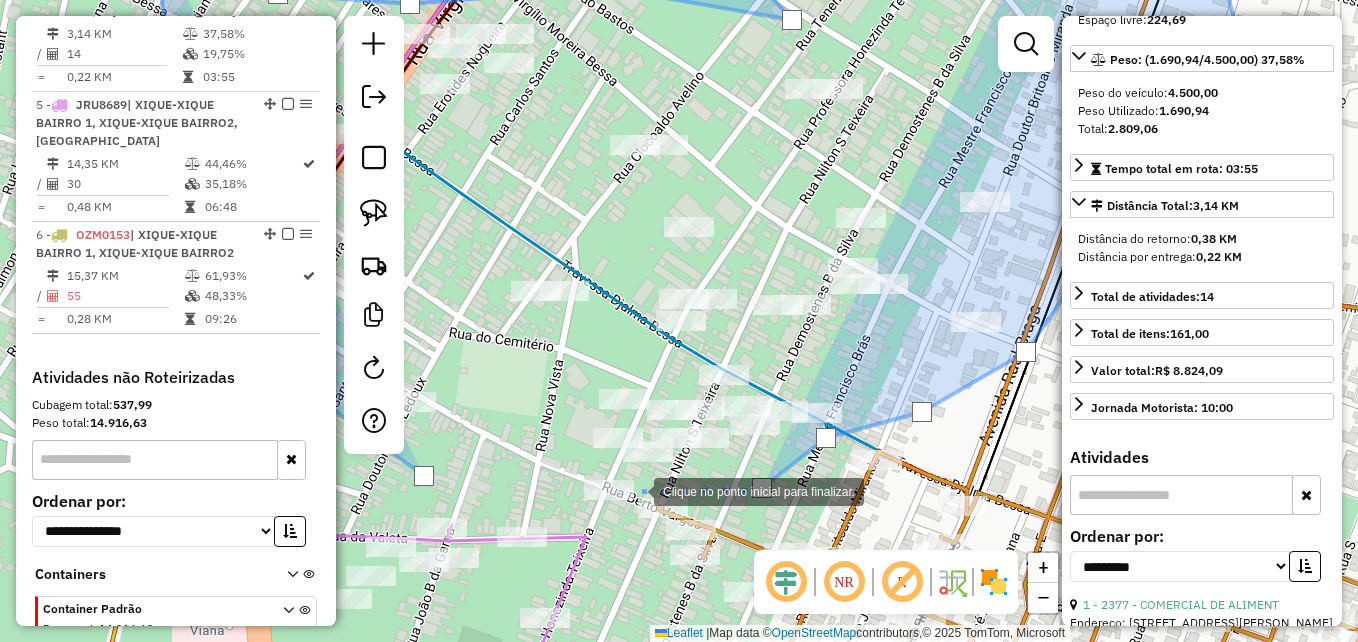 click 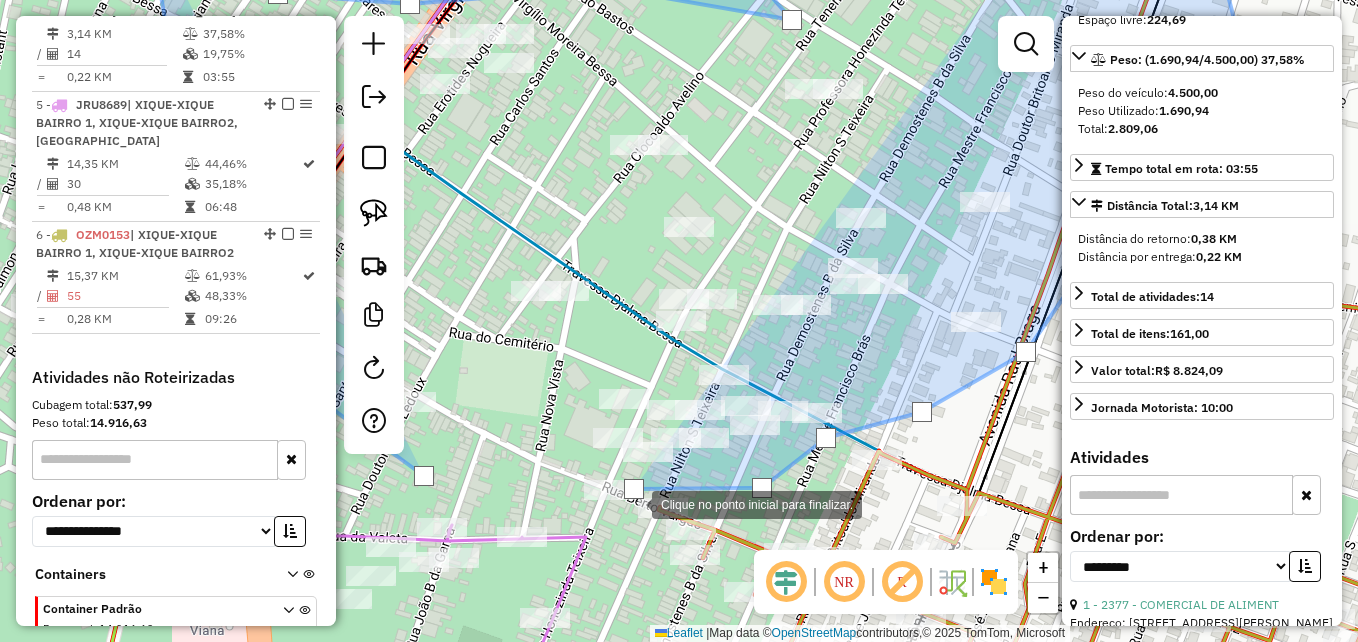 click 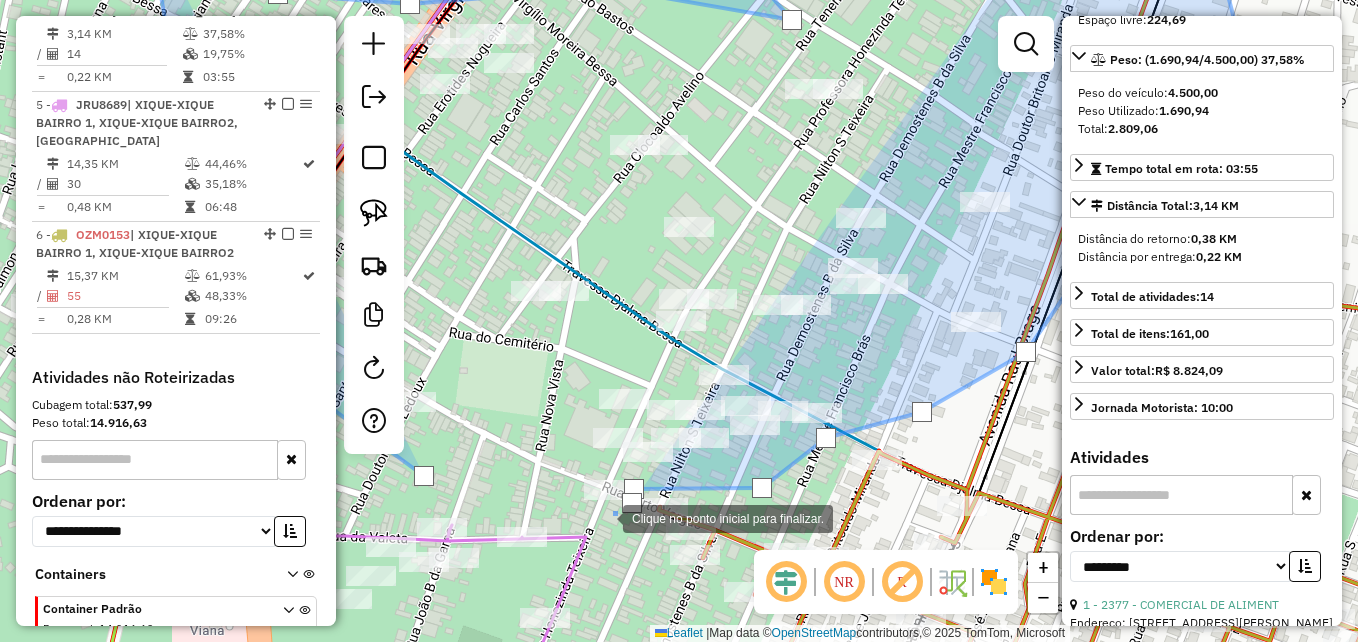 click 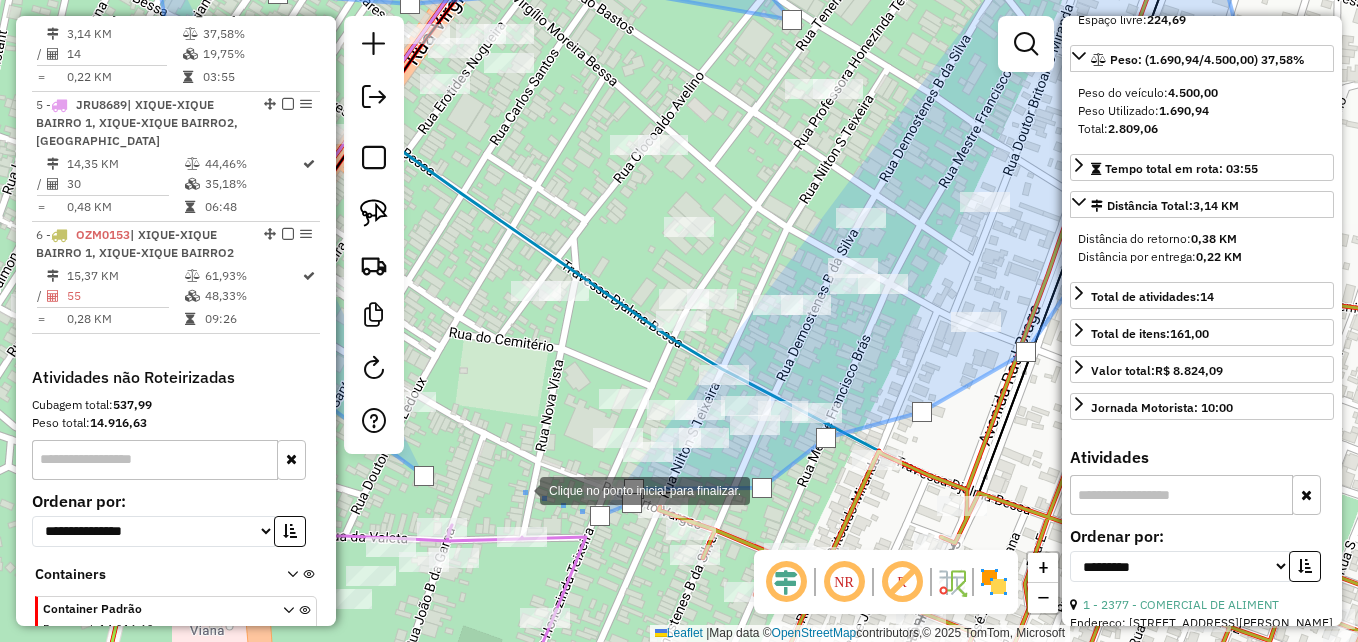 click 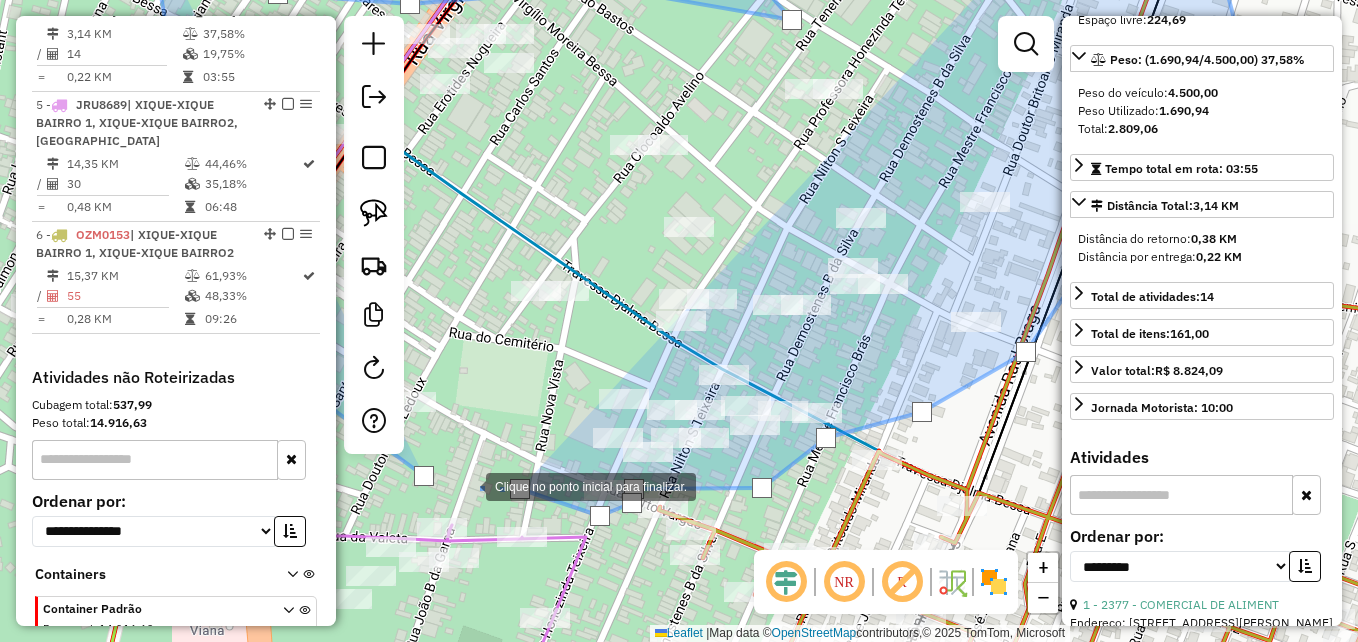 drag, startPoint x: 466, startPoint y: 485, endPoint x: 396, endPoint y: 482, distance: 70.064255 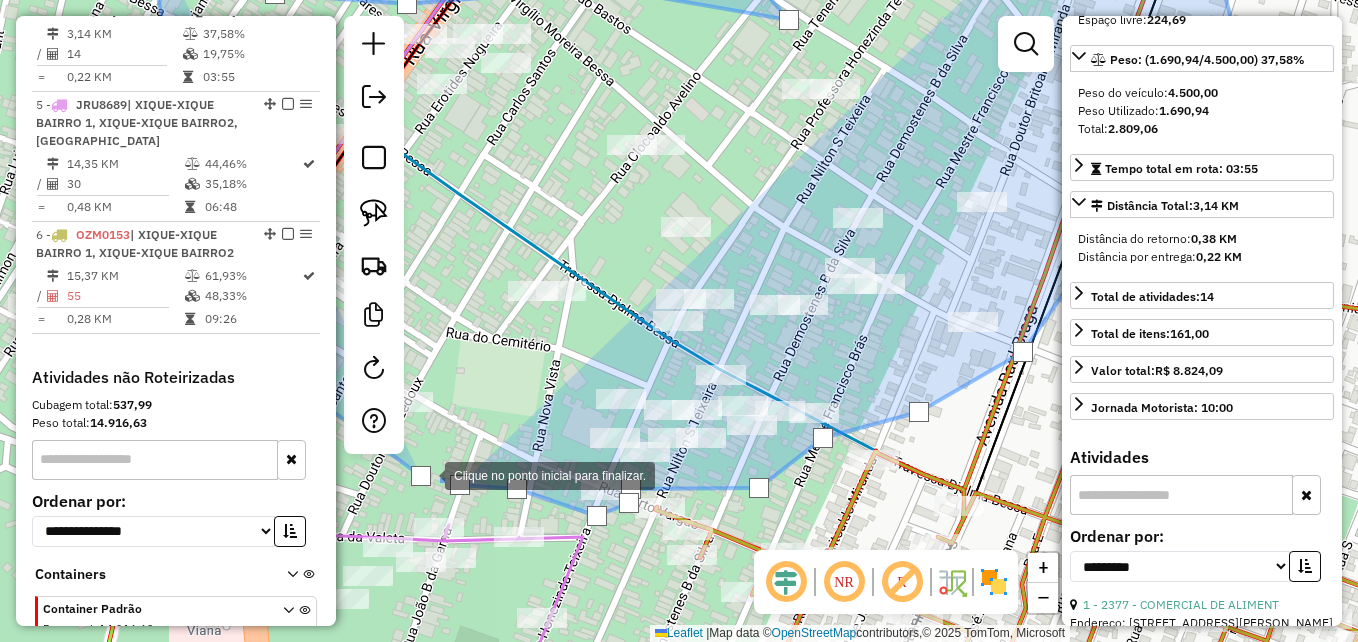 click 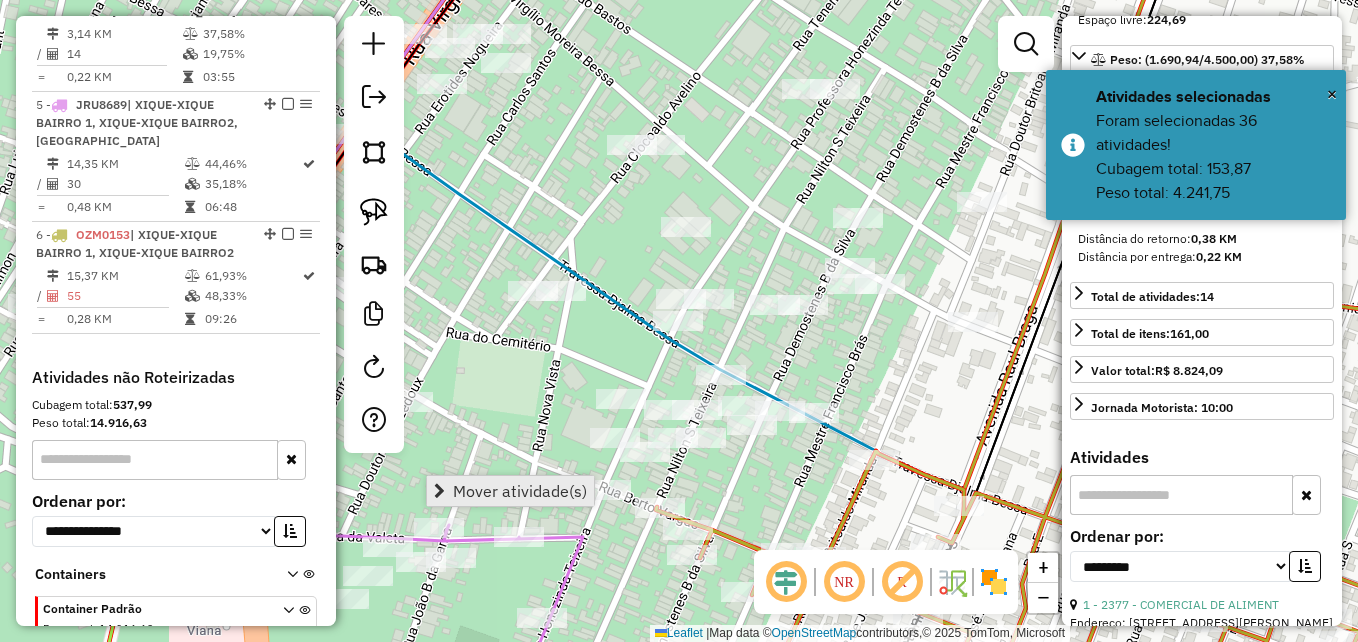 click on "Mover atividade(s)" at bounding box center (520, 491) 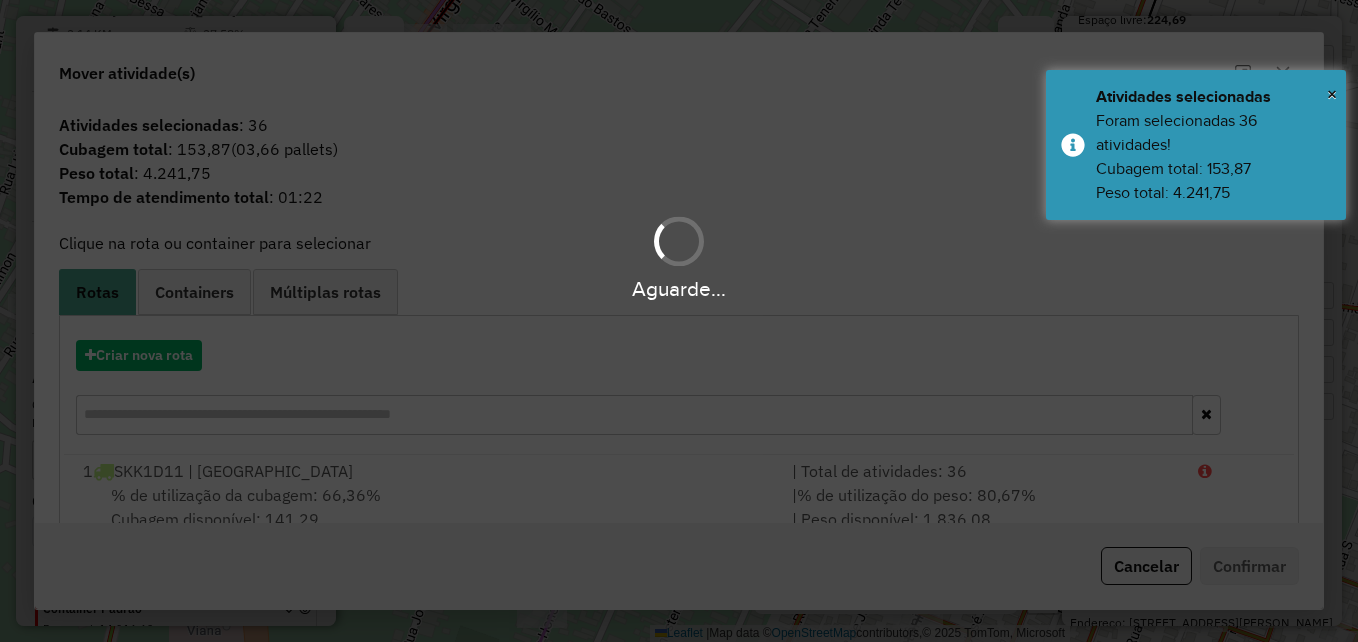 click on "Aguarde..." at bounding box center [679, 321] 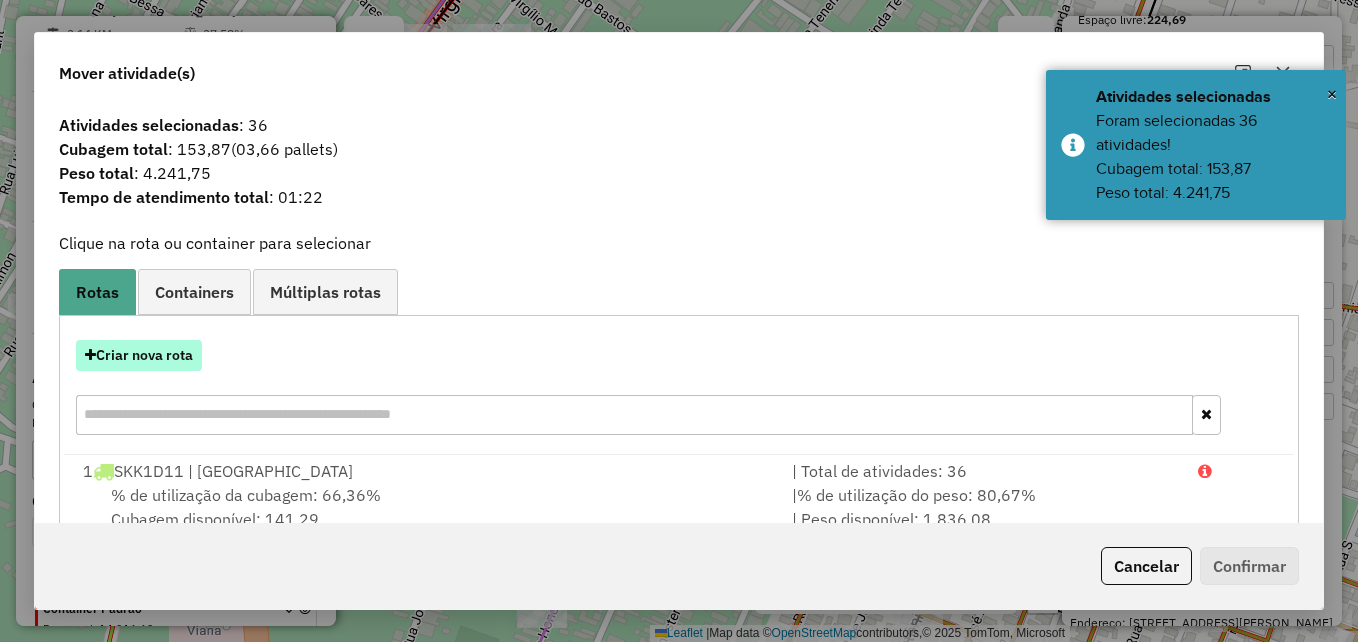 click on "Criar nova rota" at bounding box center (139, 355) 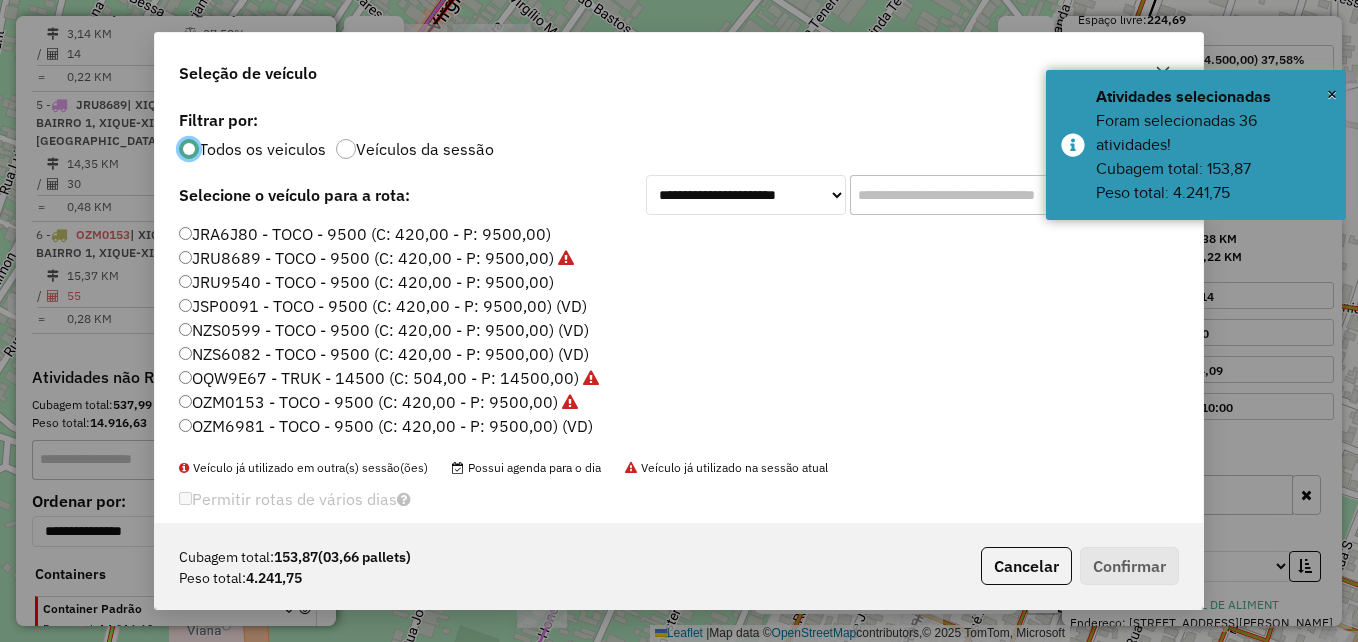 scroll, scrollTop: 11, scrollLeft: 6, axis: both 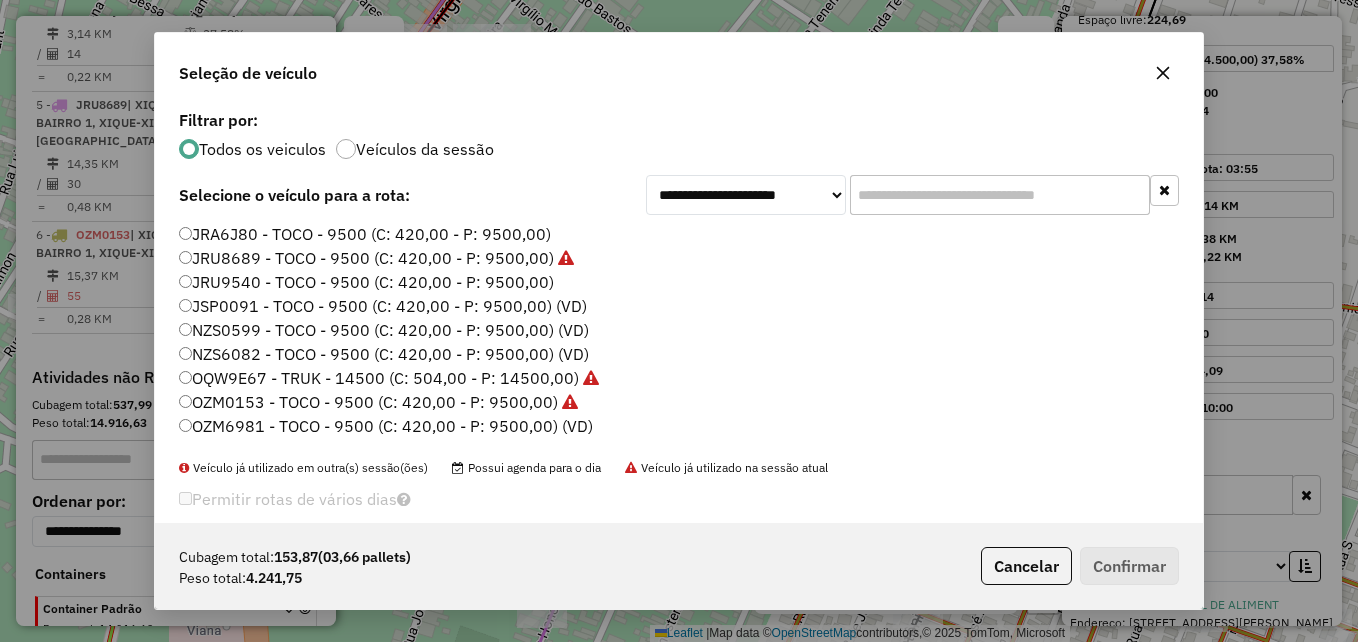 click on "JRU9540 - TOCO - 9500 (C: 420,00 - P: 9500,00)" 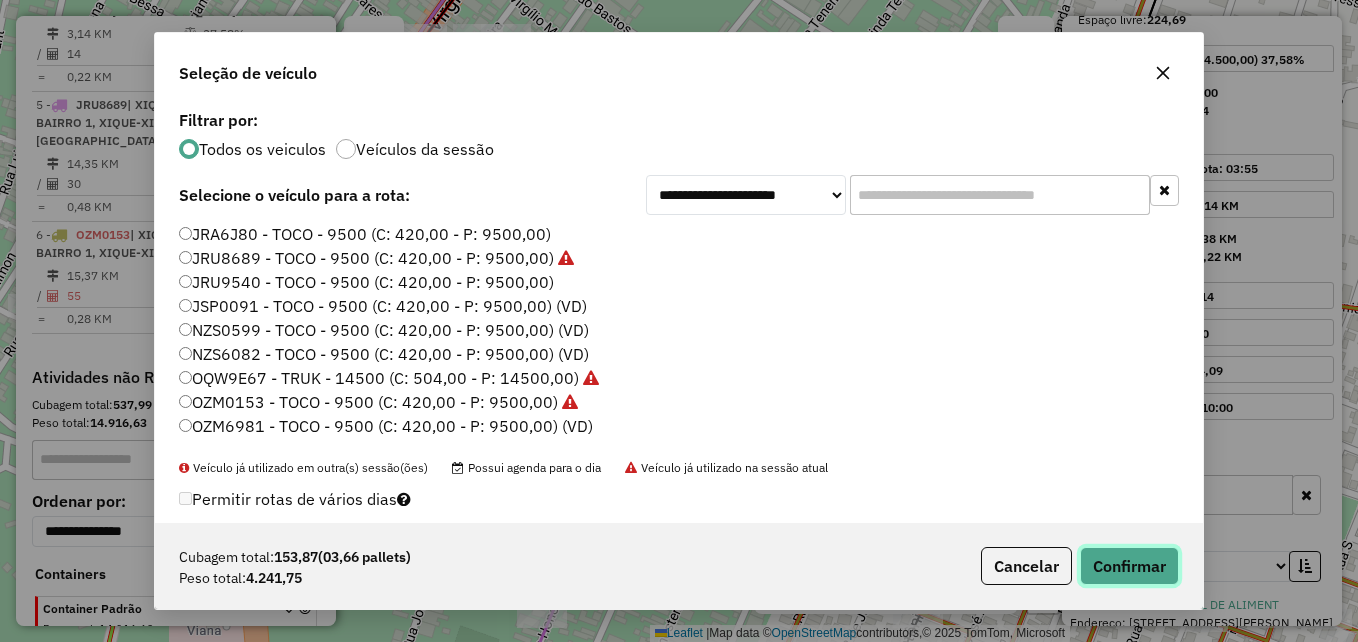 click on "Confirmar" 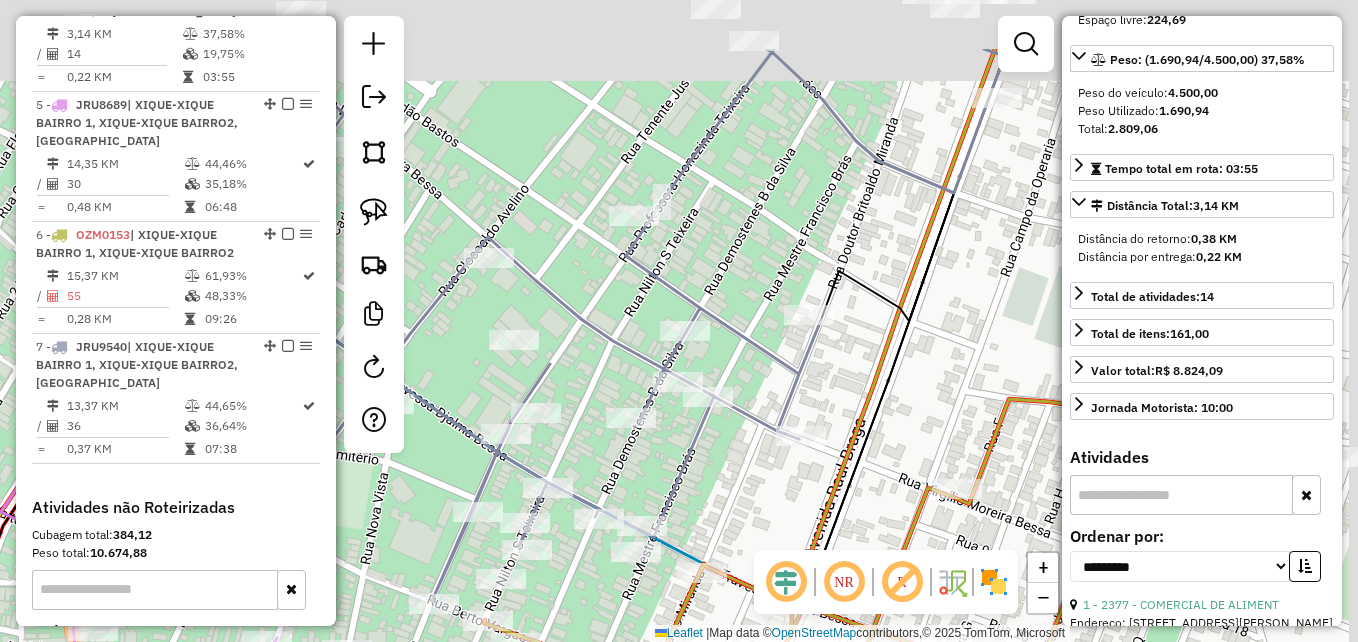 drag, startPoint x: 797, startPoint y: 228, endPoint x: 509, endPoint y: 420, distance: 346.13293 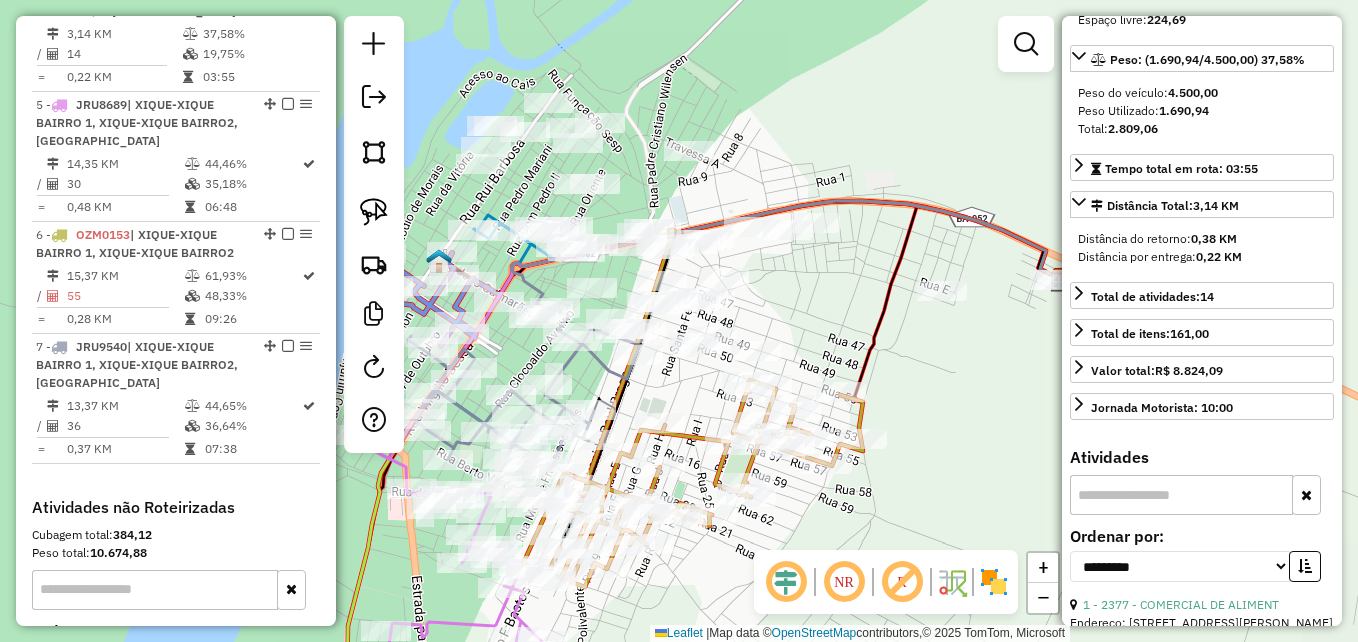 drag, startPoint x: 924, startPoint y: 171, endPoint x: 820, endPoint y: 359, distance: 214.84879 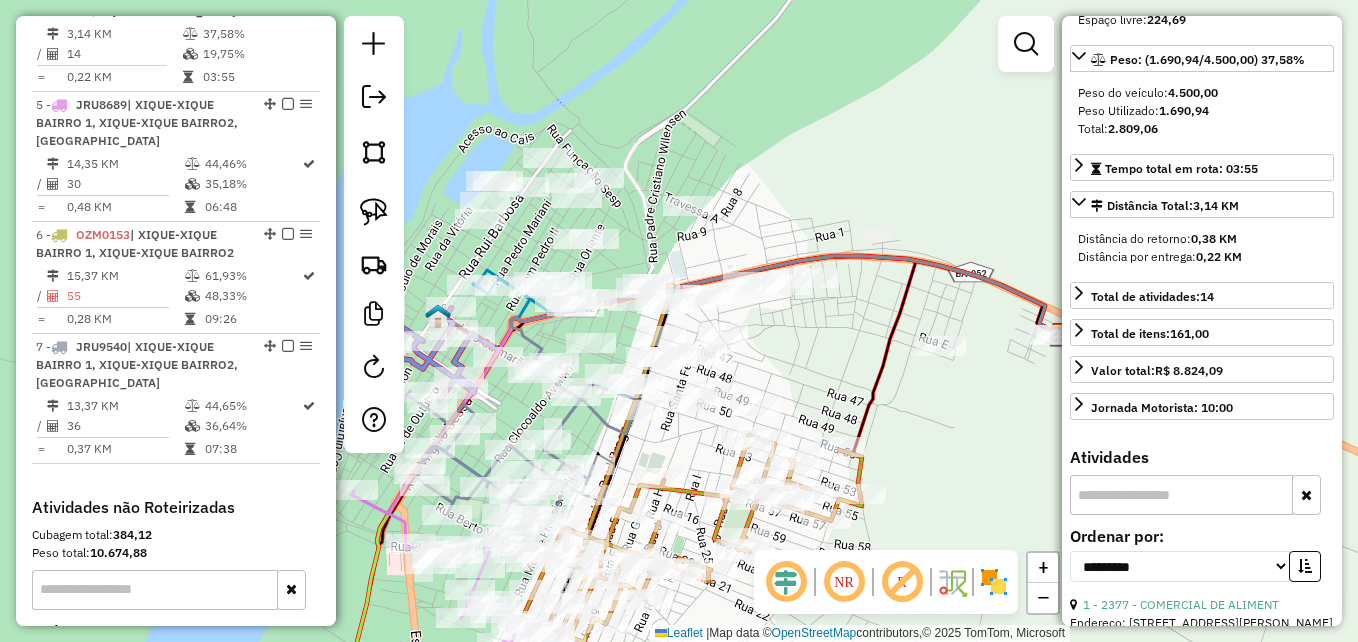 drag, startPoint x: 379, startPoint y: 151, endPoint x: 398, endPoint y: 163, distance: 22.472204 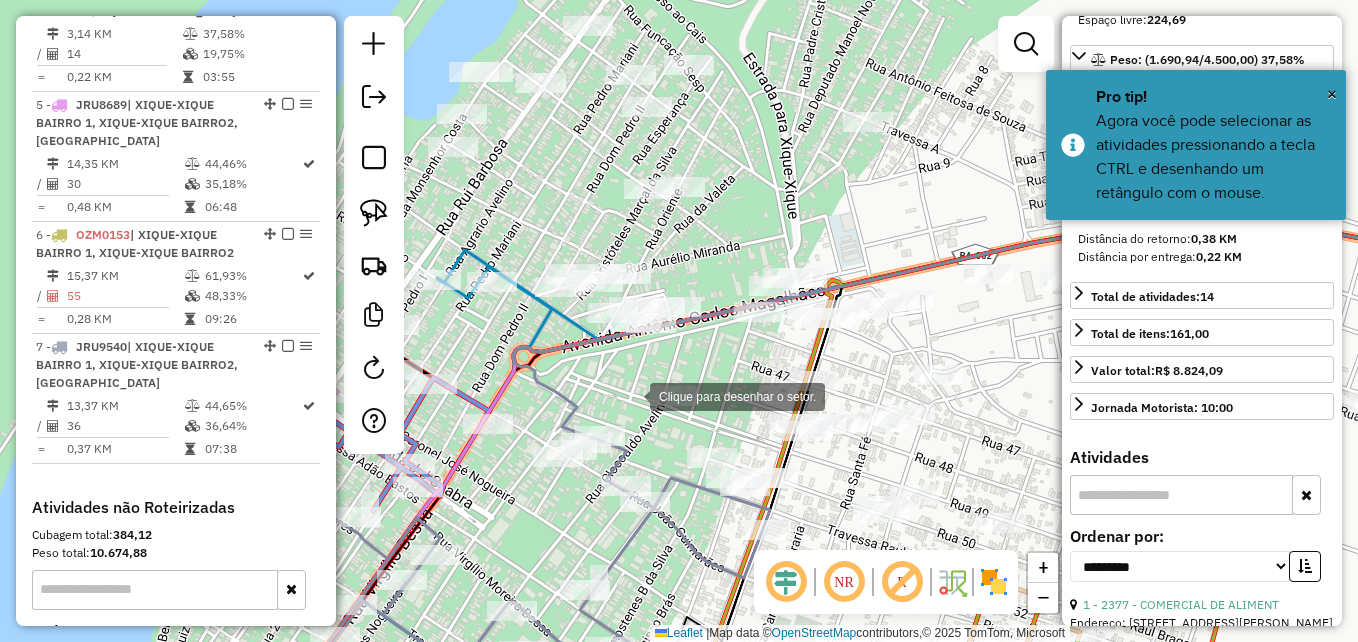 click 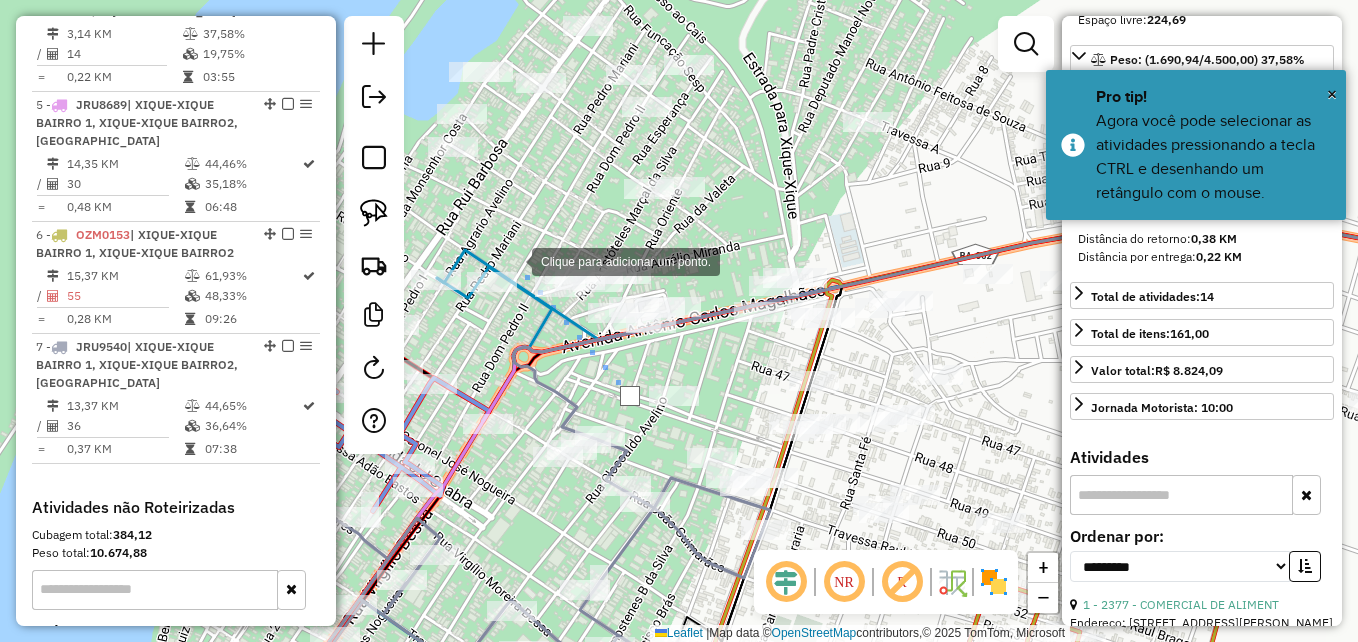 drag, startPoint x: 512, startPoint y: 260, endPoint x: 498, endPoint y: 189, distance: 72.36712 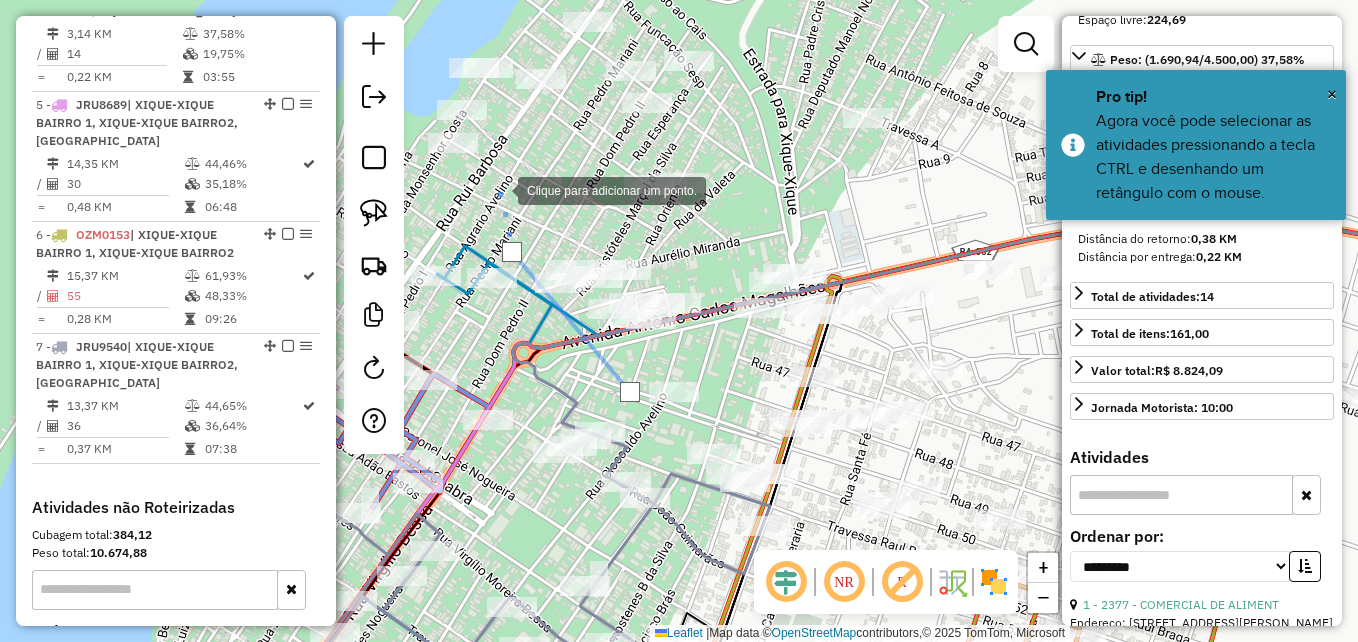 click 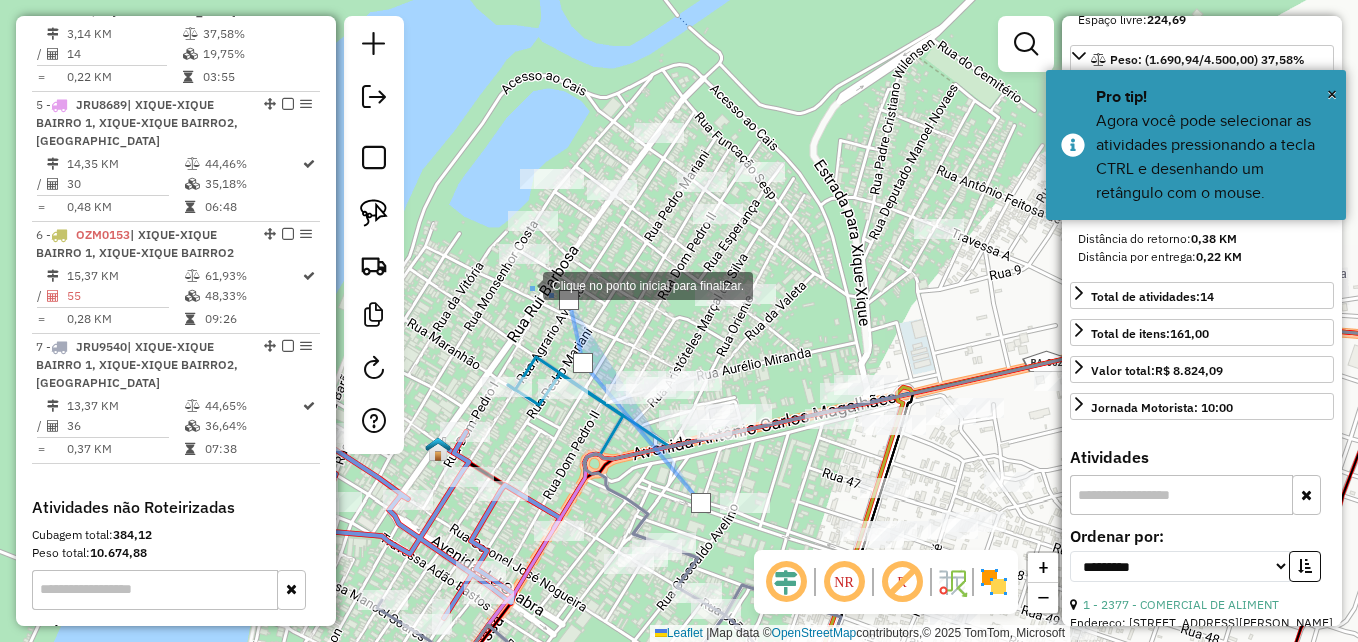 drag, startPoint x: 451, startPoint y: 171, endPoint x: 522, endPoint y: 282, distance: 131.76494 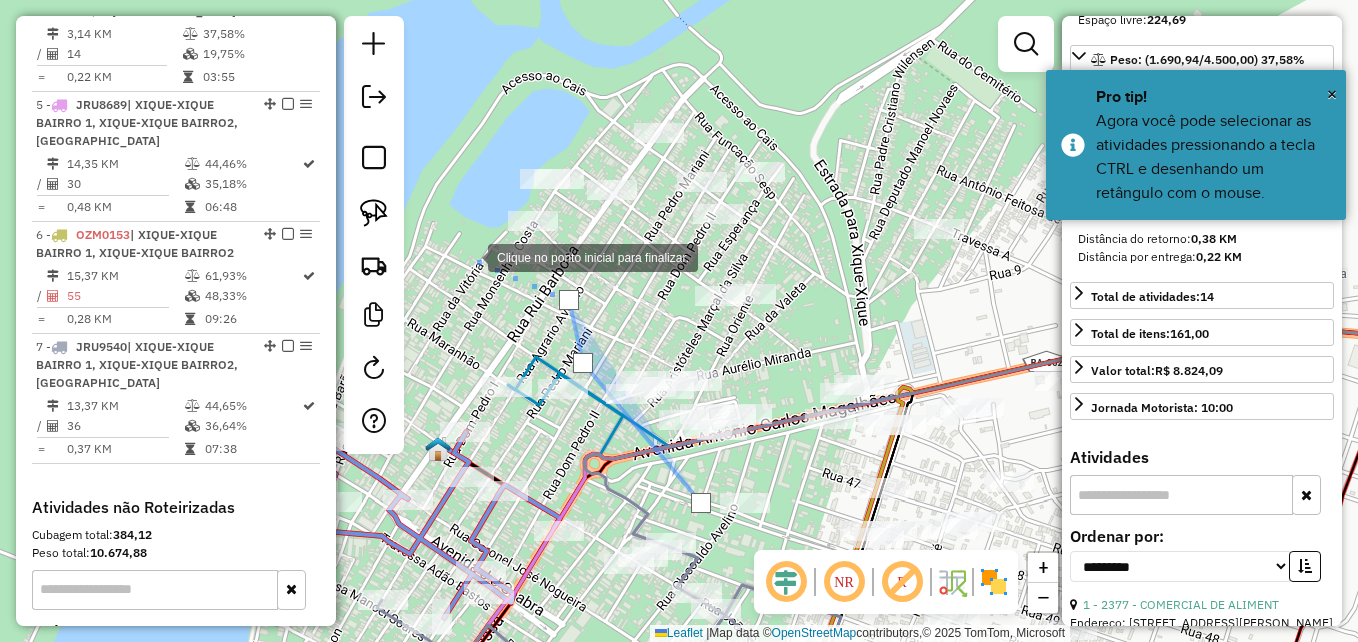 drag, startPoint x: 468, startPoint y: 256, endPoint x: 469, endPoint y: 161, distance: 95.005264 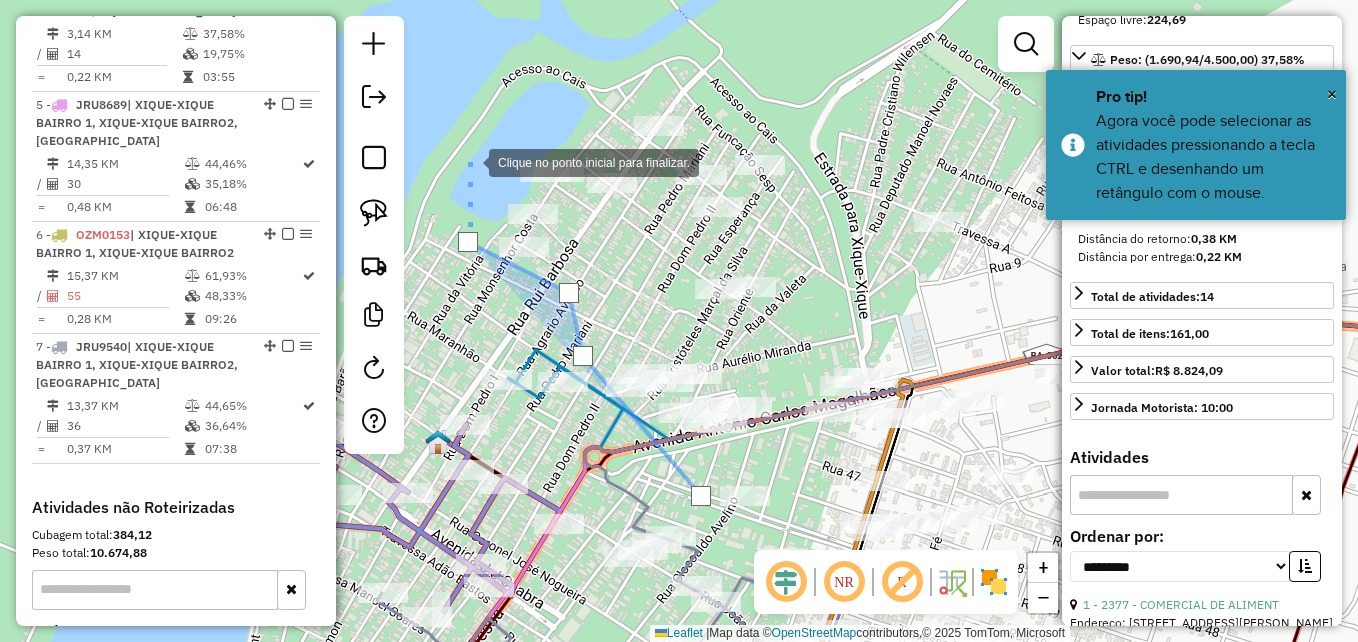 click 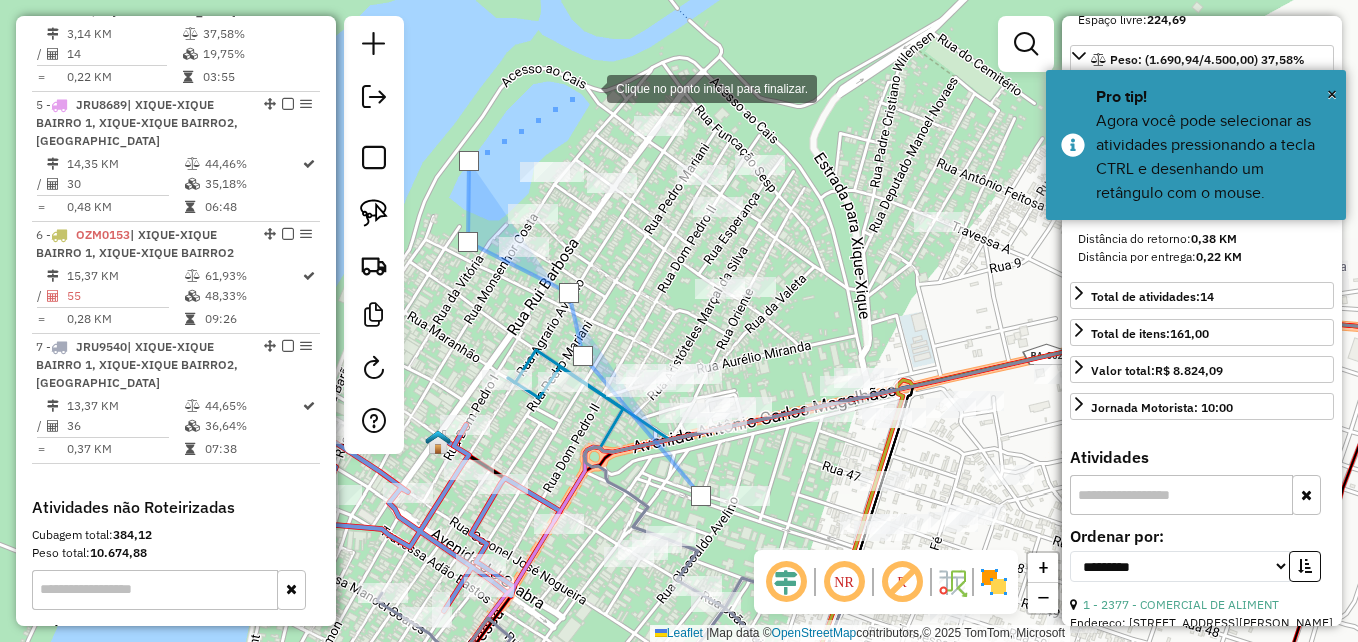 click 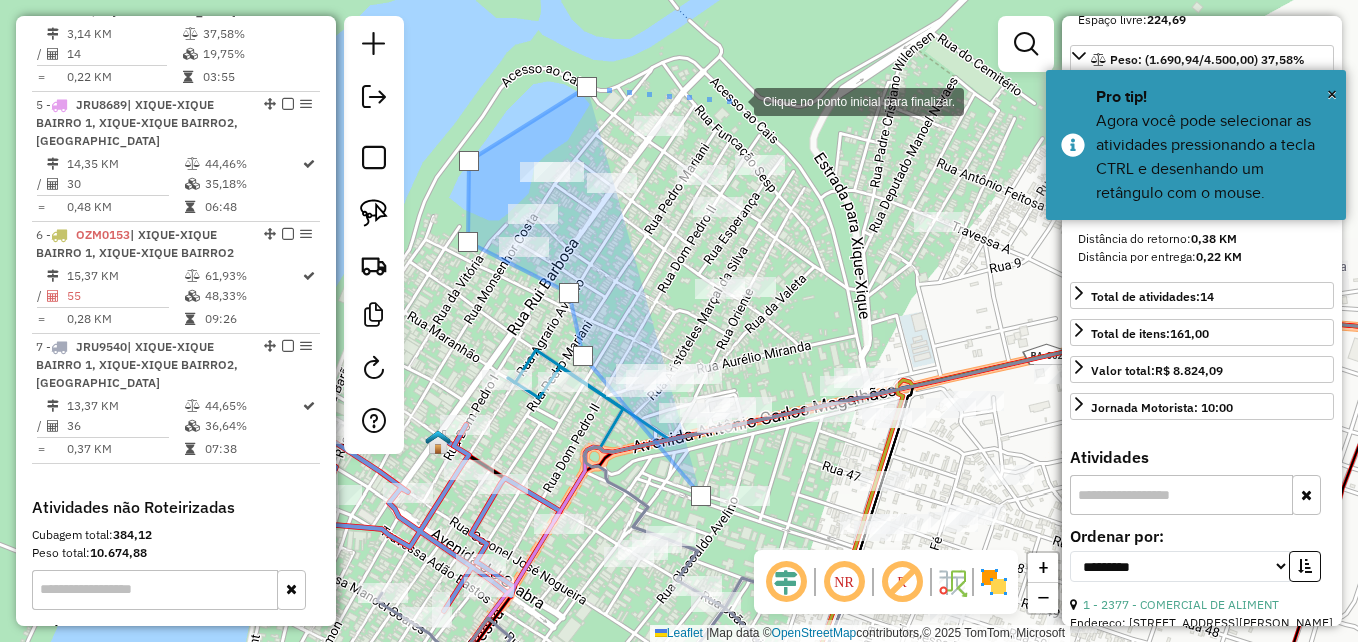 click 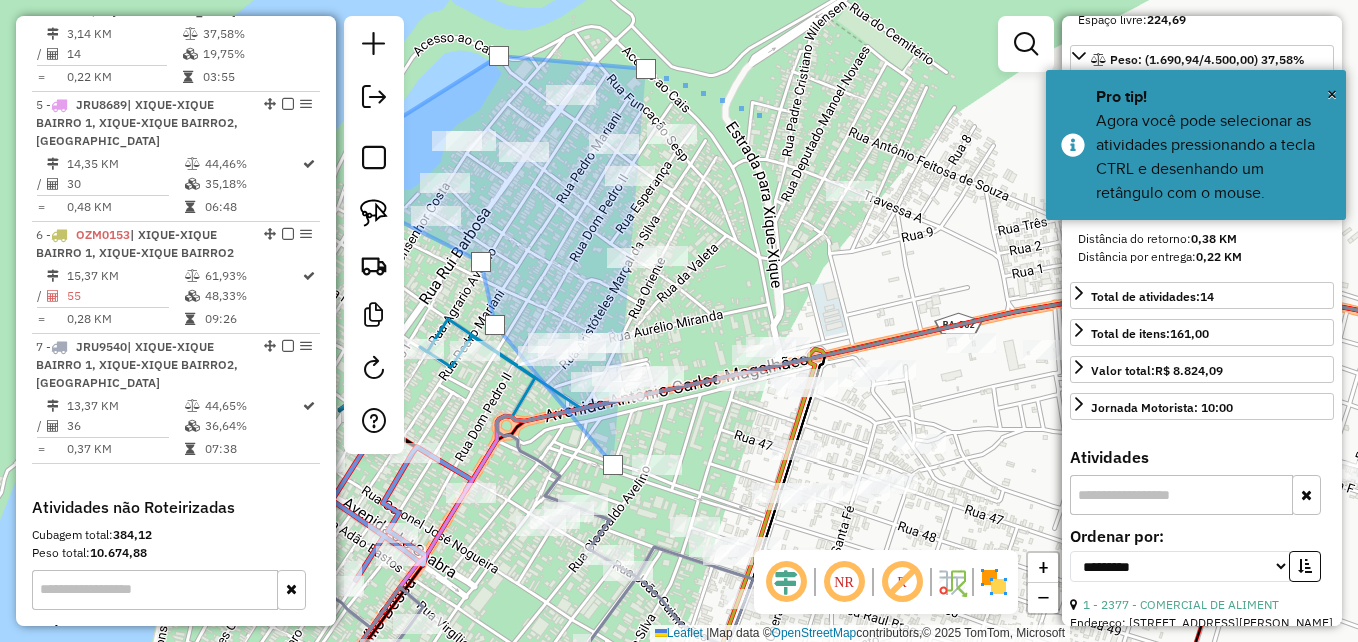 drag, startPoint x: 870, startPoint y: 150, endPoint x: 759, endPoint y: 116, distance: 116.090485 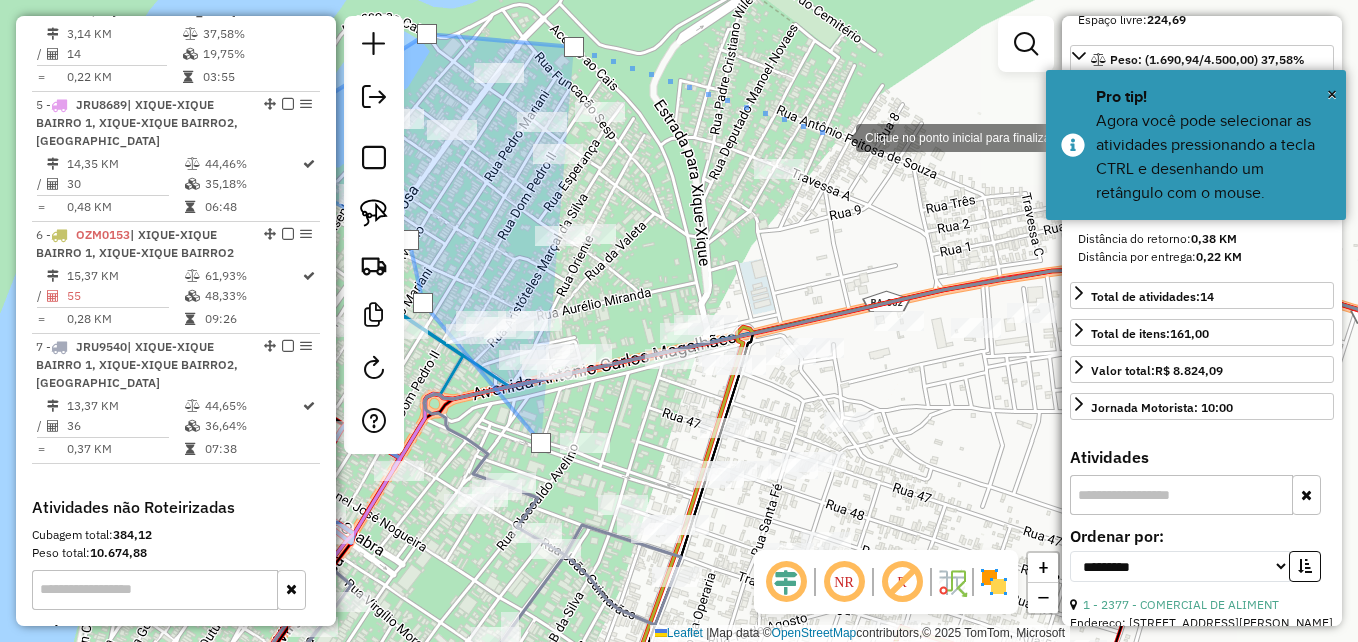click 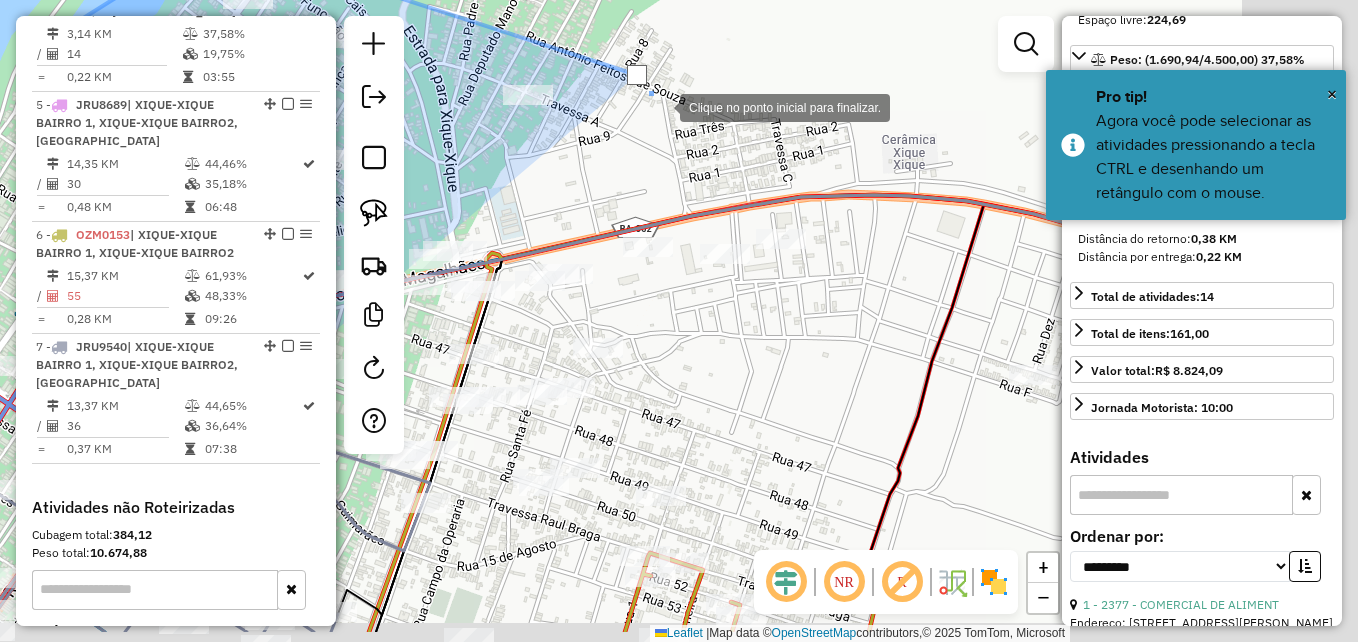 drag, startPoint x: 930, startPoint y: 186, endPoint x: 658, endPoint y: 112, distance: 281.8865 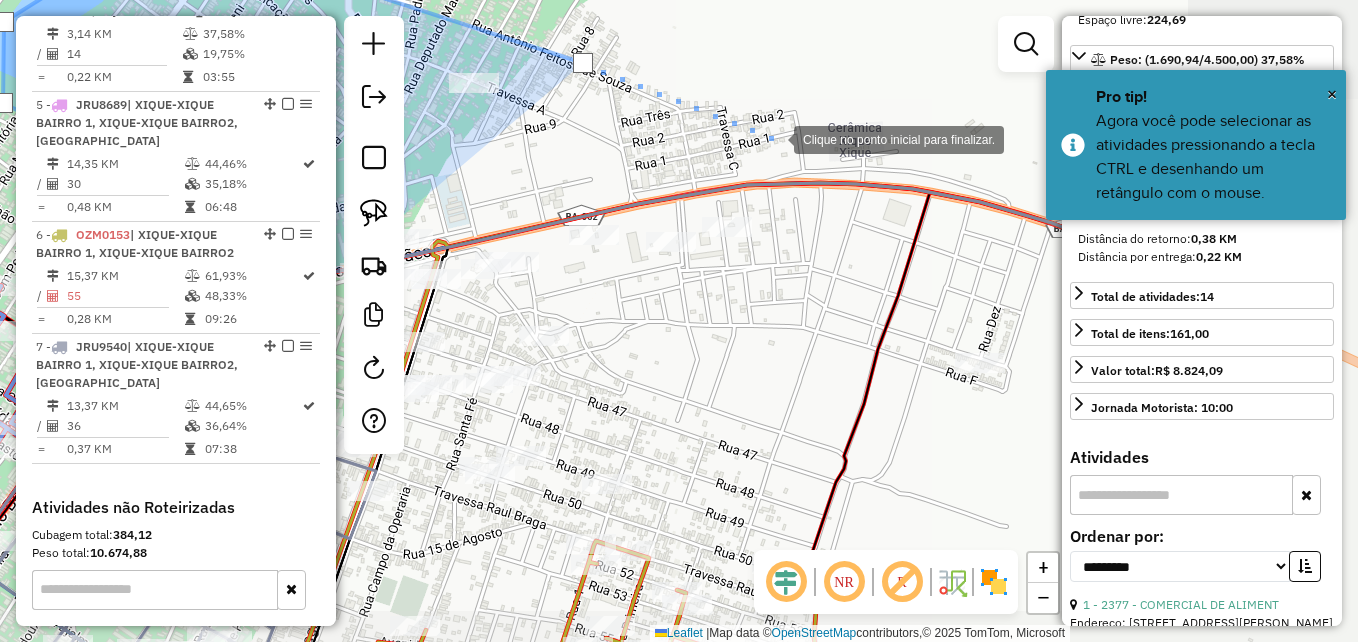 drag, startPoint x: 802, startPoint y: 145, endPoint x: 899, endPoint y: 268, distance: 156.6461 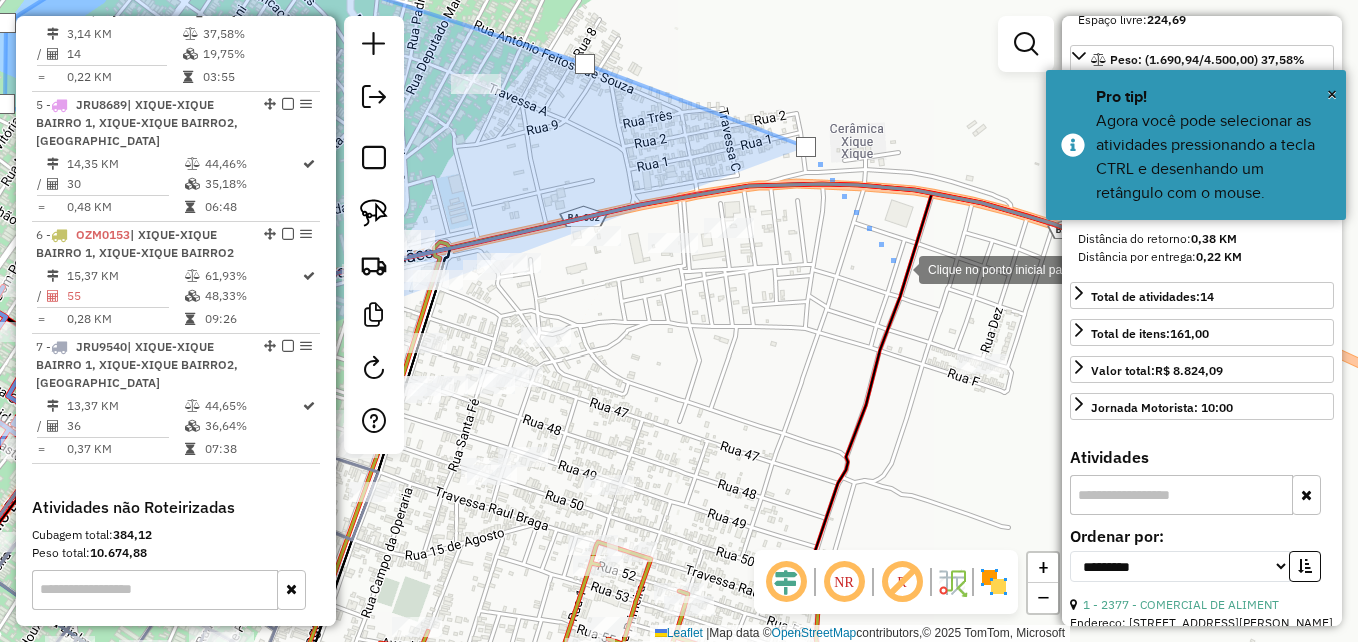 click 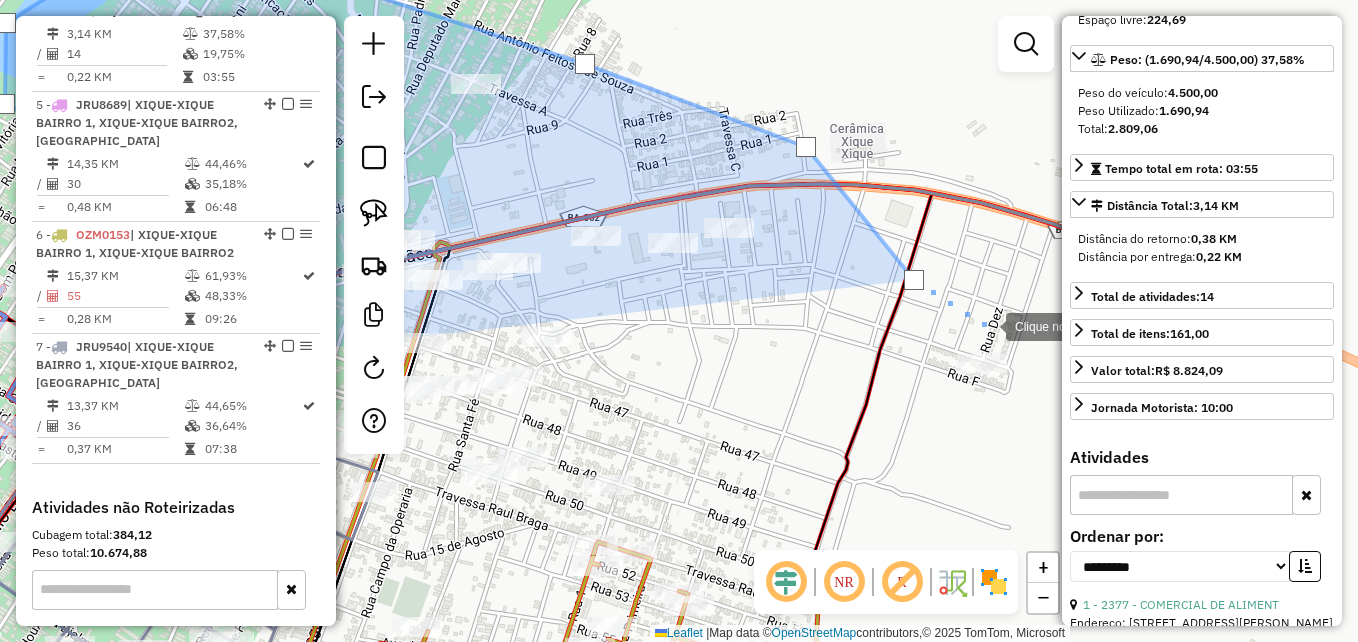 drag, startPoint x: 985, startPoint y: 326, endPoint x: 983, endPoint y: 347, distance: 21.095022 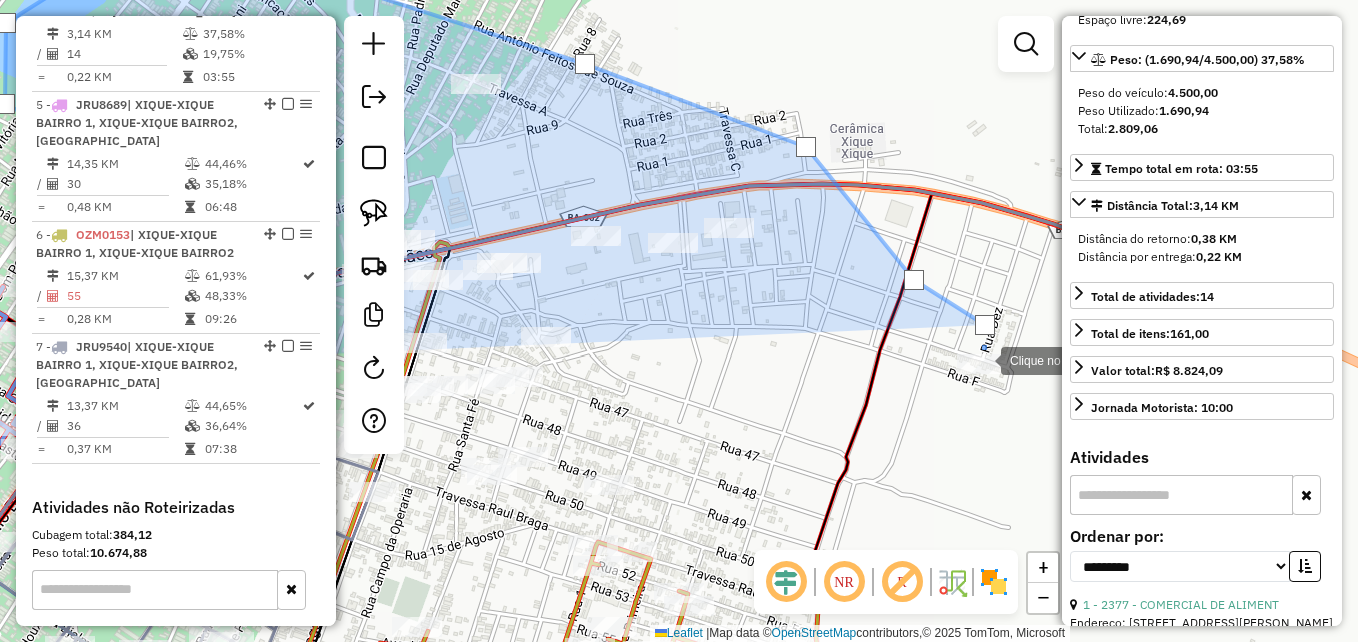 click 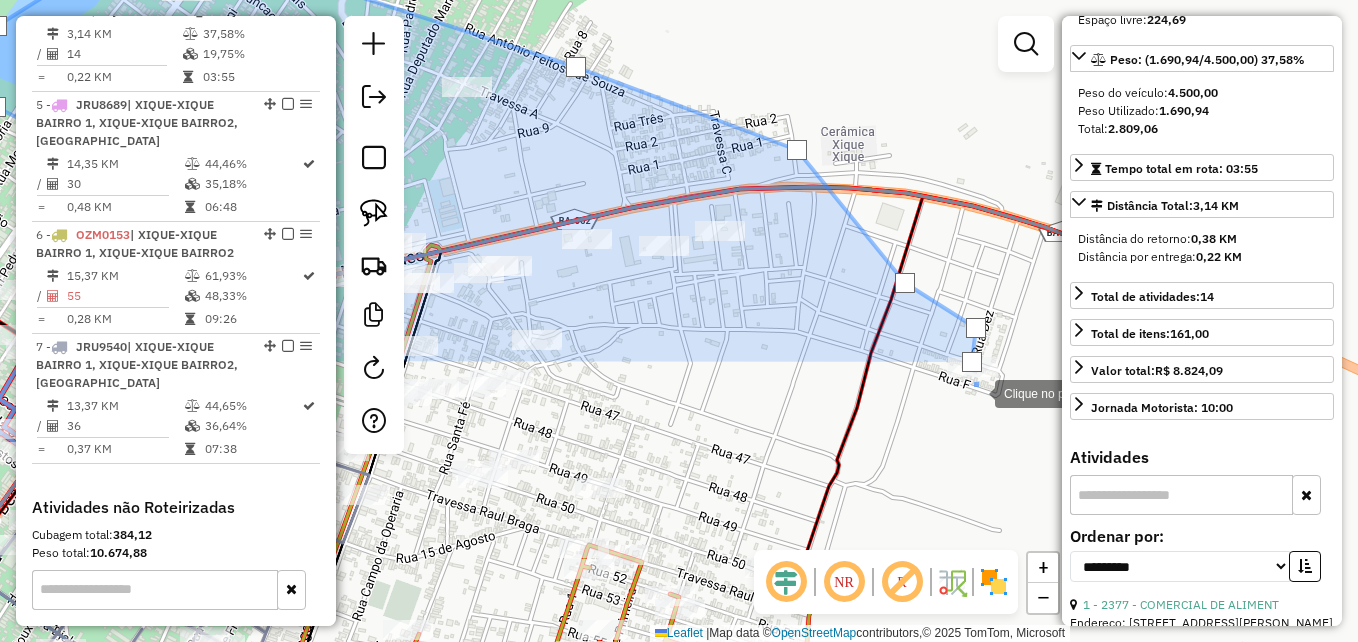 click 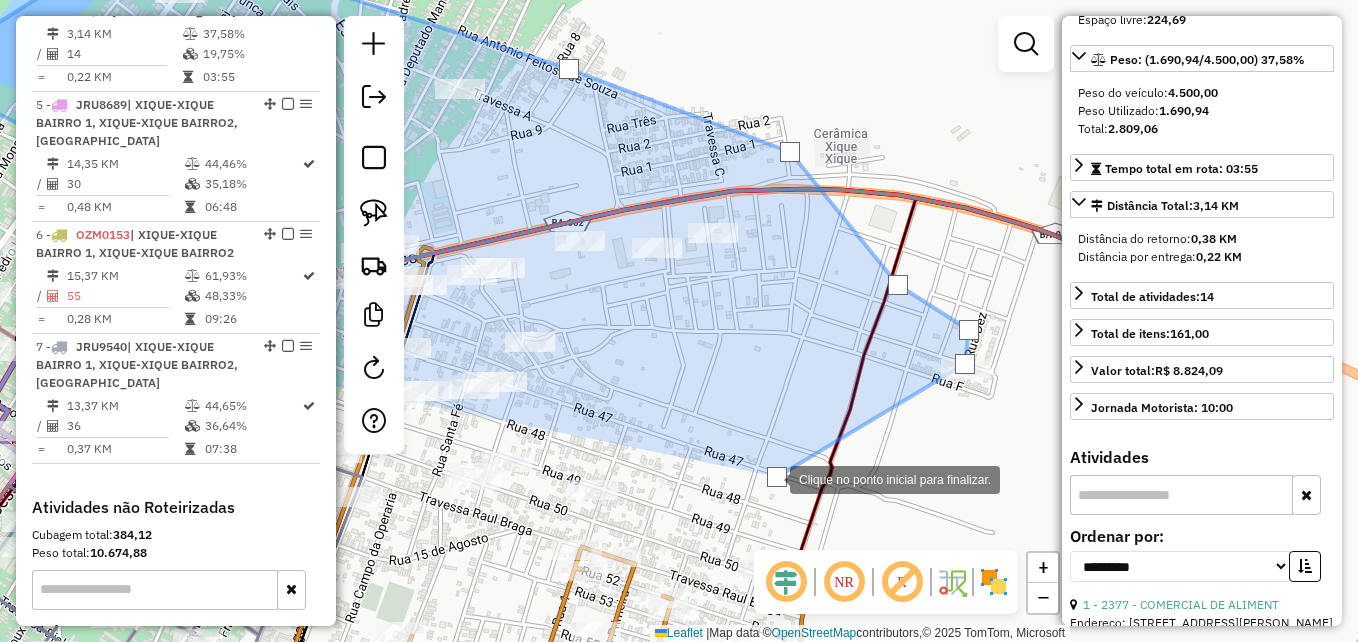drag, startPoint x: 662, startPoint y: 501, endPoint x: 632, endPoint y: 509, distance: 31.04835 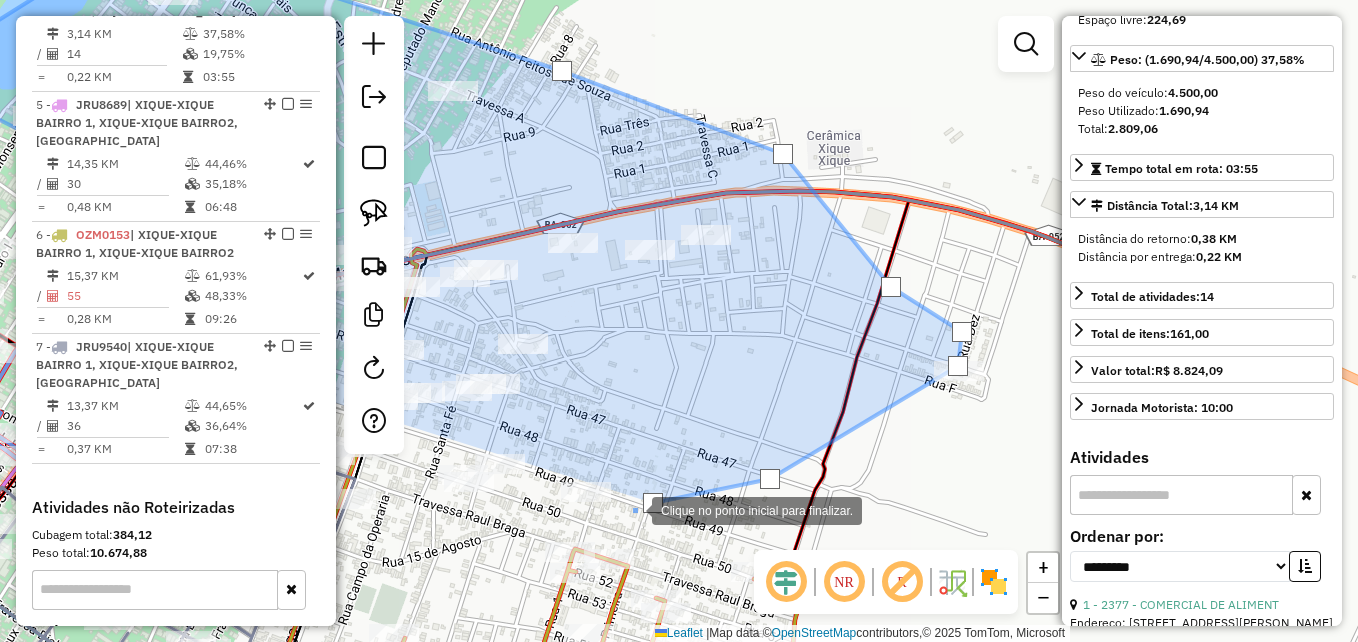 drag, startPoint x: 562, startPoint y: 512, endPoint x: 533, endPoint y: 517, distance: 29.427877 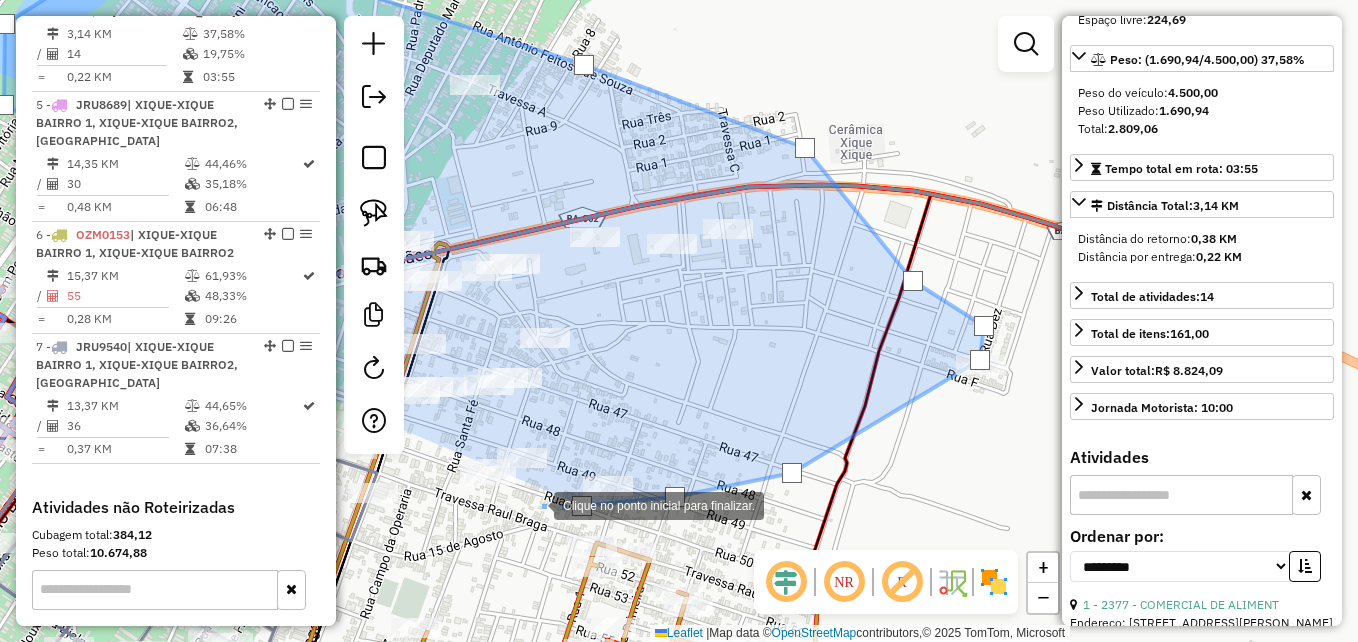 drag, startPoint x: 486, startPoint y: 519, endPoint x: 649, endPoint y: 463, distance: 172.35138 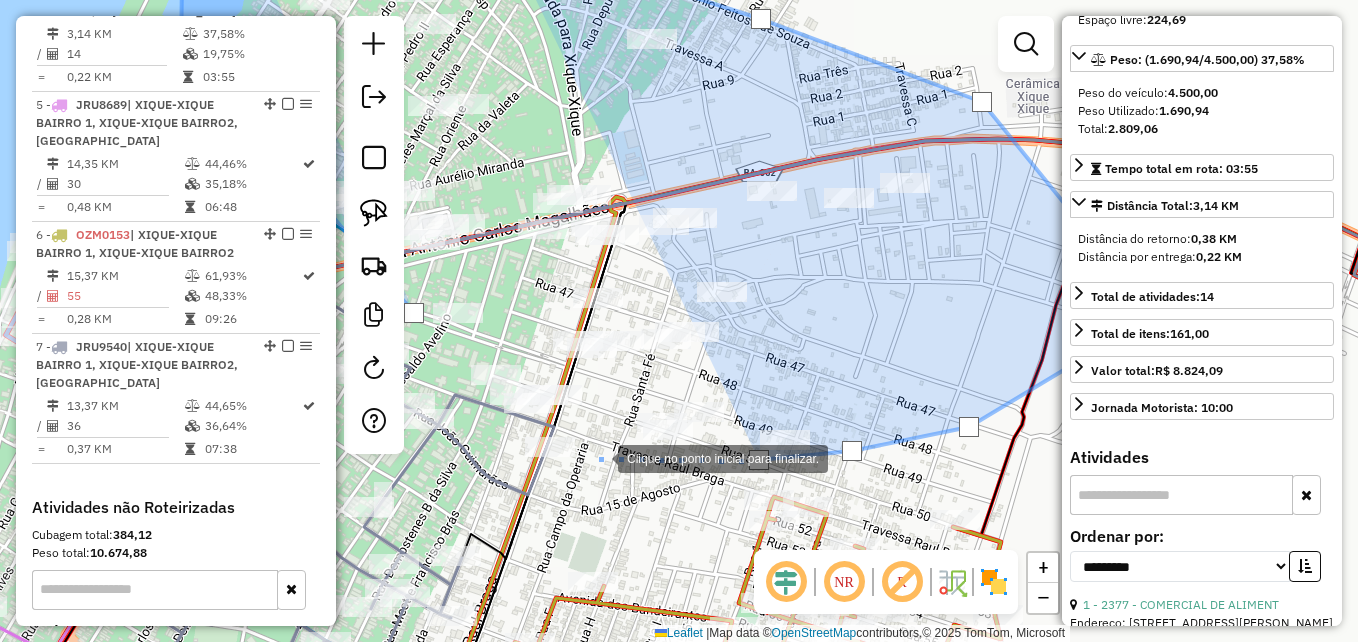 click 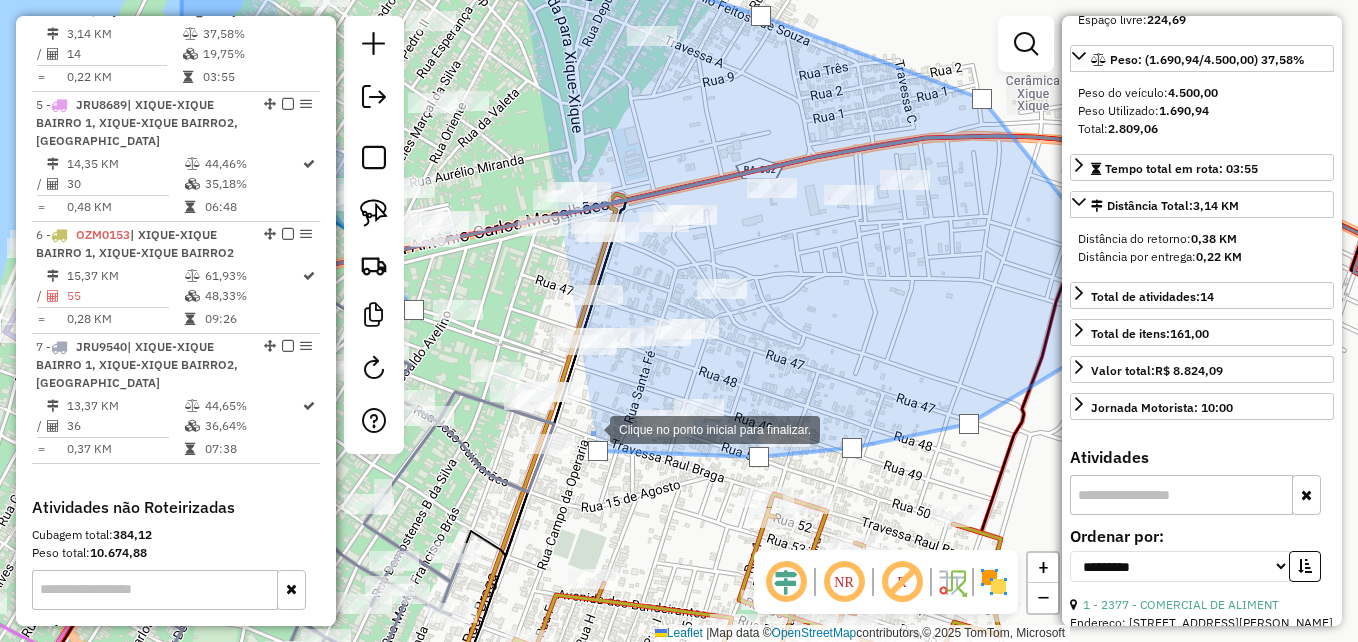 click 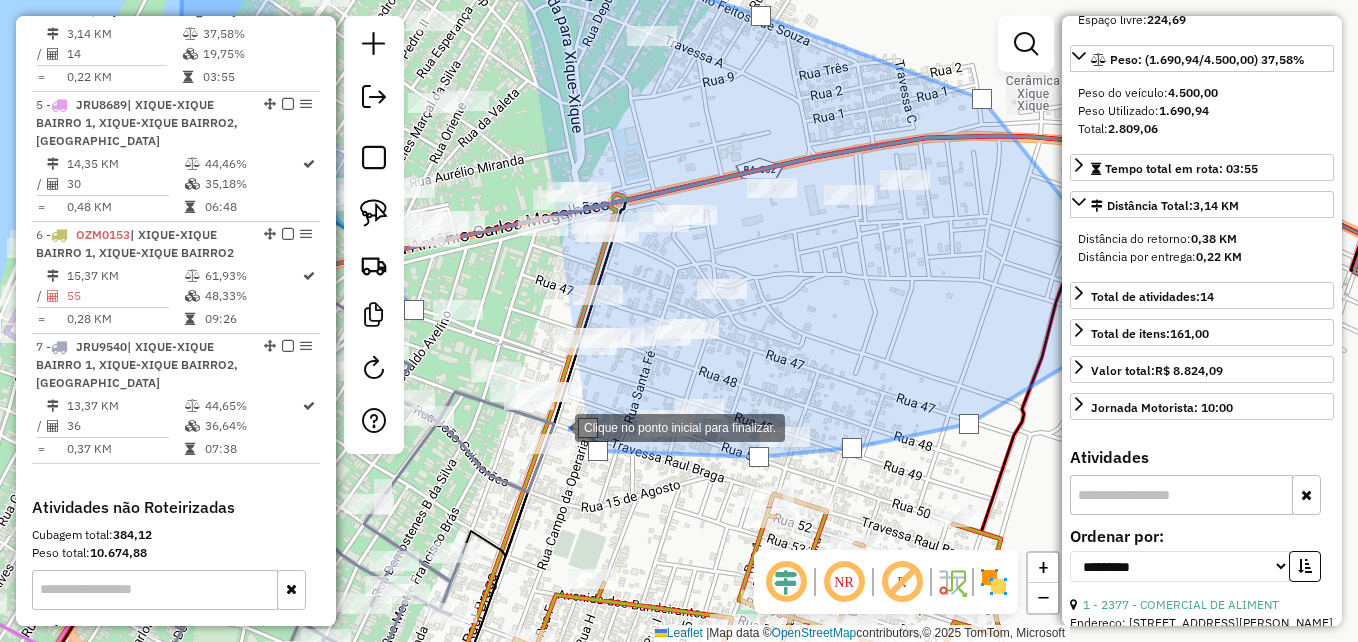 click 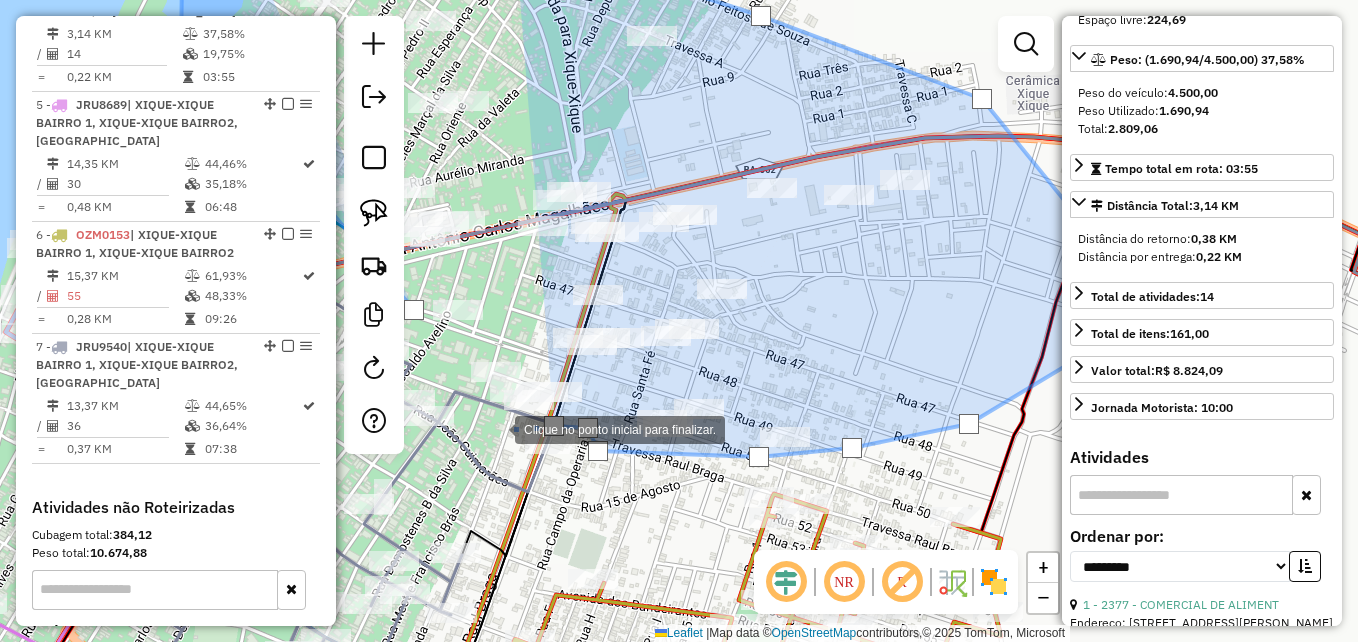 click 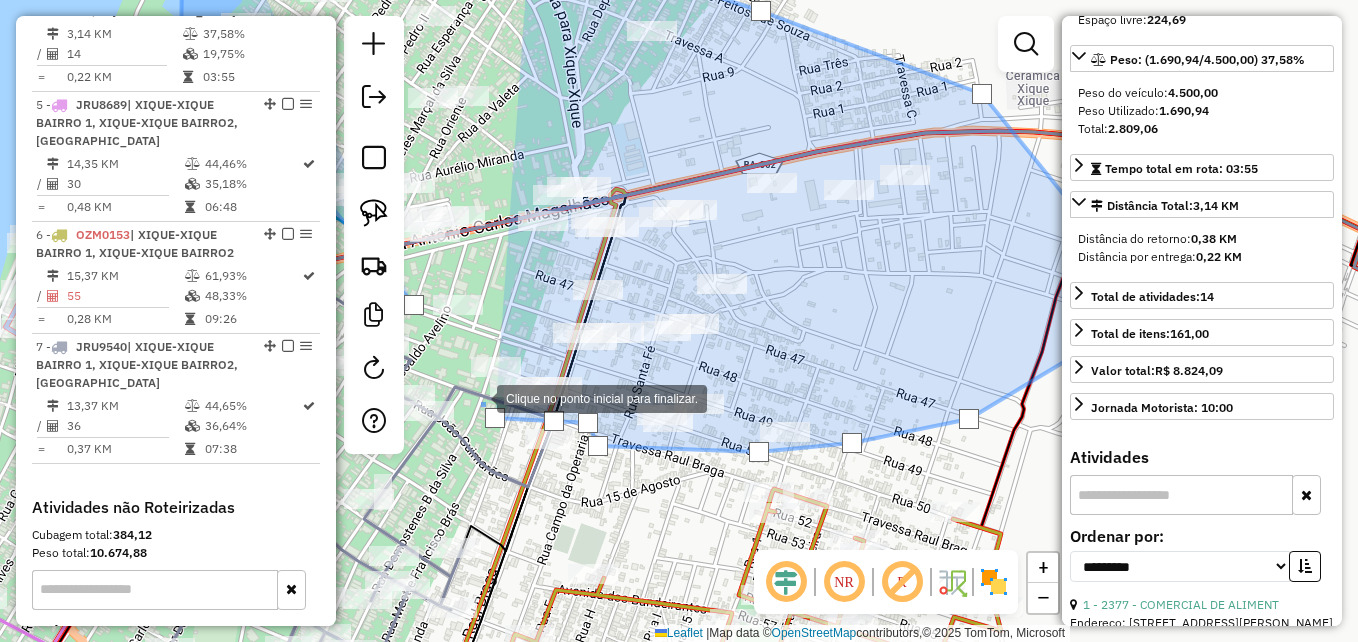 click 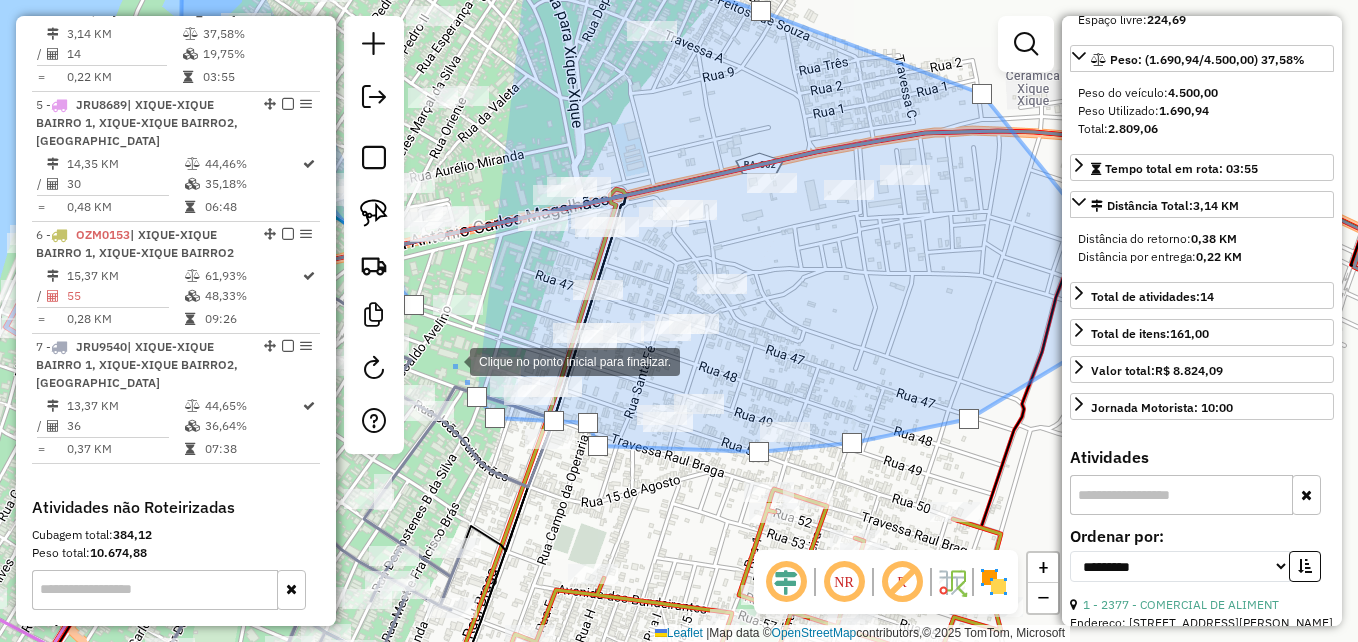 click 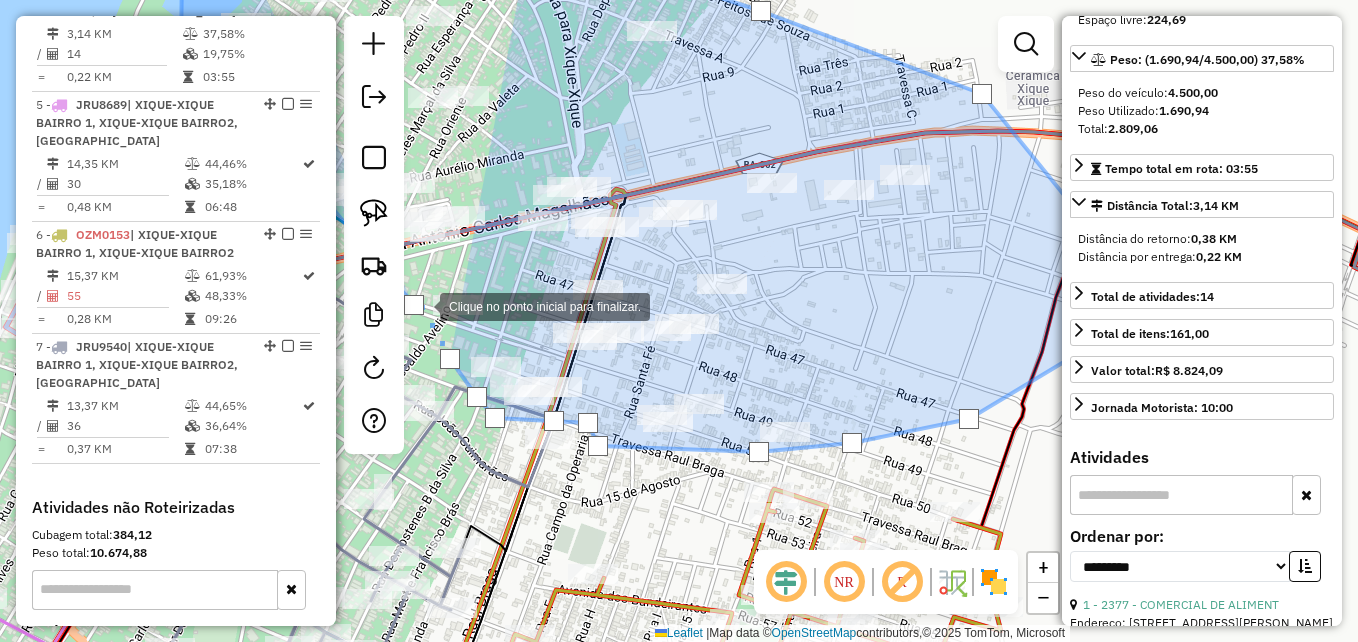 click 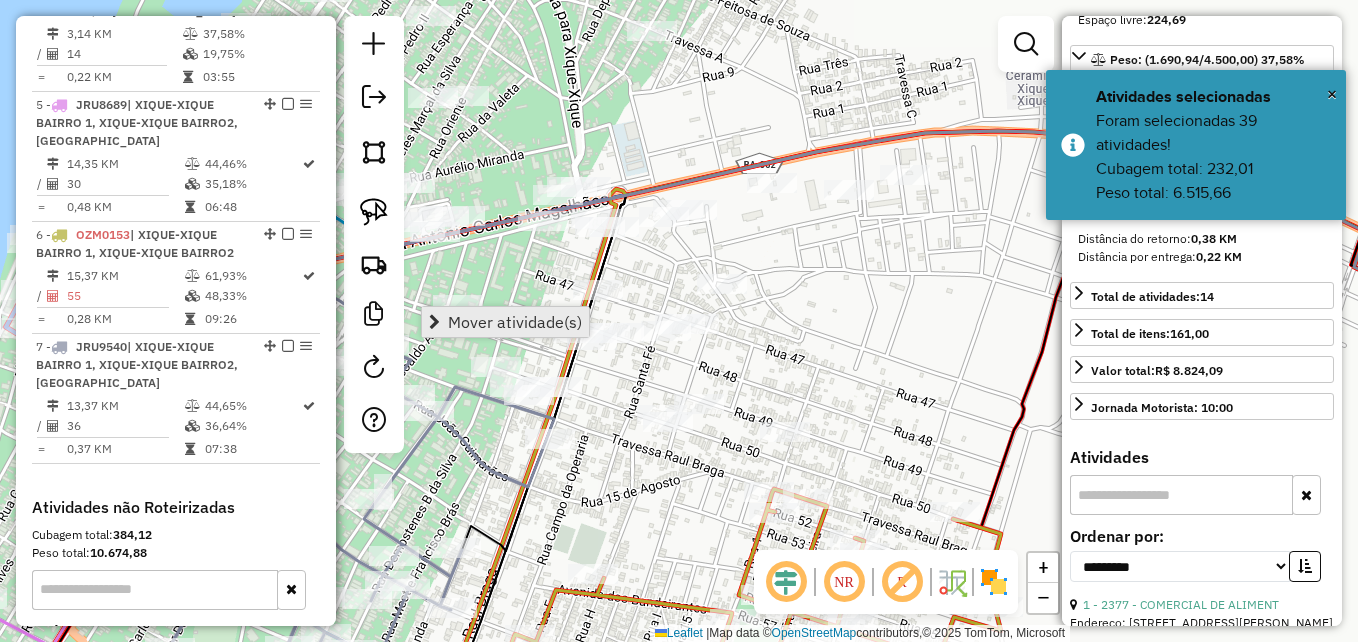 click on "Mover atividade(s)" at bounding box center [515, 322] 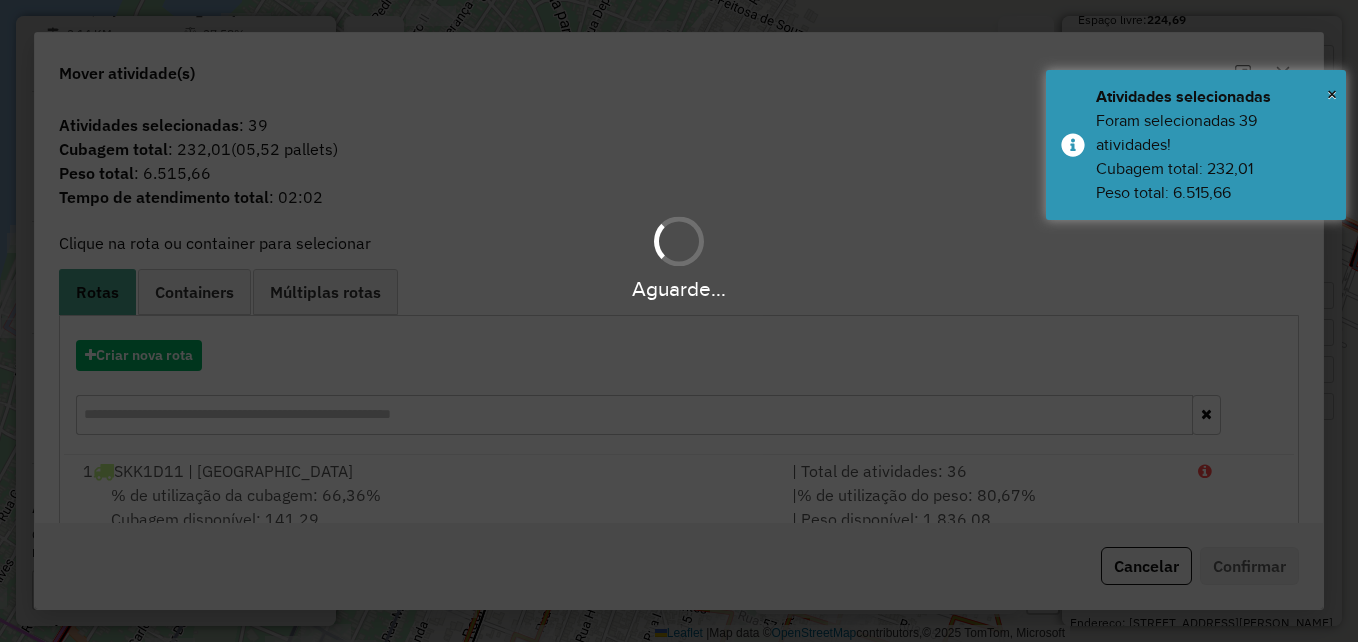 click on "Aguarde..." at bounding box center (679, 321) 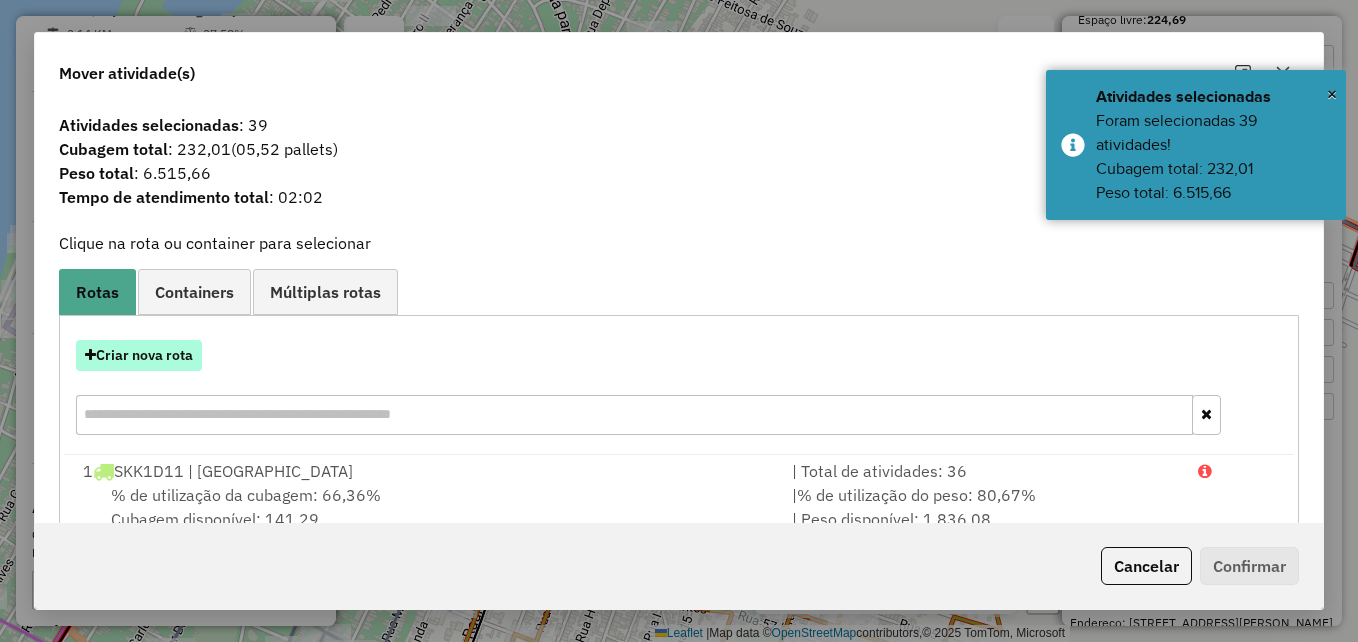 click on "Criar nova rota" at bounding box center [139, 355] 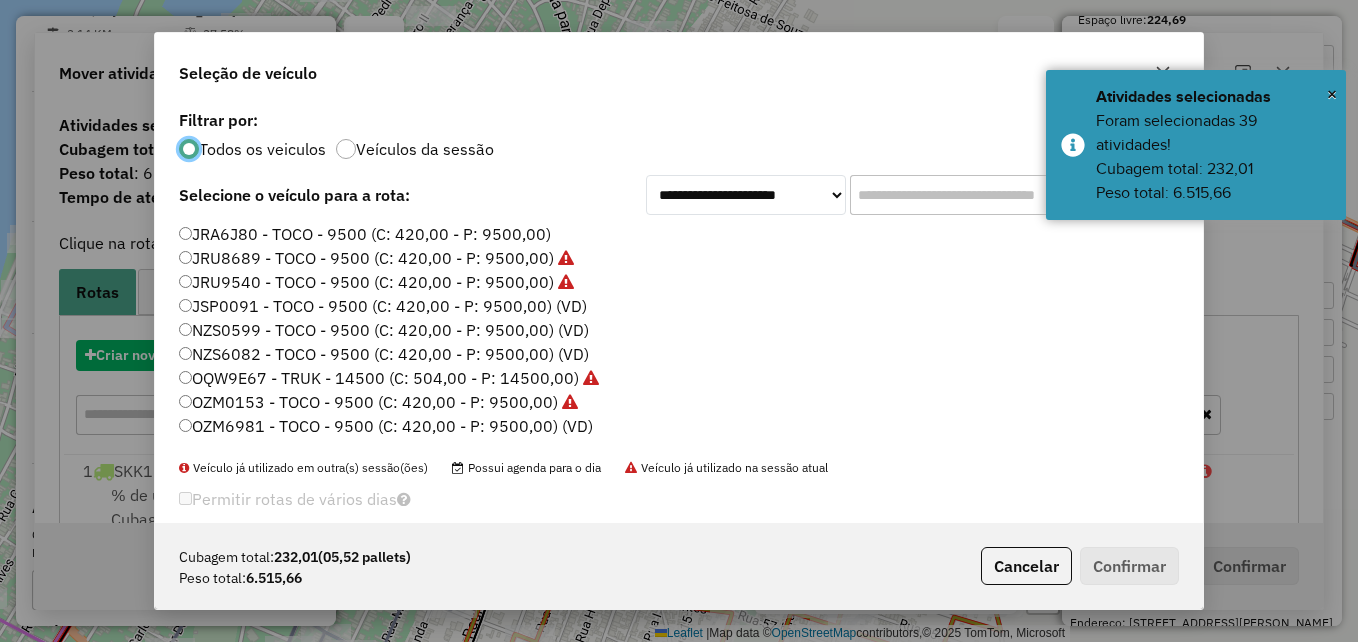 scroll, scrollTop: 11, scrollLeft: 6, axis: both 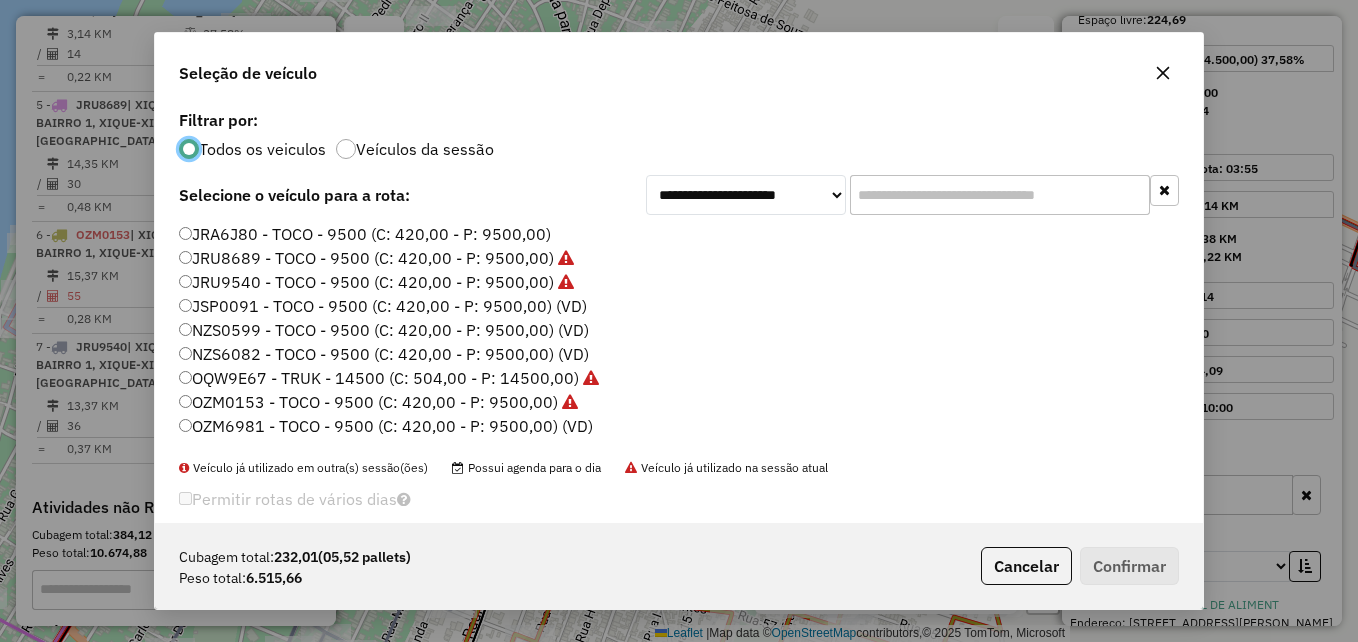 click on "JRA6J80 - TOCO - 9500 (C: 420,00 - P: 9500,00)" 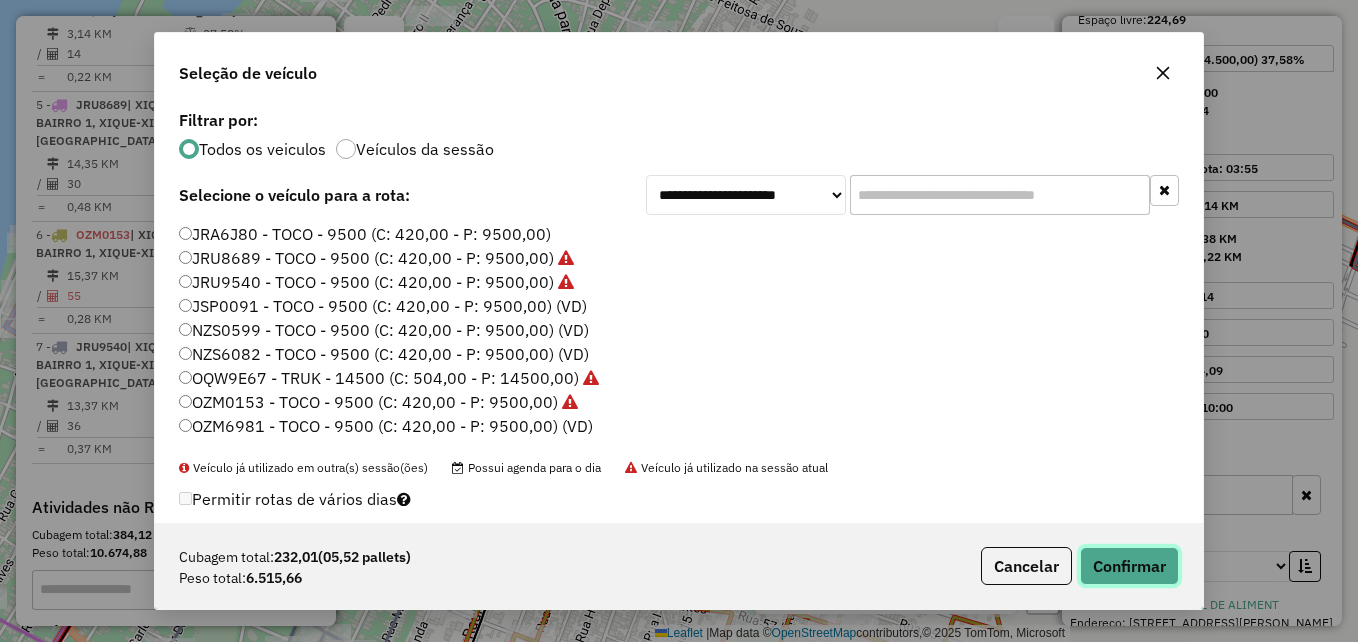 click on "Confirmar" 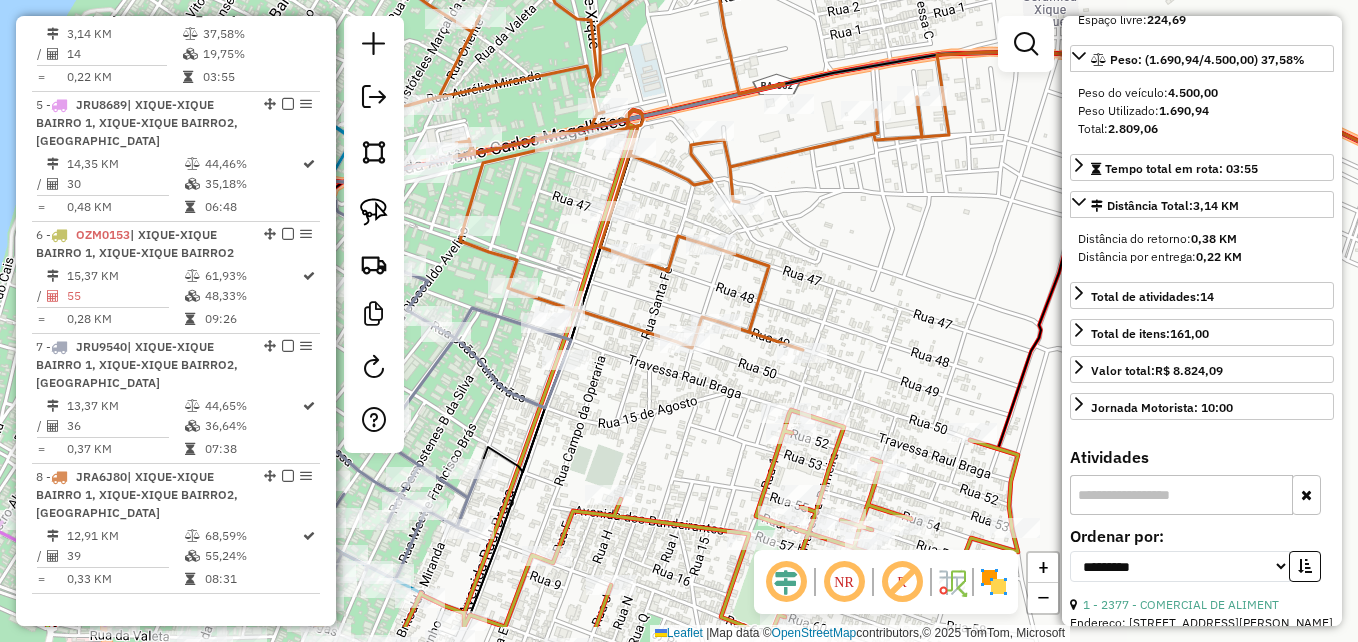 drag, startPoint x: 827, startPoint y: 362, endPoint x: 870, endPoint y: 173, distance: 193.82982 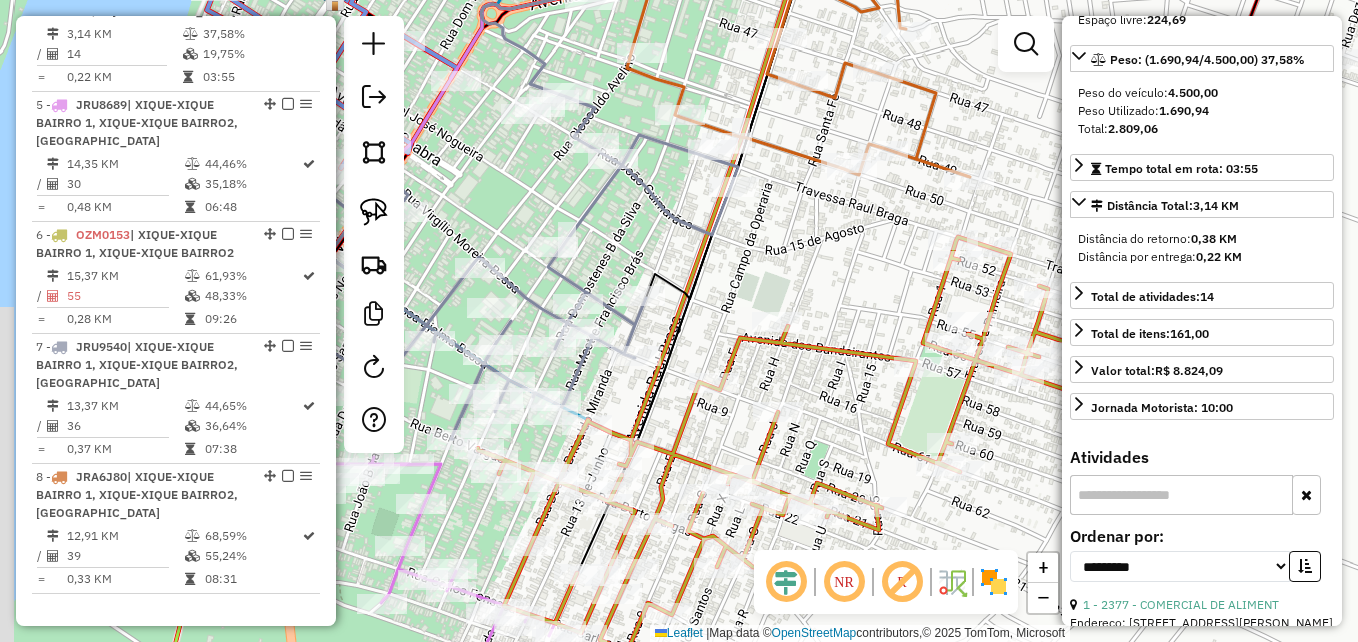 drag, startPoint x: 704, startPoint y: 344, endPoint x: 843, endPoint y: 283, distance: 151.79591 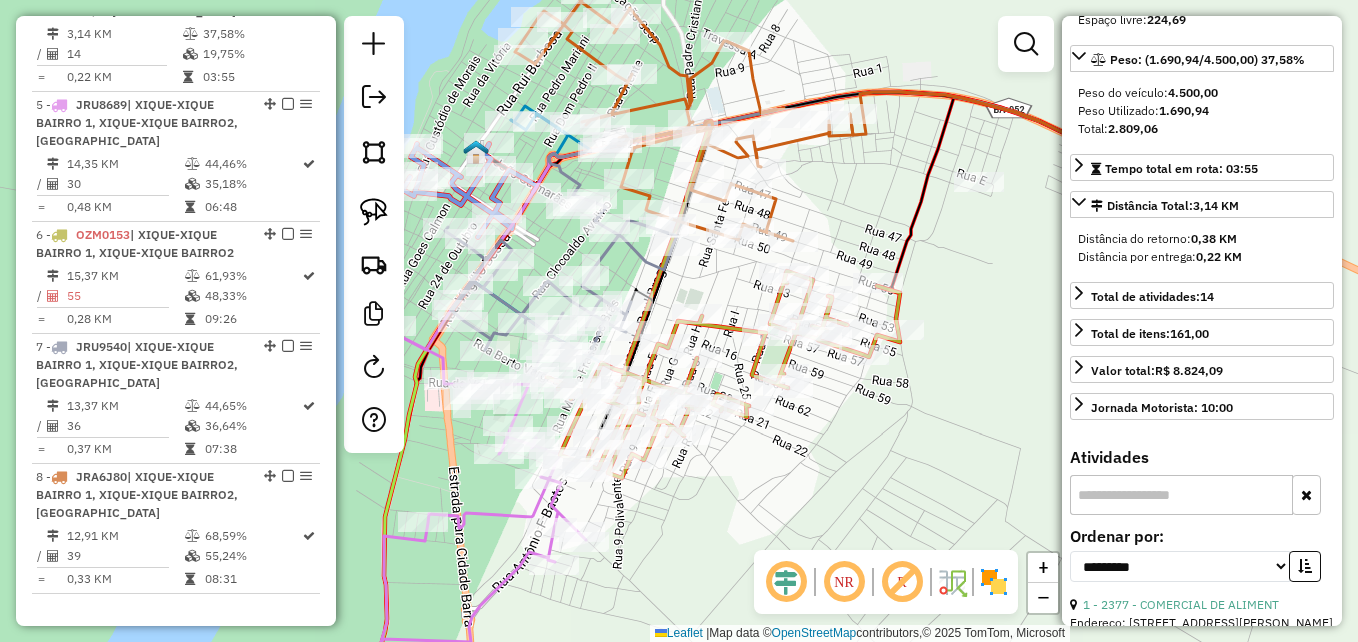 click 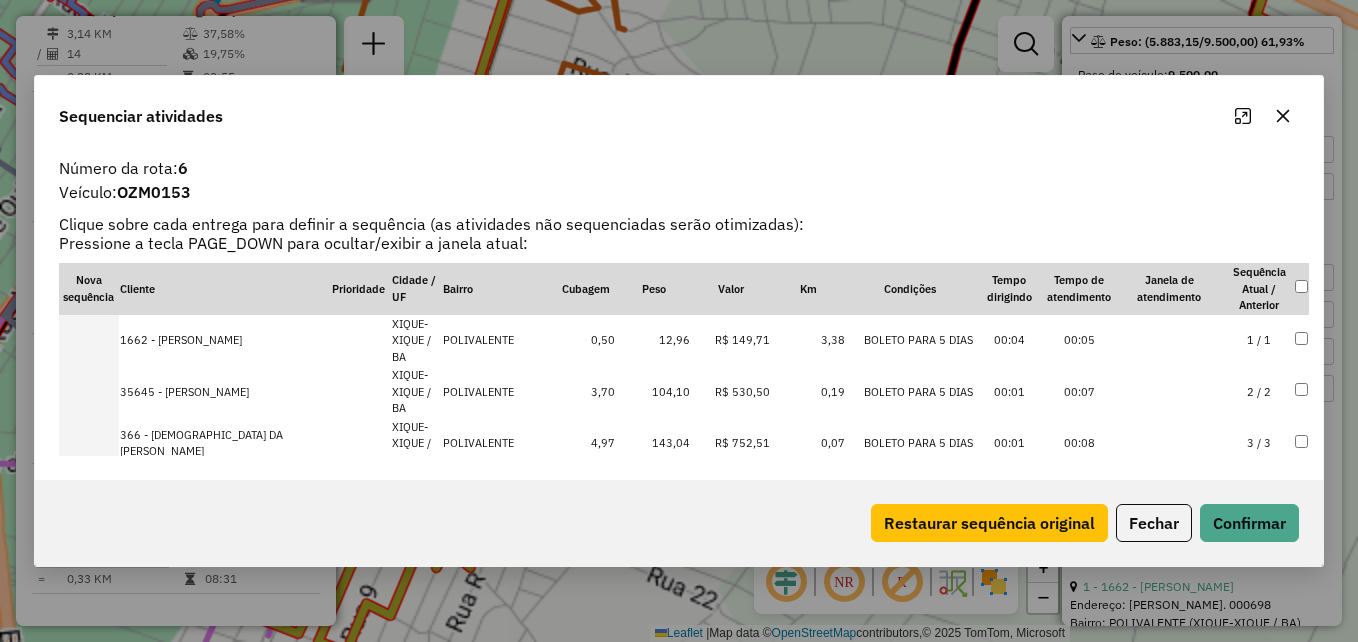 scroll, scrollTop: 264, scrollLeft: 0, axis: vertical 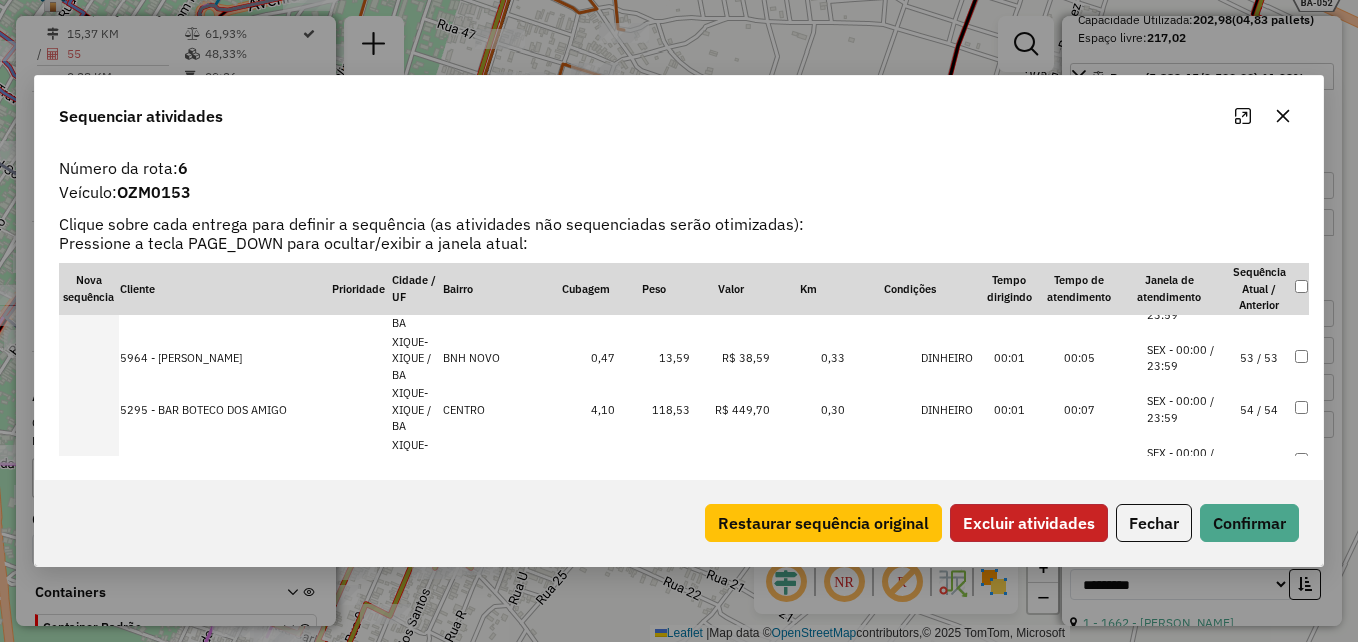 click on "Excluir atividades" 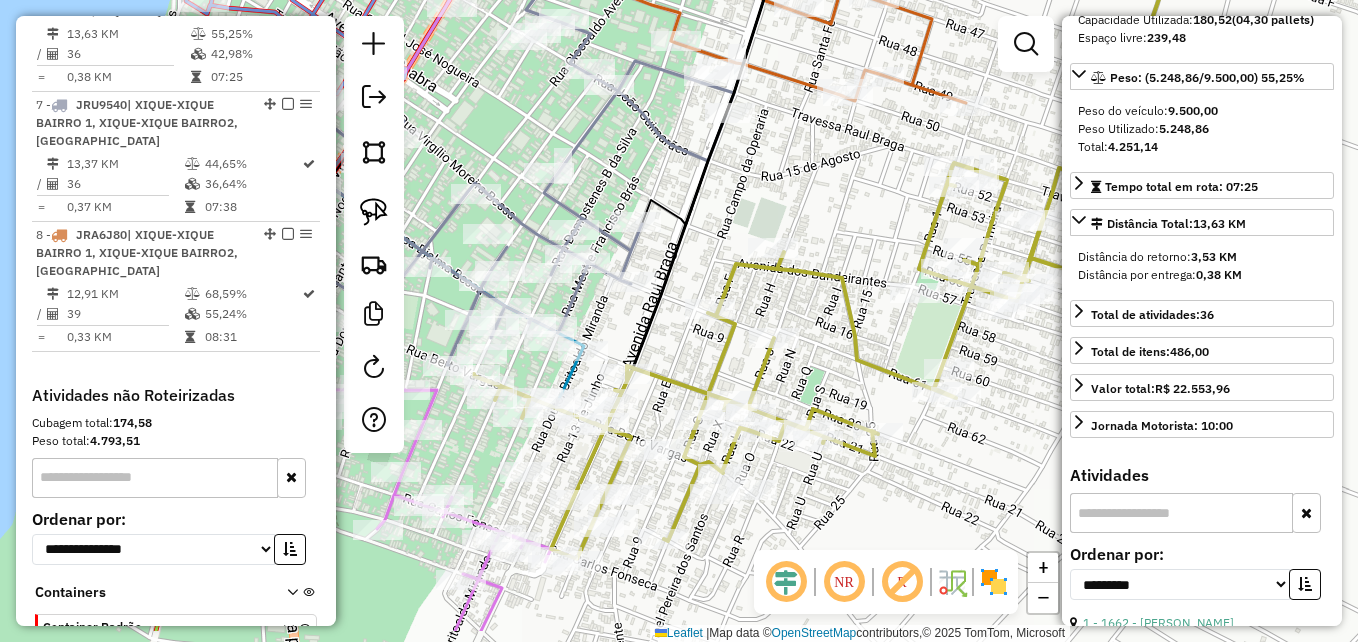 drag, startPoint x: 601, startPoint y: 332, endPoint x: 801, endPoint y: 307, distance: 201.55644 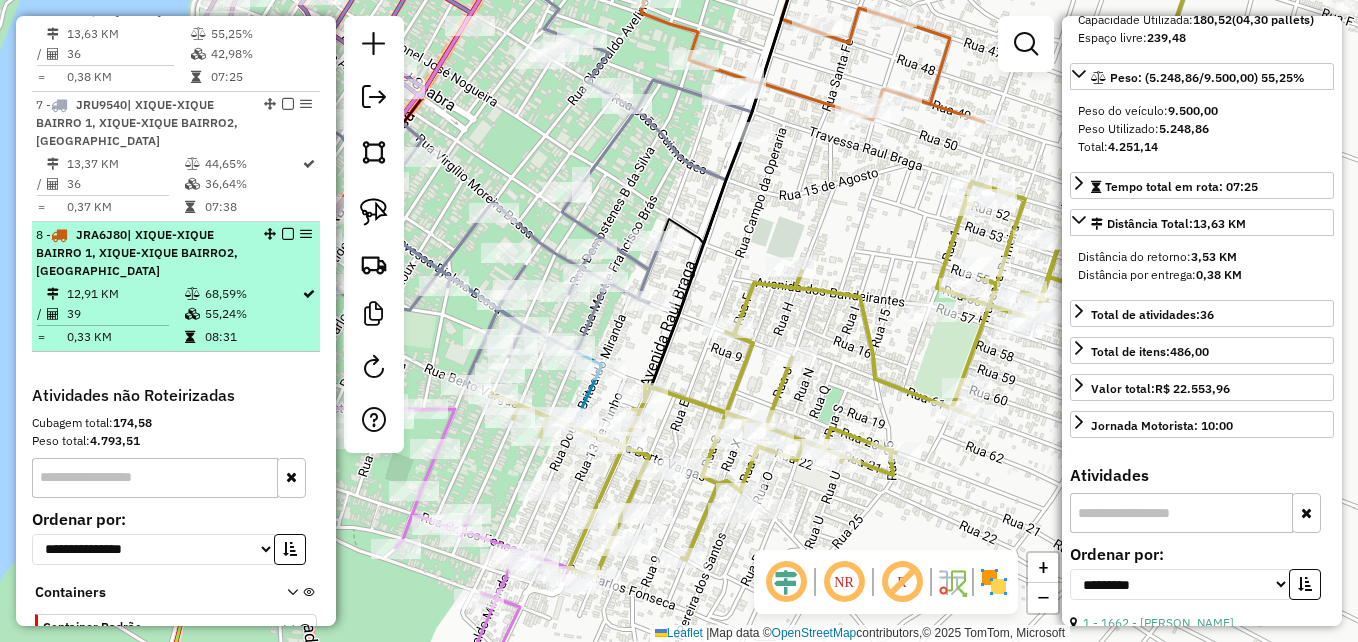 click at bounding box center [194, 314] 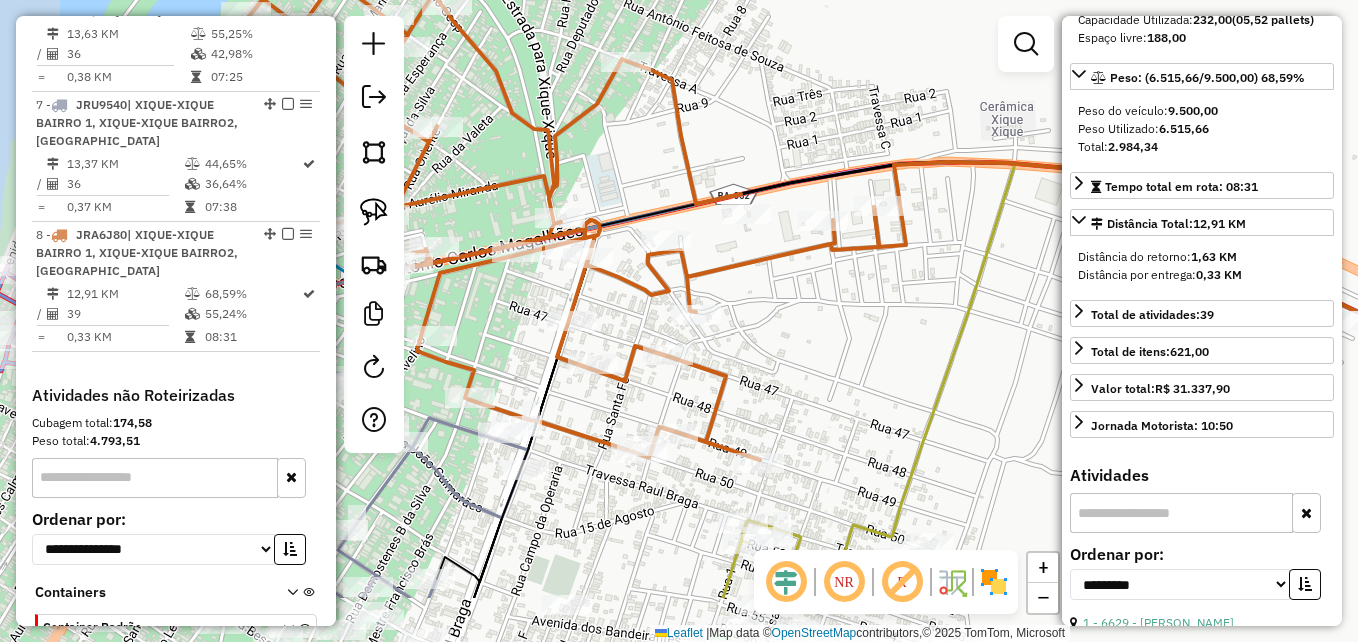 drag, startPoint x: 643, startPoint y: 465, endPoint x: 747, endPoint y: 357, distance: 149.93332 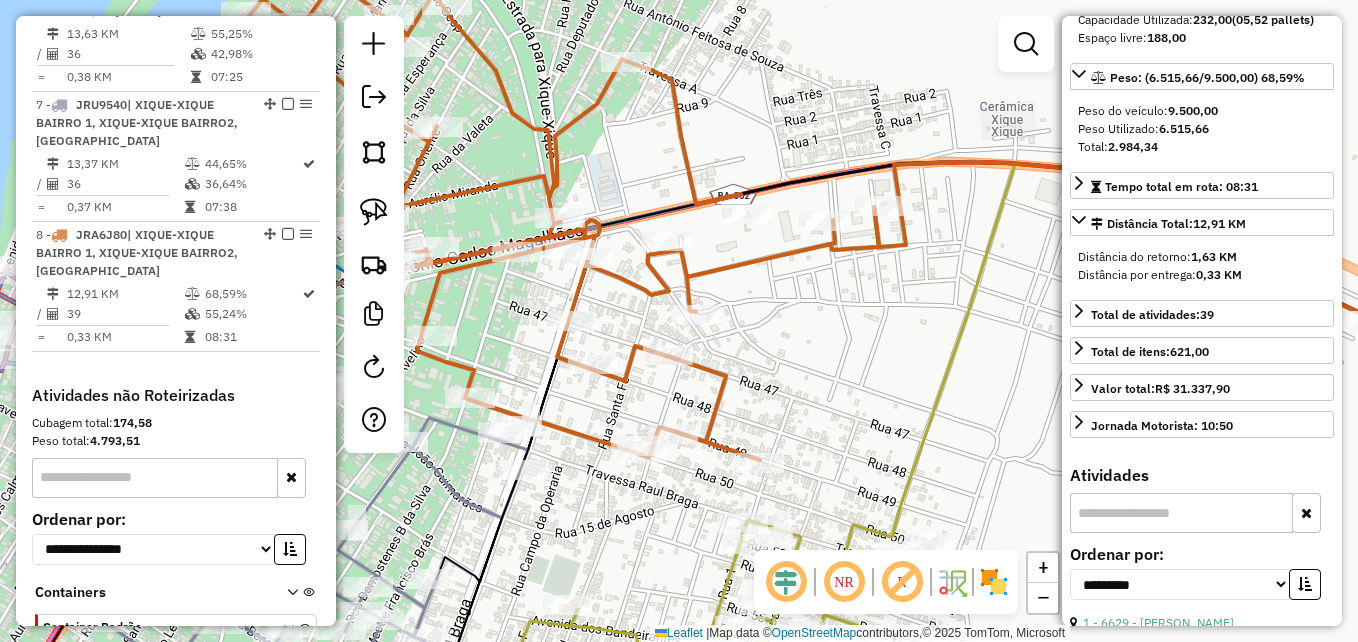 click 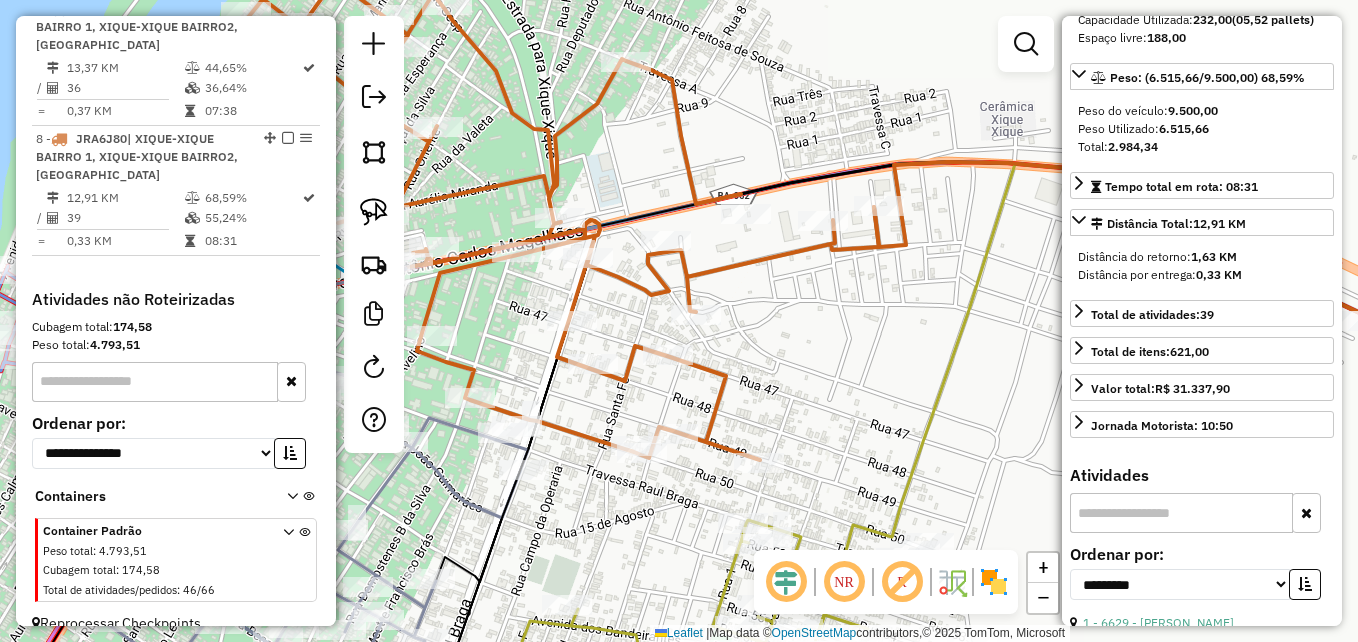 click 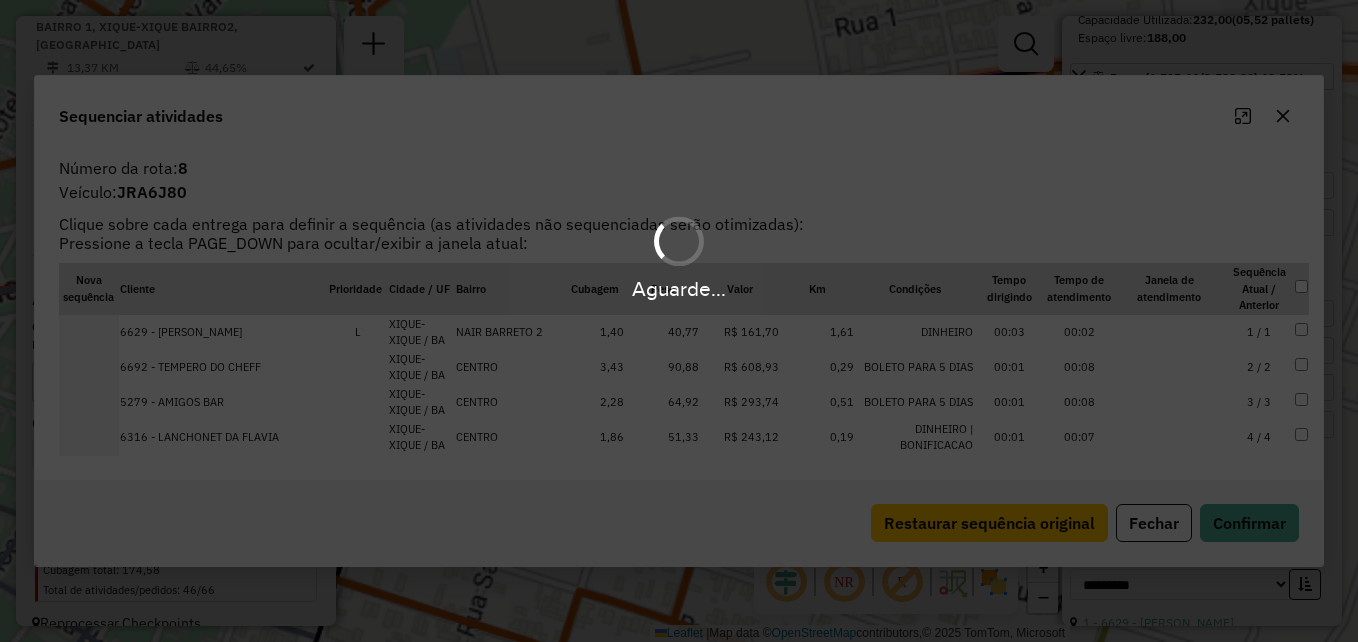 scroll, scrollTop: 1508, scrollLeft: 0, axis: vertical 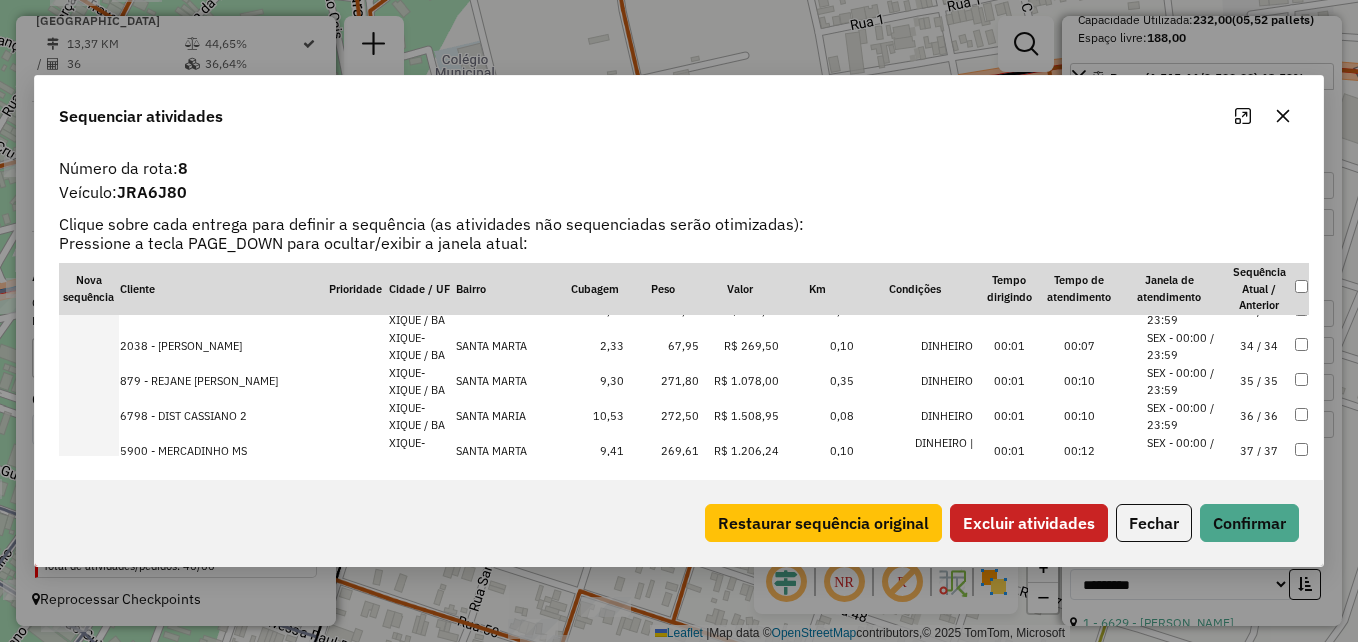 drag, startPoint x: 1046, startPoint y: 520, endPoint x: 1051, endPoint y: 511, distance: 10.29563 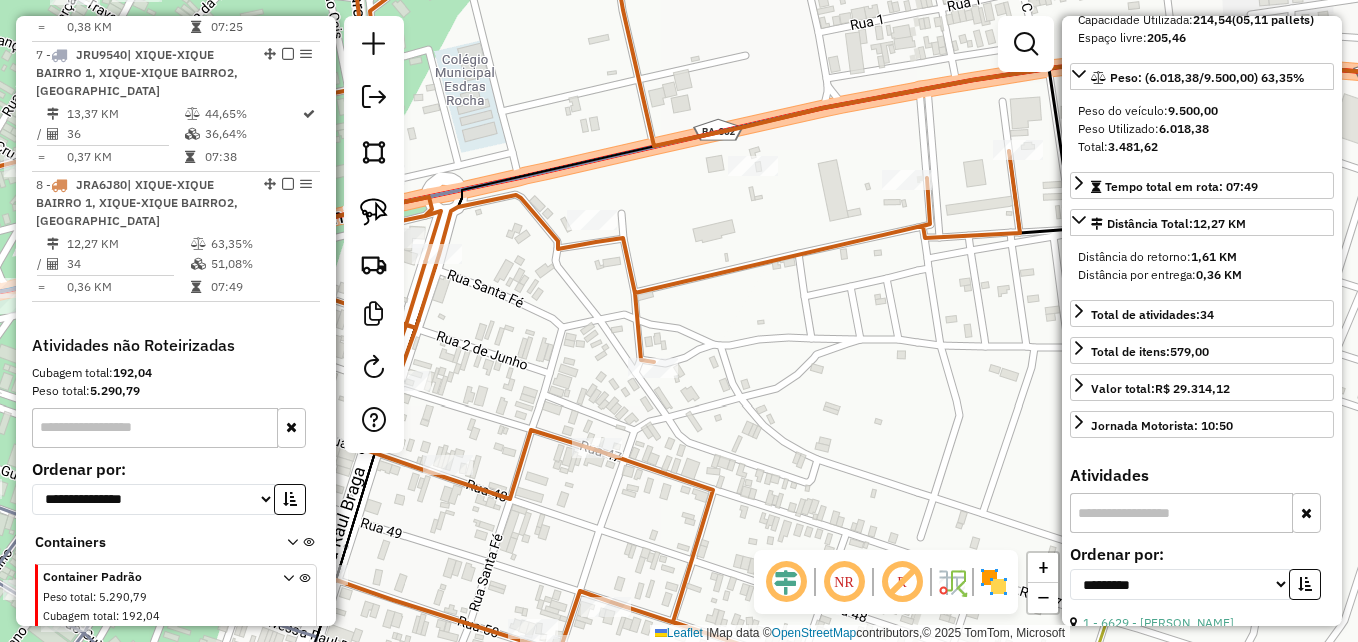 scroll, scrollTop: 1308, scrollLeft: 0, axis: vertical 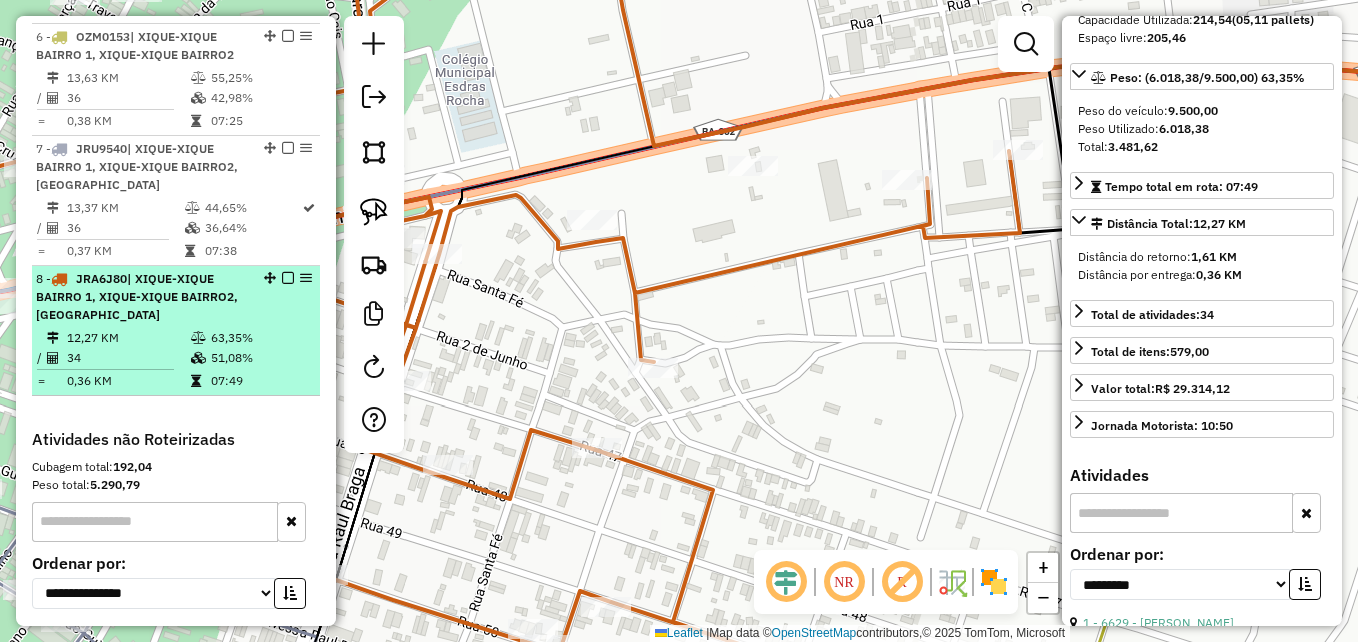 click on "| XIQUE-XIQUE BAIRRO 1, XIQUE-XIQUE BAIRRO2, [GEOGRAPHIC_DATA]" at bounding box center [137, 296] 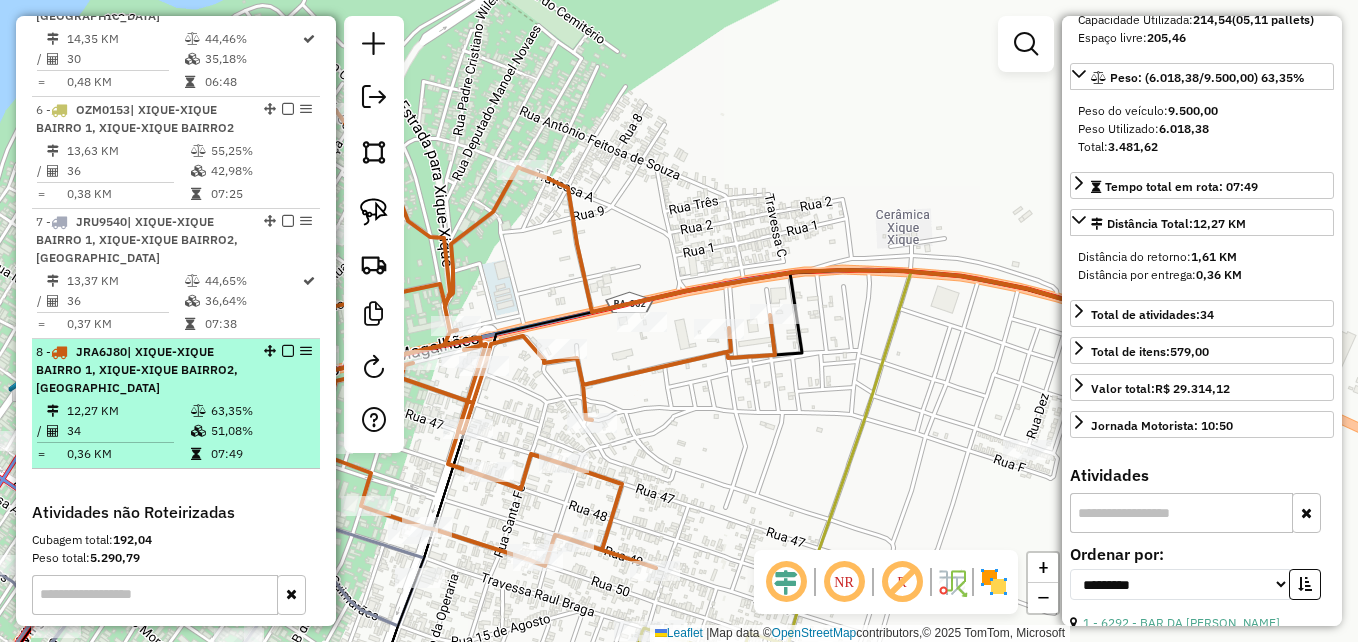 scroll, scrollTop: 1208, scrollLeft: 0, axis: vertical 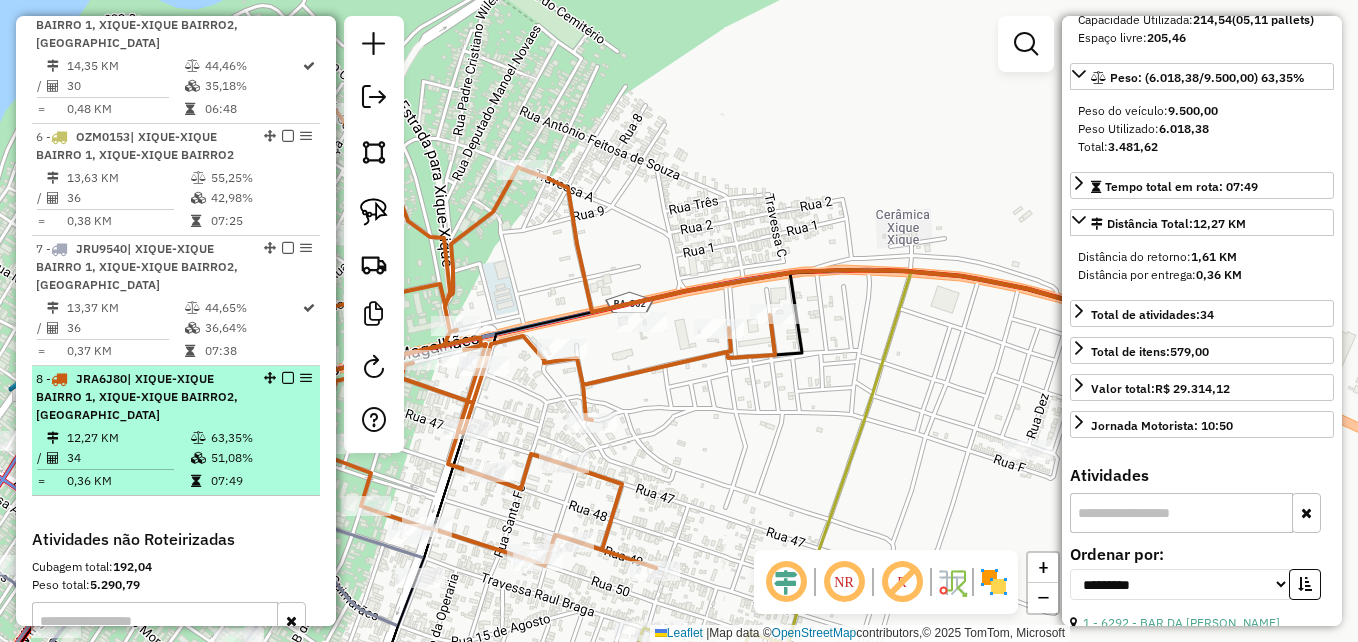 click on "13,37 KM" at bounding box center (125, 308) 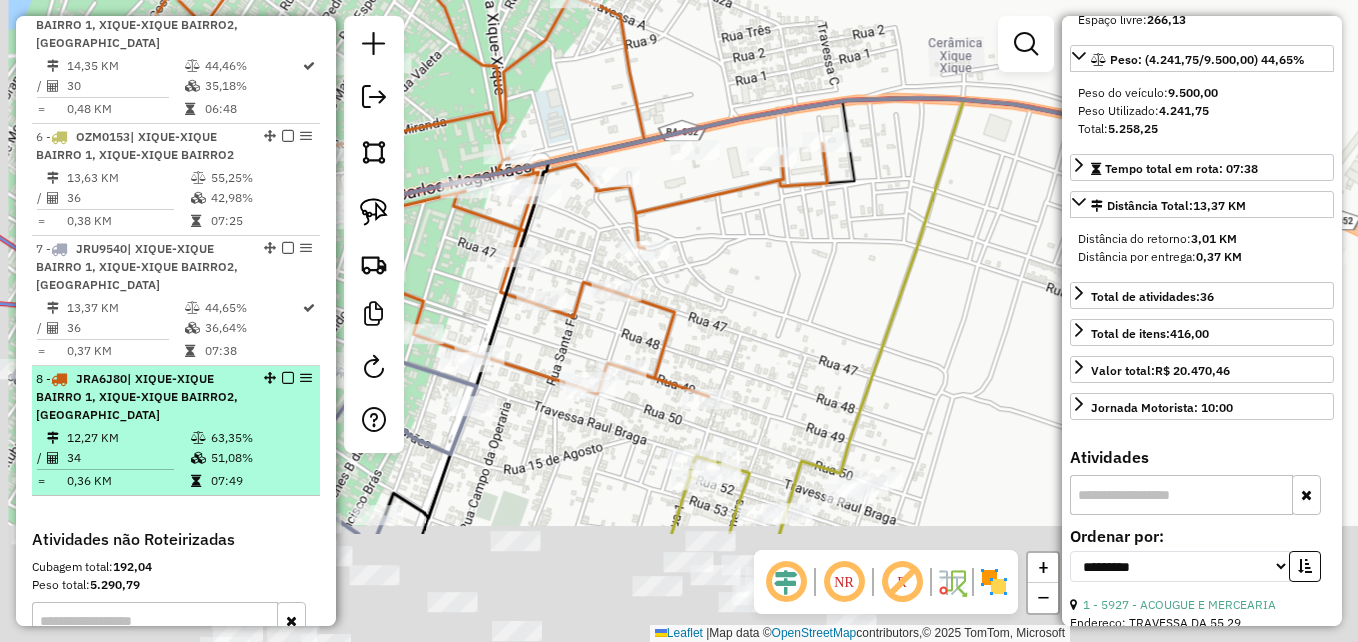 scroll, scrollTop: 264, scrollLeft: 0, axis: vertical 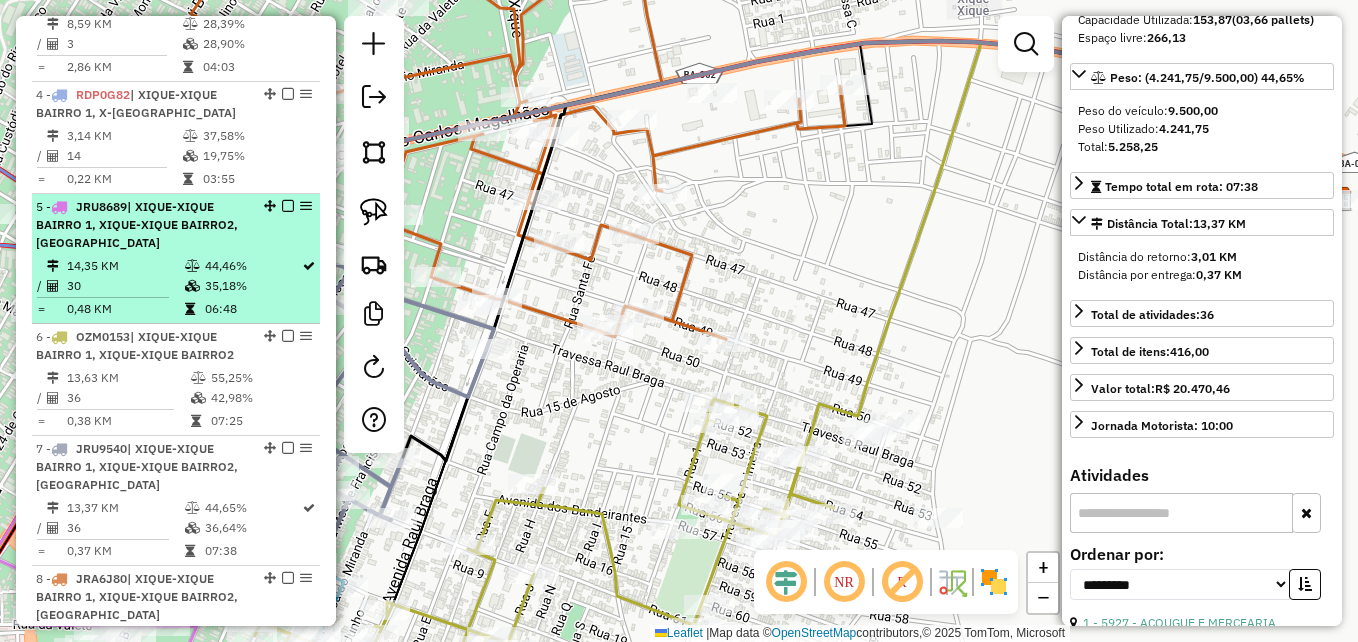 click on "30" at bounding box center [125, 286] 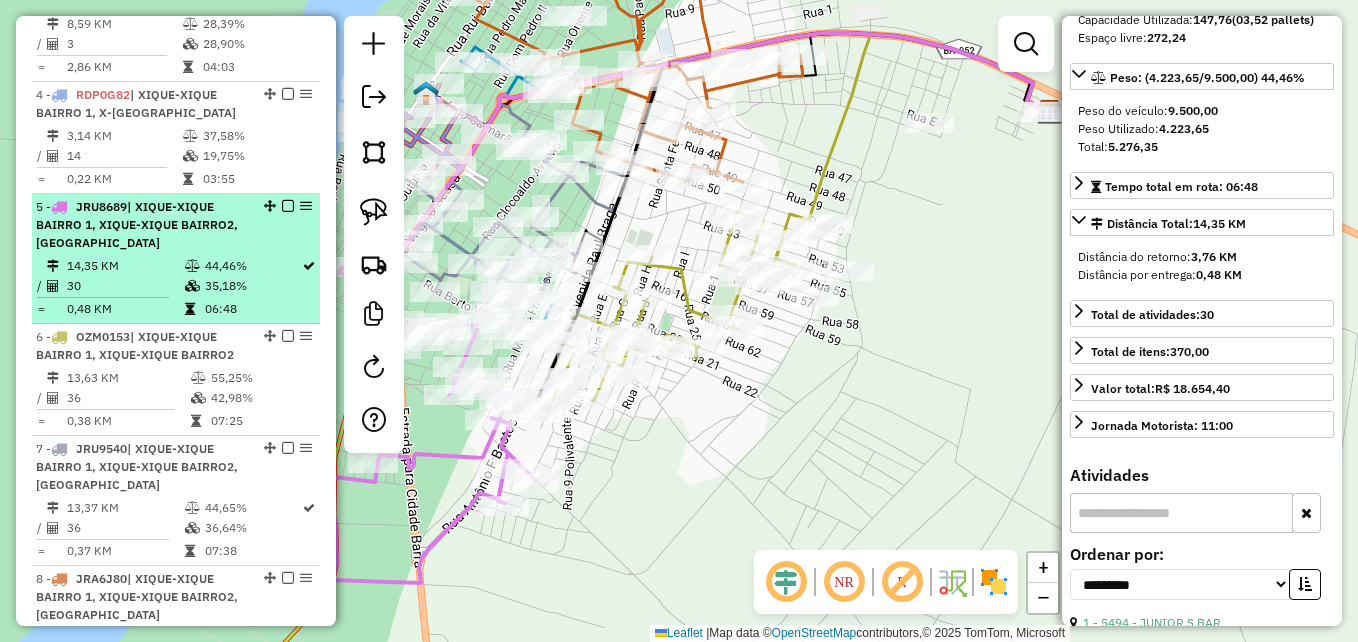 scroll, scrollTop: 908, scrollLeft: 0, axis: vertical 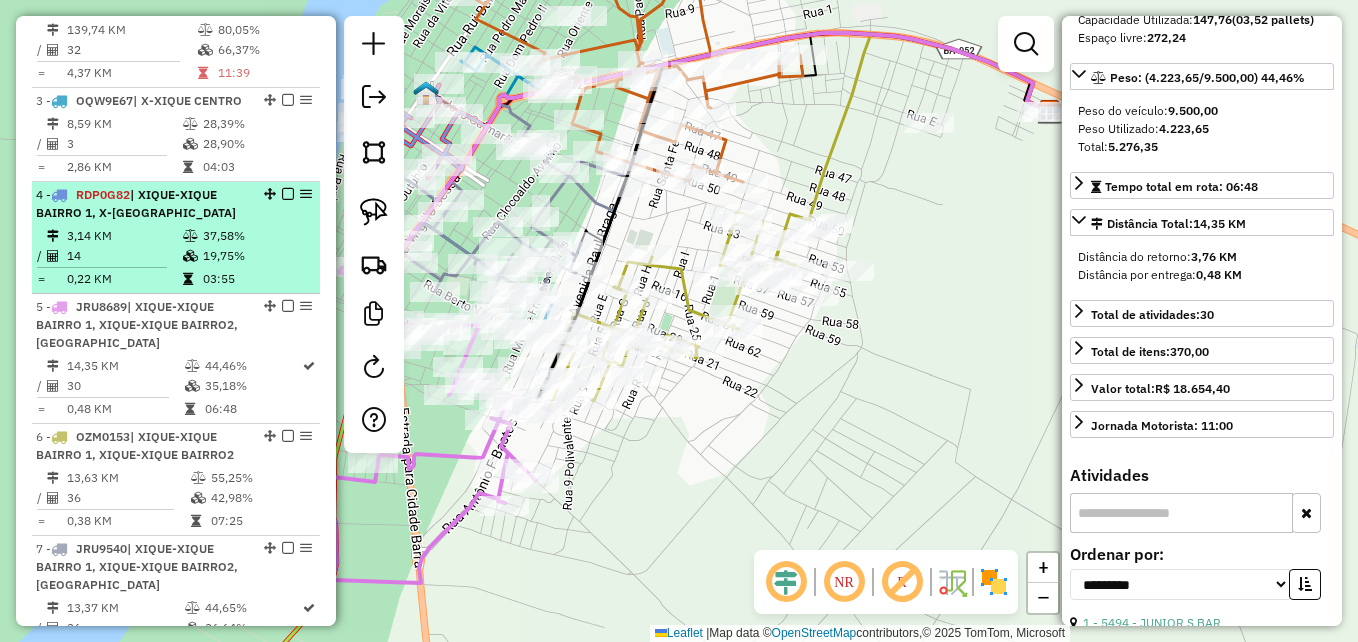 click on "14" at bounding box center (124, 256) 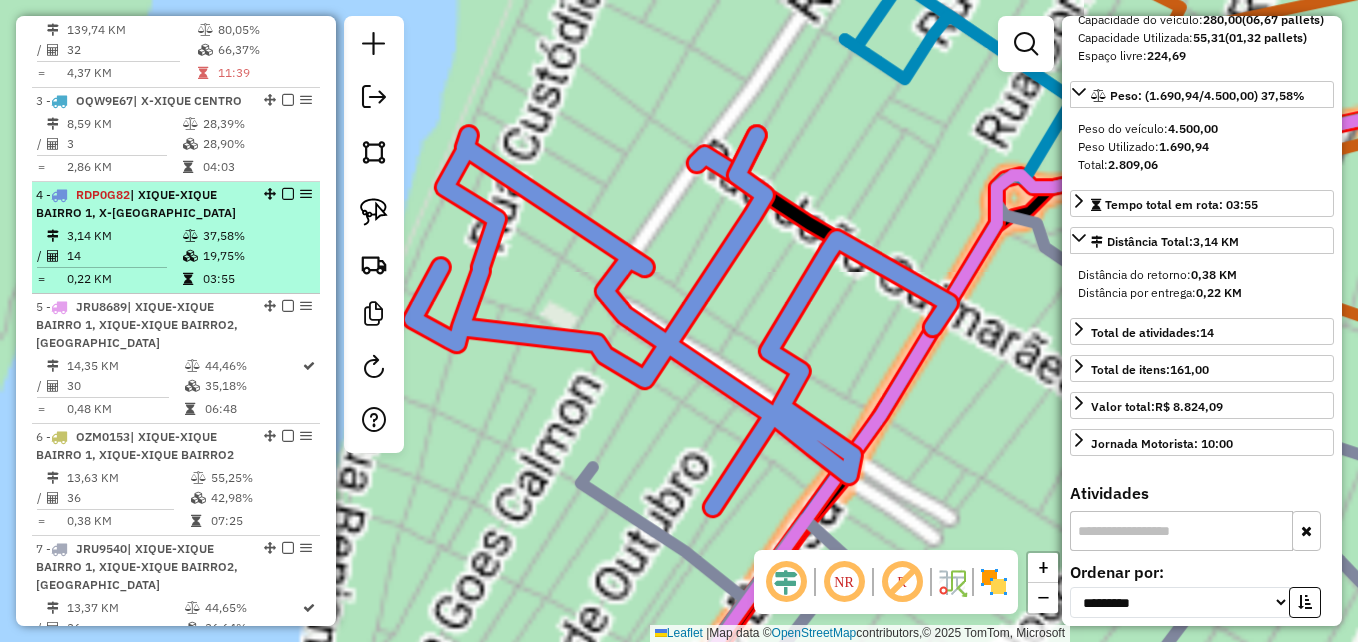 scroll, scrollTop: 300, scrollLeft: 0, axis: vertical 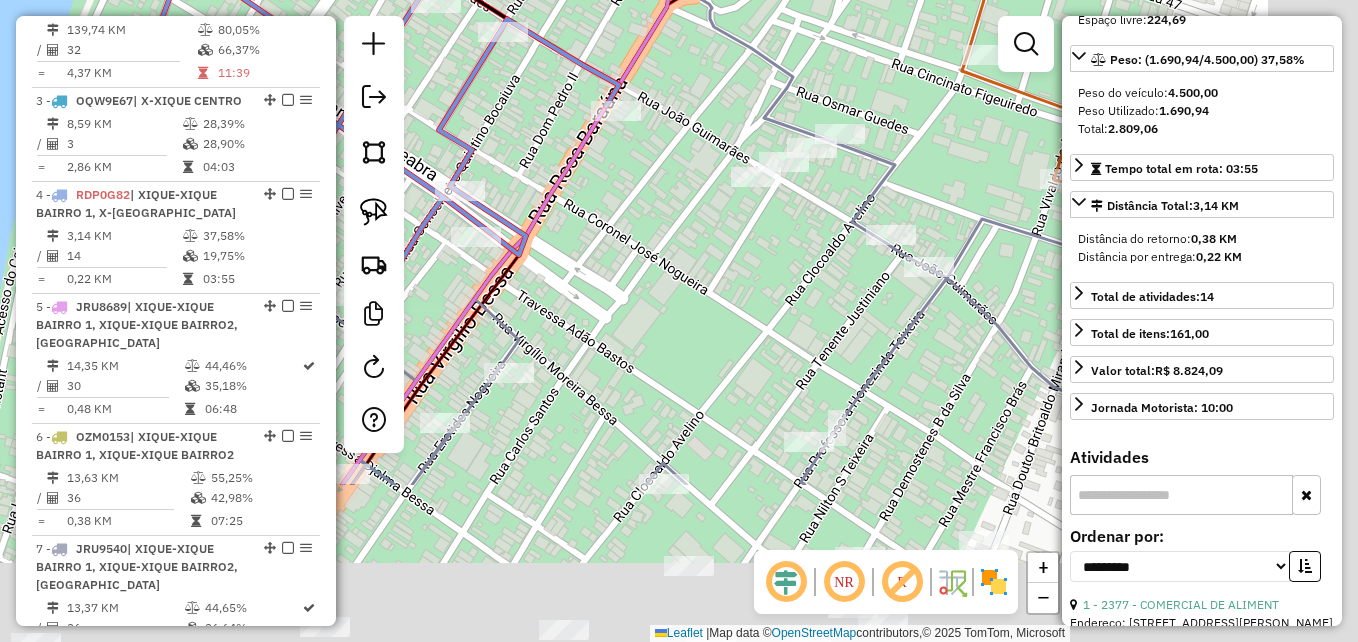 drag, startPoint x: 753, startPoint y: 339, endPoint x: 546, endPoint y: 204, distance: 247.13155 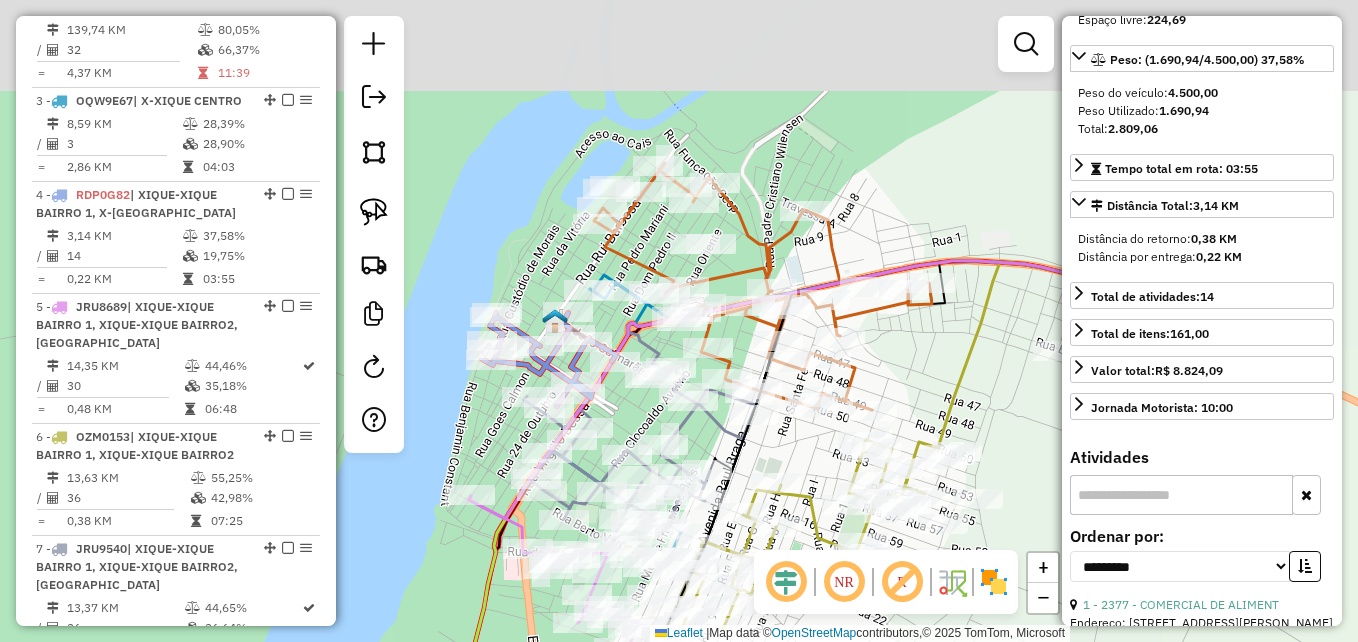 drag, startPoint x: 884, startPoint y: 162, endPoint x: 917, endPoint y: 370, distance: 210.60152 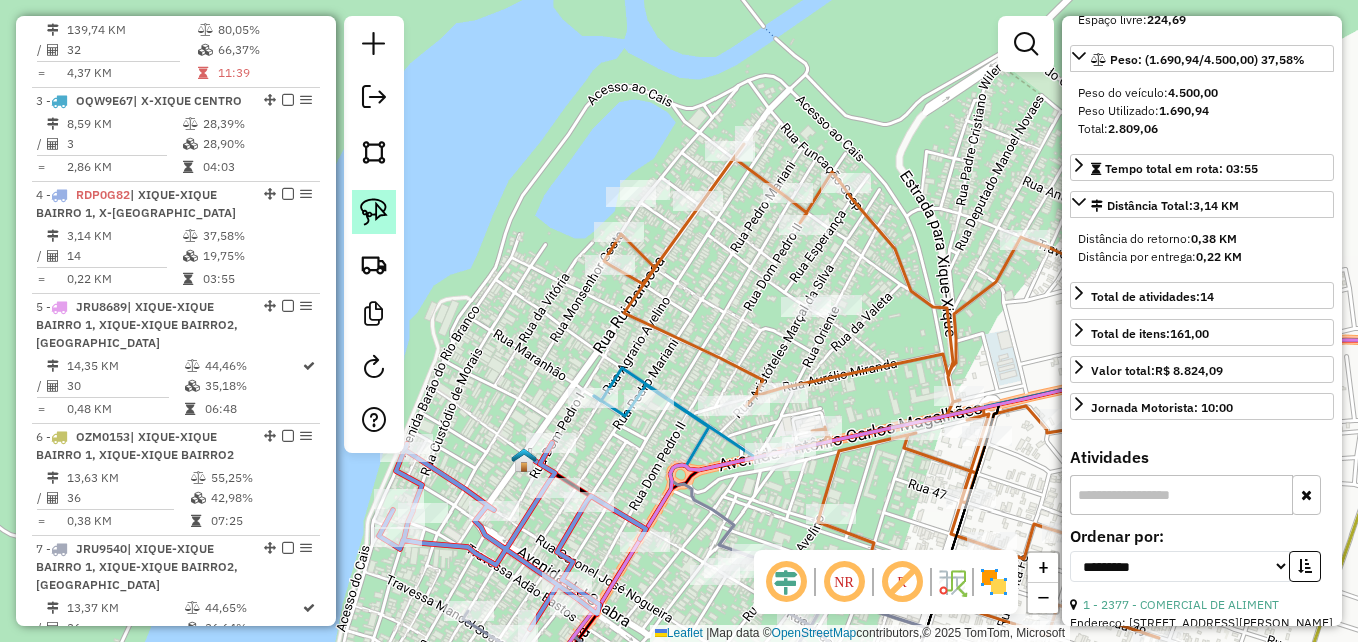 click 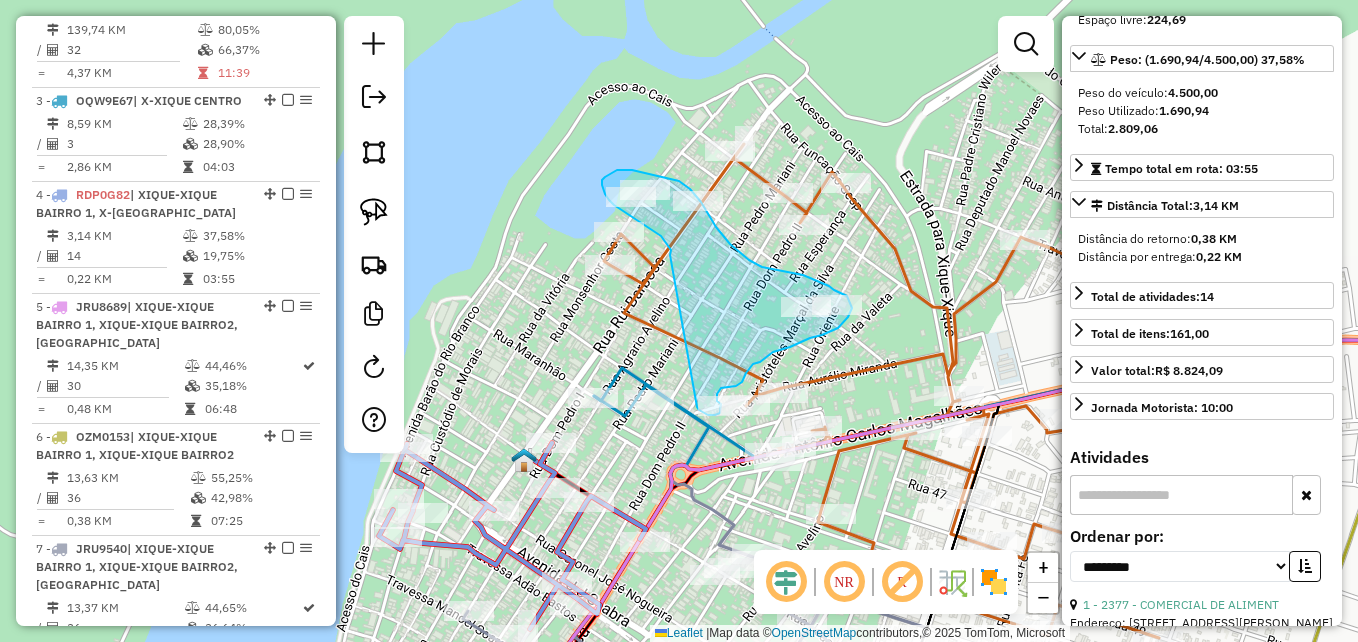 drag, startPoint x: 670, startPoint y: 255, endPoint x: 688, endPoint y: 400, distance: 146.11298 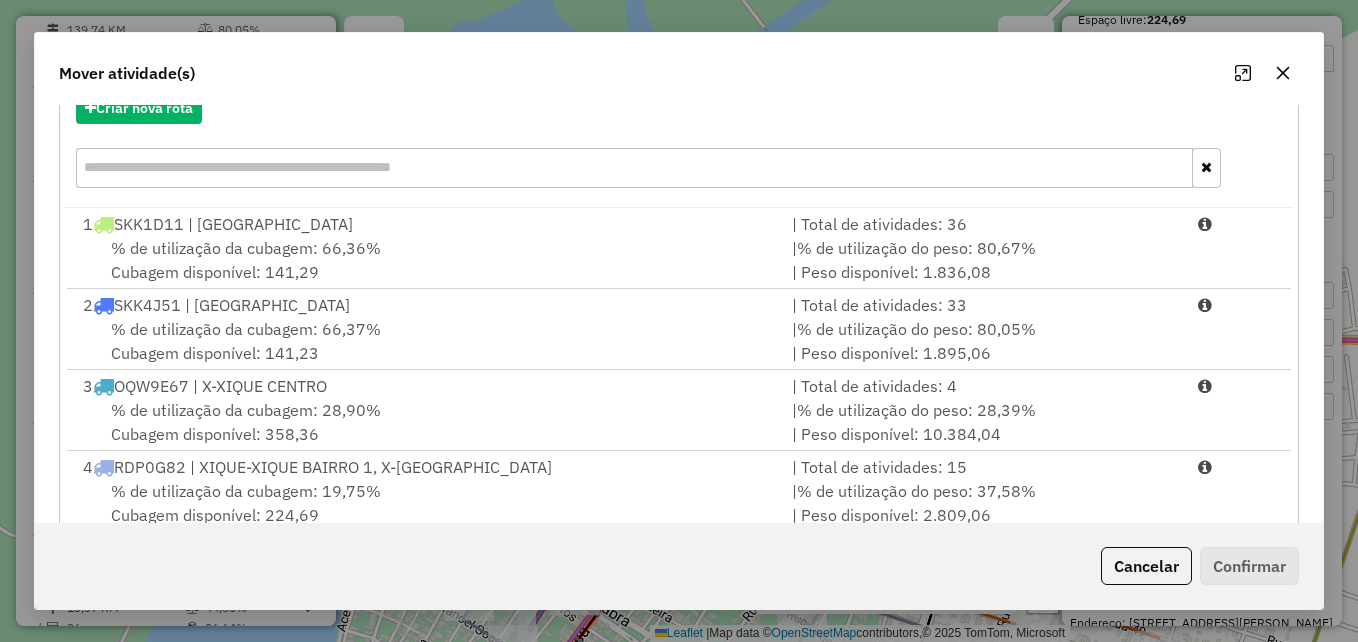 scroll, scrollTop: 366, scrollLeft: 0, axis: vertical 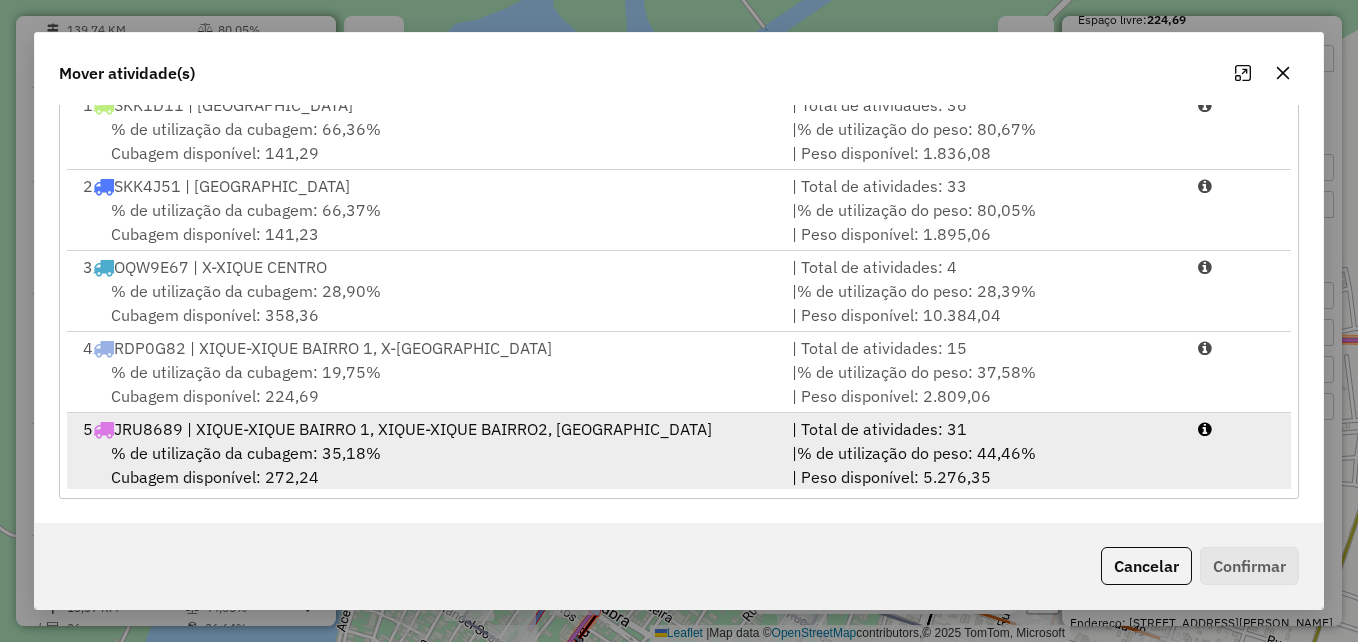 drag, startPoint x: 321, startPoint y: 362, endPoint x: 731, endPoint y: 427, distance: 415.12045 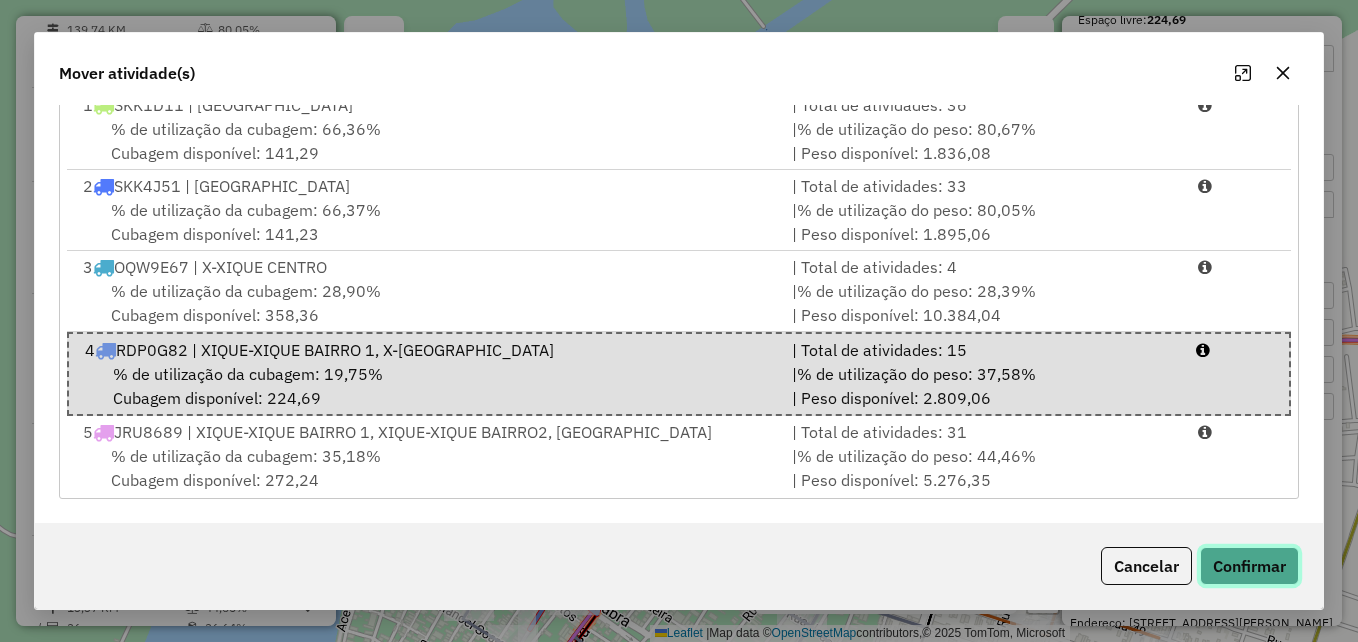 click on "Confirmar" 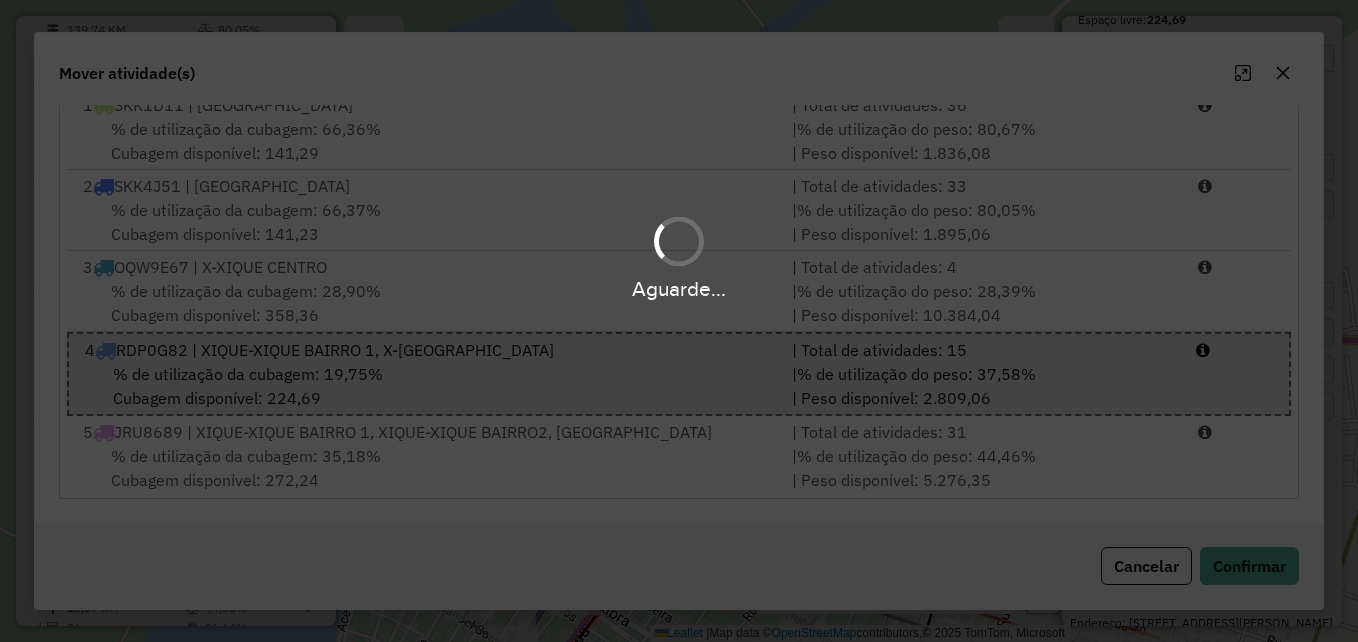 scroll, scrollTop: 0, scrollLeft: 0, axis: both 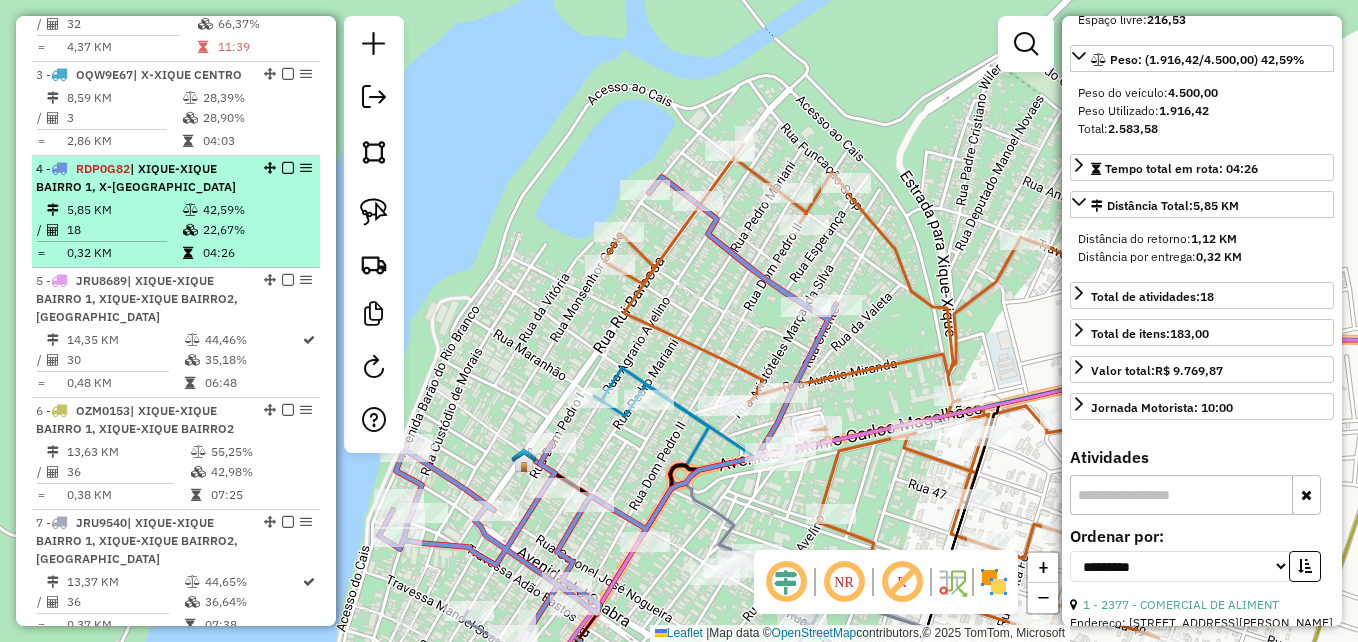click on "5,85 KM" at bounding box center [124, 210] 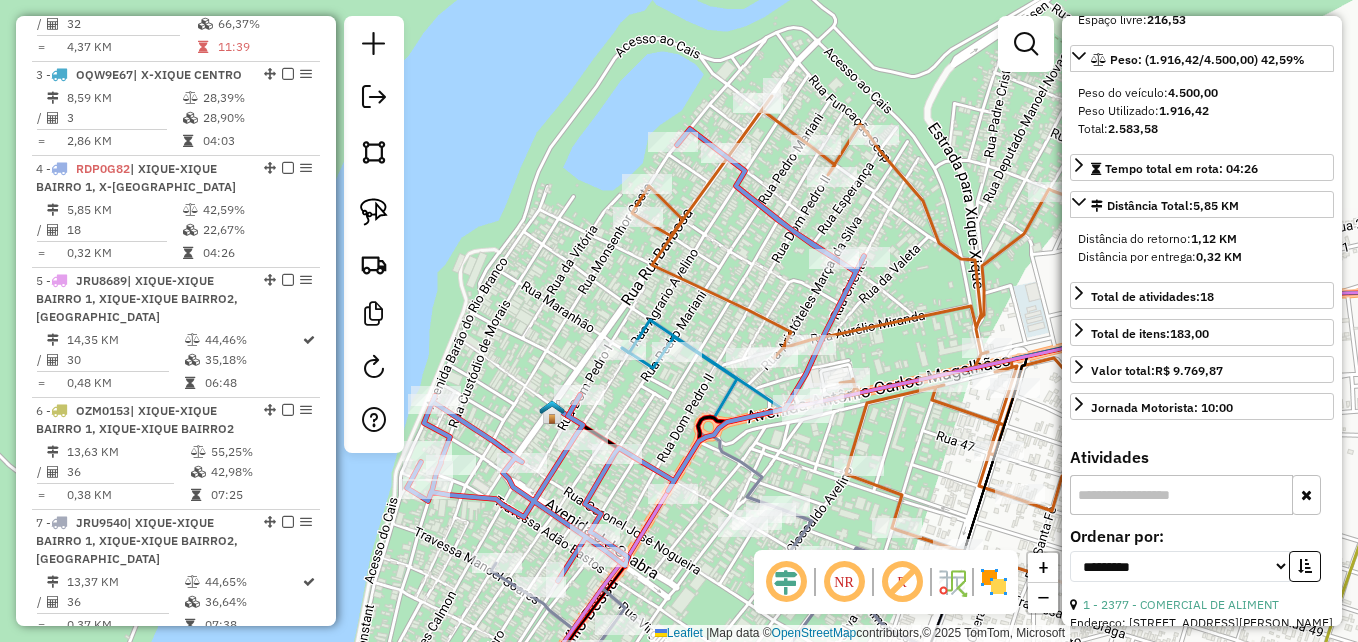 drag, startPoint x: 779, startPoint y: 347, endPoint x: 744, endPoint y: 374, distance: 44.20407 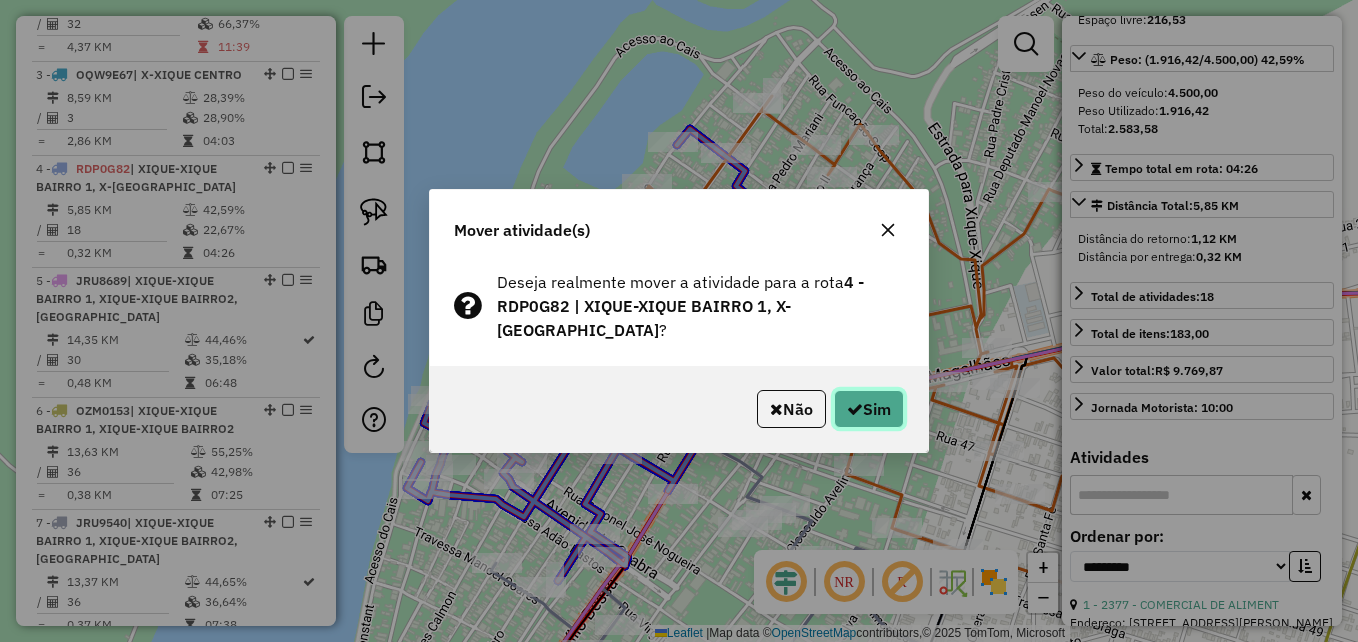 click on "Sim" 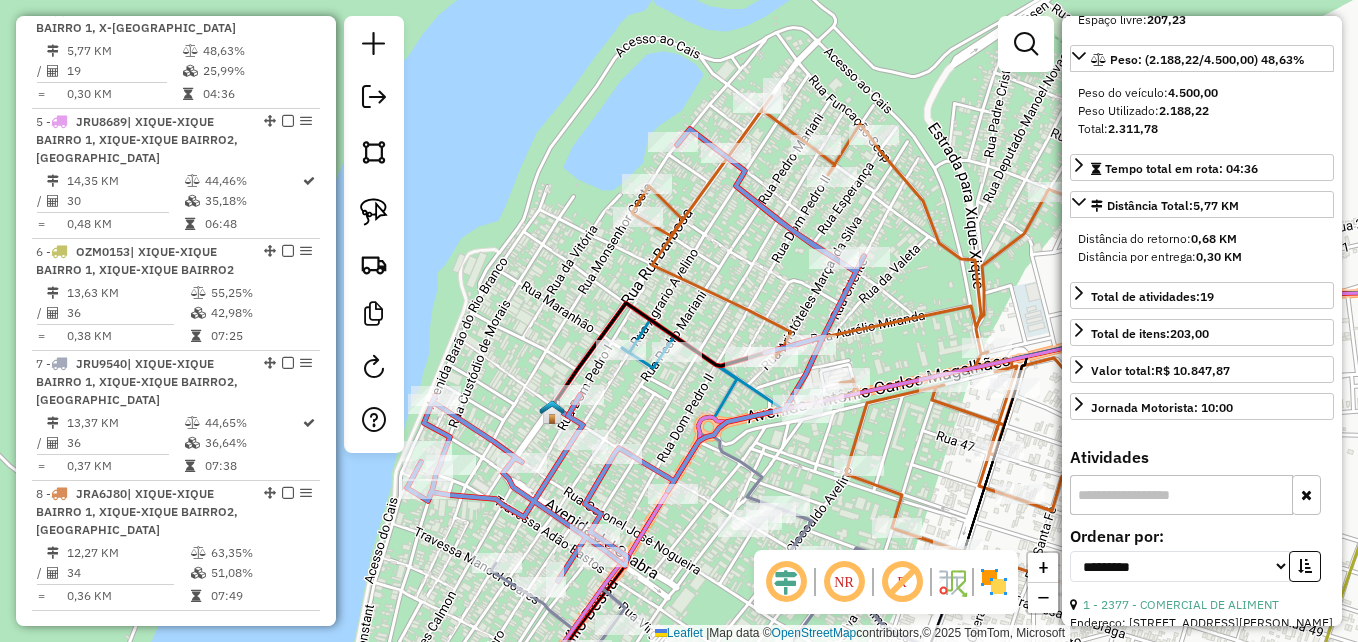 scroll, scrollTop: 1086, scrollLeft: 0, axis: vertical 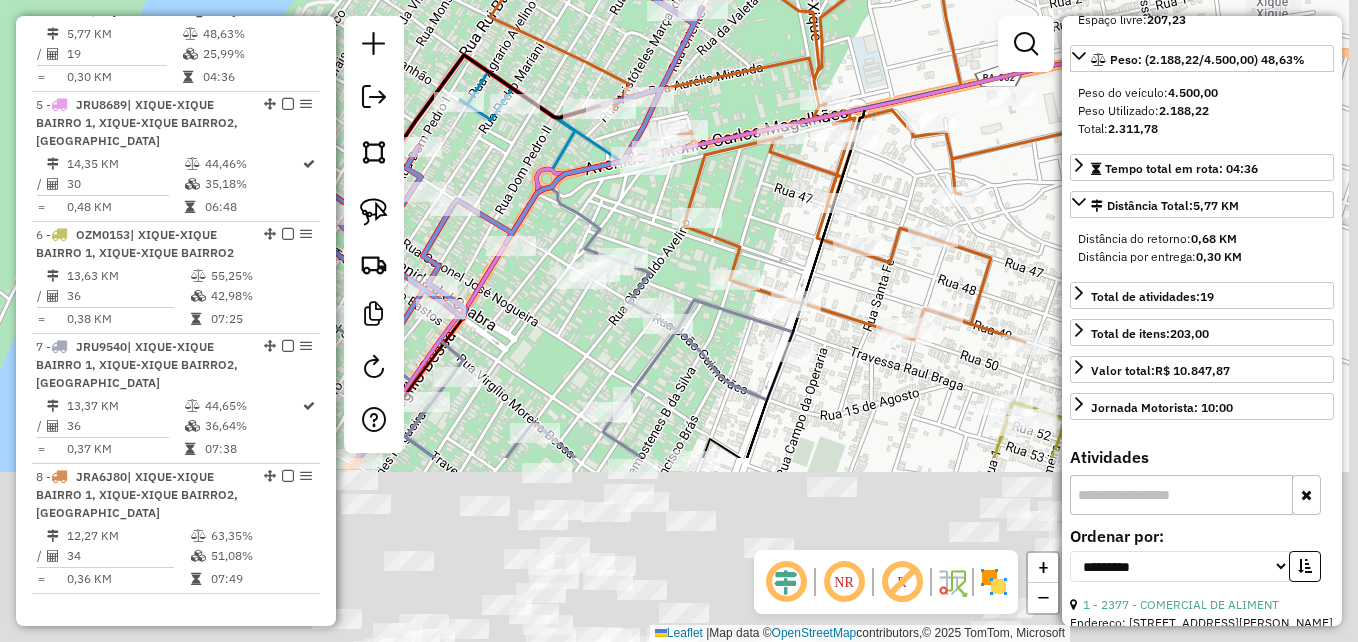 drag, startPoint x: 799, startPoint y: 305, endPoint x: 760, endPoint y: 231, distance: 83.64807 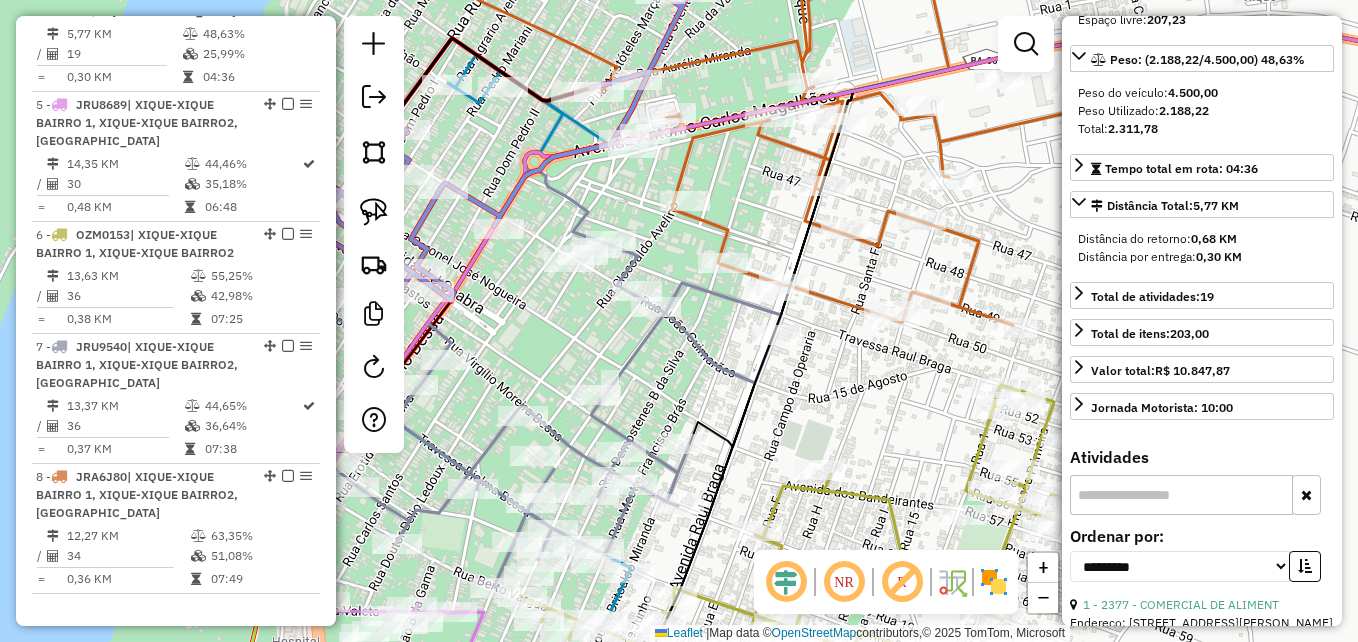 drag, startPoint x: 861, startPoint y: 393, endPoint x: 762, endPoint y: 173, distance: 241.24884 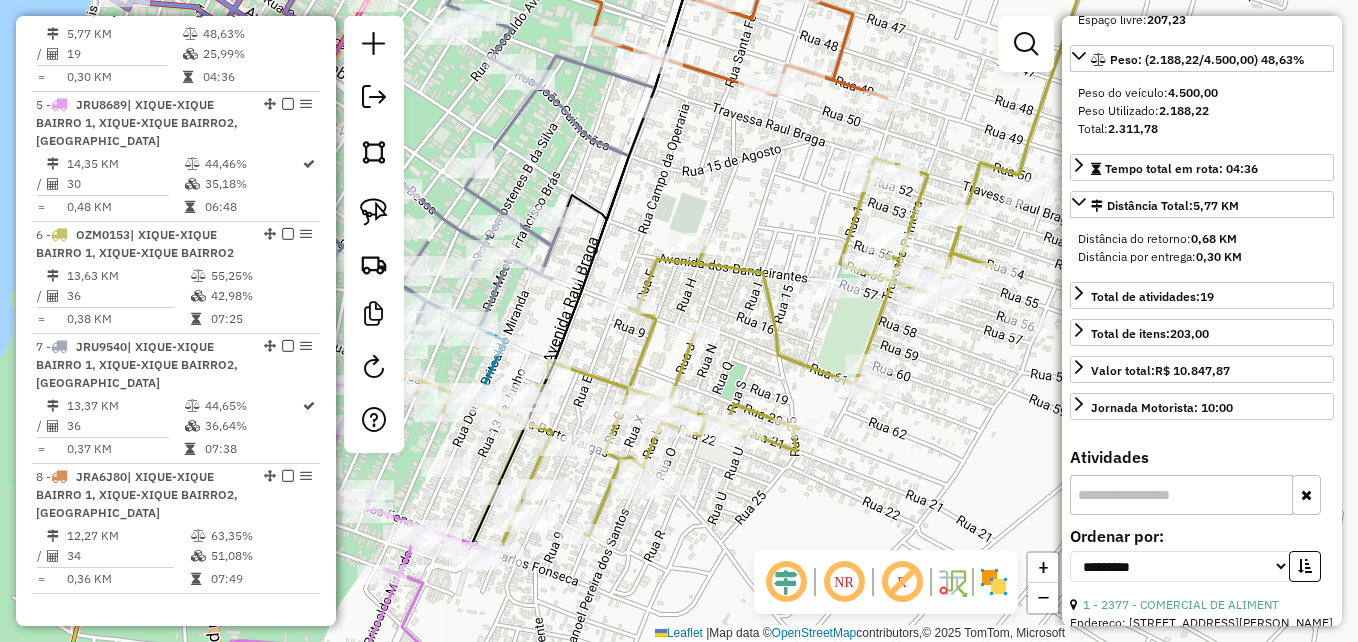 drag, startPoint x: 999, startPoint y: 450, endPoint x: 801, endPoint y: 473, distance: 199.33138 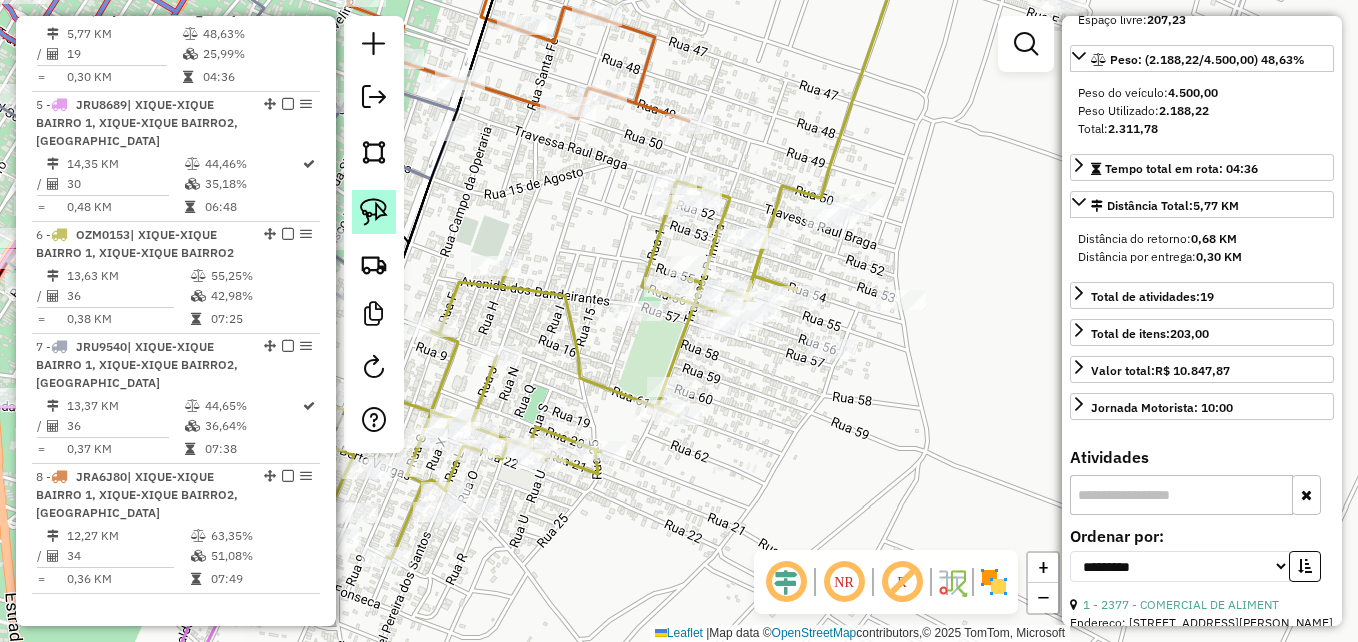 click 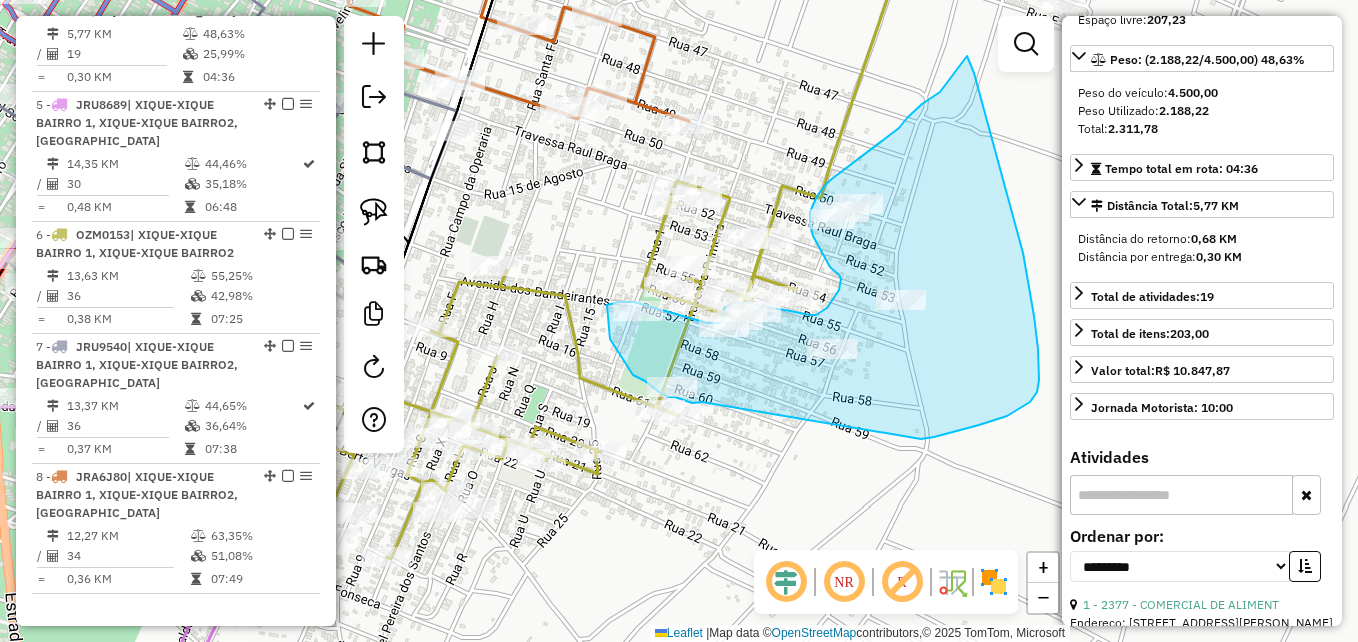 drag, startPoint x: 702, startPoint y: 402, endPoint x: 921, endPoint y: 439, distance: 222.10358 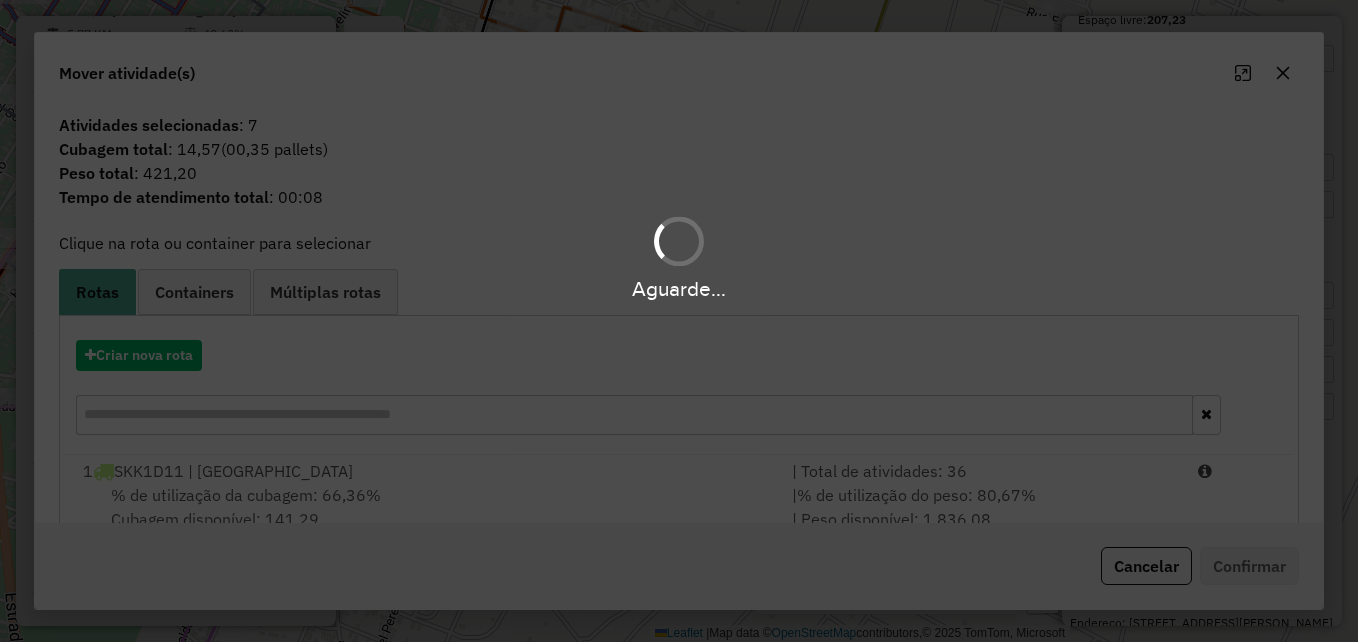 click on "Aguarde..." at bounding box center (679, 321) 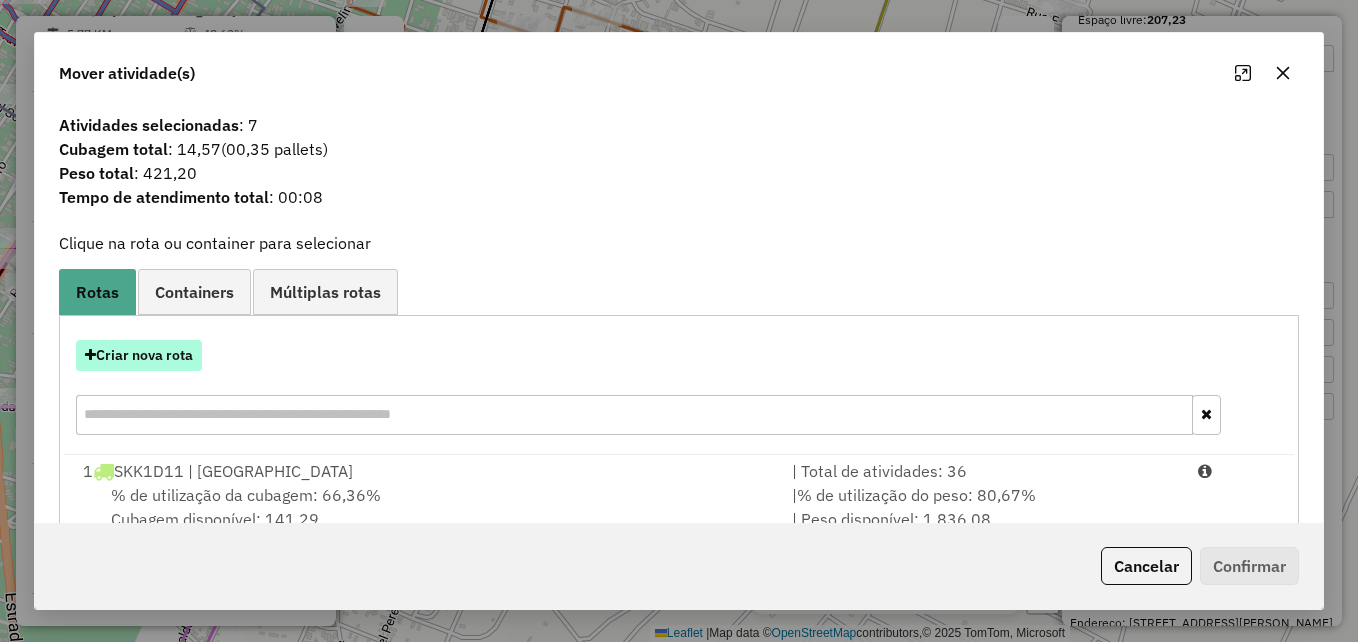 click on "Criar nova rota" at bounding box center [139, 355] 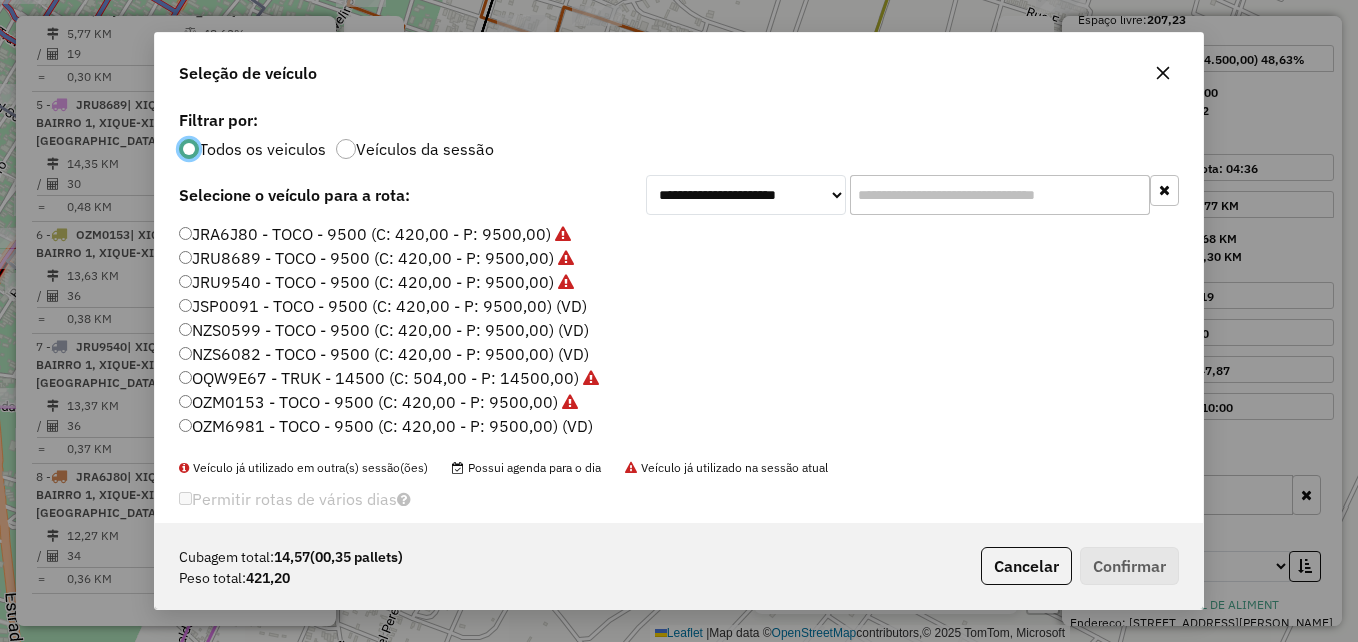 scroll, scrollTop: 188, scrollLeft: 0, axis: vertical 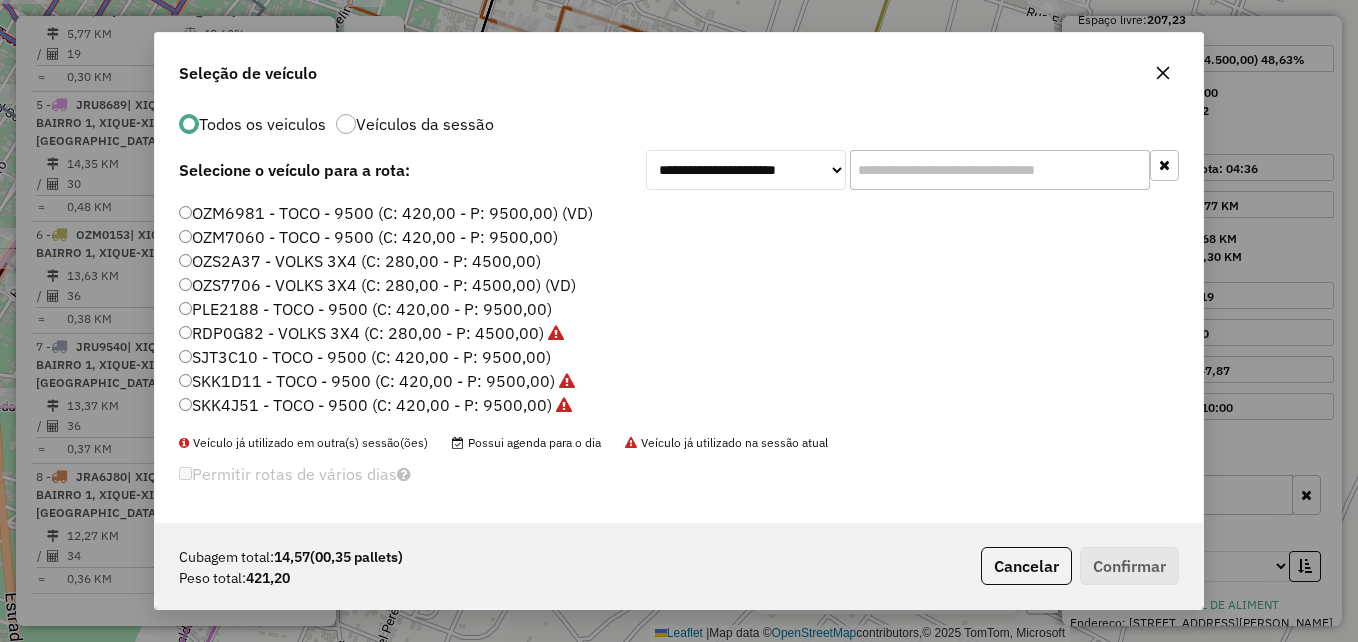 drag, startPoint x: 244, startPoint y: 253, endPoint x: 379, endPoint y: 303, distance: 143.9618 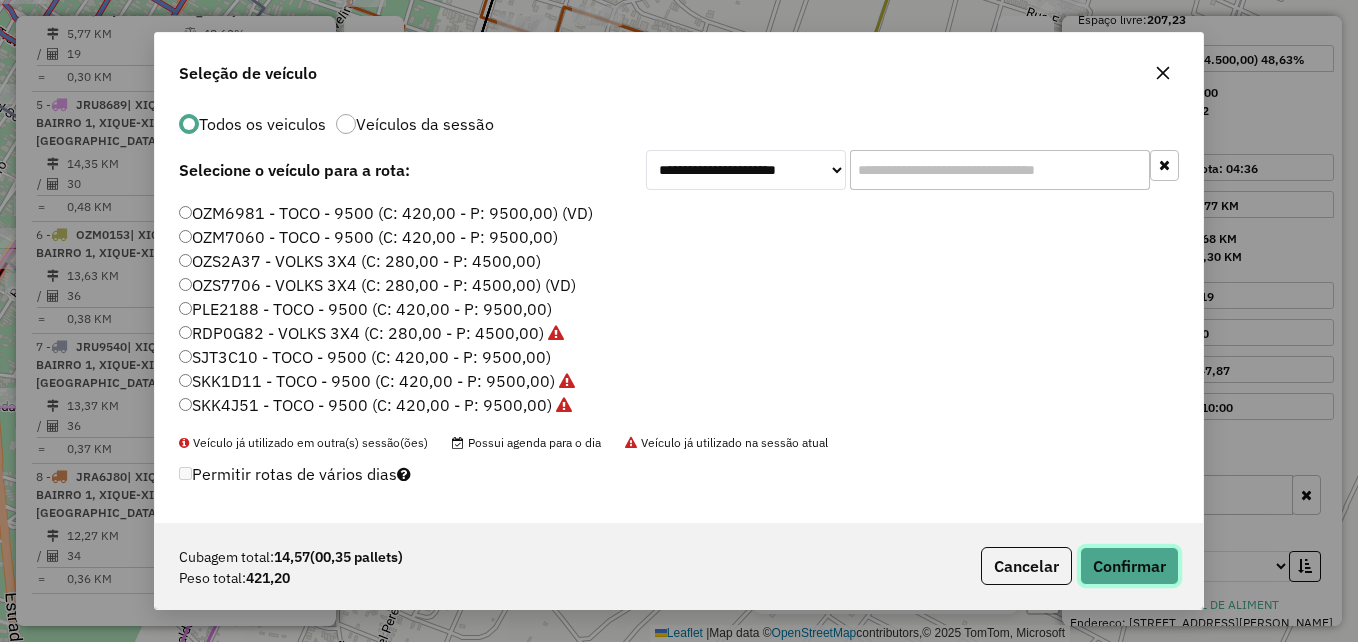 click on "Confirmar" 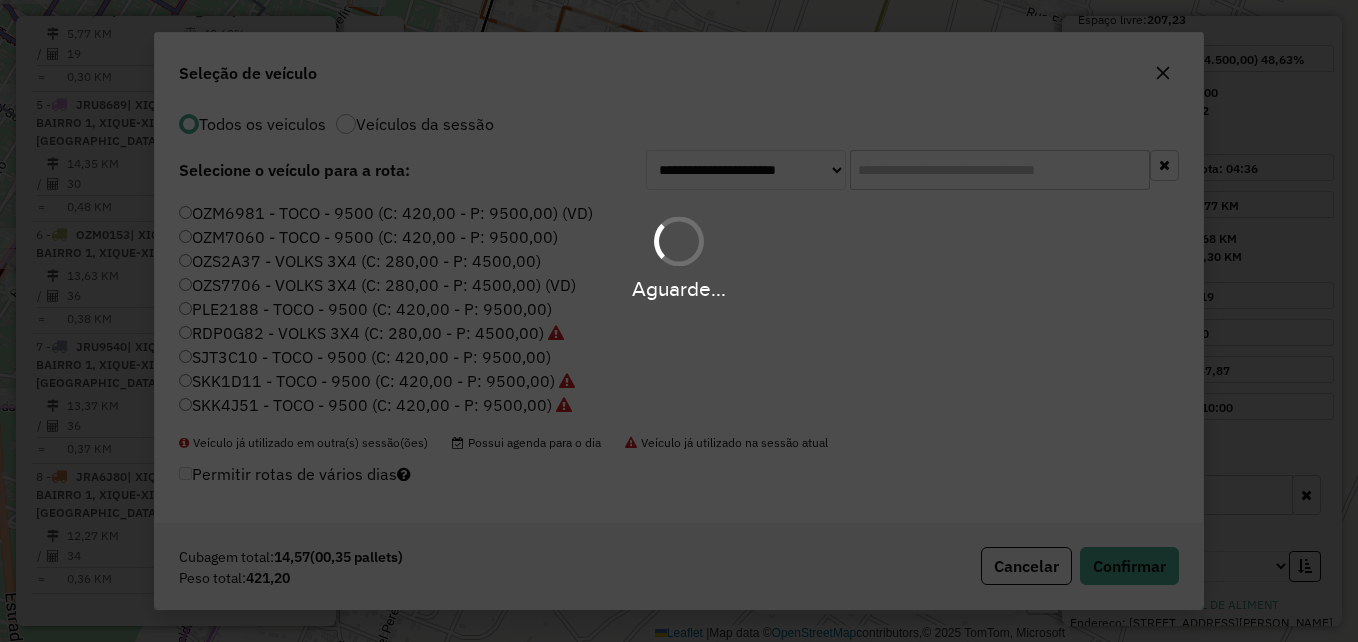 scroll, scrollTop: 1104, scrollLeft: 0, axis: vertical 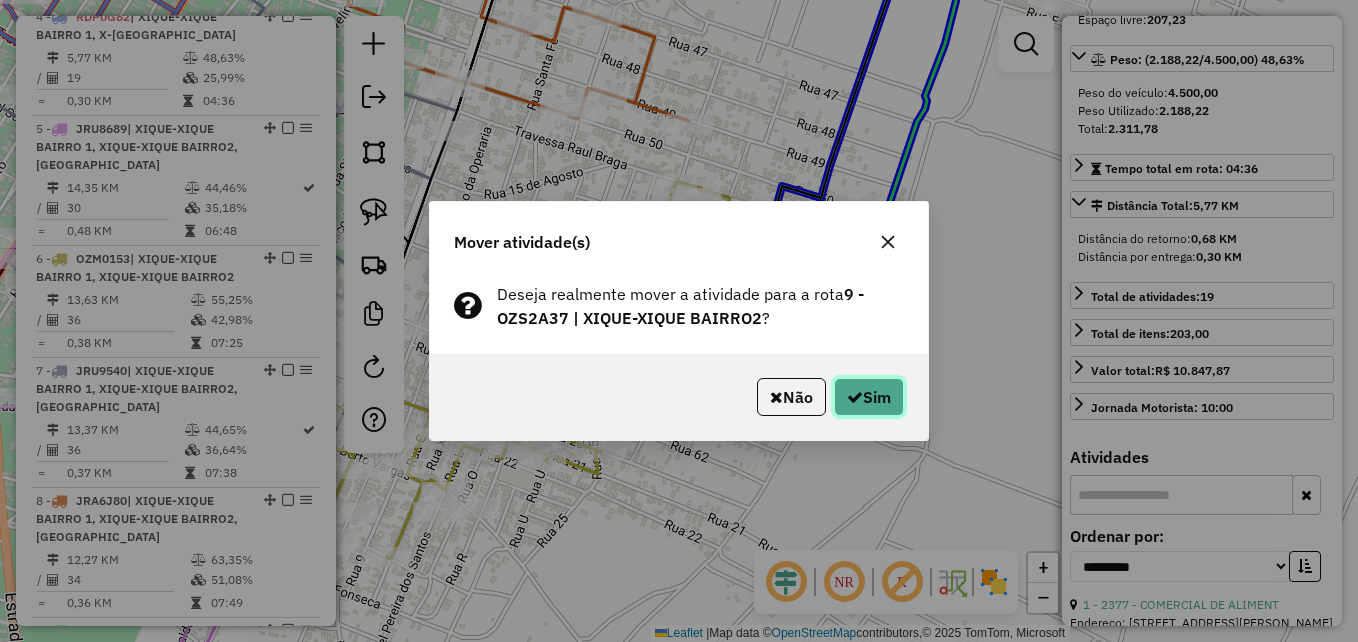 click on "Sim" 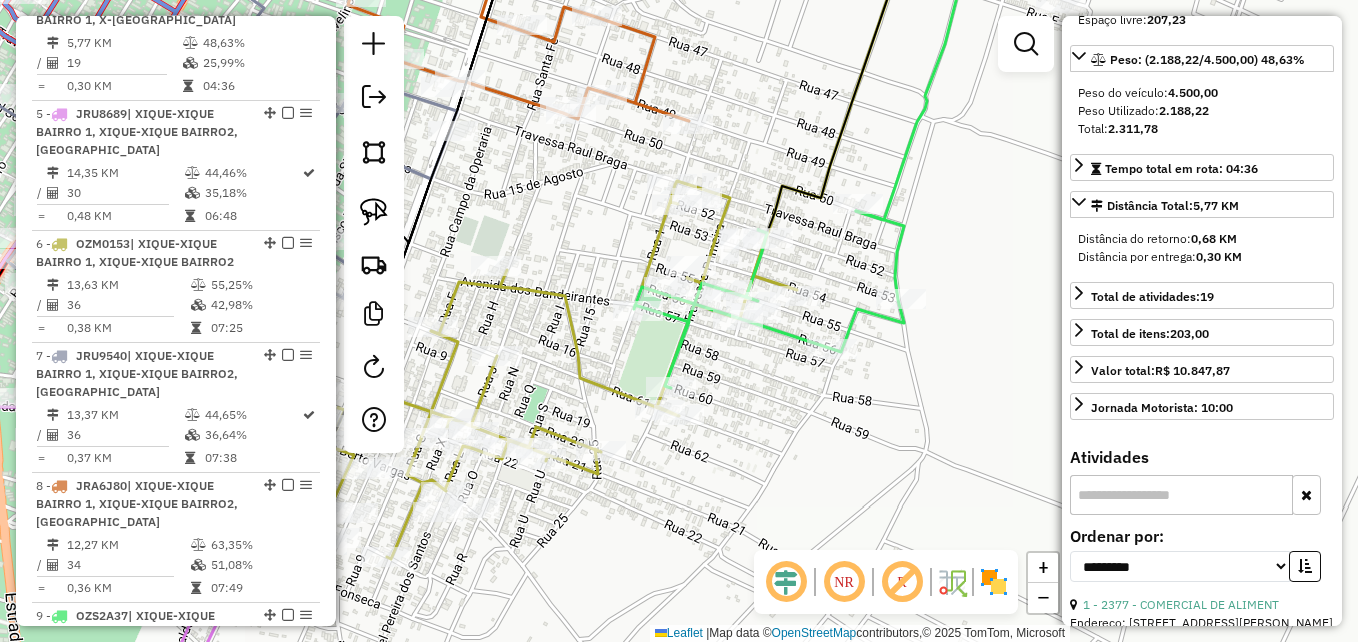scroll, scrollTop: 1110, scrollLeft: 0, axis: vertical 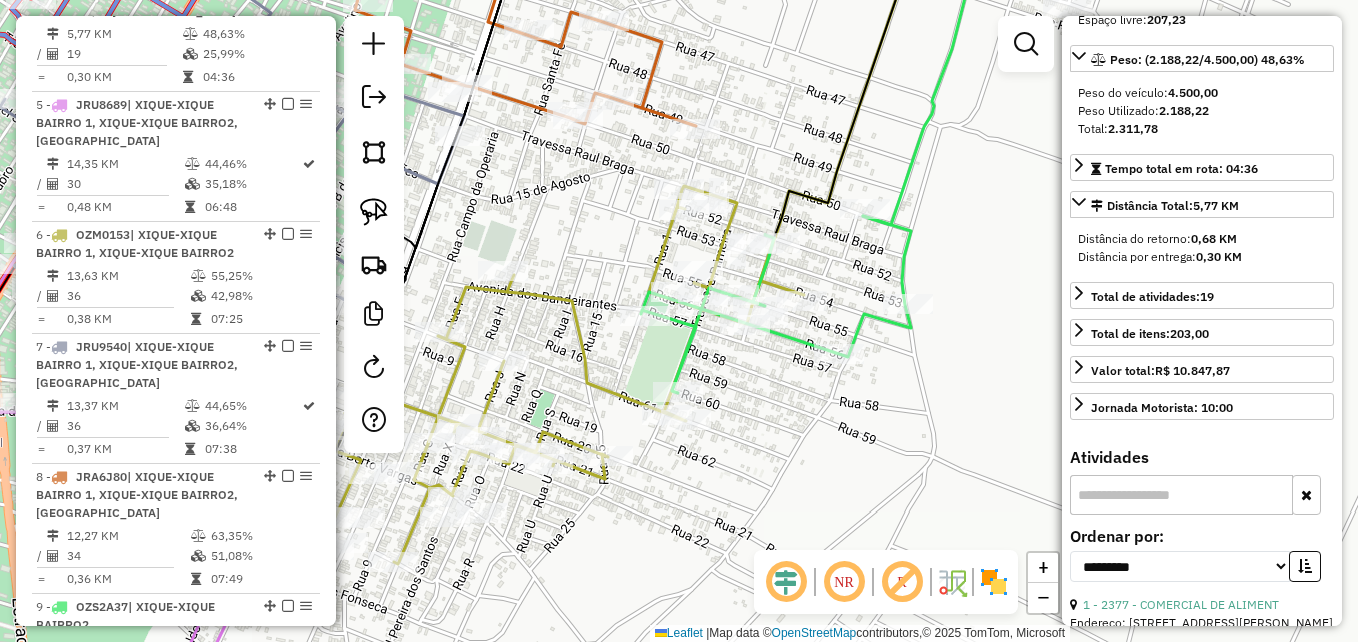 drag, startPoint x: 613, startPoint y: 519, endPoint x: 901, endPoint y: 443, distance: 297.85904 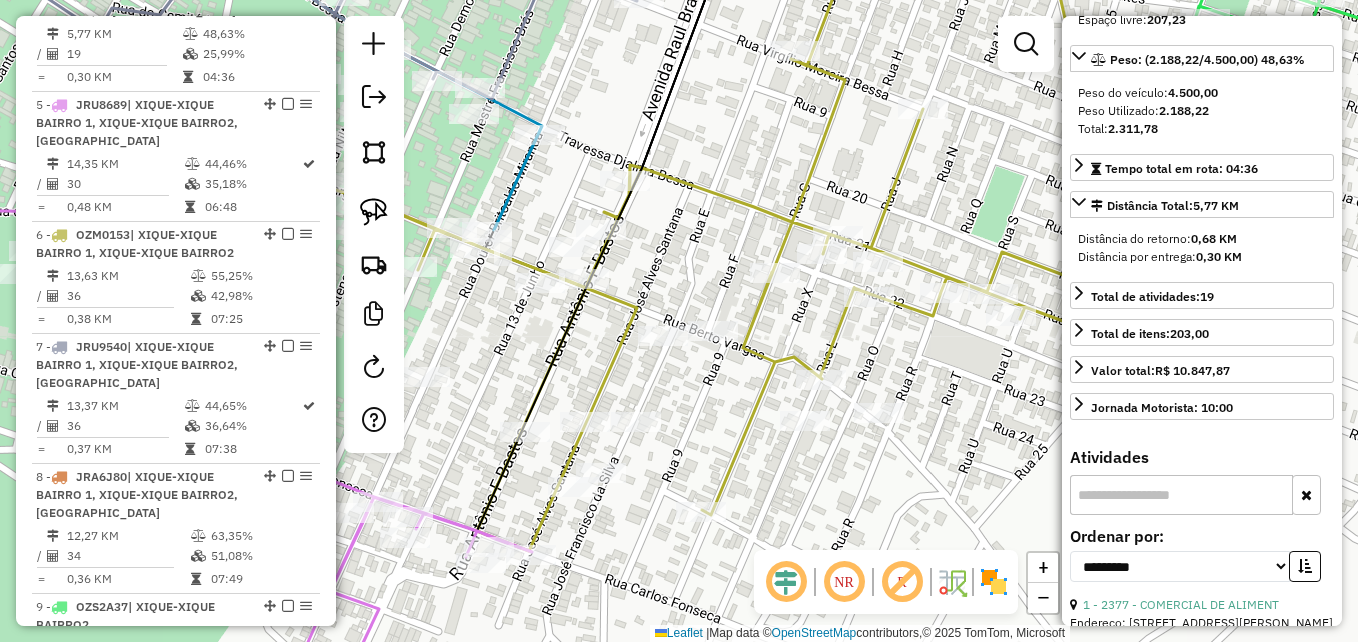 drag, startPoint x: 754, startPoint y: 487, endPoint x: 702, endPoint y: 423, distance: 82.46211 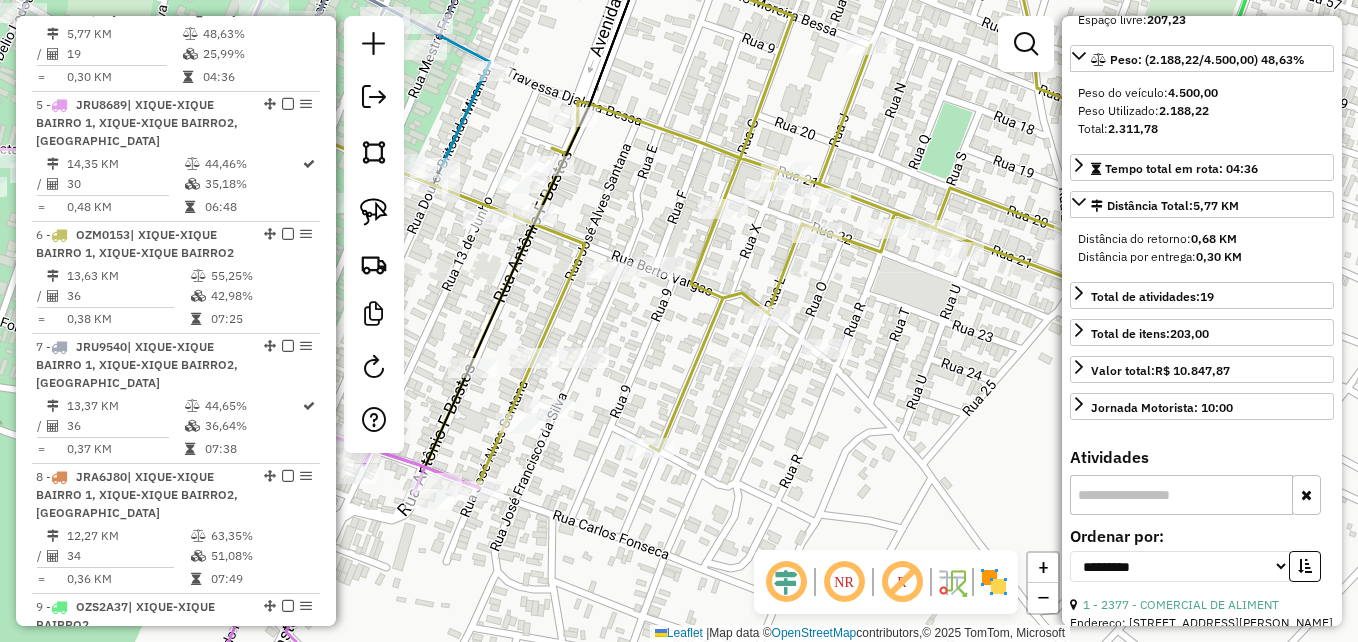 drag, startPoint x: 388, startPoint y: 218, endPoint x: 410, endPoint y: 250, distance: 38.832977 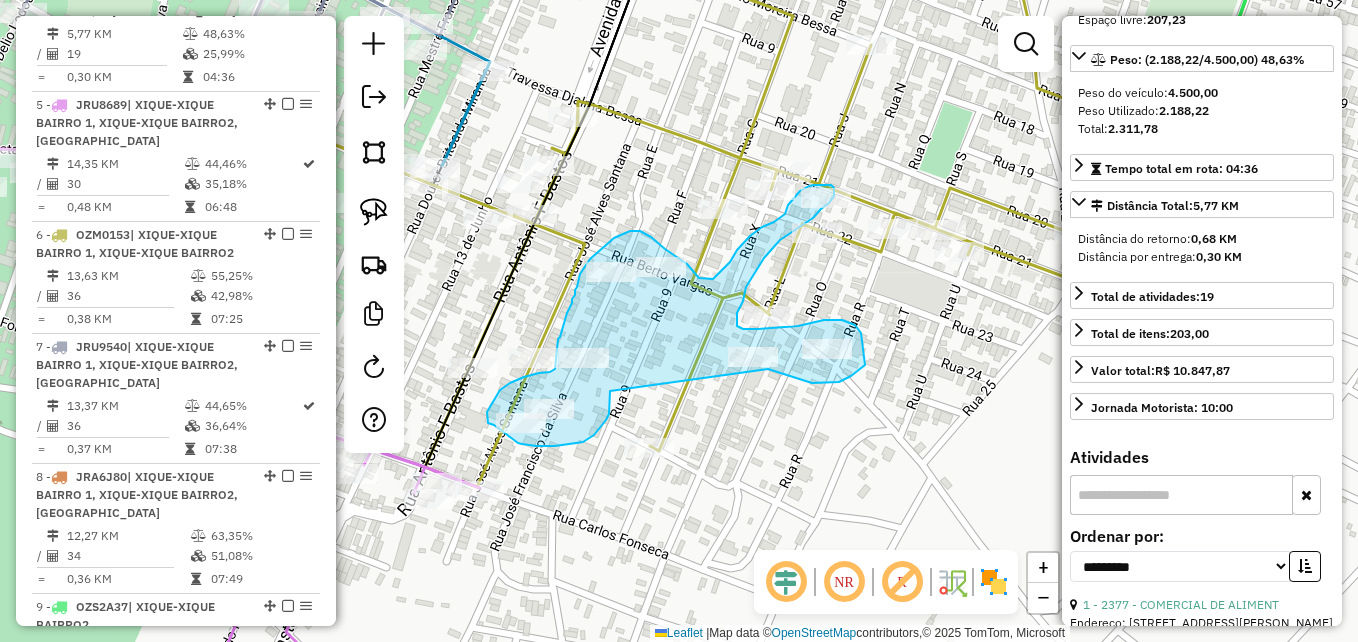 click on "Janela de atendimento Grade de atendimento Capacidade Transportadoras Veículos Cliente Pedidos  Rotas Selecione os dias de semana para filtrar as janelas de atendimento  Seg   Ter   Qua   Qui   Sex   Sáb   Dom  Informe o período da janela de atendimento: De: Até:  Filtrar exatamente a janela do cliente  Considerar janela de atendimento padrão  Selecione os dias de semana para filtrar as grades de atendimento  Seg   Ter   Qua   Qui   Sex   Sáb   Dom   Considerar clientes sem dia de atendimento cadastrado  Clientes fora do dia de atendimento selecionado Filtrar as atividades entre os valores definidos abaixo:  Peso mínimo:   Peso máximo:   Cubagem mínima:   Cubagem máxima:   De:   Até:  Filtrar as atividades entre o tempo de atendimento definido abaixo:  De:   Até:   Considerar capacidade total dos clientes não roteirizados Transportadora: Selecione um ou mais itens Tipo de veículo: Selecione um ou mais itens Veículo: Selecione um ou mais itens Motorista: Selecione um ou mais itens Nome: Rótulo:" 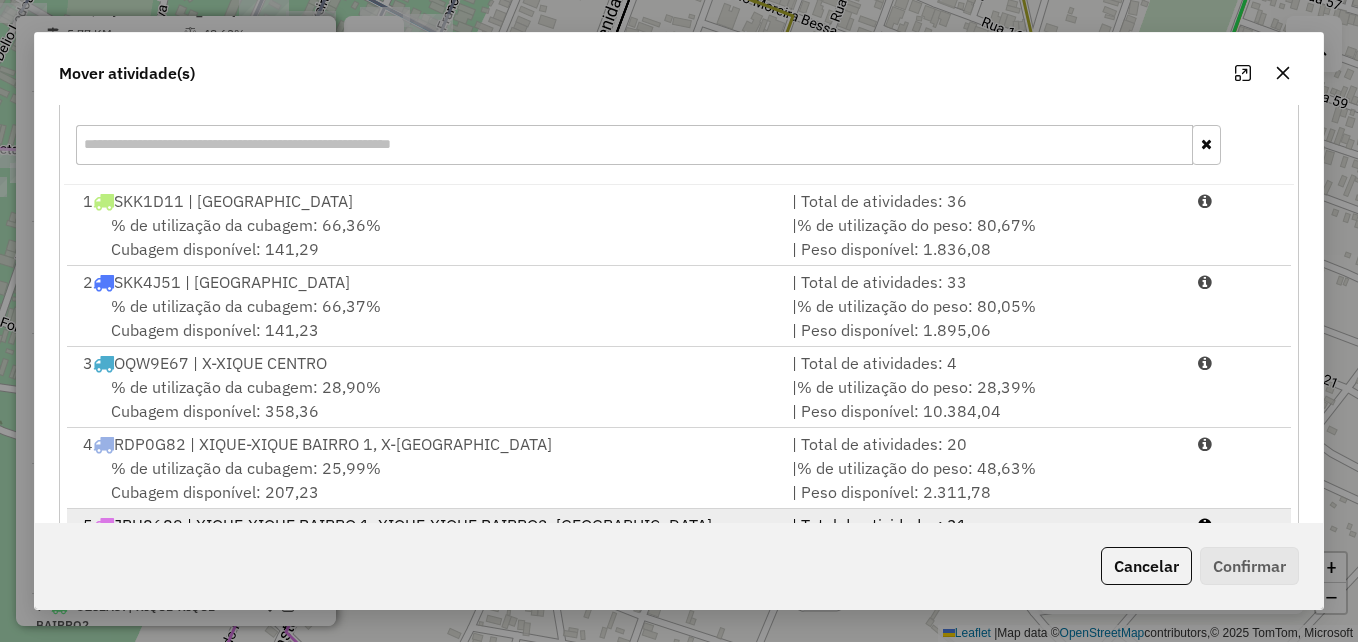 scroll, scrollTop: 366, scrollLeft: 0, axis: vertical 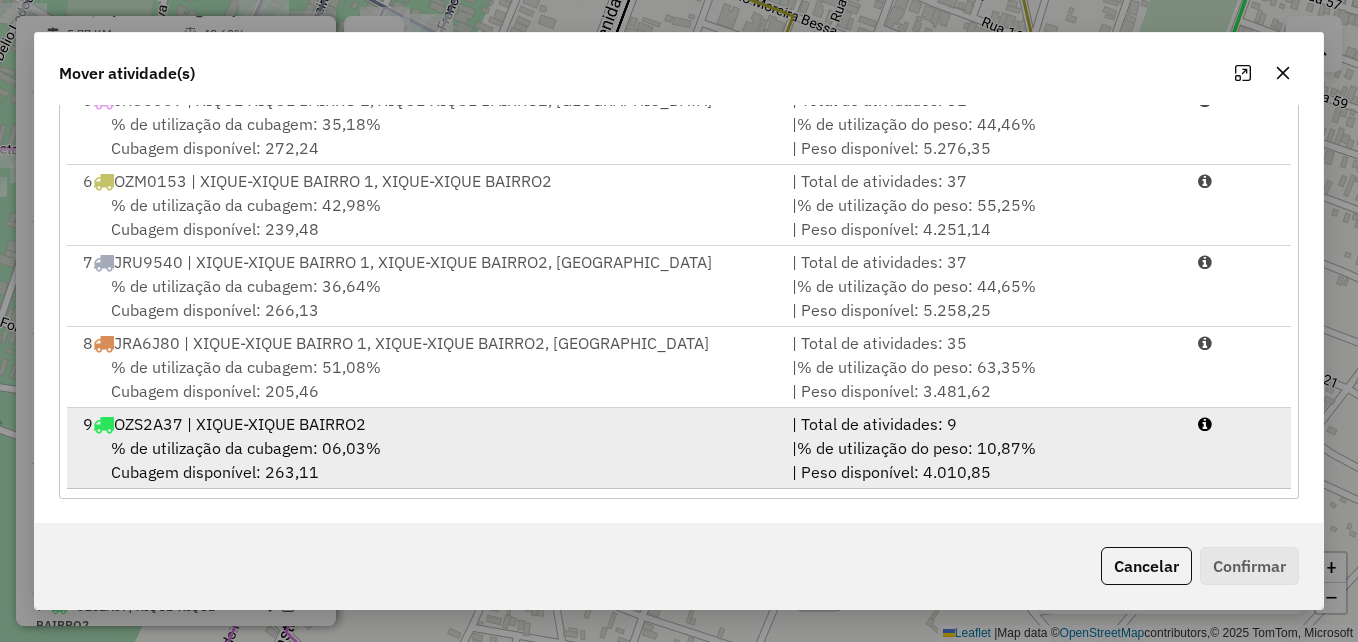 click on "% de utilização da cubagem: 06,03%  Cubagem disponível: 263,11" at bounding box center (425, 460) 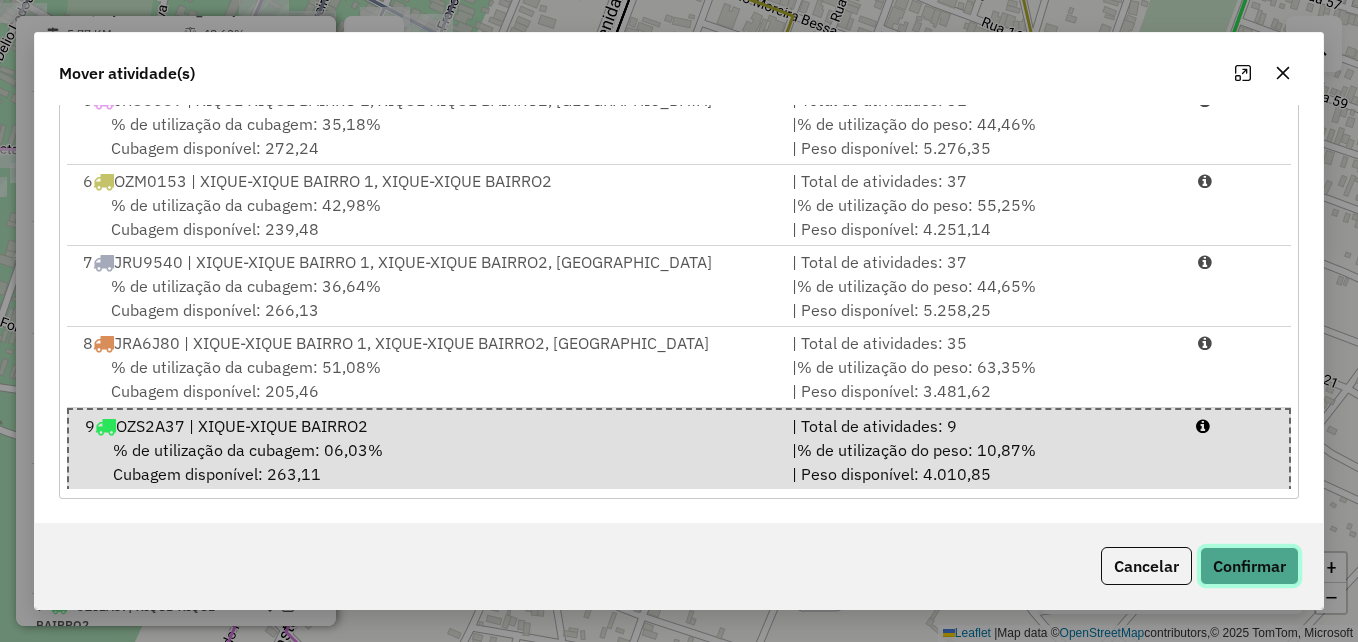 click on "Confirmar" 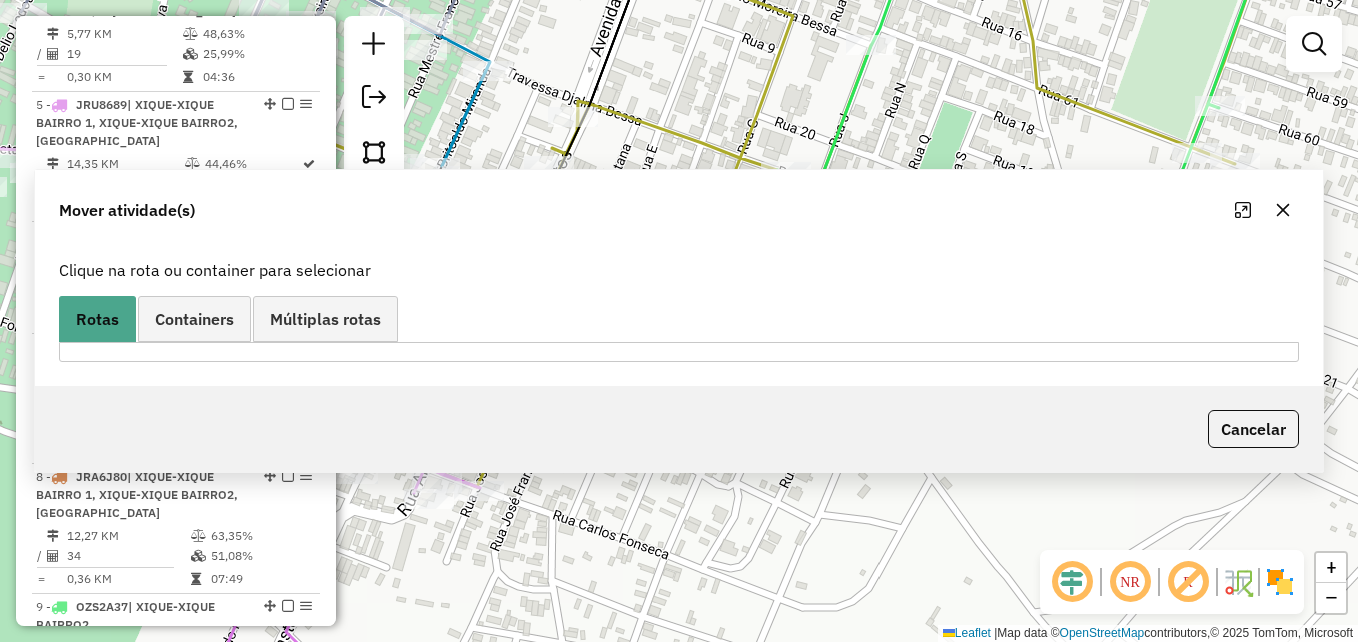 scroll, scrollTop: 0, scrollLeft: 0, axis: both 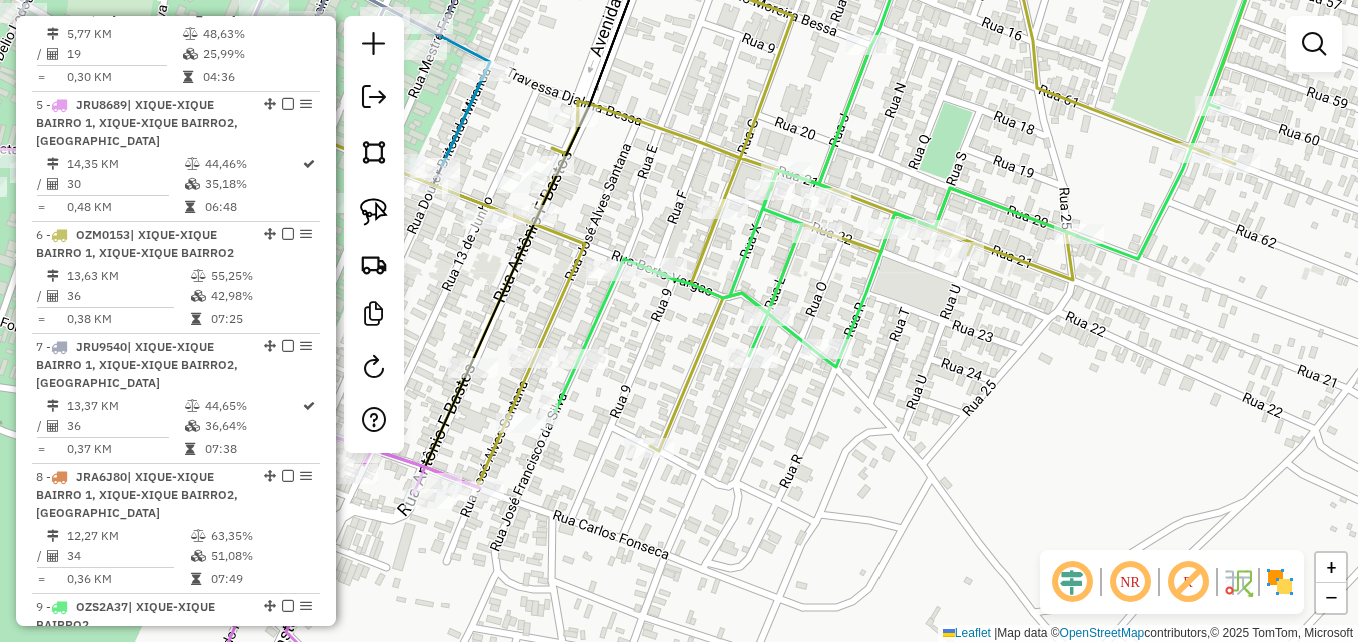 drag, startPoint x: 525, startPoint y: 323, endPoint x: 552, endPoint y: 350, distance: 38.183765 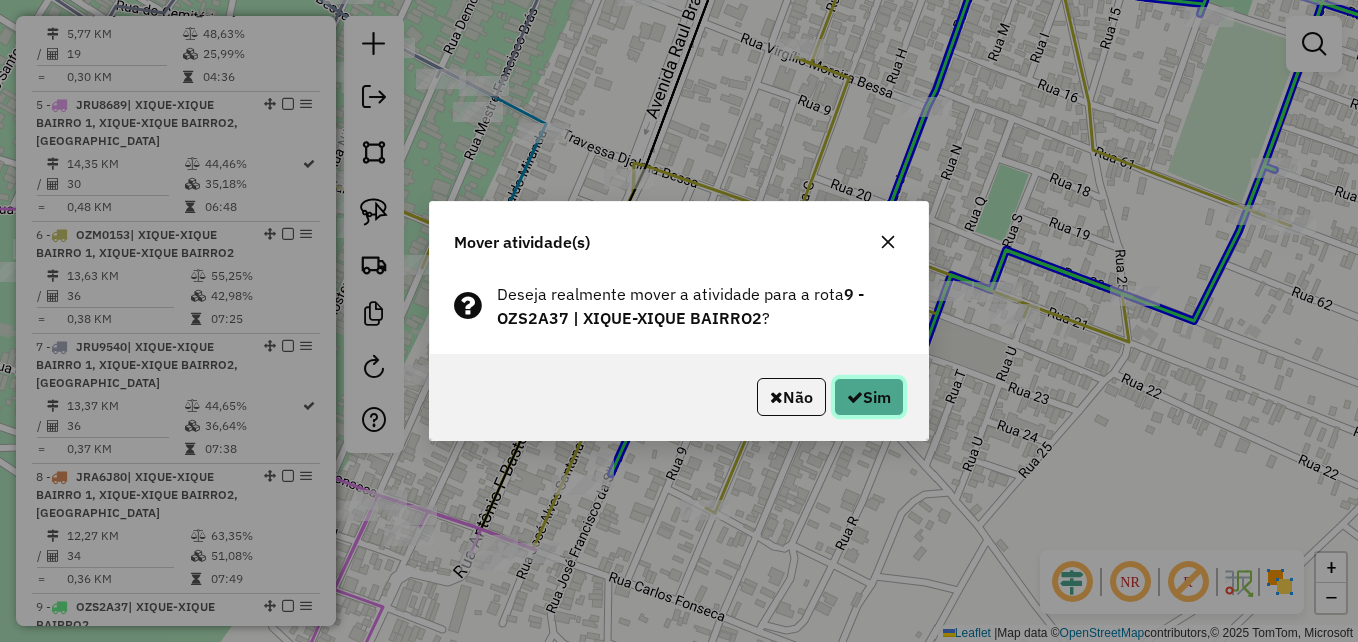 click 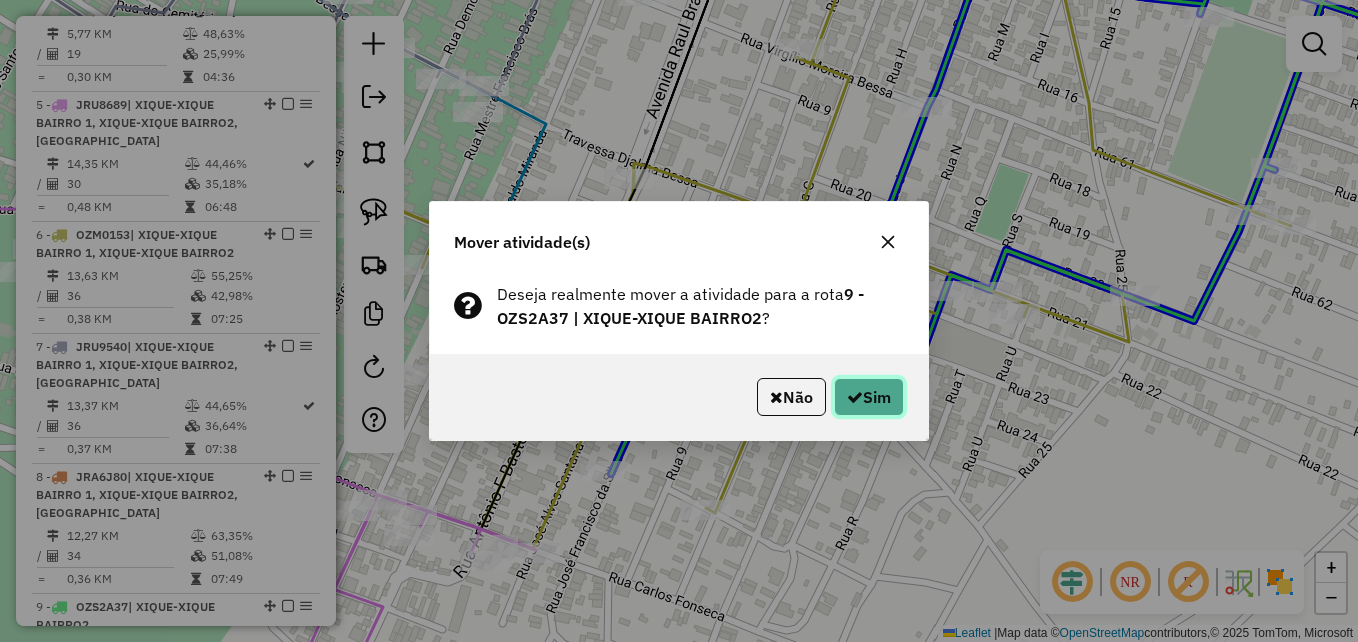 click 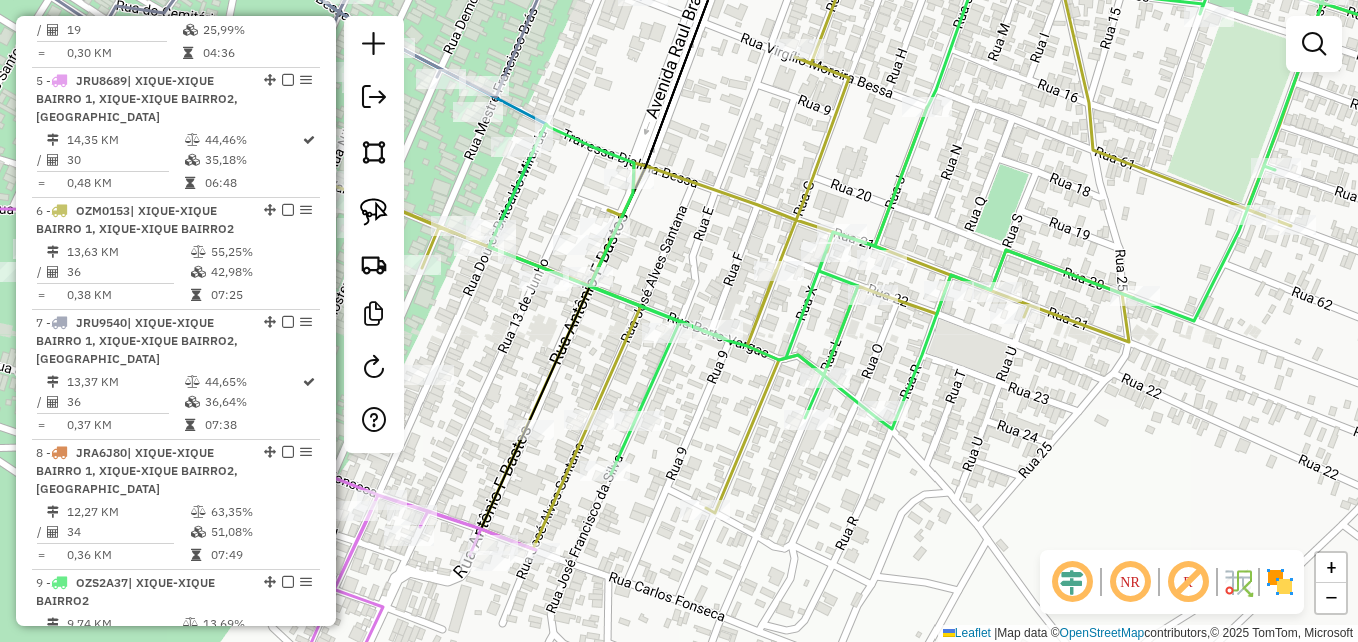 scroll, scrollTop: 1086, scrollLeft: 0, axis: vertical 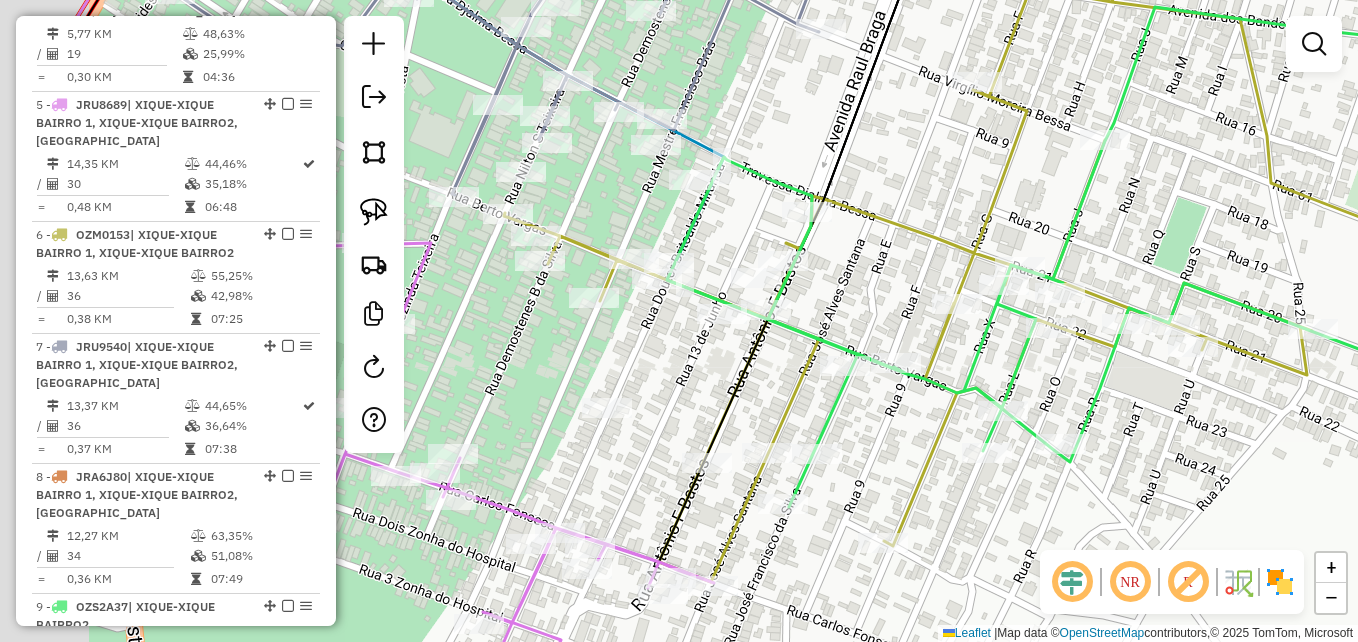 drag, startPoint x: 692, startPoint y: 364, endPoint x: 741, endPoint y: 381, distance: 51.86521 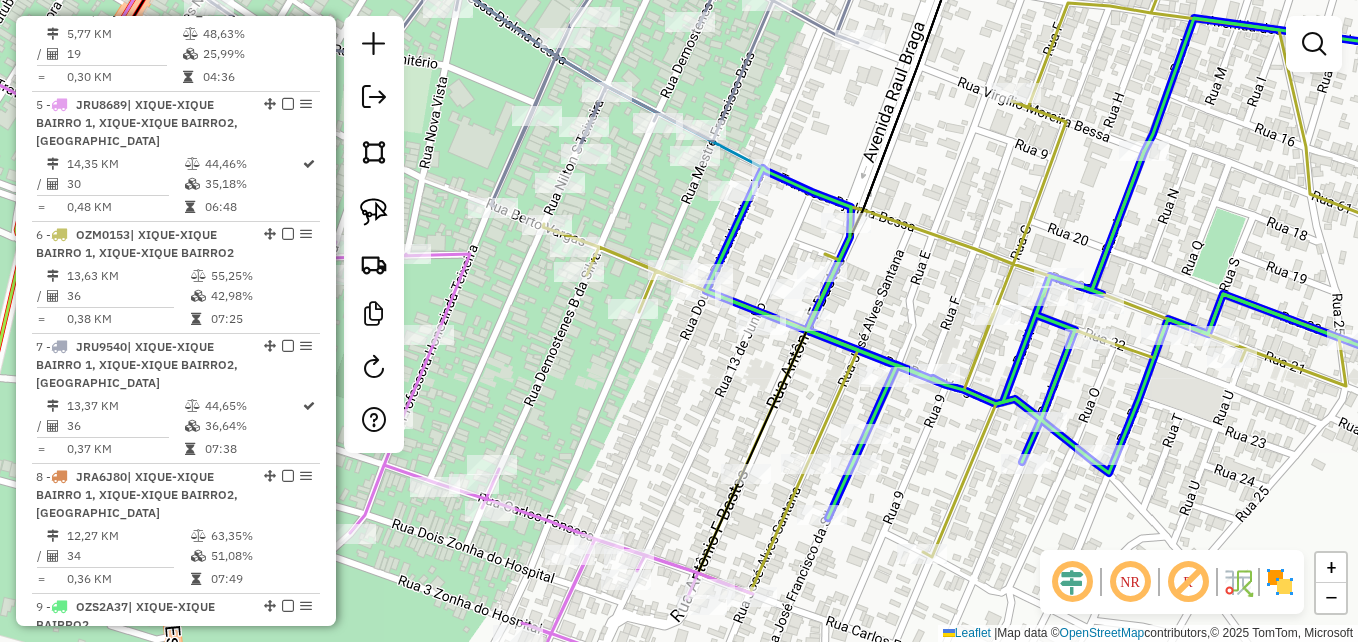 click 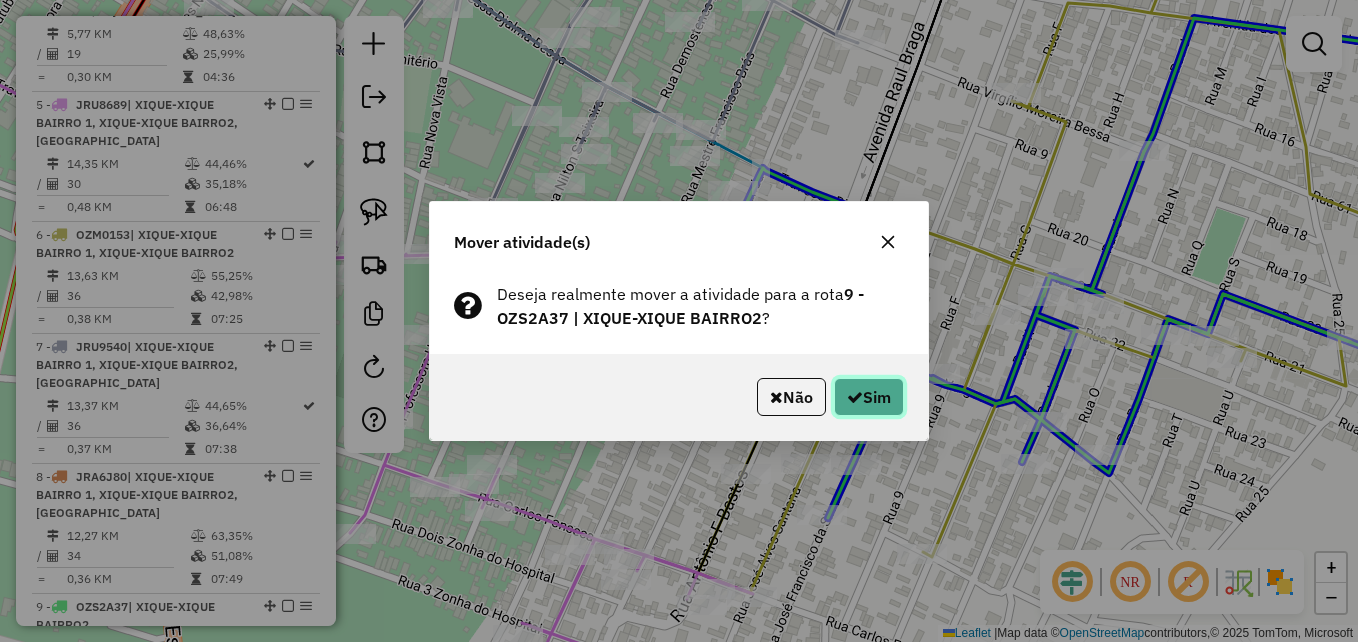 click on "Sim" 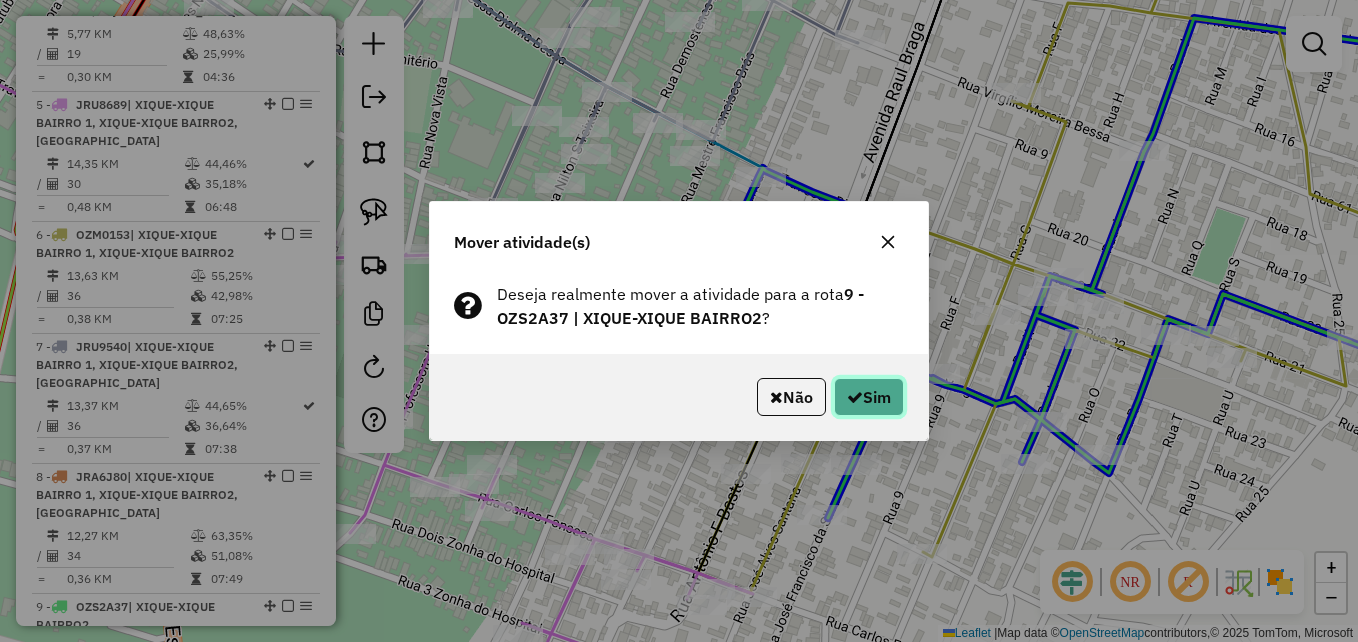 click on "Sim" 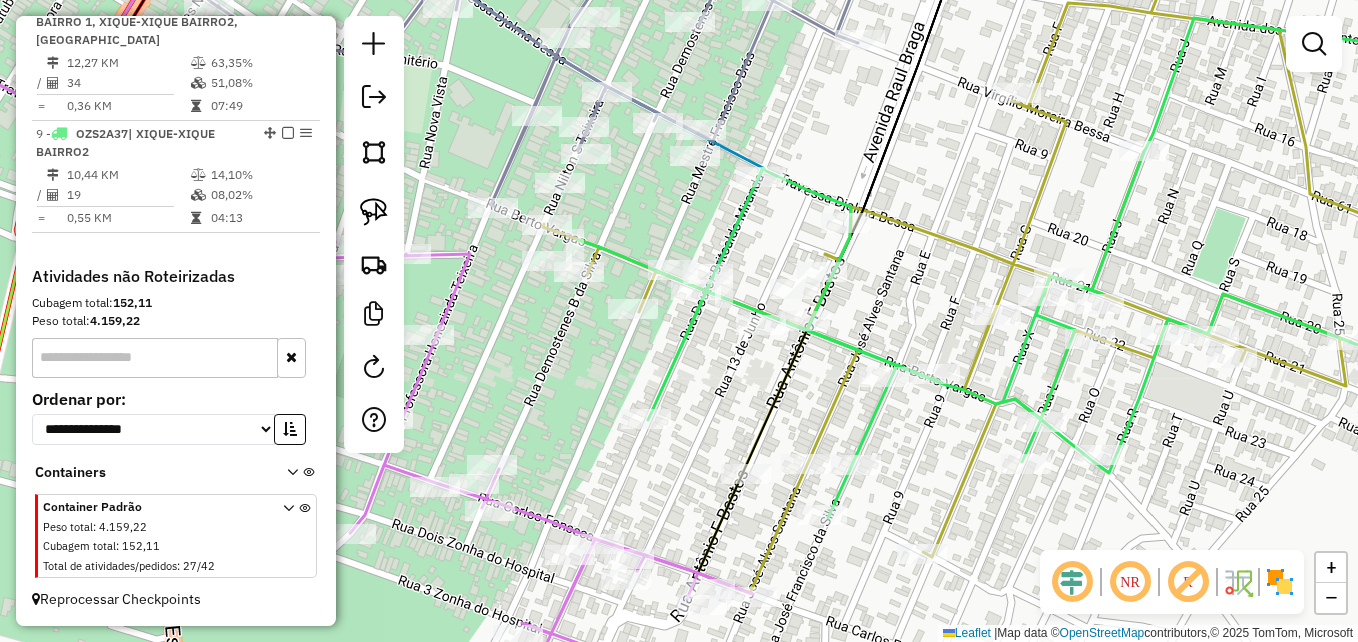 scroll, scrollTop: 1595, scrollLeft: 0, axis: vertical 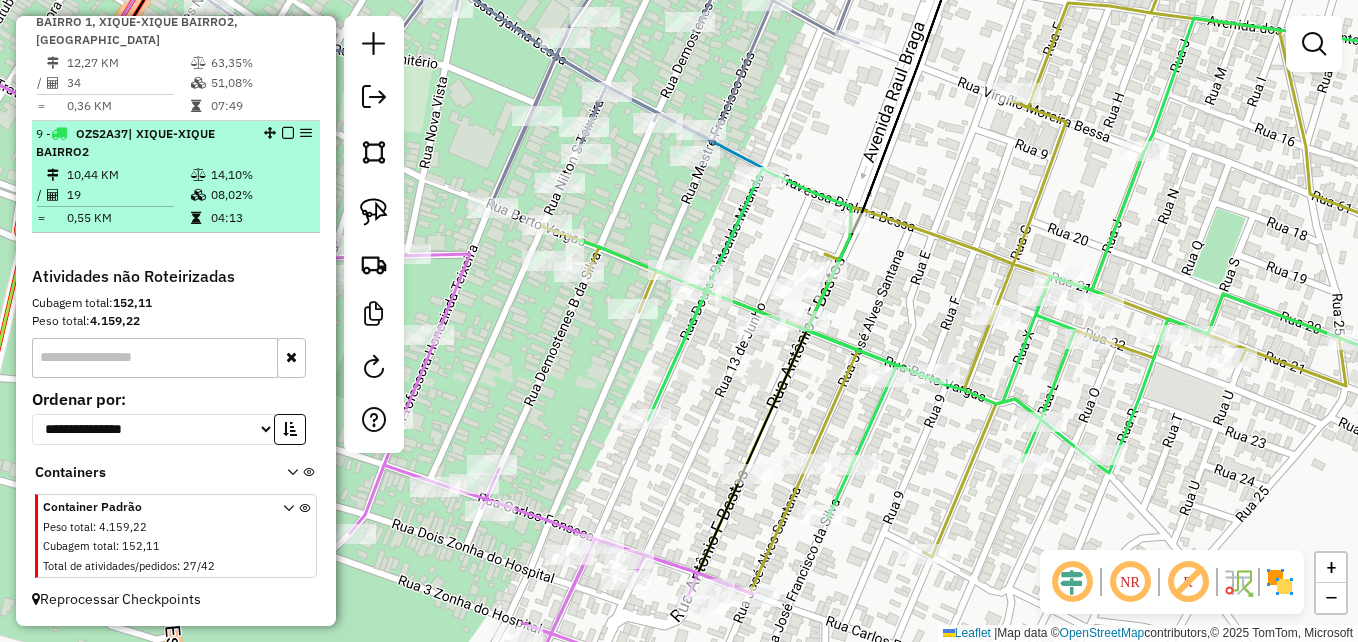 click on "0,55 KM" at bounding box center [128, 218] 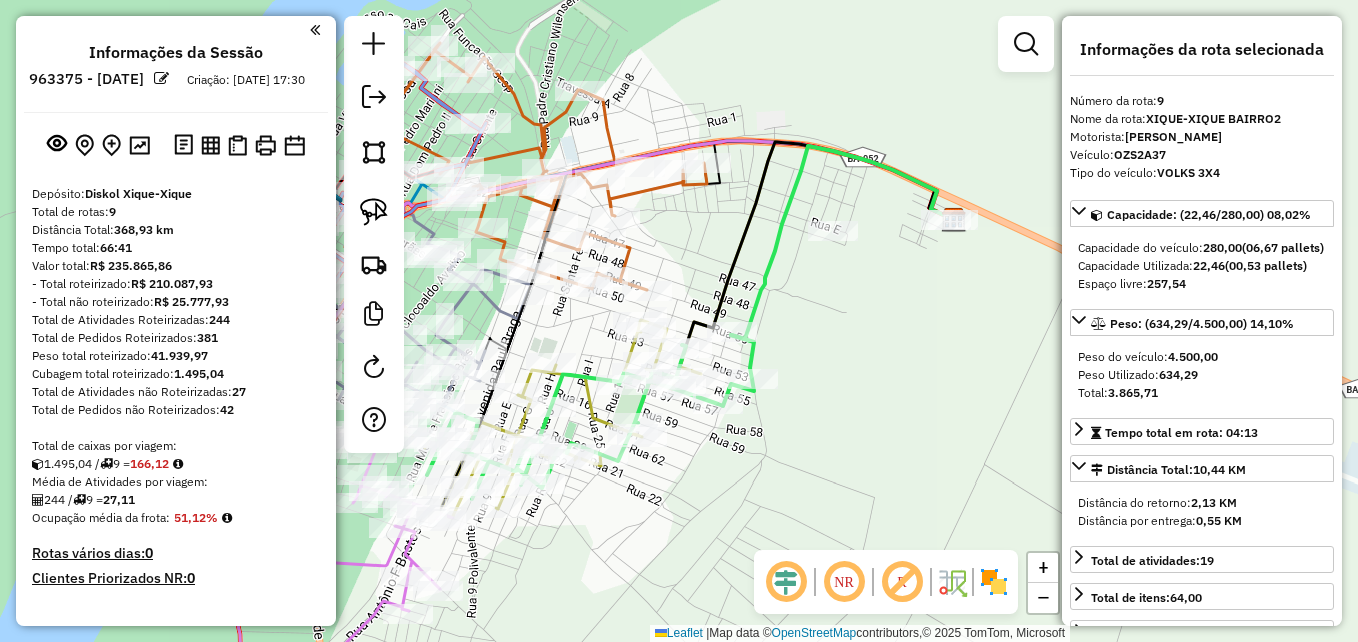 select on "**********" 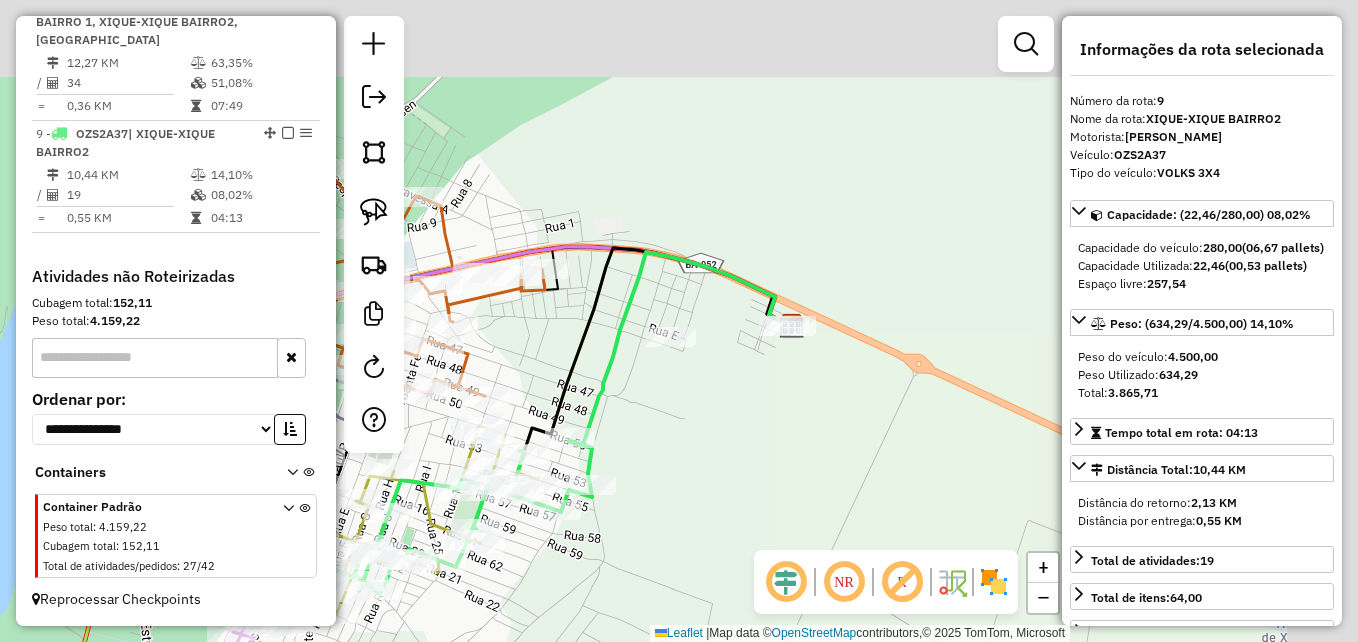 drag, startPoint x: 827, startPoint y: 355, endPoint x: 565, endPoint y: 502, distance: 300.42136 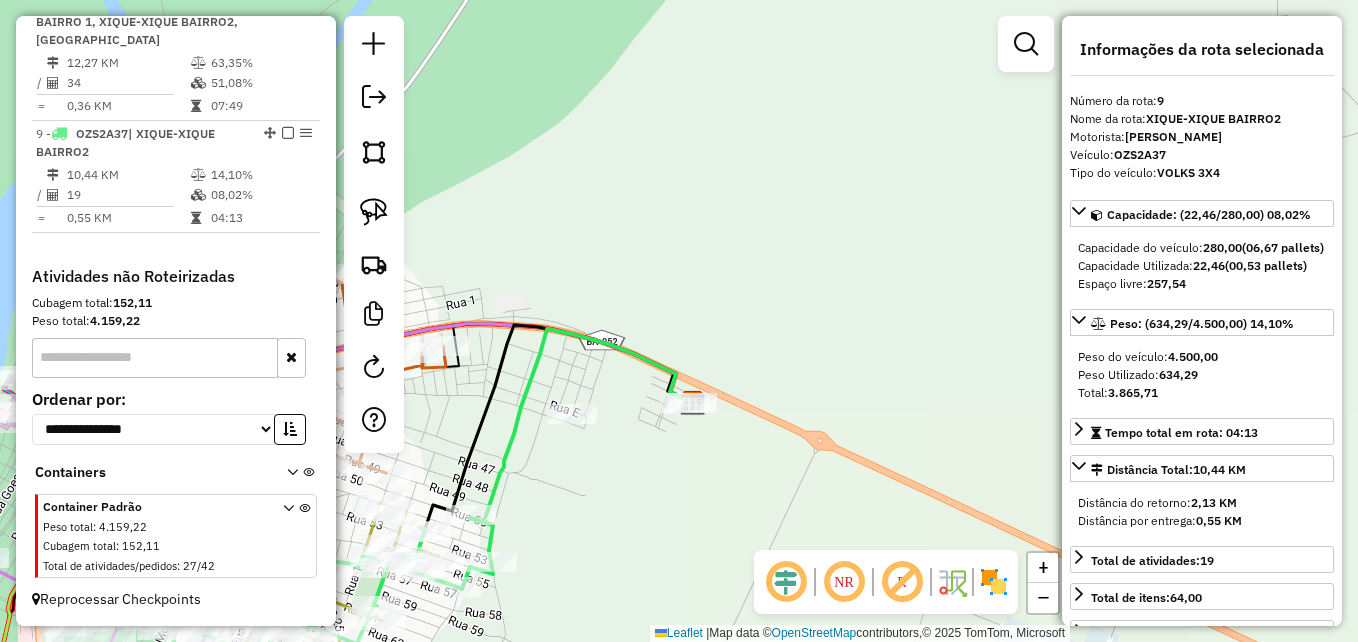 drag, startPoint x: 373, startPoint y: 215, endPoint x: 581, endPoint y: 369, distance: 258.80493 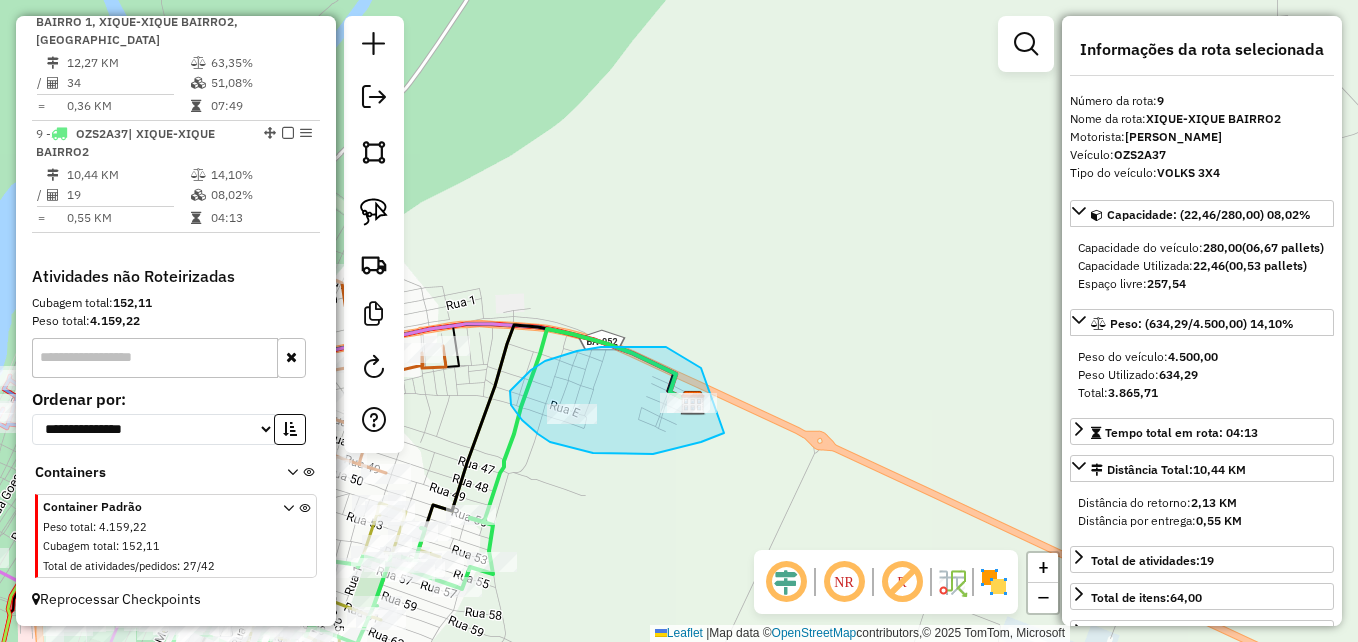 drag, startPoint x: 724, startPoint y: 433, endPoint x: 751, endPoint y: 394, distance: 47.434166 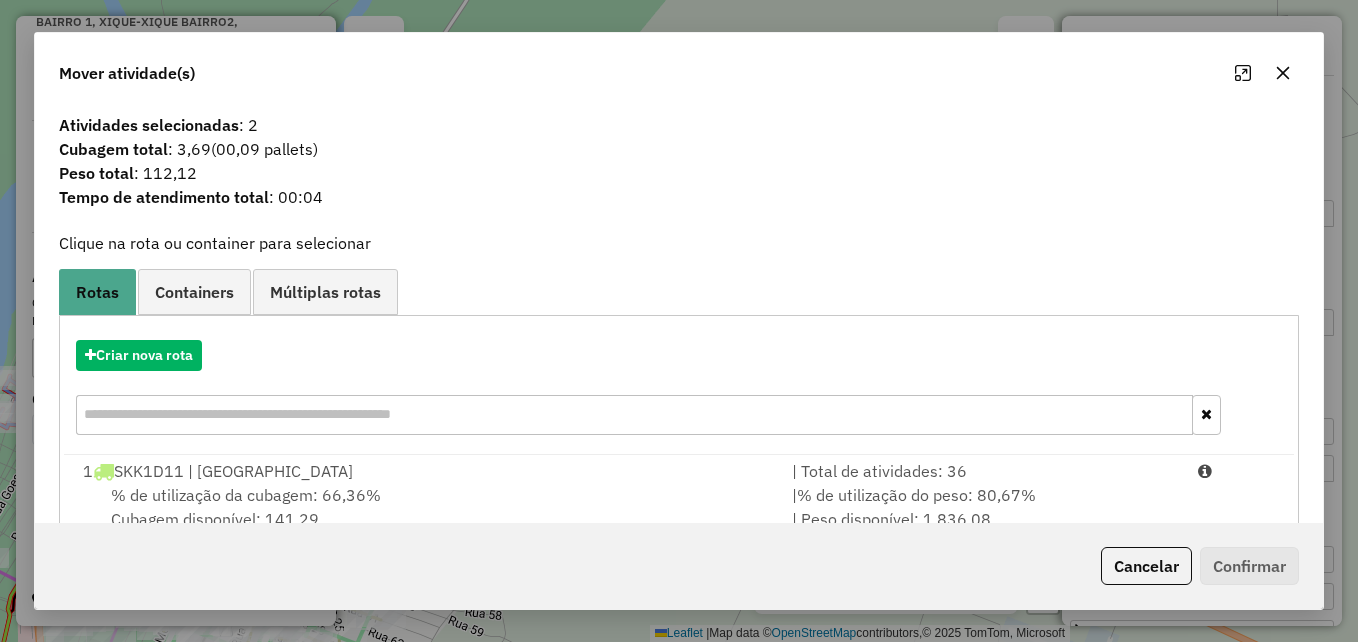 scroll, scrollTop: 366, scrollLeft: 0, axis: vertical 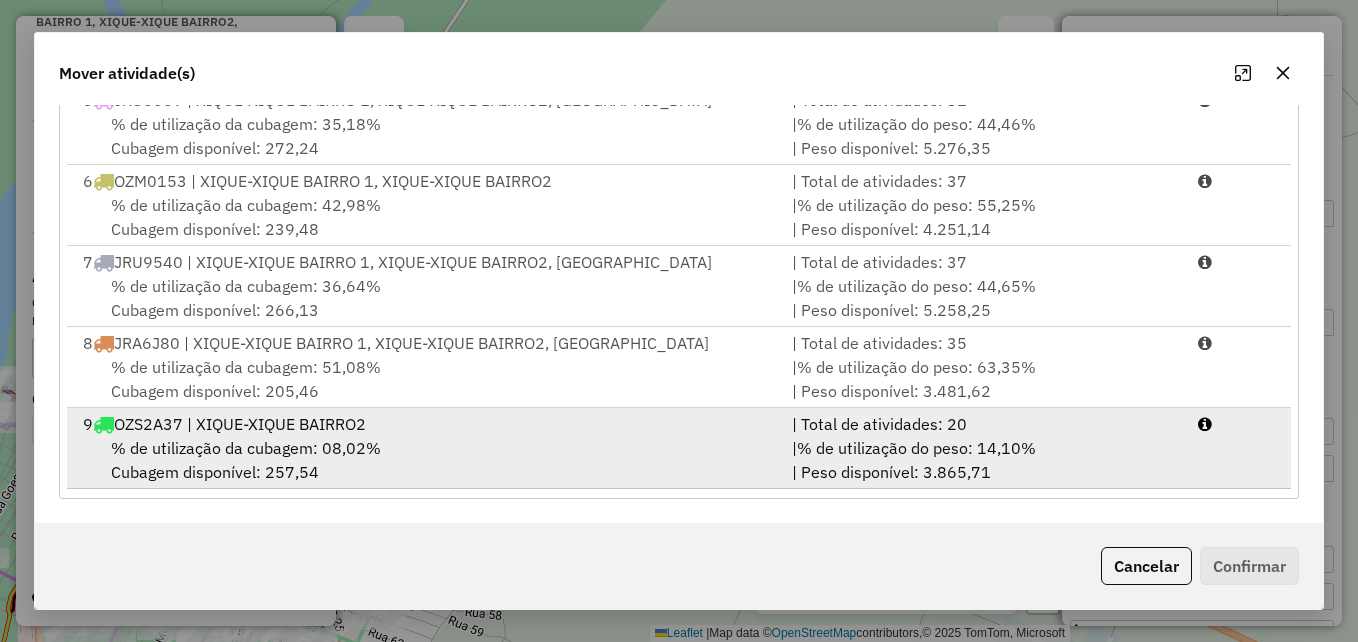 click on "9  OZS2A37 | XIQUE-XIQUE BAIRRO2" at bounding box center (425, 424) 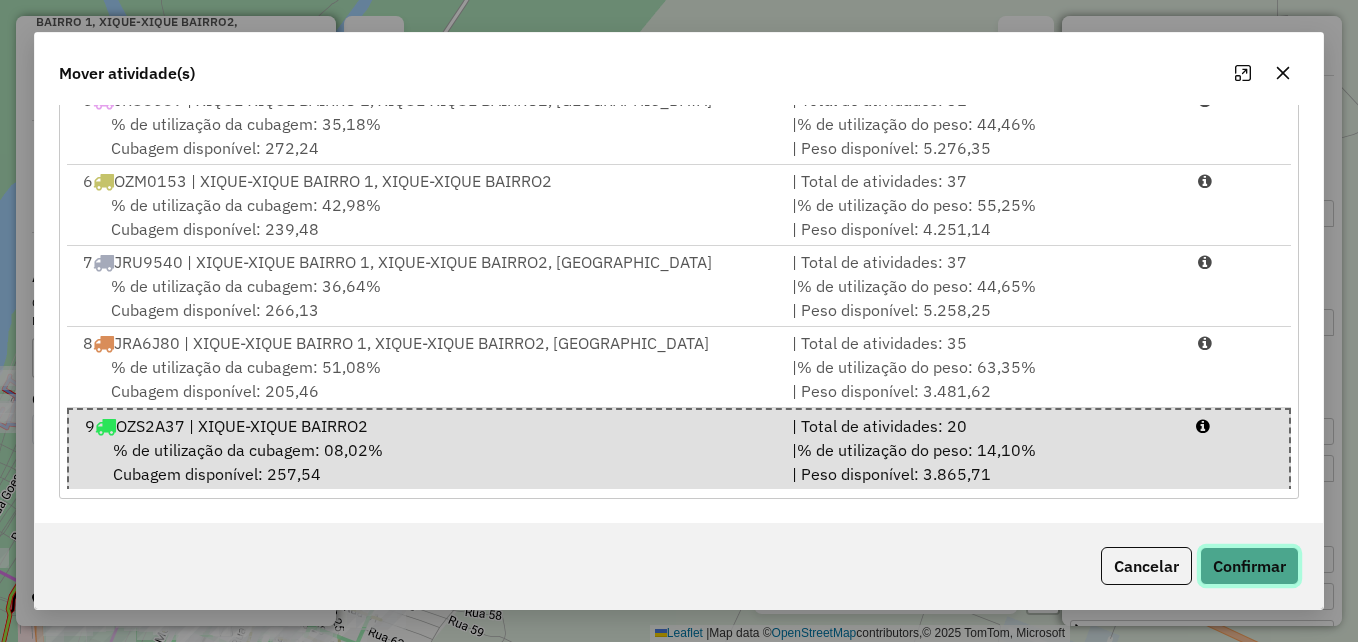 click on "Confirmar" 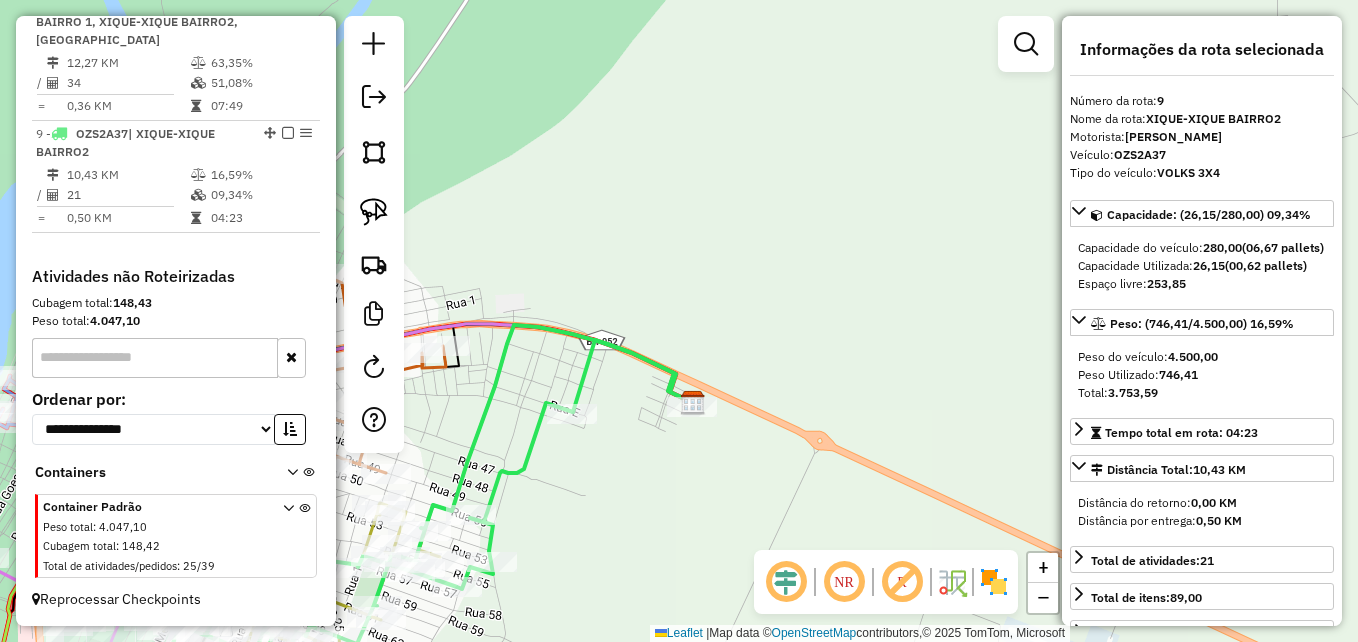 scroll, scrollTop: 0, scrollLeft: 0, axis: both 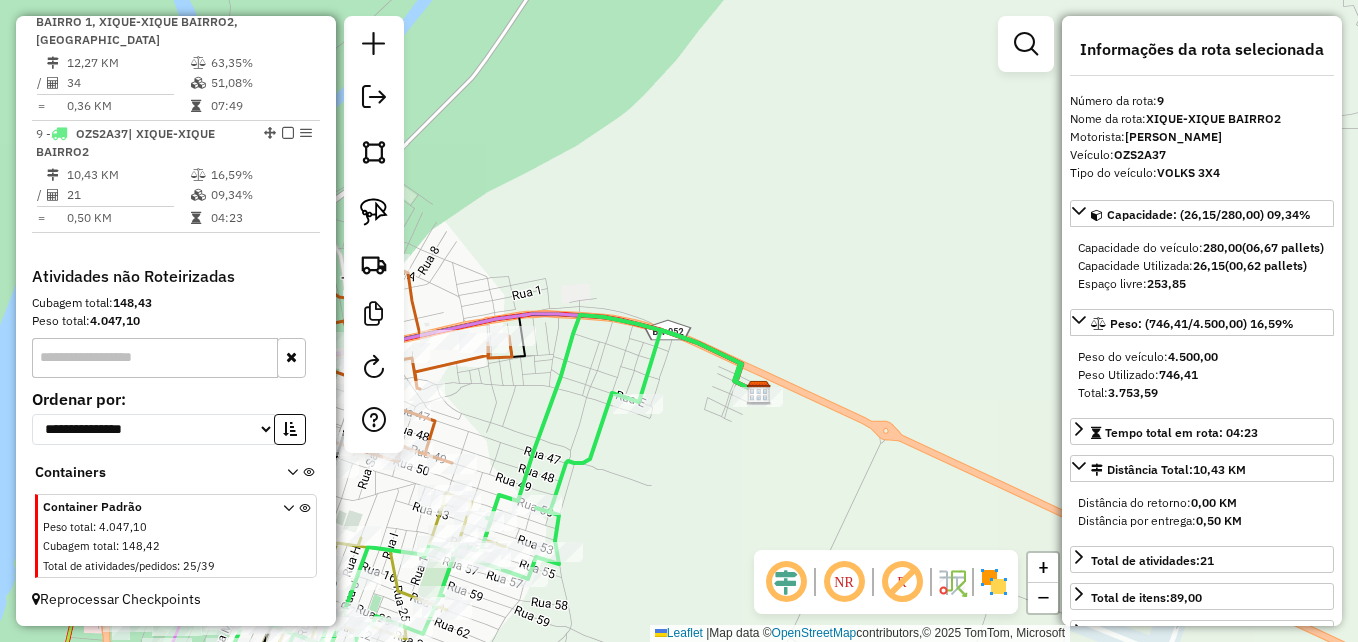 drag, startPoint x: 460, startPoint y: 419, endPoint x: 713, endPoint y: 477, distance: 259.56308 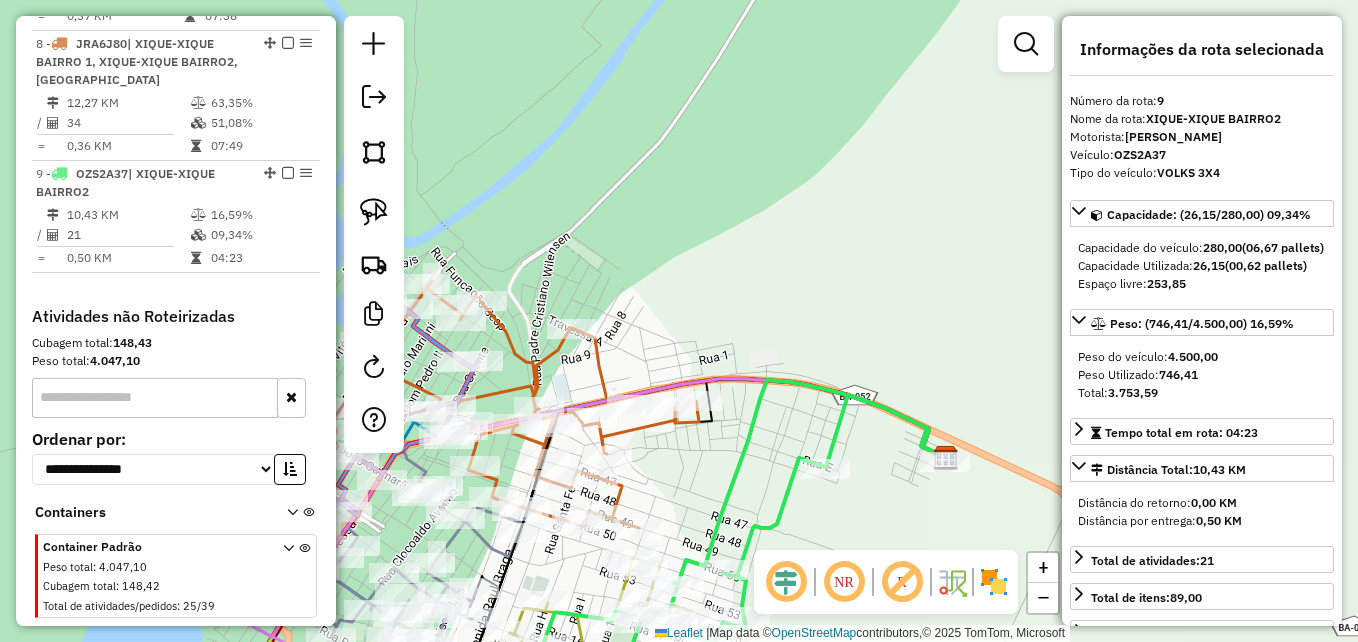 scroll, scrollTop: 1395, scrollLeft: 0, axis: vertical 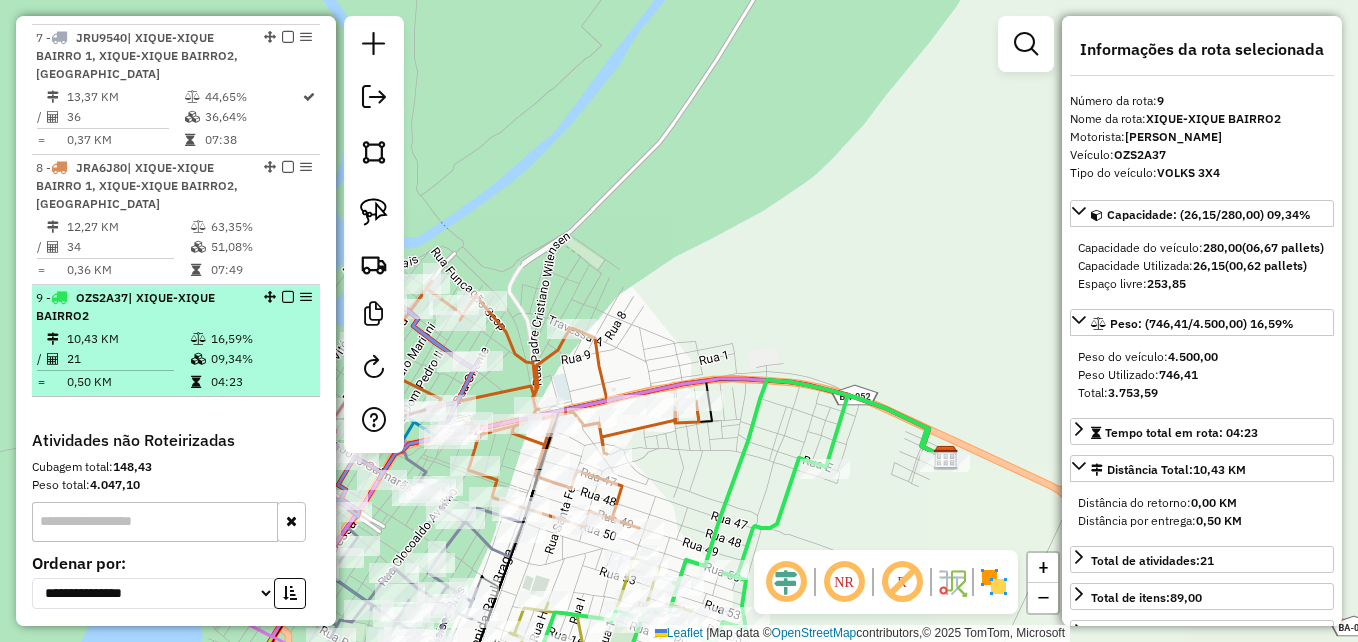click on "10,43 KM" at bounding box center [128, 339] 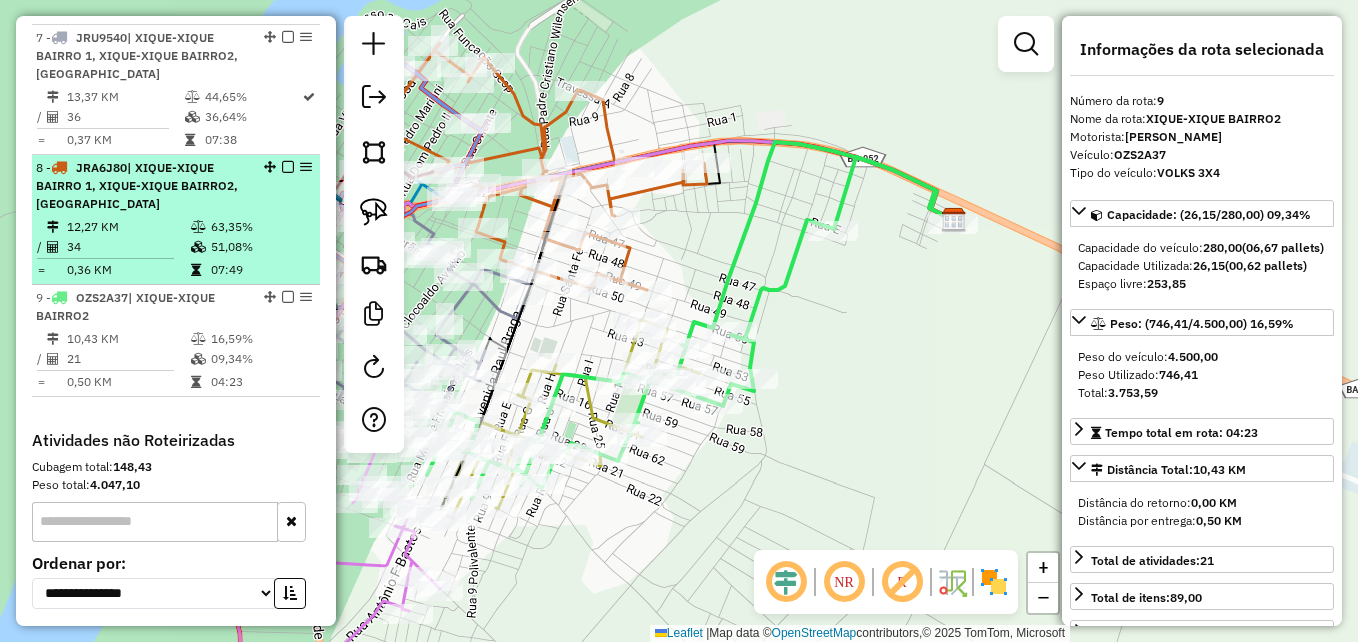 click on "34" at bounding box center (128, 247) 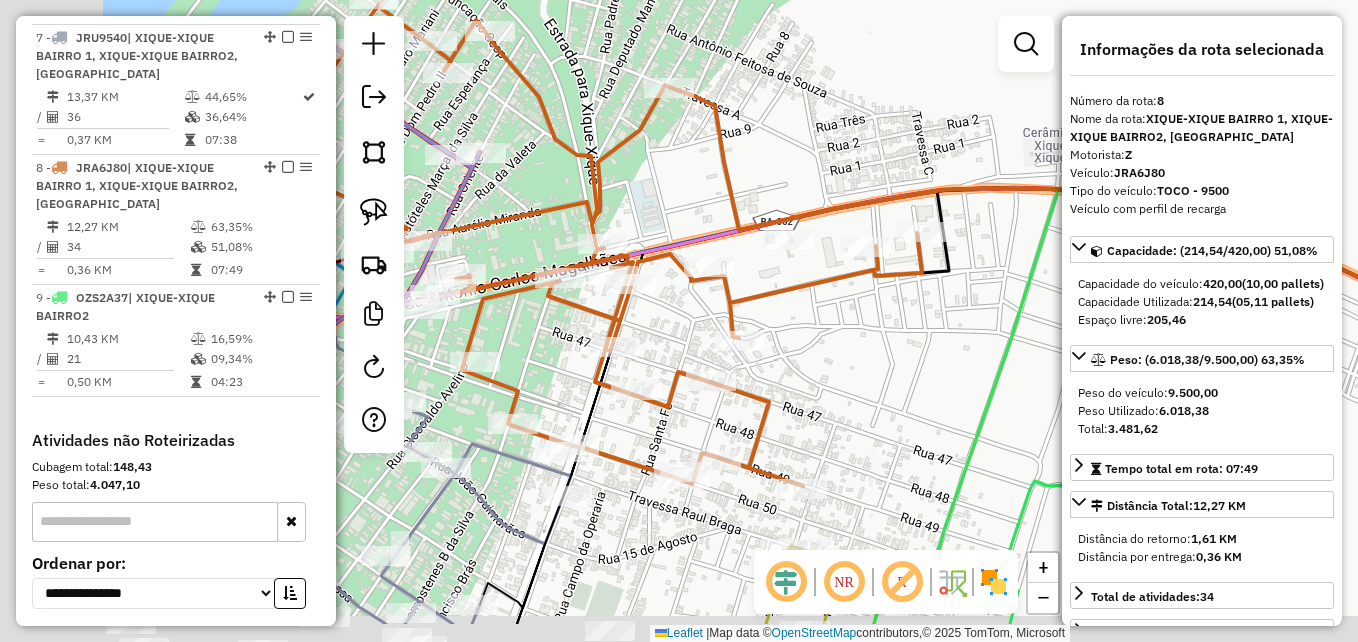 drag, startPoint x: 524, startPoint y: 298, endPoint x: 686, endPoint y: 206, distance: 186.30083 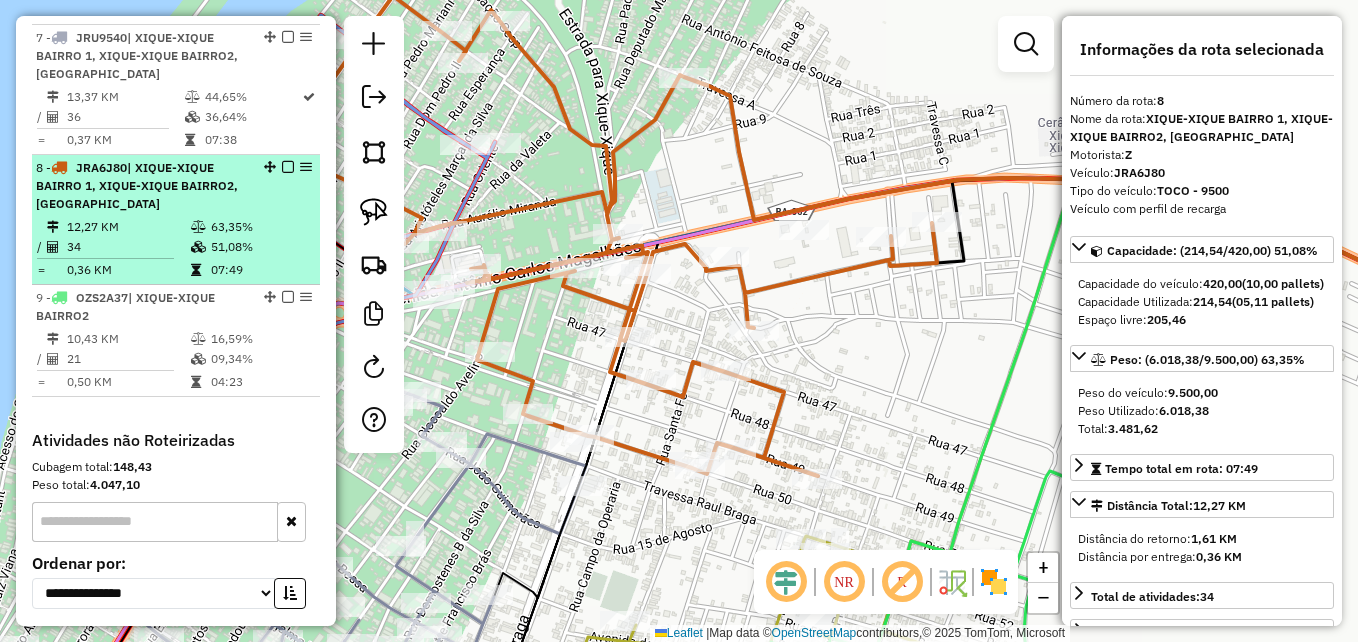 click on "0,36 KM" at bounding box center (128, 270) 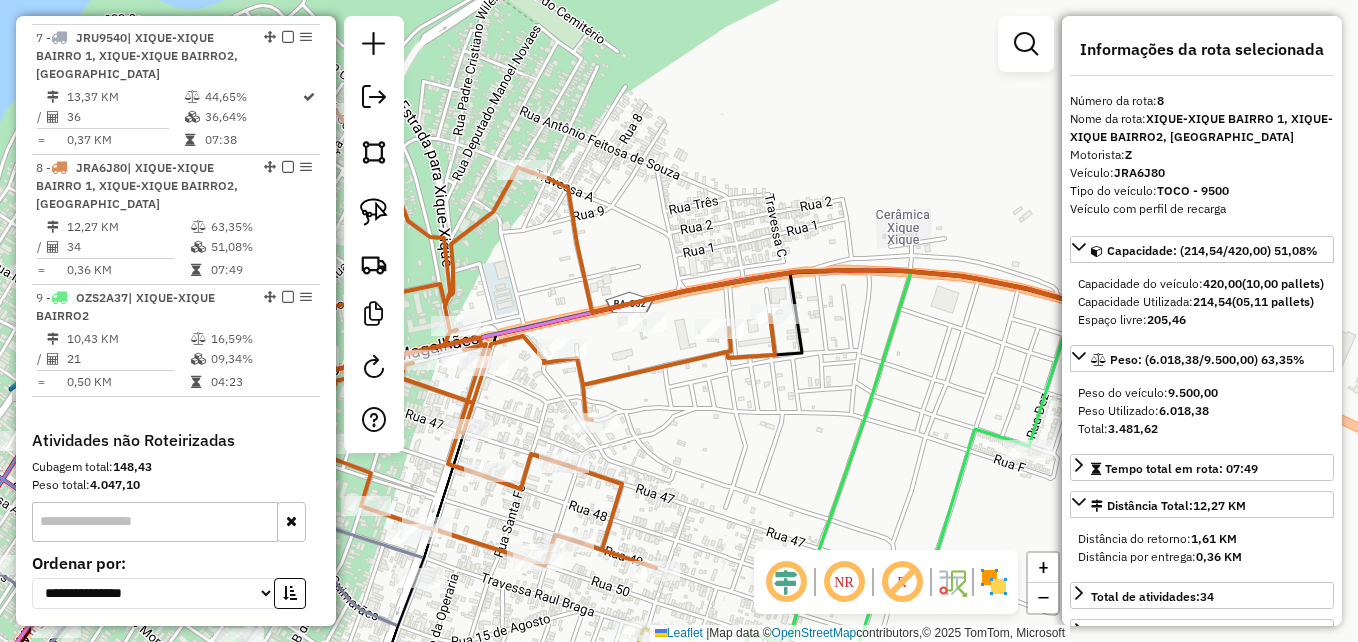 click 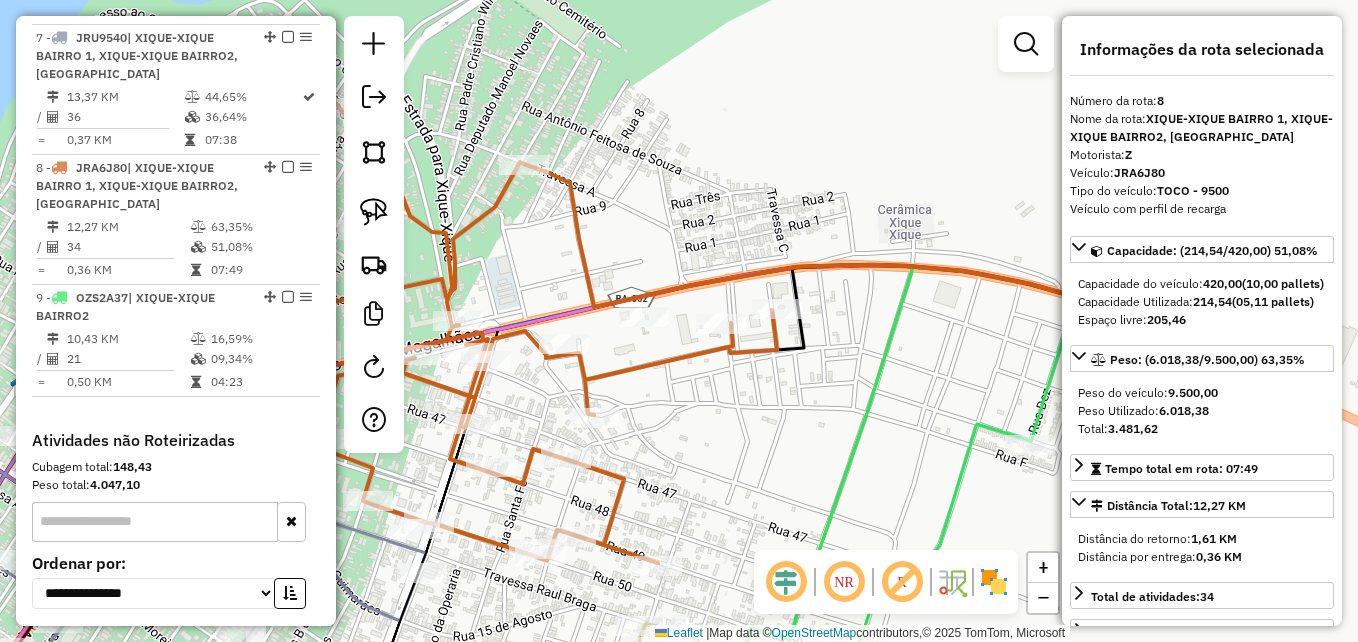 click 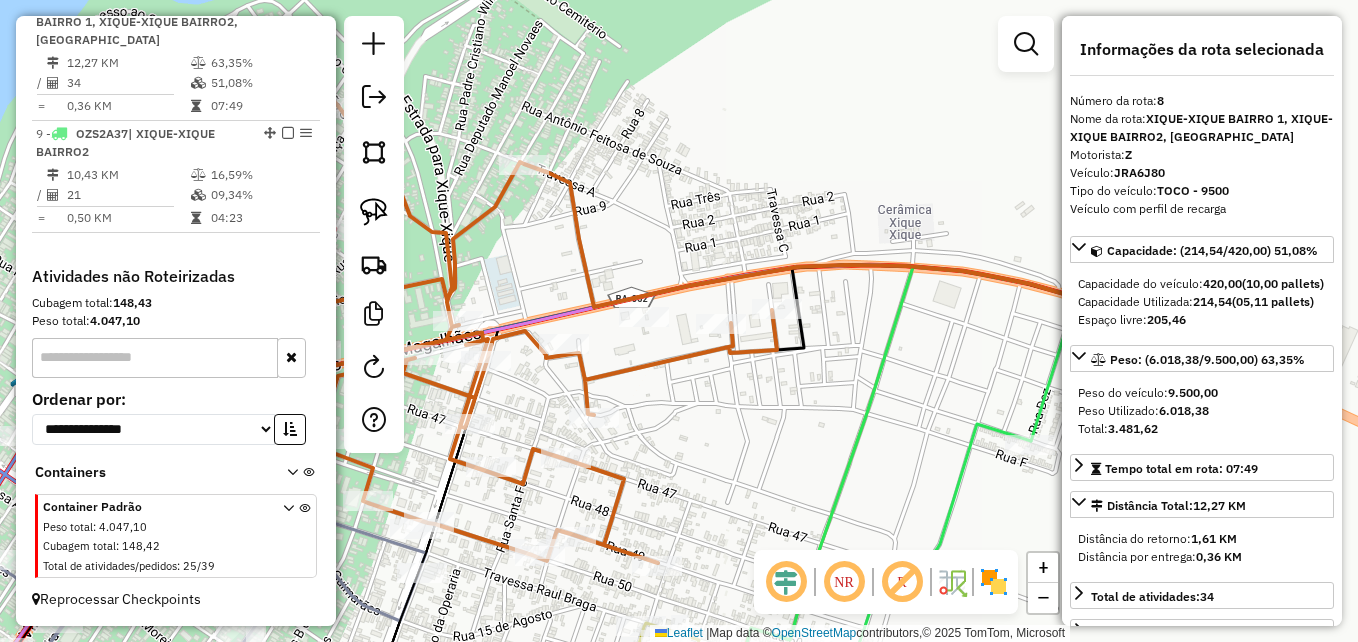 click 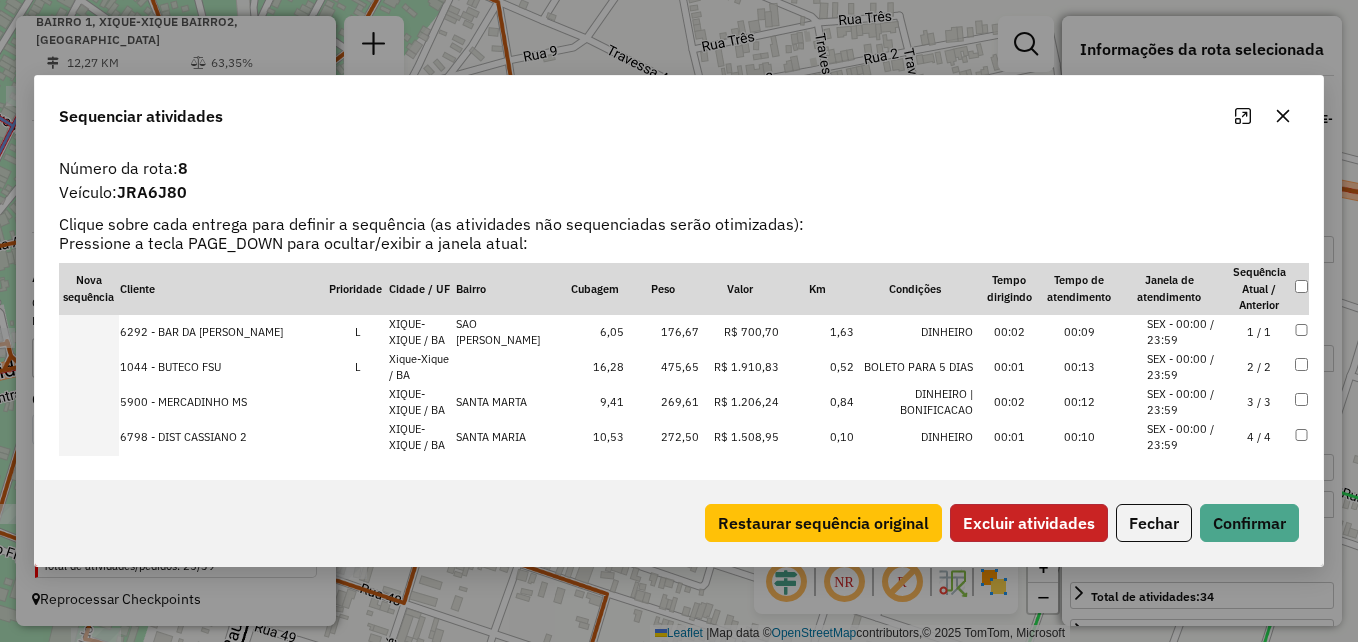 click on "Excluir atividades" 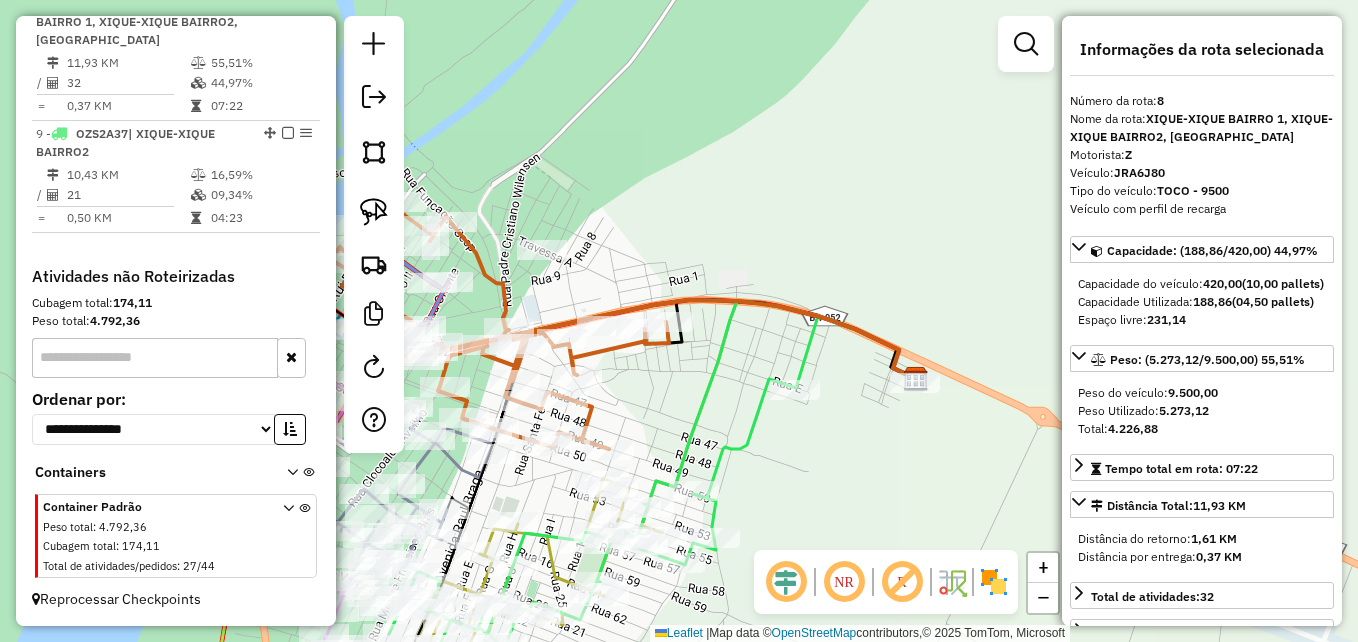 drag, startPoint x: 557, startPoint y: 296, endPoint x: 699, endPoint y: 261, distance: 146.24979 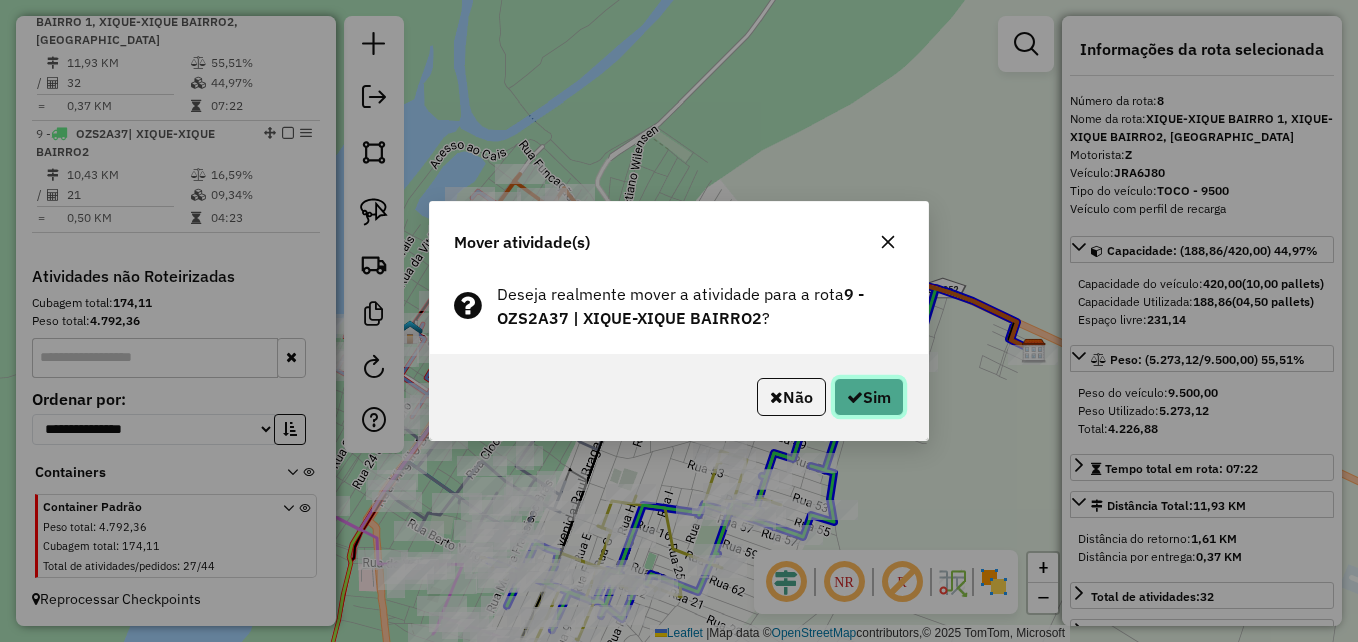 click on "Sim" 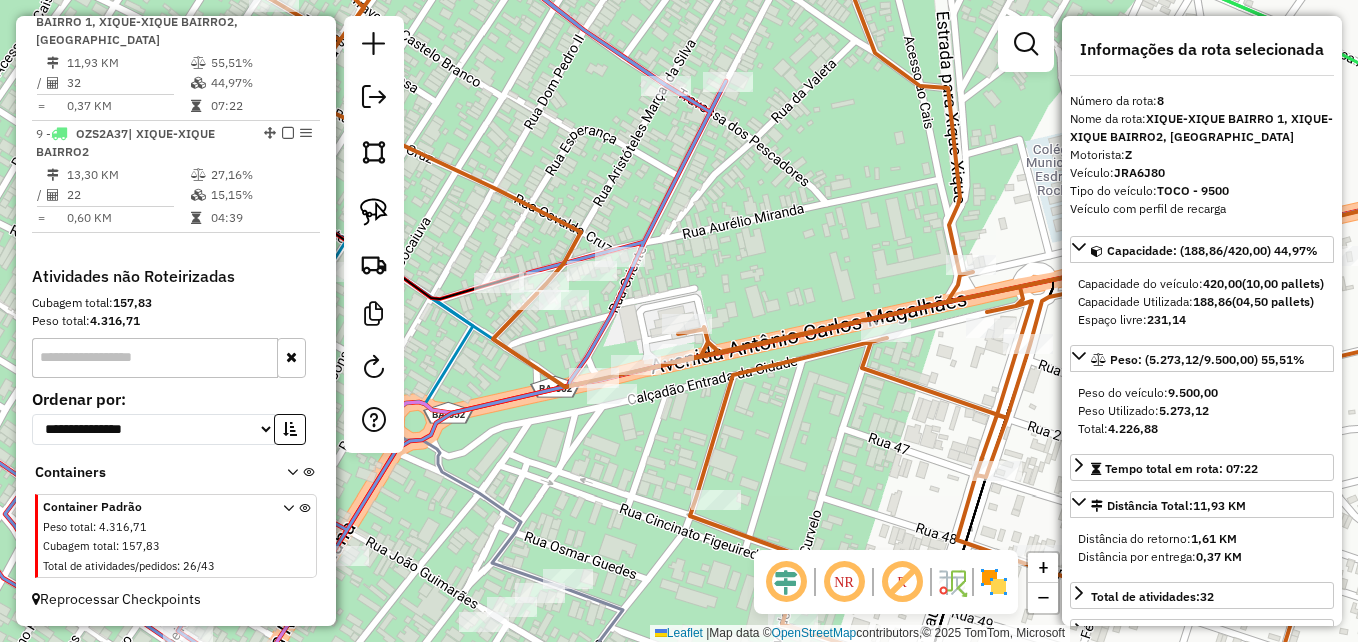 drag, startPoint x: 379, startPoint y: 218, endPoint x: 440, endPoint y: 259, distance: 73.4983 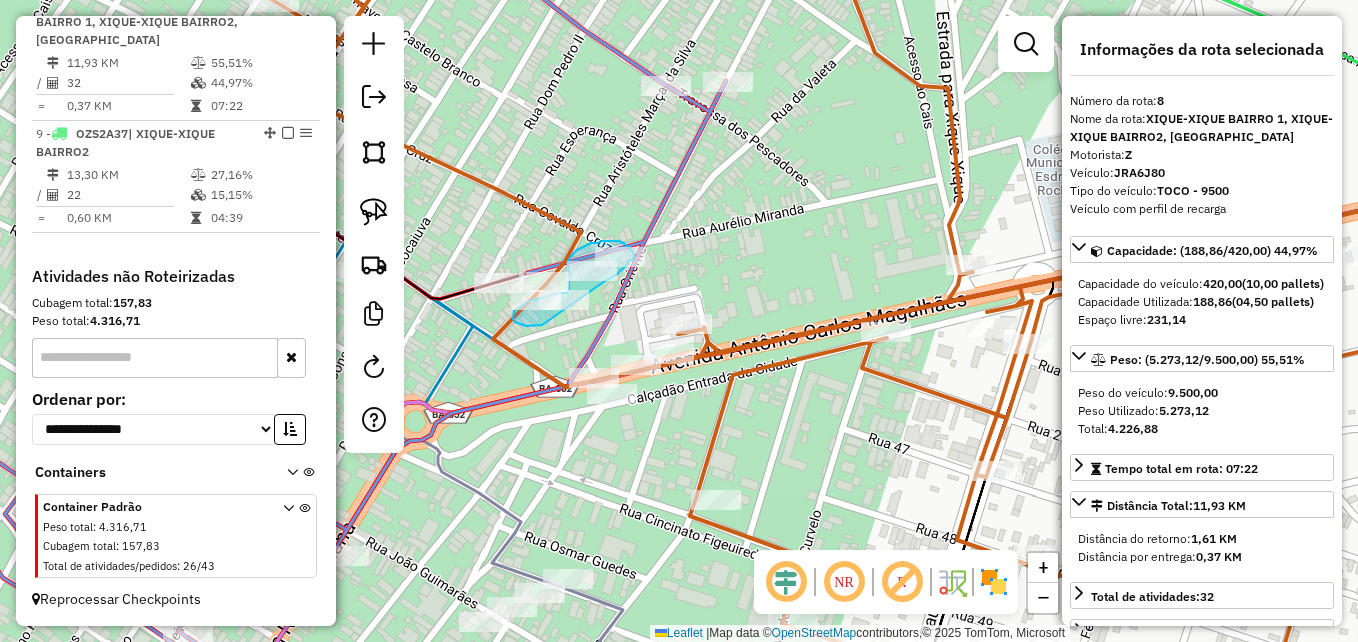 click on "Janela de atendimento Grade de atendimento Capacidade Transportadoras Veículos Cliente Pedidos  Rotas Selecione os dias de semana para filtrar as janelas de atendimento  Seg   Ter   Qua   Qui   Sex   Sáb   Dom  Informe o período da janela de atendimento: De: Até:  Filtrar exatamente a janela do cliente  Considerar janela de atendimento padrão  Selecione os dias de semana para filtrar as grades de atendimento  Seg   Ter   Qua   Qui   Sex   Sáb   Dom   Considerar clientes sem dia de atendimento cadastrado  Clientes fora do dia de atendimento selecionado Filtrar as atividades entre os valores definidos abaixo:  Peso mínimo:   Peso máximo:   Cubagem mínima:   Cubagem máxima:   De:   Até:  Filtrar as atividades entre o tempo de atendimento definido abaixo:  De:   Até:   Considerar capacidade total dos clientes não roteirizados Transportadora: Selecione um ou mais itens Tipo de veículo: Selecione um ou mais itens Veículo: Selecione um ou mais itens Motorista: Selecione um ou mais itens Nome: Rótulo:" 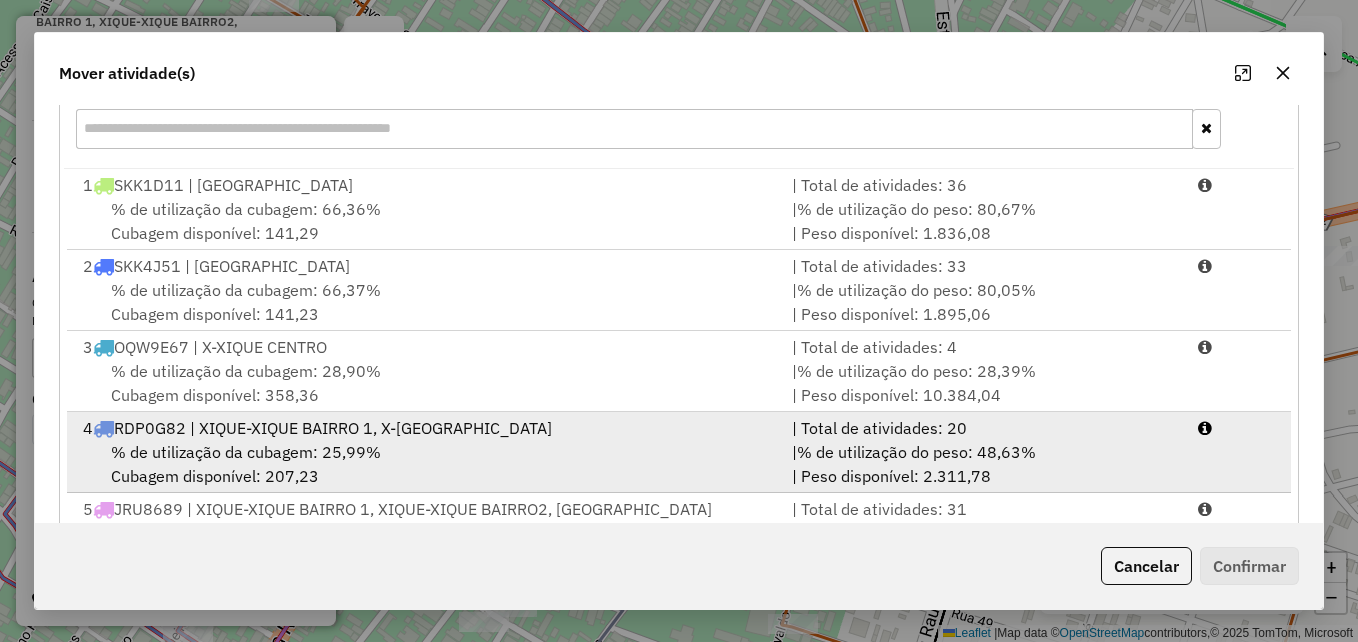 scroll, scrollTop: 366, scrollLeft: 0, axis: vertical 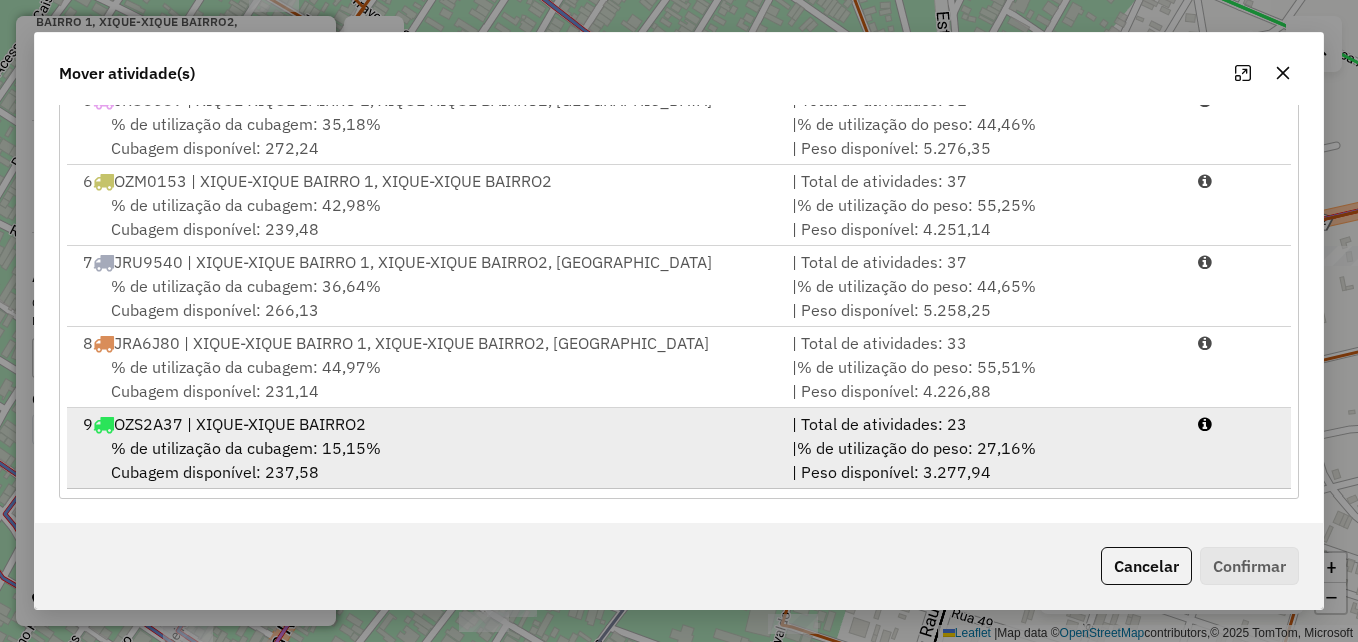 click on "% de utilização da cubagem: 15,15%  Cubagem disponível: 237,58" at bounding box center (425, 460) 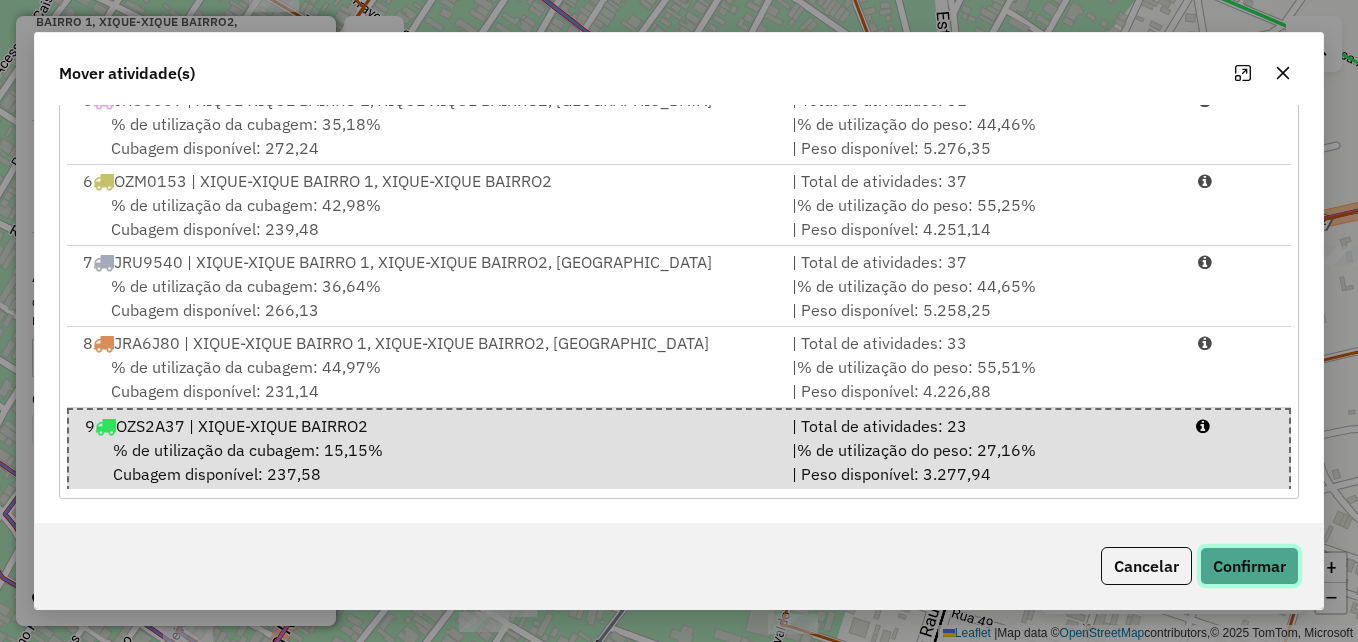 click on "Confirmar" 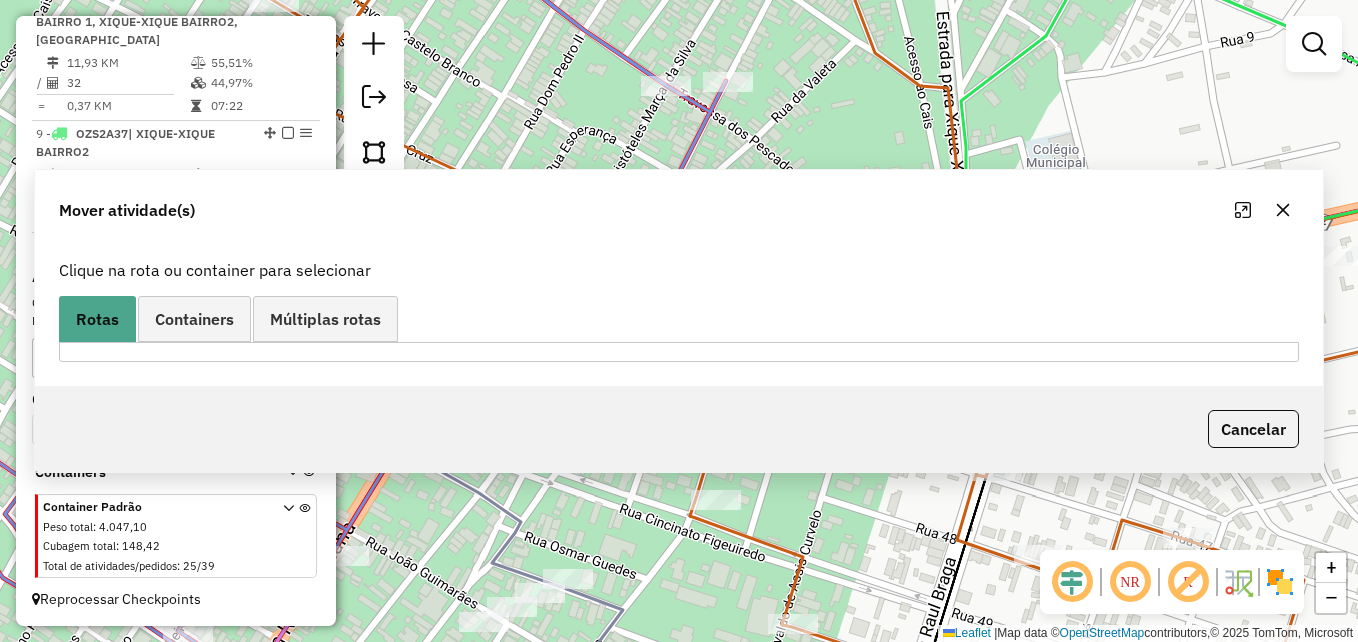 scroll, scrollTop: 0, scrollLeft: 0, axis: both 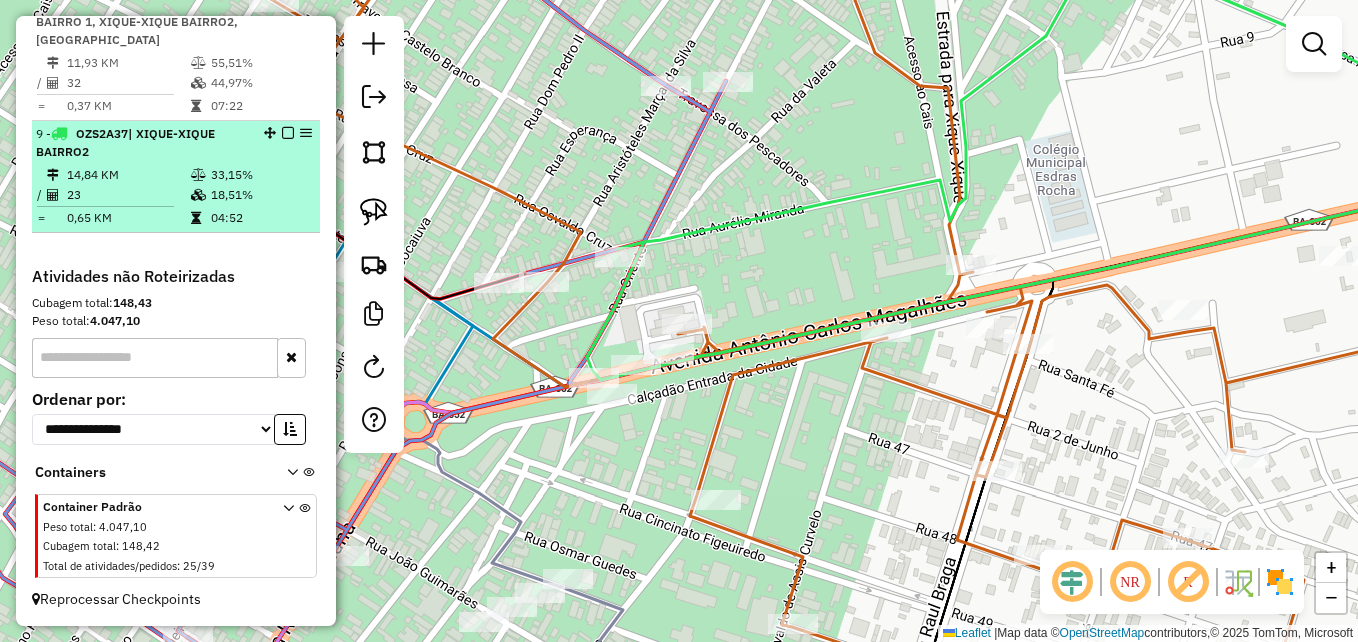 click on "23" at bounding box center (128, 195) 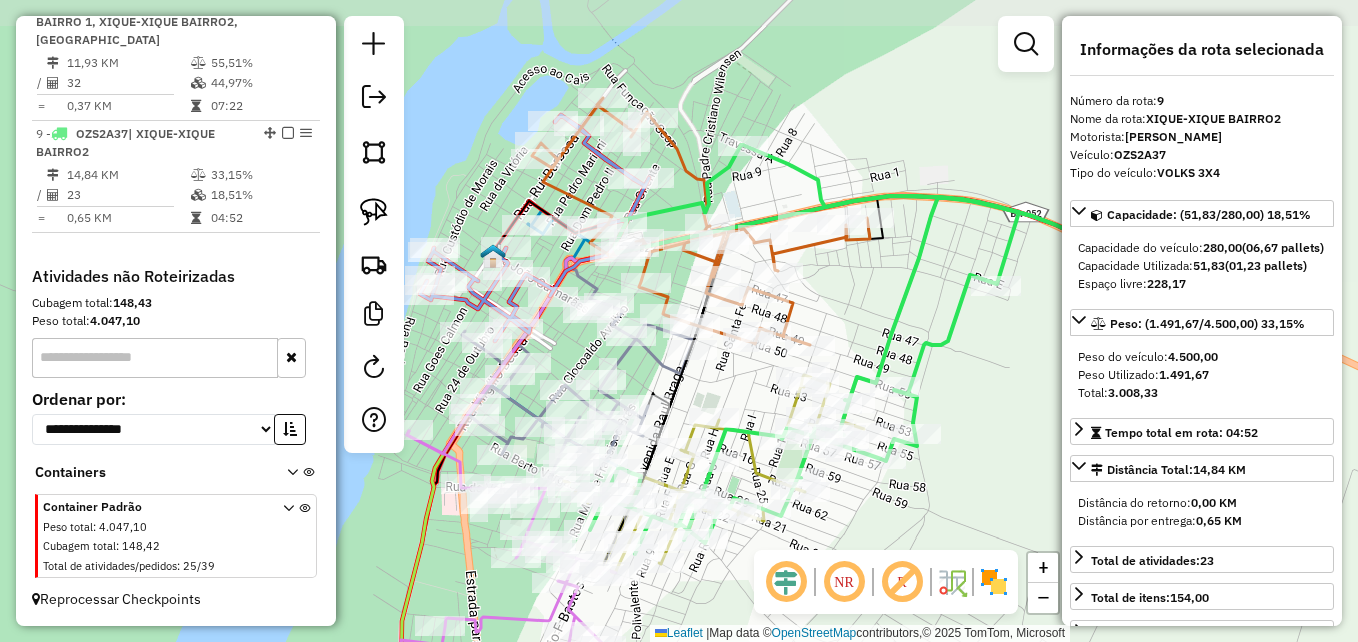 drag, startPoint x: 697, startPoint y: 283, endPoint x: 860, endPoint y: 311, distance: 165.38742 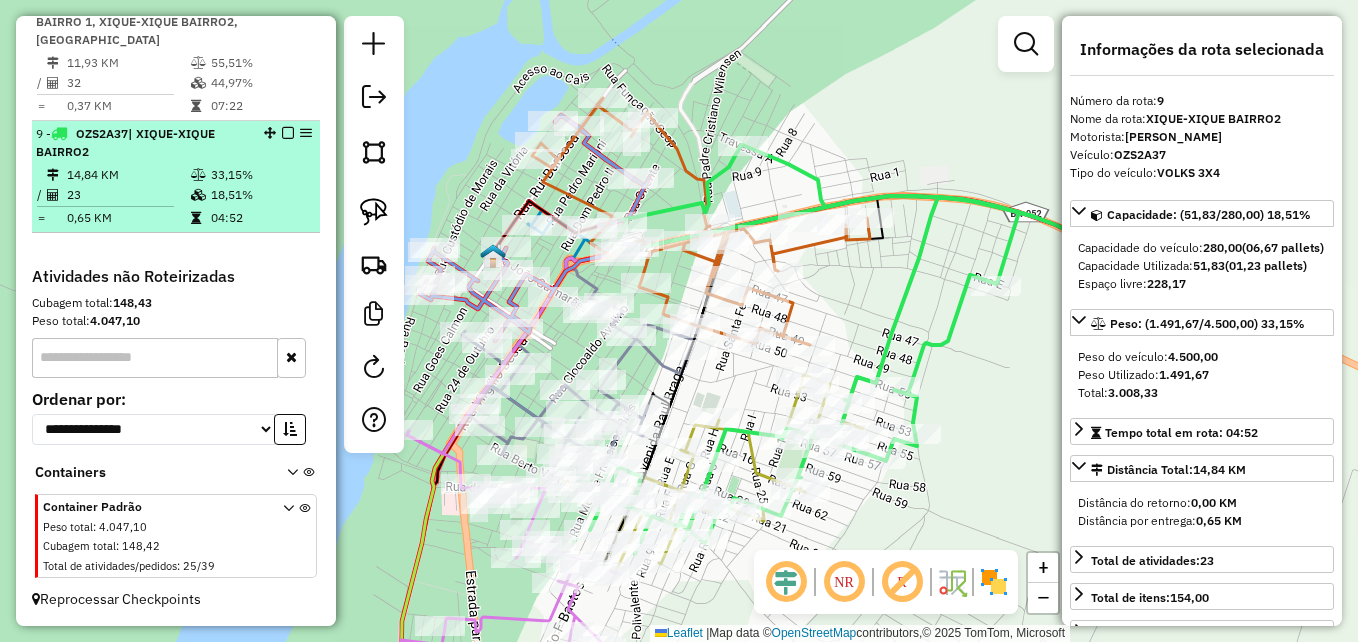 scroll, scrollTop: 1470, scrollLeft: 0, axis: vertical 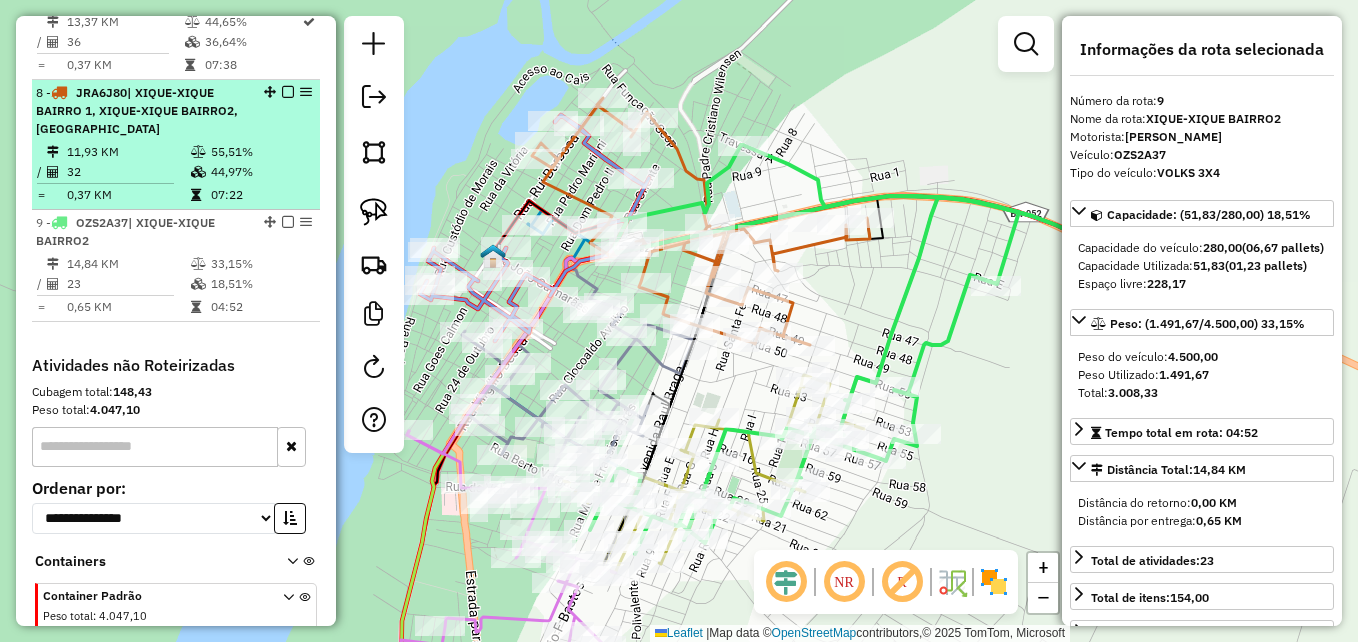 click on "| XIQUE-XIQUE BAIRRO 1, XIQUE-XIQUE BAIRRO2, [GEOGRAPHIC_DATA]" at bounding box center (137, 110) 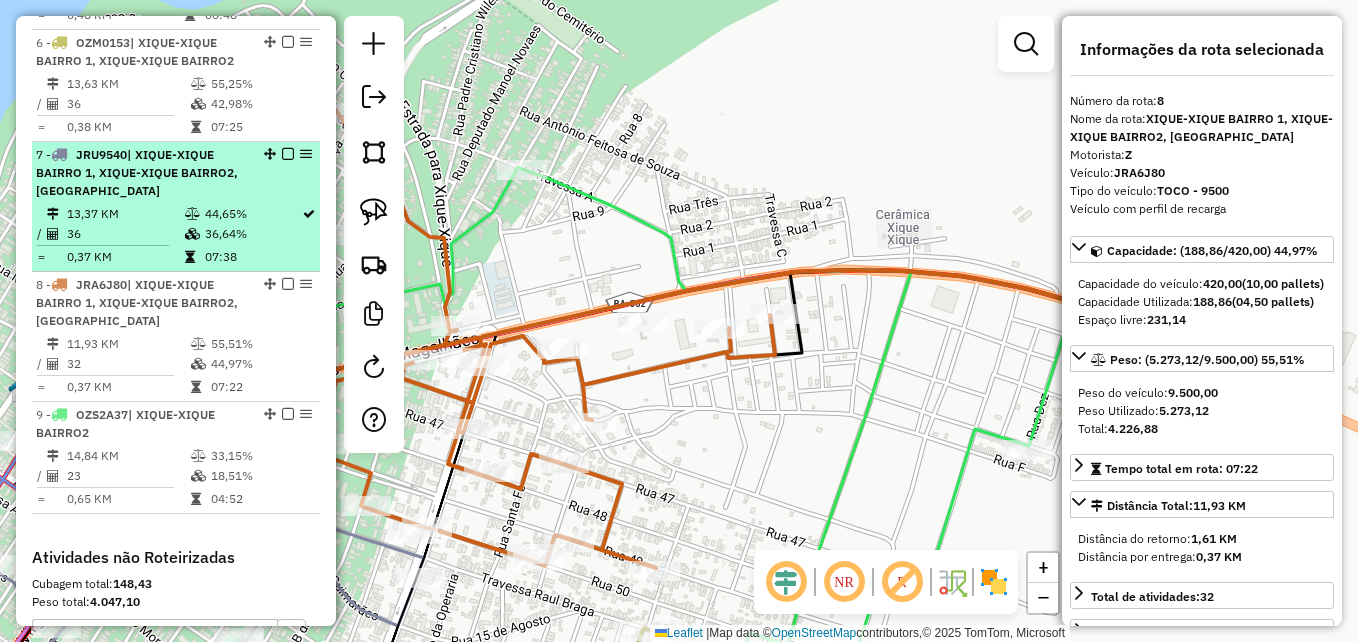 scroll, scrollTop: 1270, scrollLeft: 0, axis: vertical 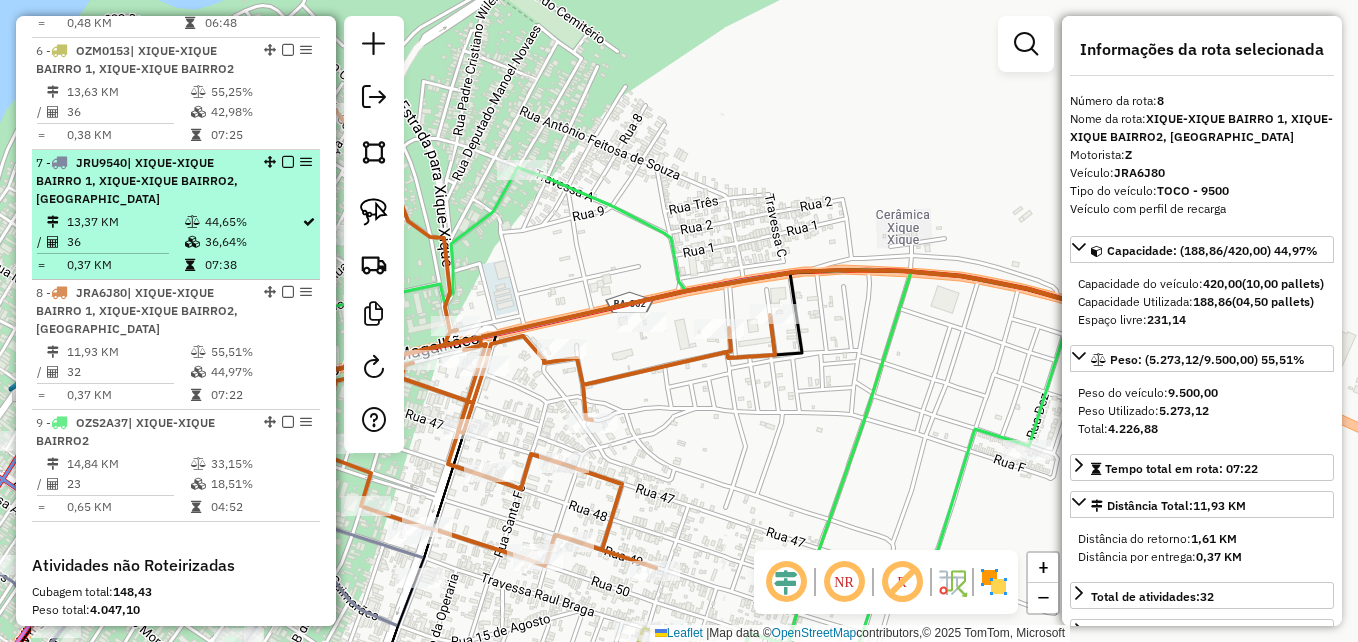click on "JRU9540" at bounding box center [101, 162] 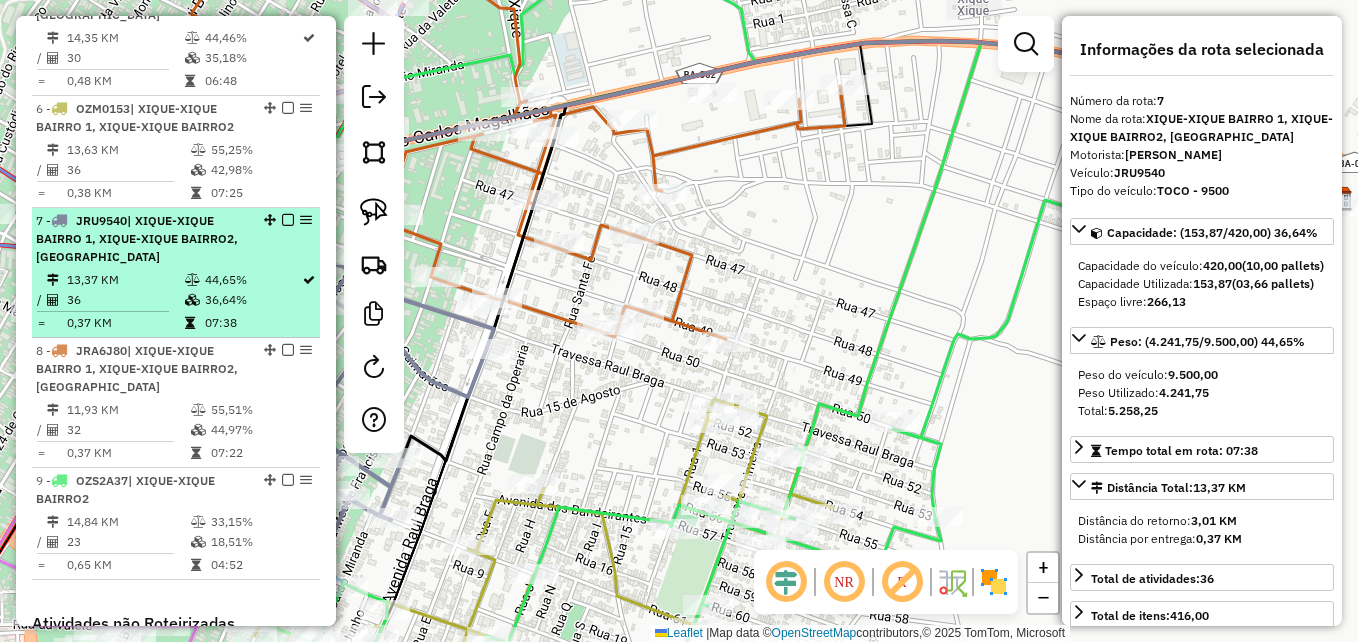 scroll, scrollTop: 1170, scrollLeft: 0, axis: vertical 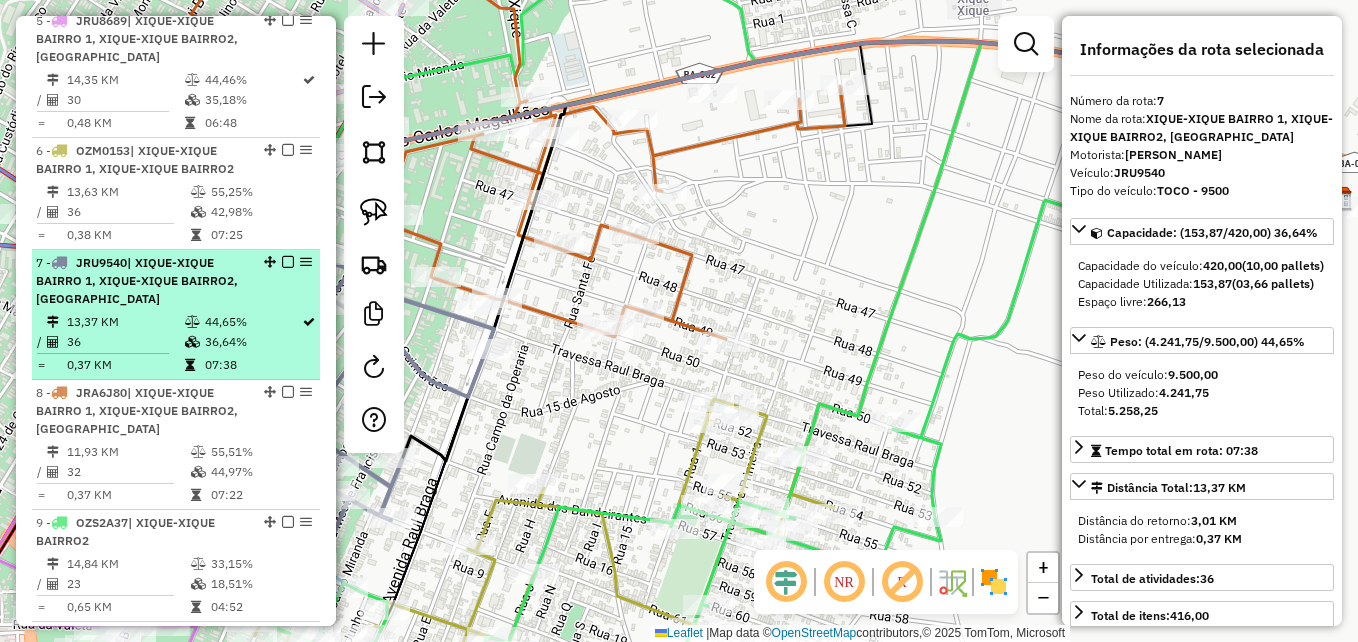 click on "| XIQUE-XIQUE BAIRRO 1, XIQUE-XIQUE BAIRRO2" at bounding box center [135, 159] 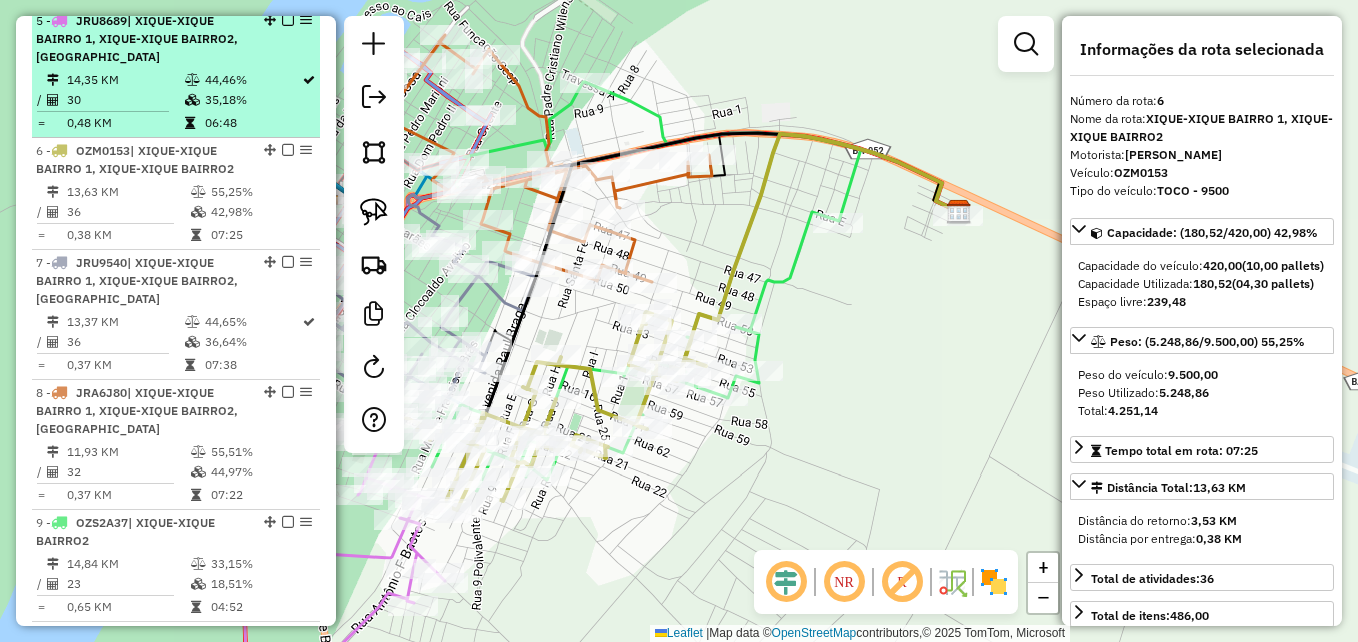 click on "0,48 KM" at bounding box center (125, 123) 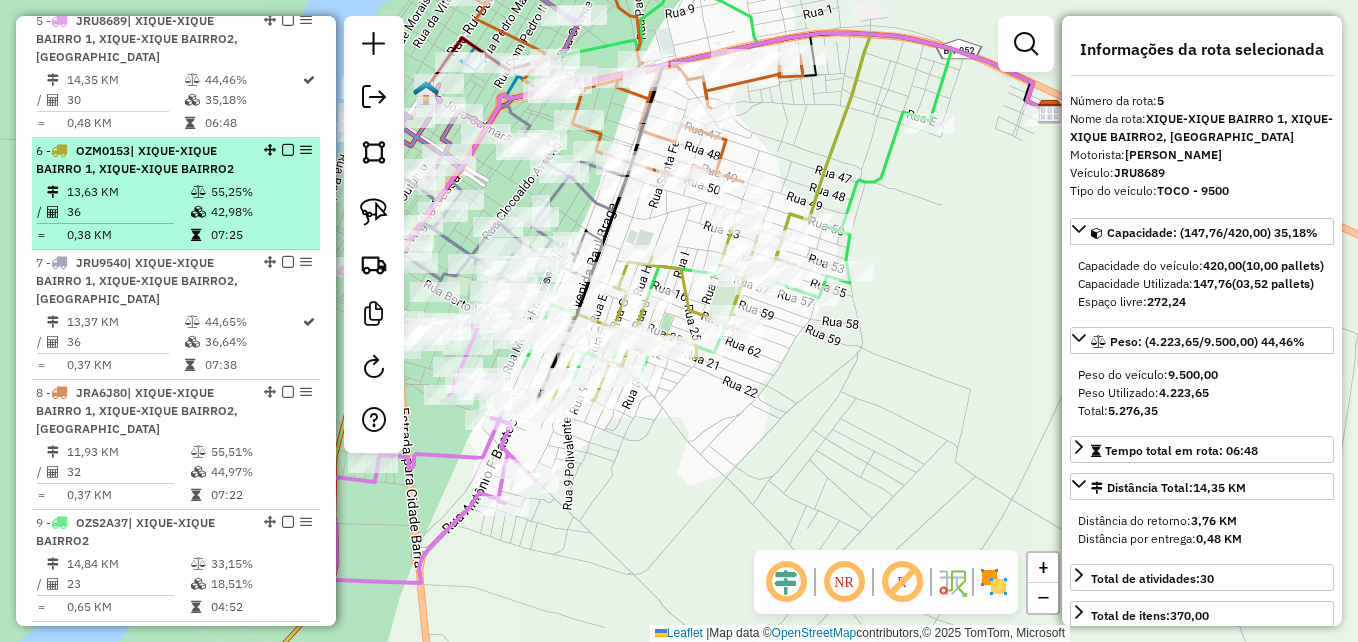 click on "| XIQUE-XIQUE BAIRRO 1, XIQUE-XIQUE BAIRRO2" at bounding box center [135, 159] 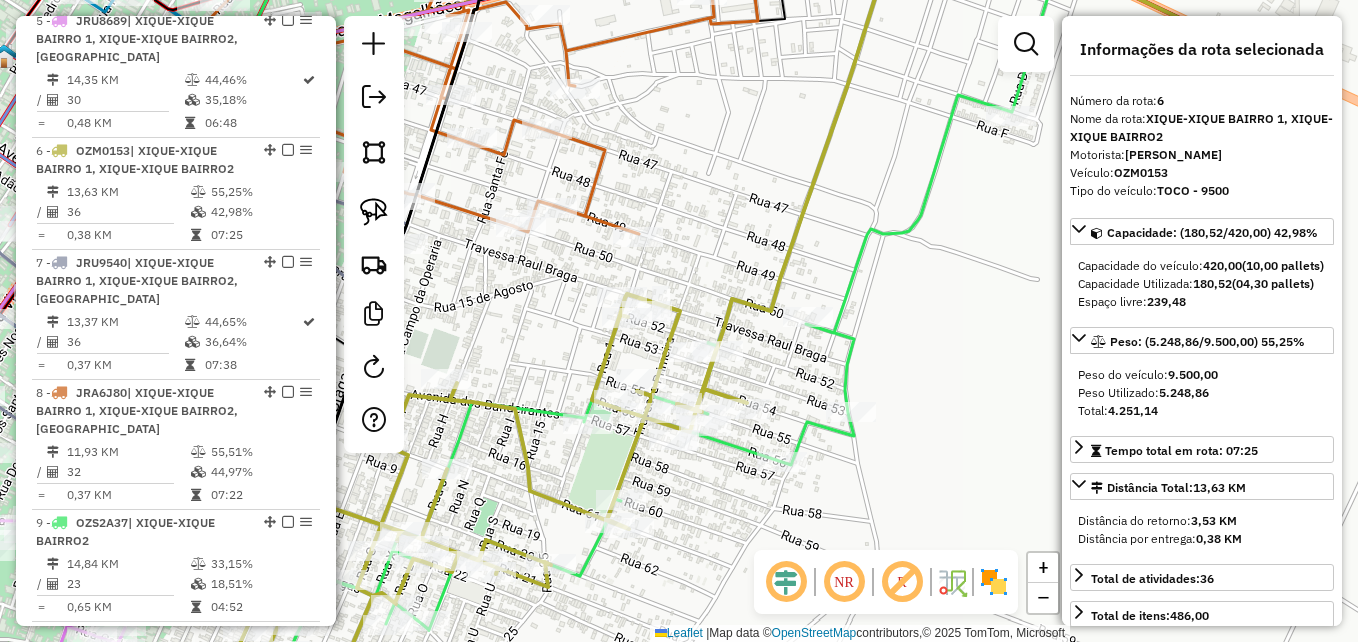 click 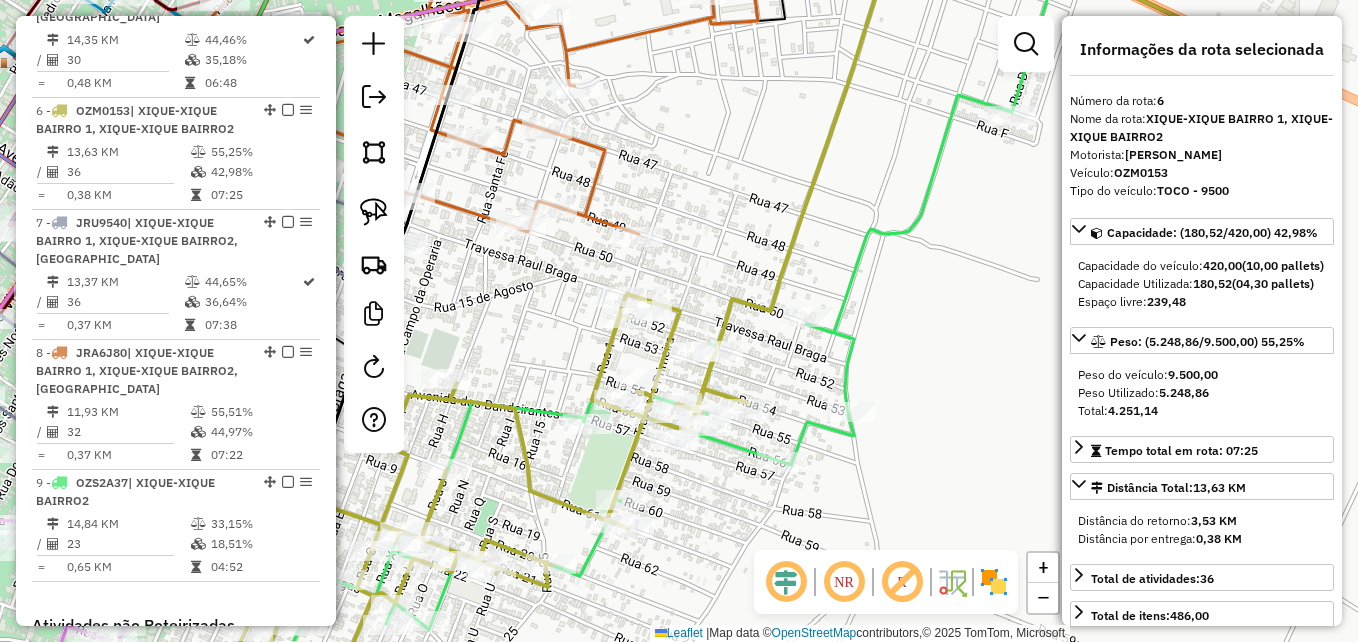 click 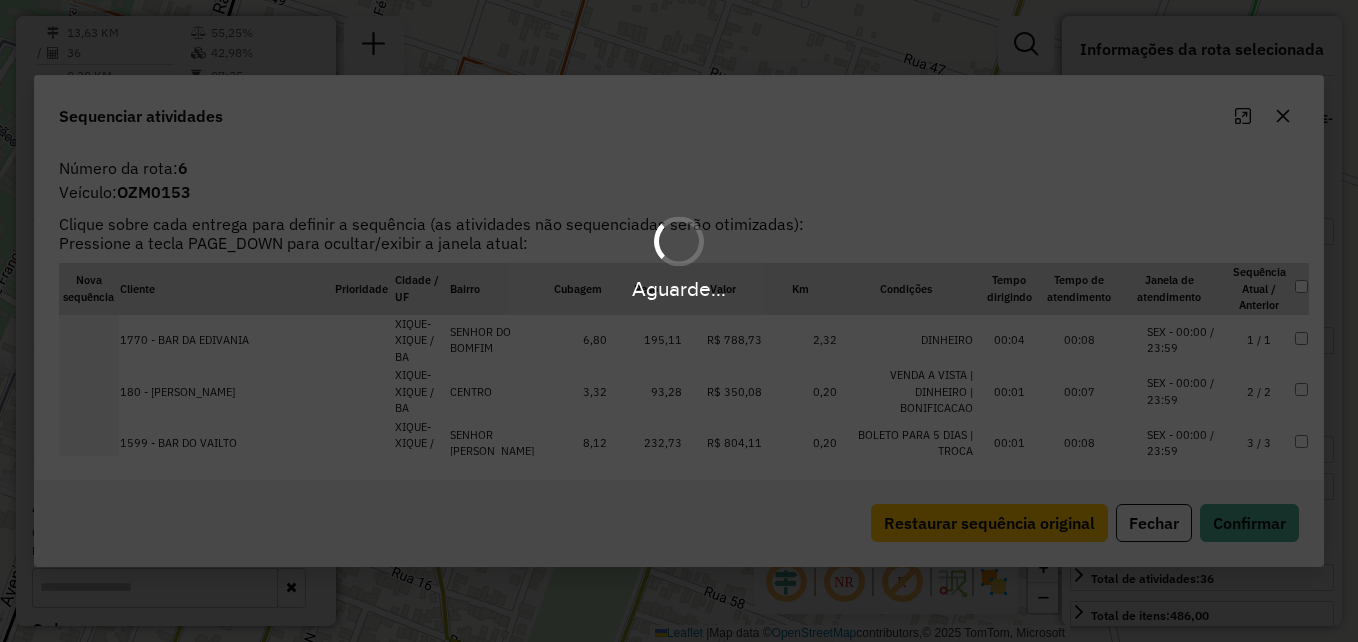 scroll, scrollTop: 1328, scrollLeft: 0, axis: vertical 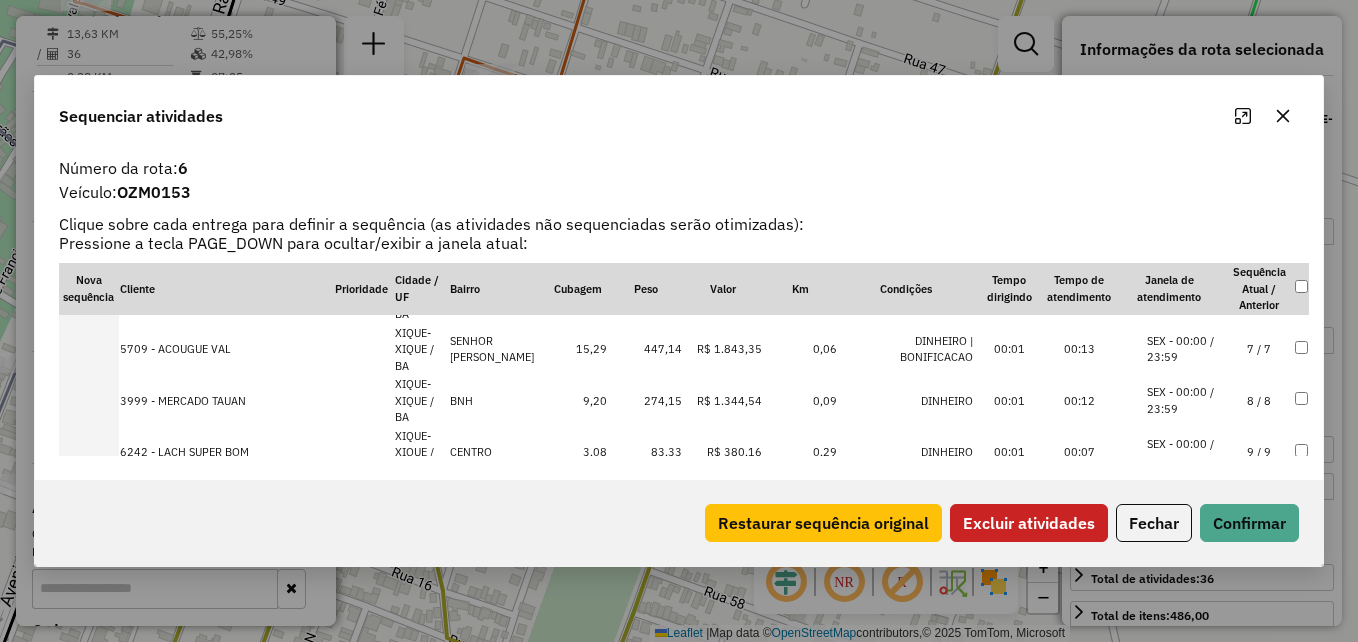 click on "Excluir atividades" 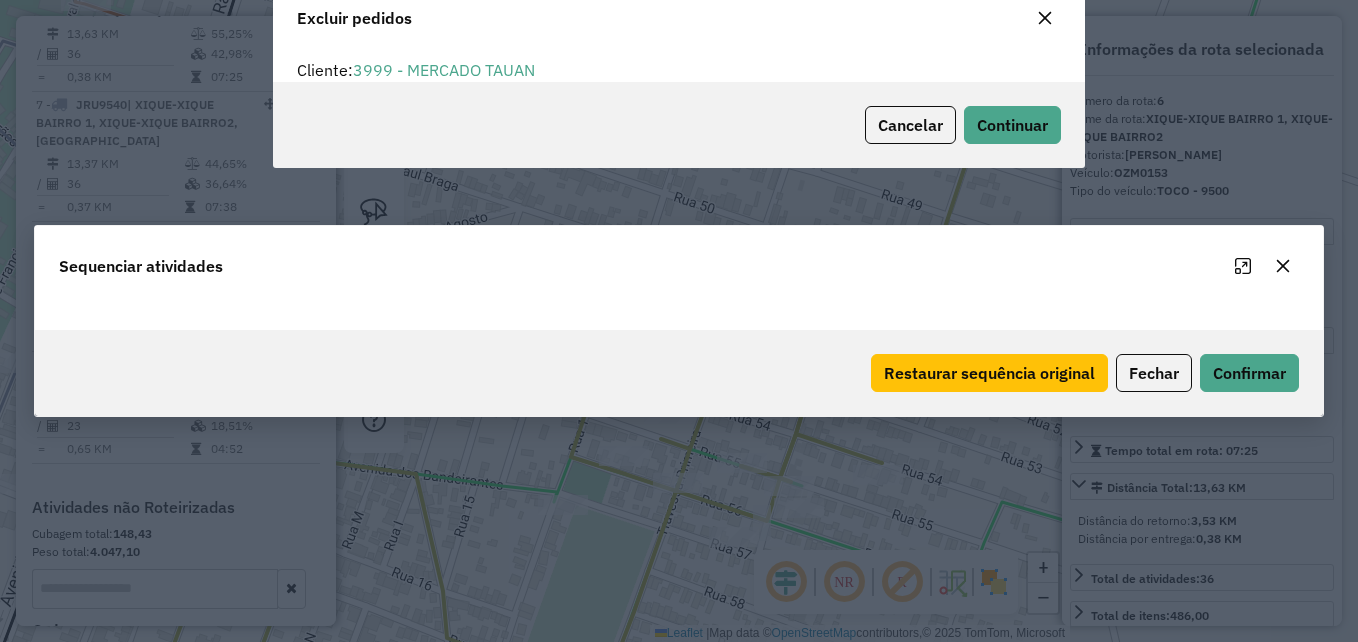 scroll, scrollTop: 12, scrollLeft: 6, axis: both 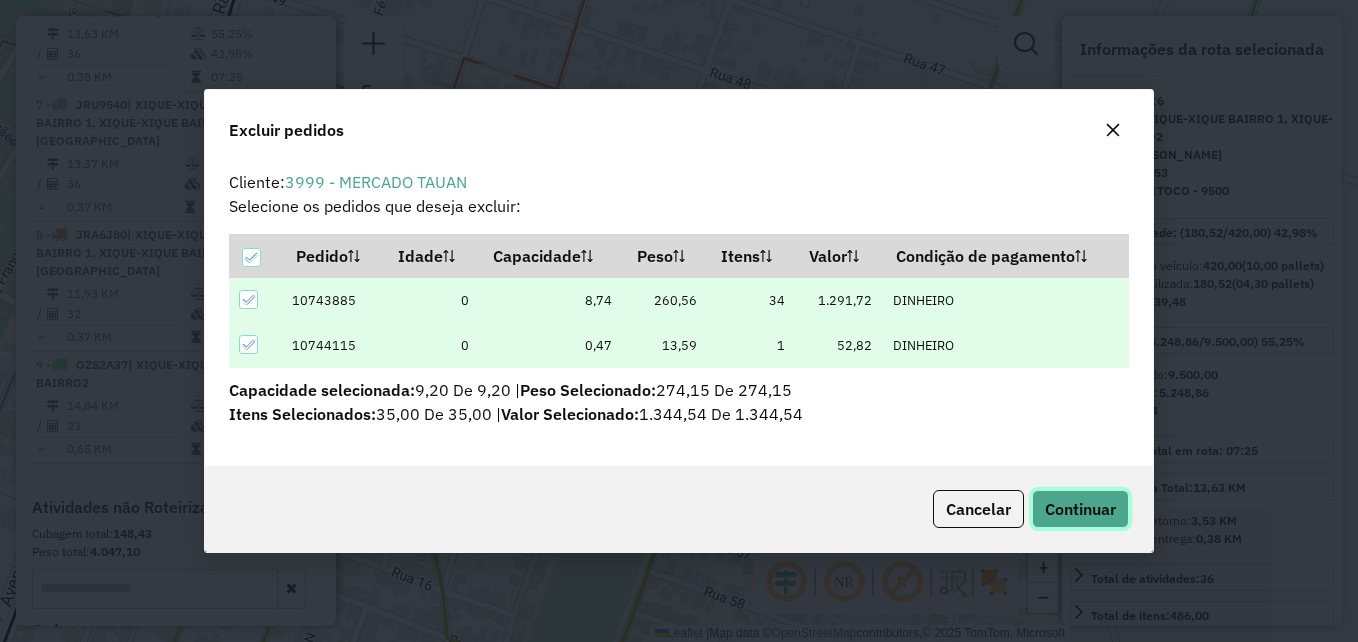 click on "Continuar" 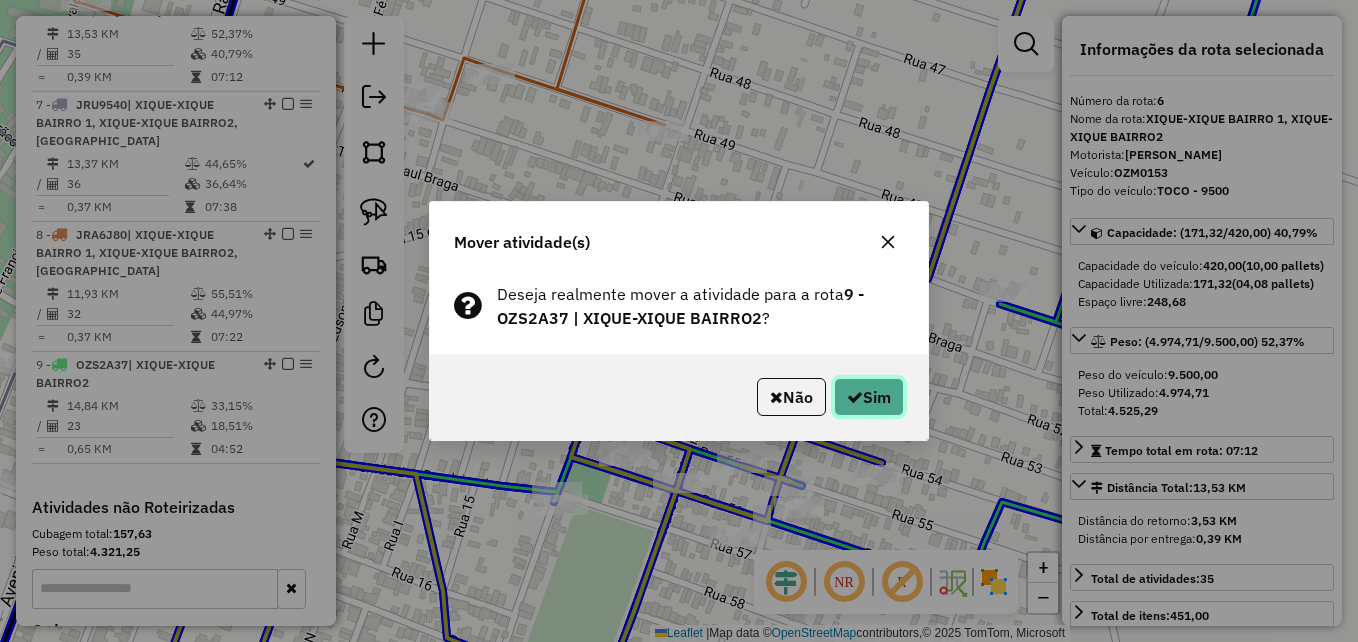 click on "Sim" 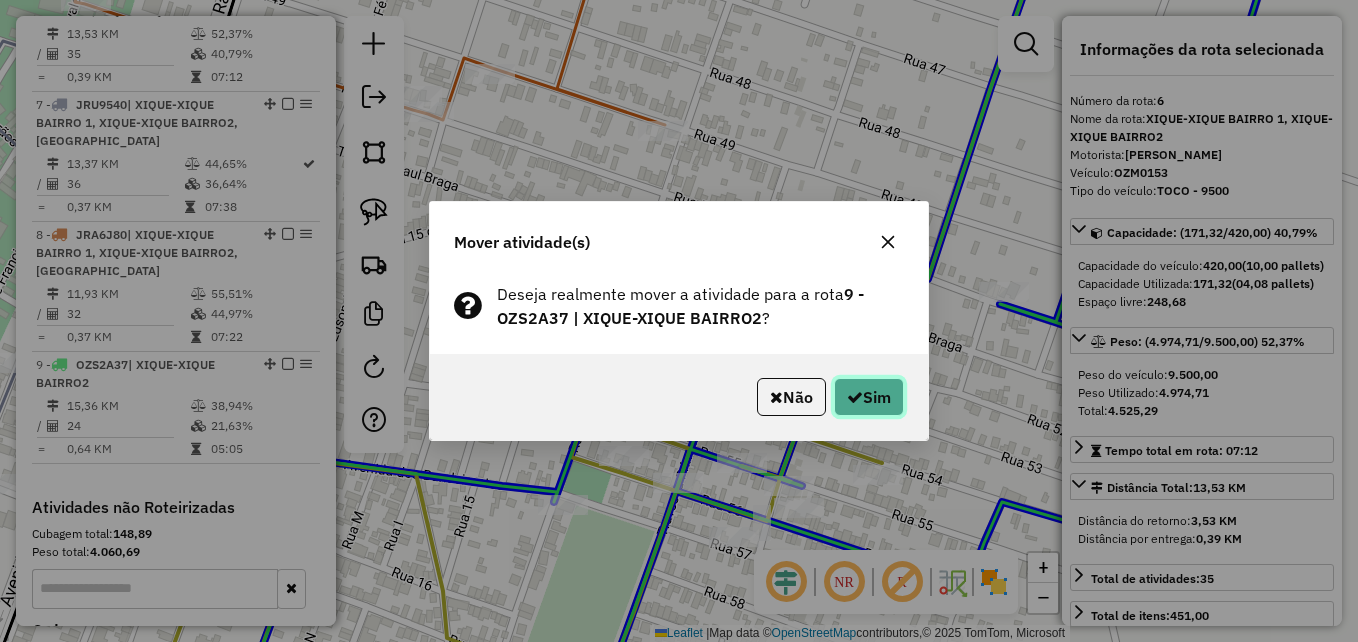 click on "Sim" 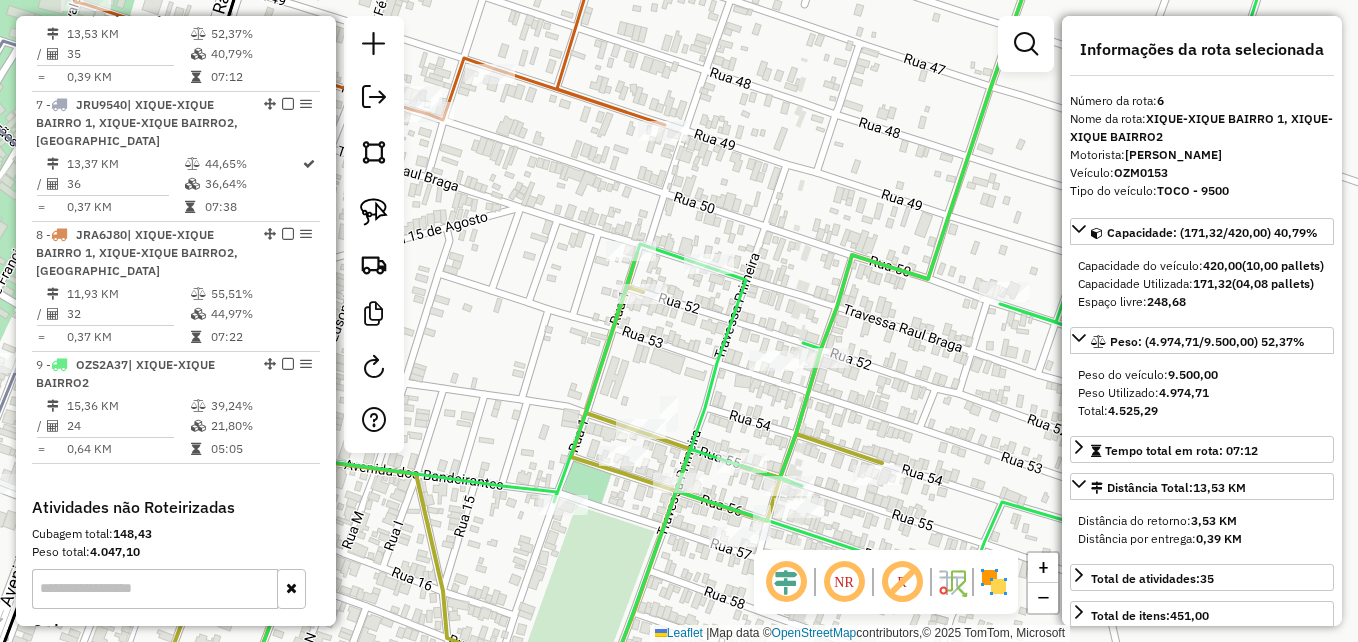 drag, startPoint x: 555, startPoint y: 355, endPoint x: 571, endPoint y: 337, distance: 24.083189 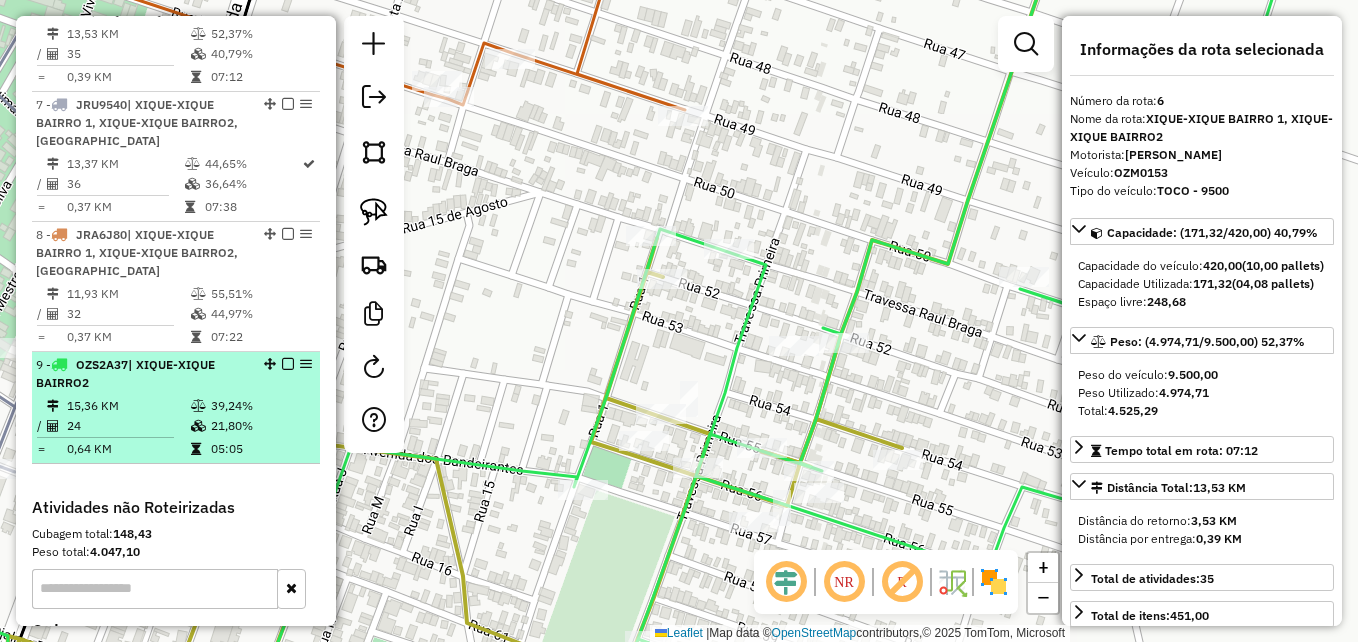 click on "9 -       OZS2A37   | XIQUE-XIQUE BAIRRO2" at bounding box center (142, 374) 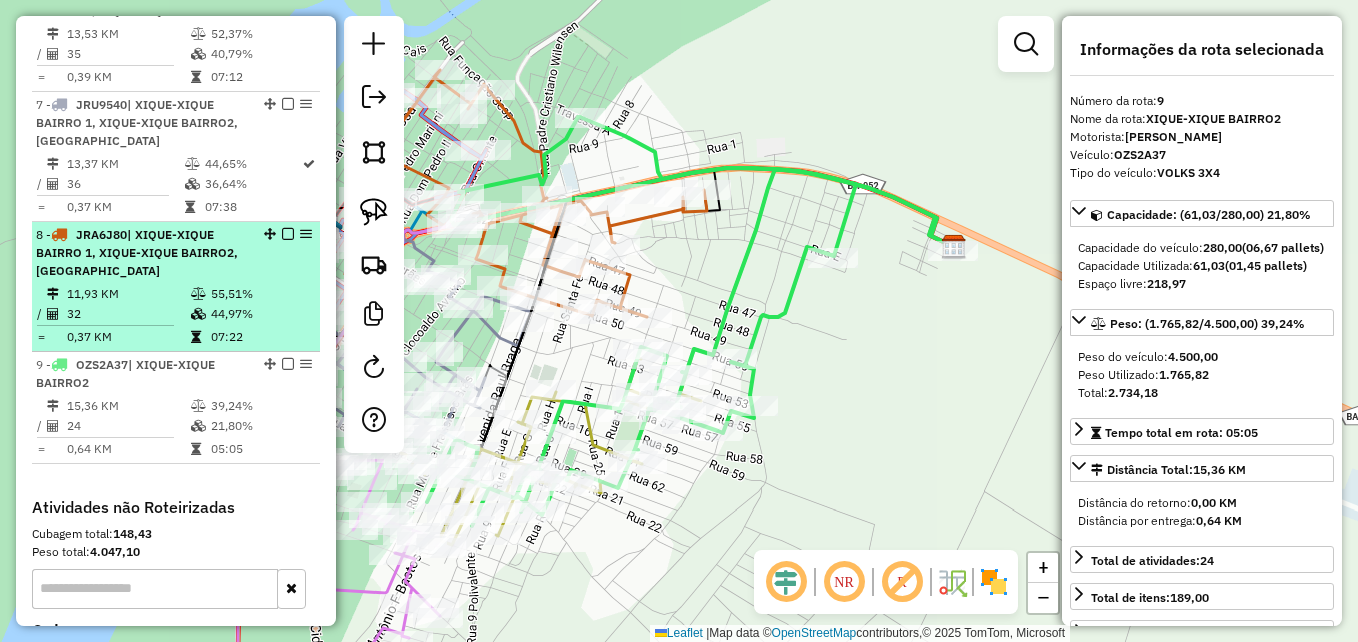 click on "32" at bounding box center [128, 314] 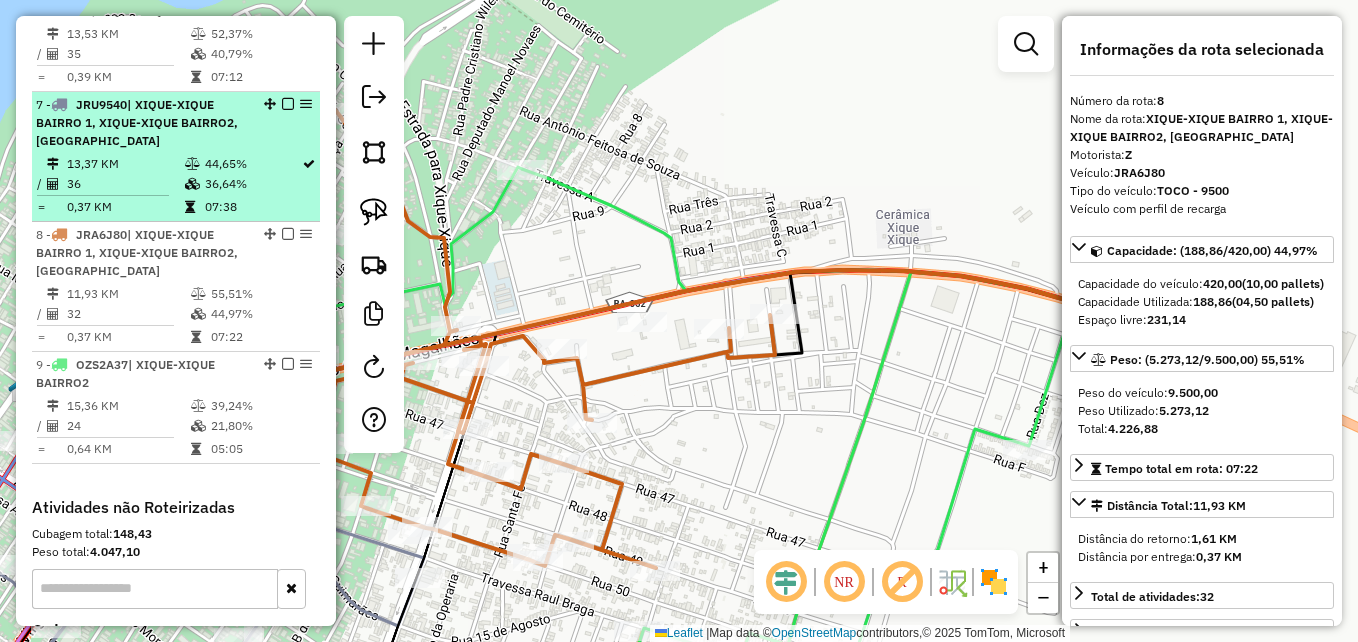 click on "36" at bounding box center (125, 184) 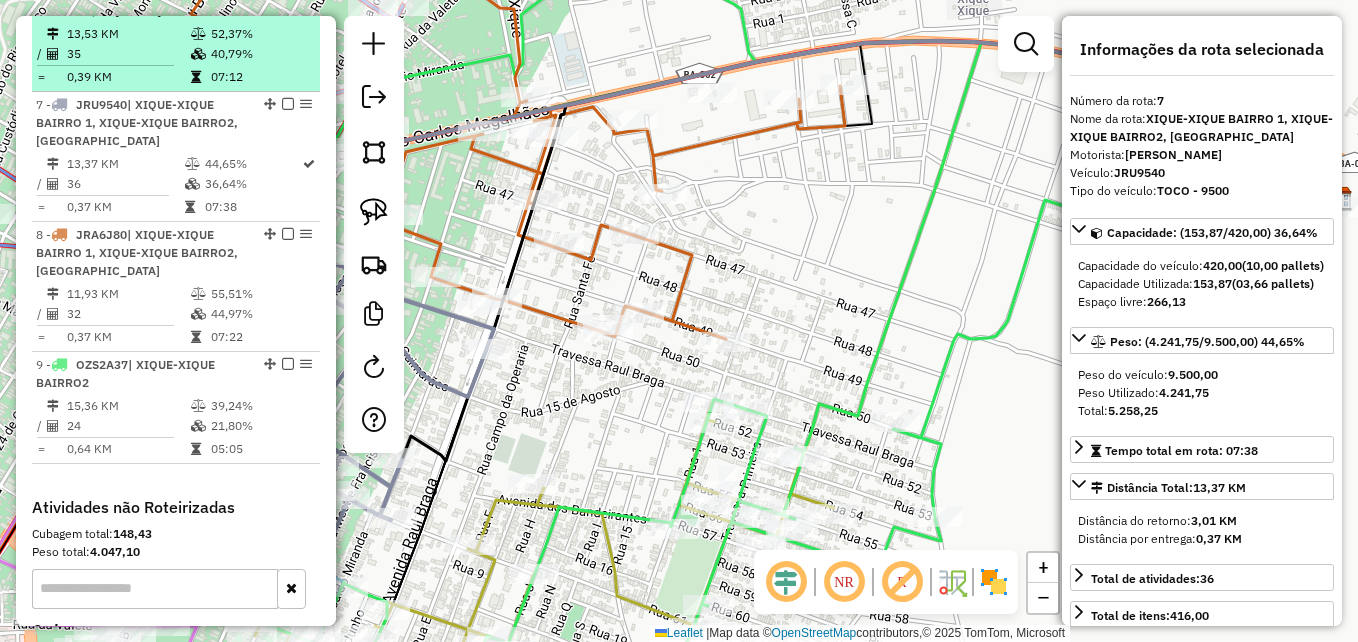 click on "35" at bounding box center [128, 54] 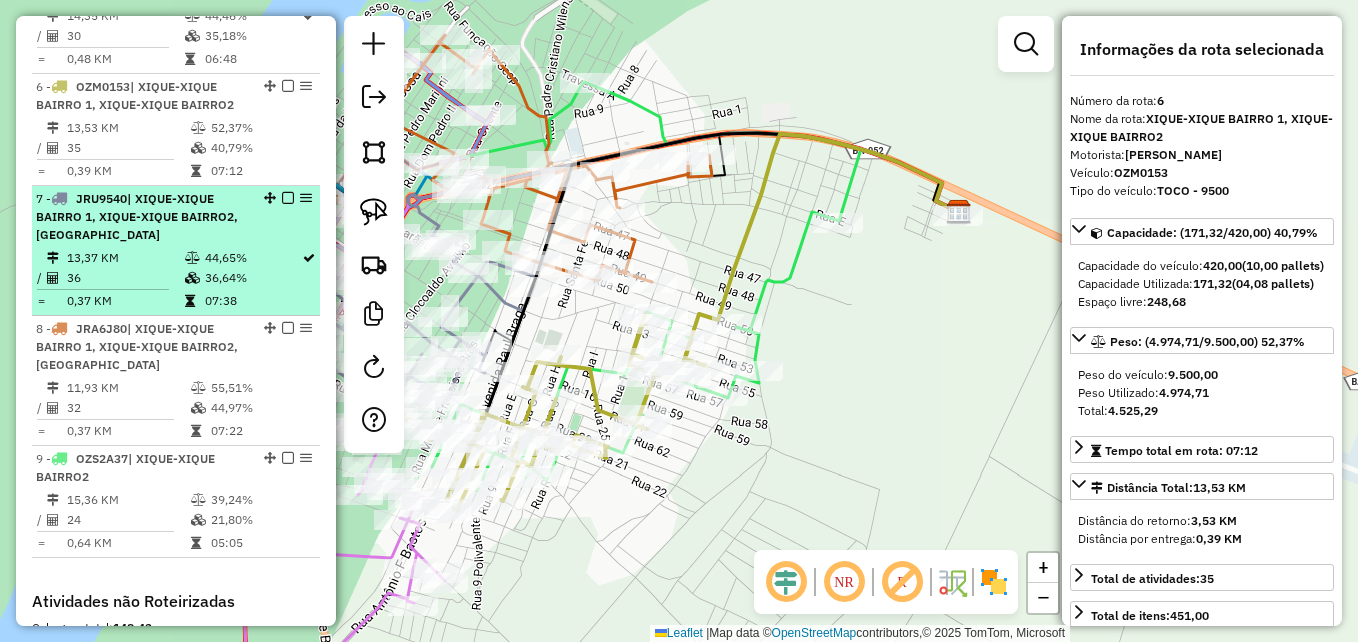 scroll, scrollTop: 1128, scrollLeft: 0, axis: vertical 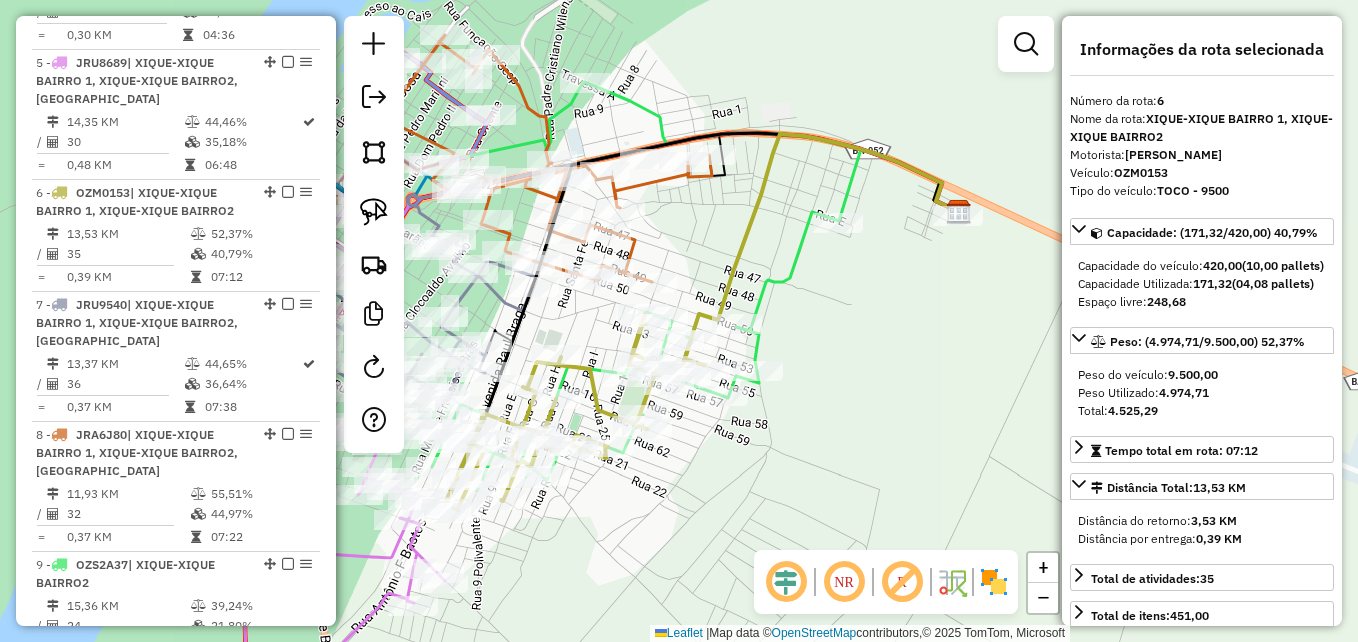 drag, startPoint x: 735, startPoint y: 555, endPoint x: 941, endPoint y: 458, distance: 227.69498 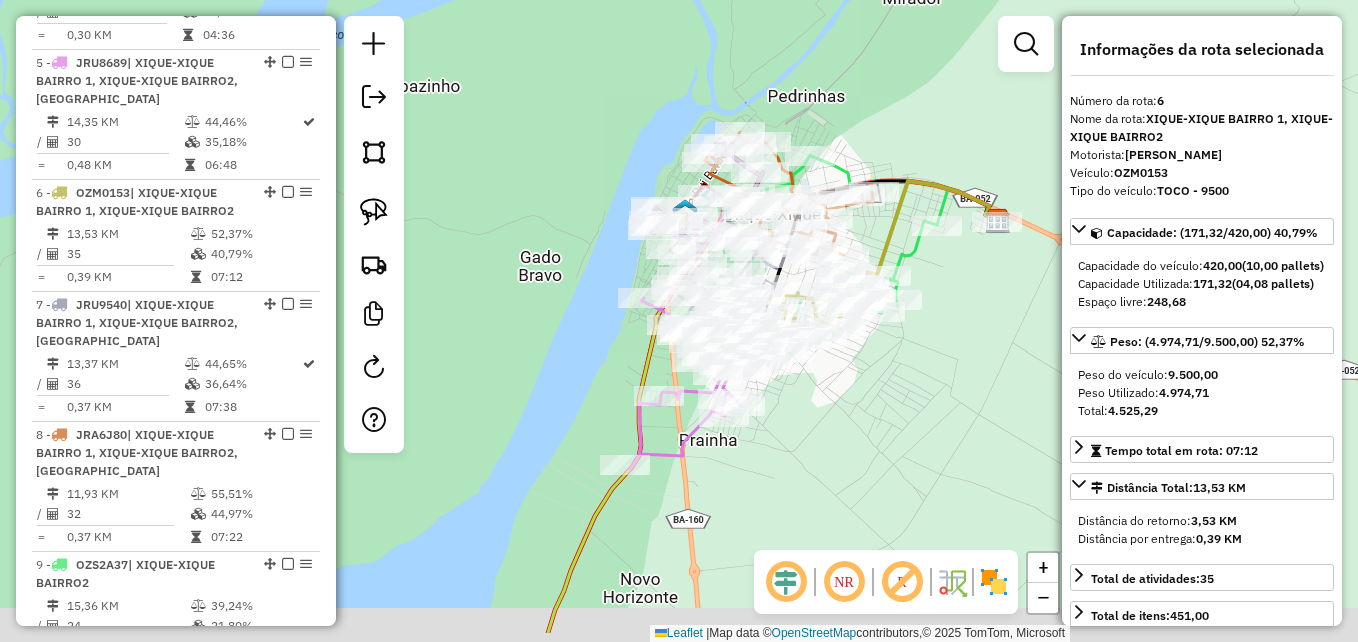 drag, startPoint x: 563, startPoint y: 405, endPoint x: 571, endPoint y: 286, distance: 119.26861 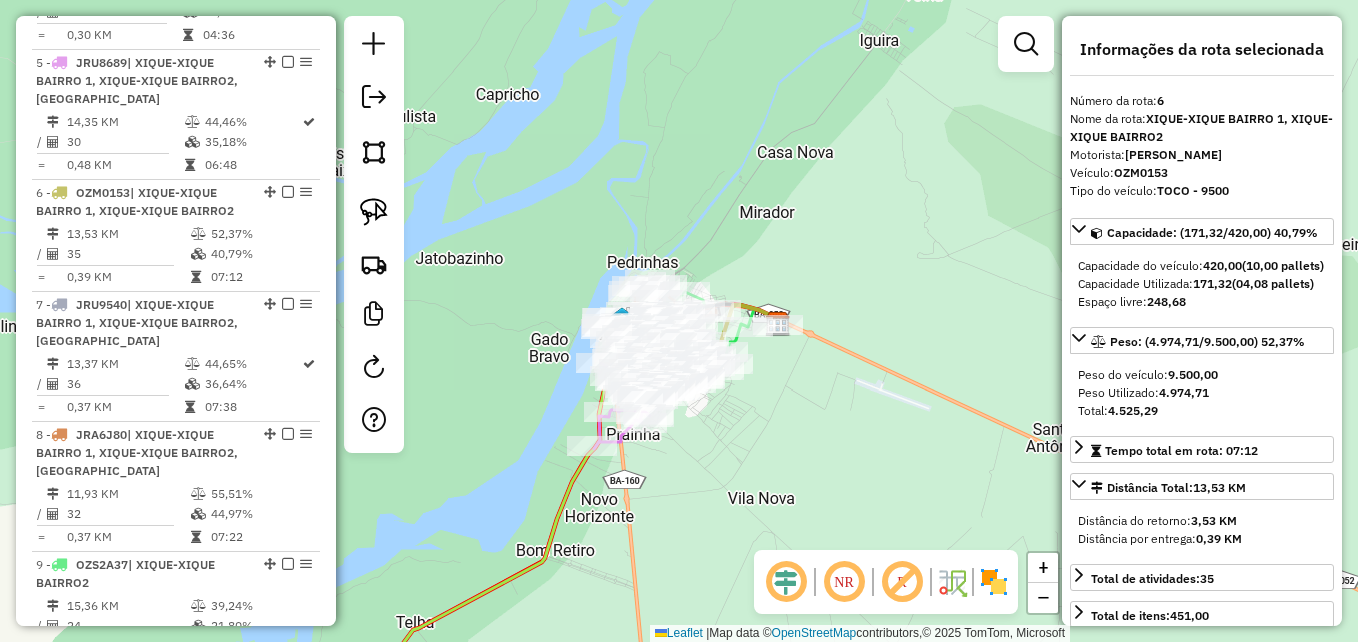drag, startPoint x: 542, startPoint y: 300, endPoint x: 543, endPoint y: 392, distance: 92.00543 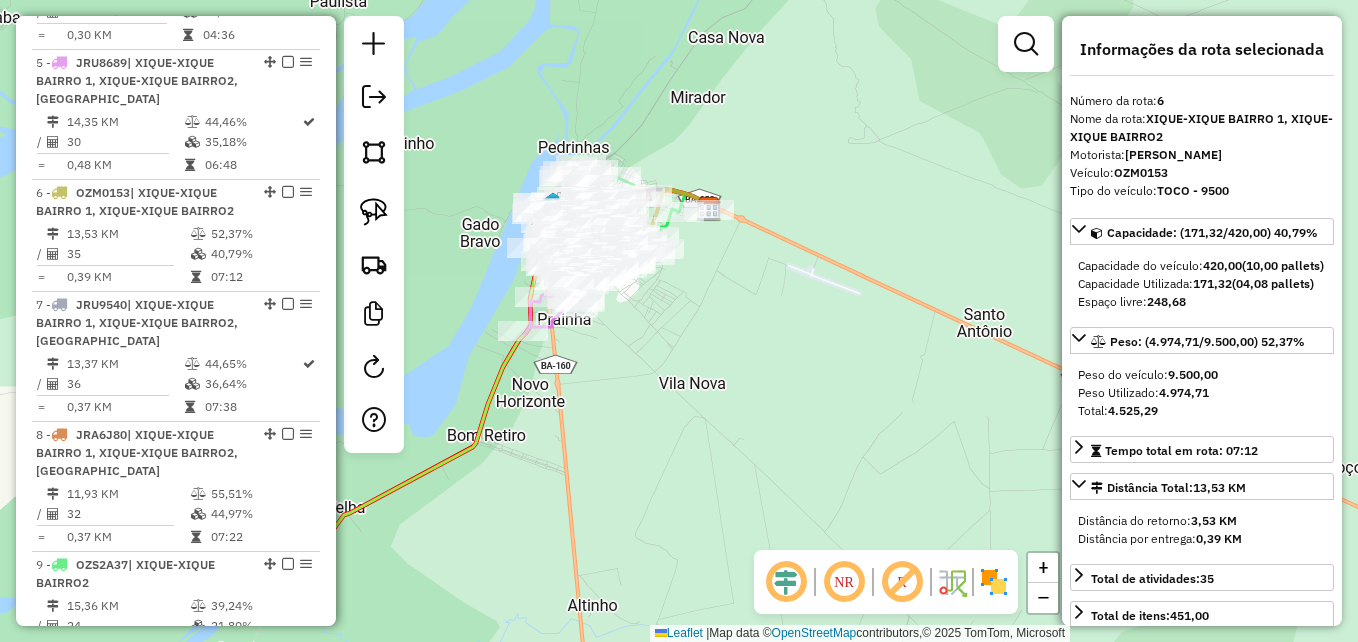 drag, startPoint x: 791, startPoint y: 420, endPoint x: 722, endPoint y: 305, distance: 134.1119 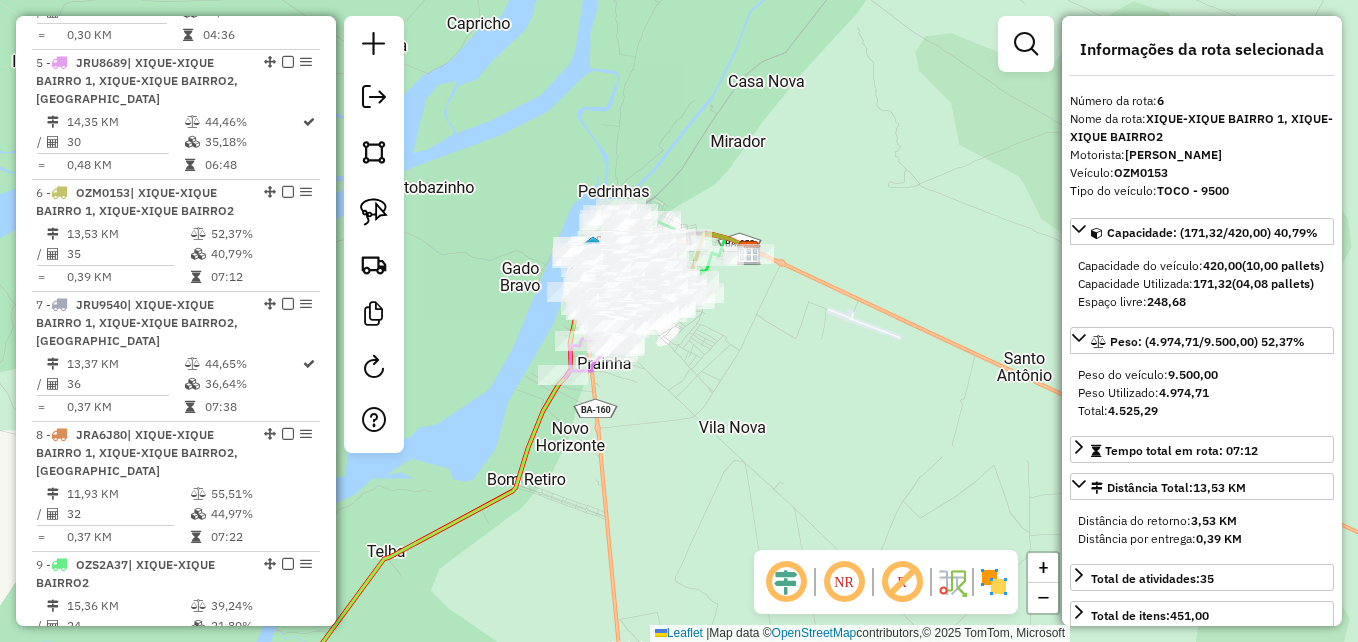 drag, startPoint x: 693, startPoint y: 326, endPoint x: 745, endPoint y: 411, distance: 99.64437 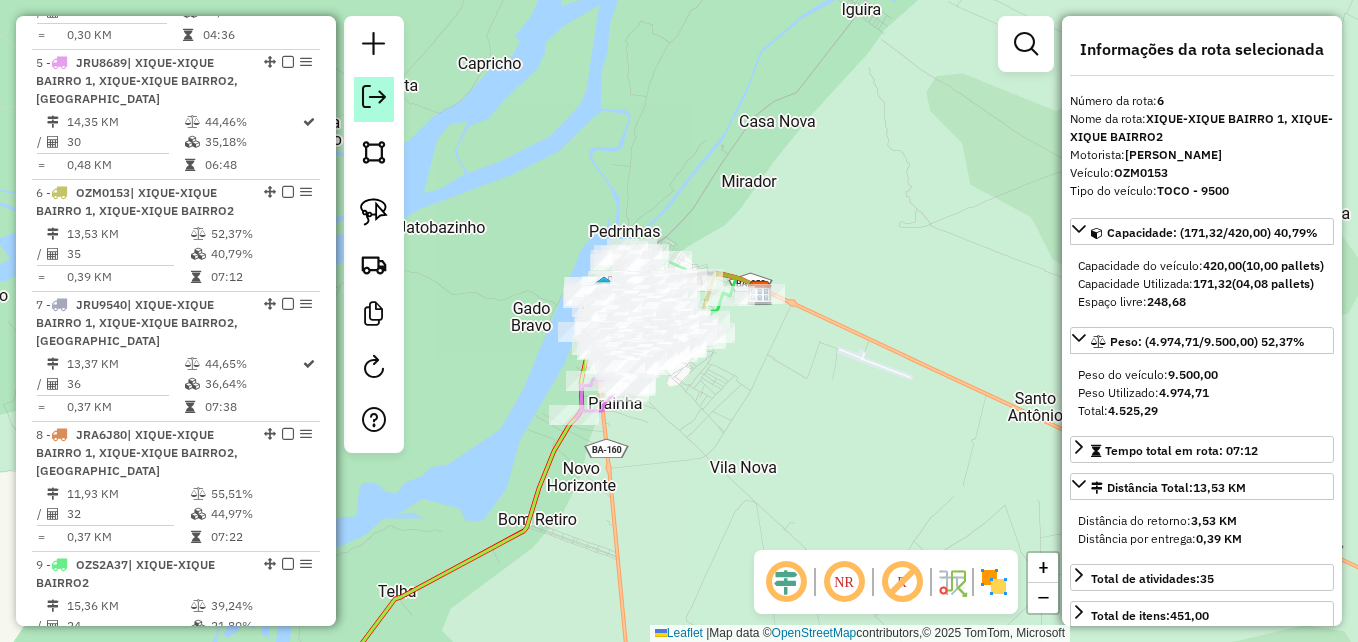 click 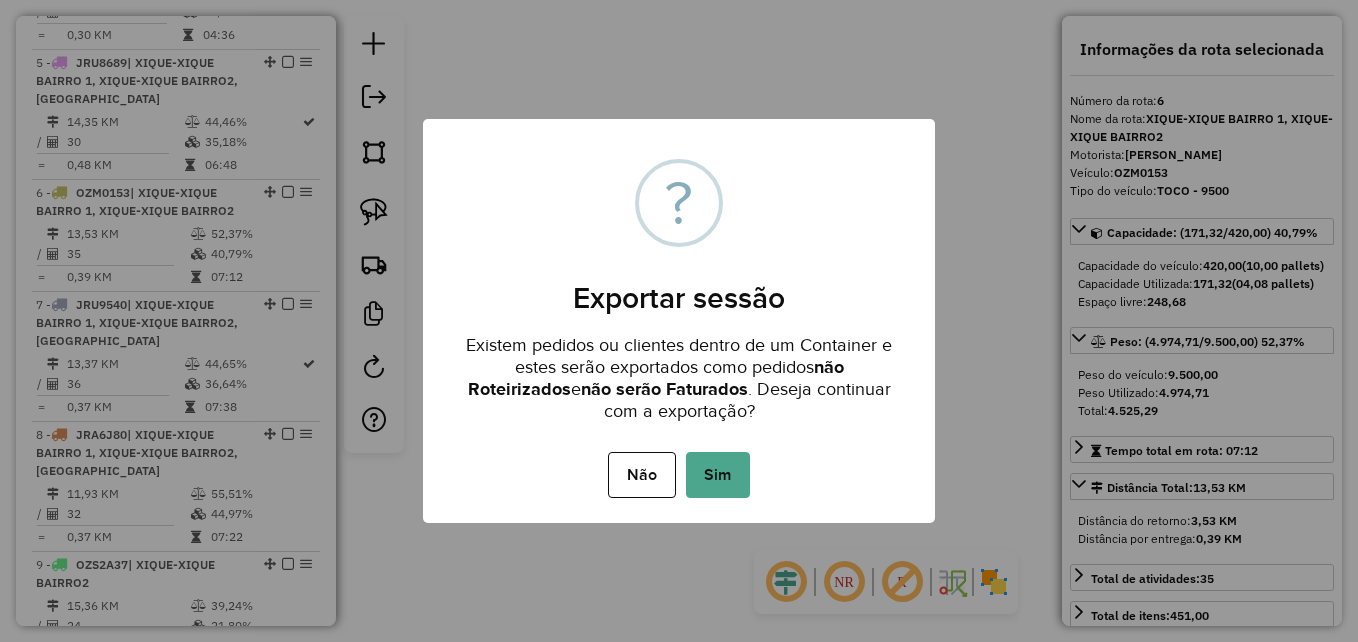 click on "Não No Sim" at bounding box center [679, 475] 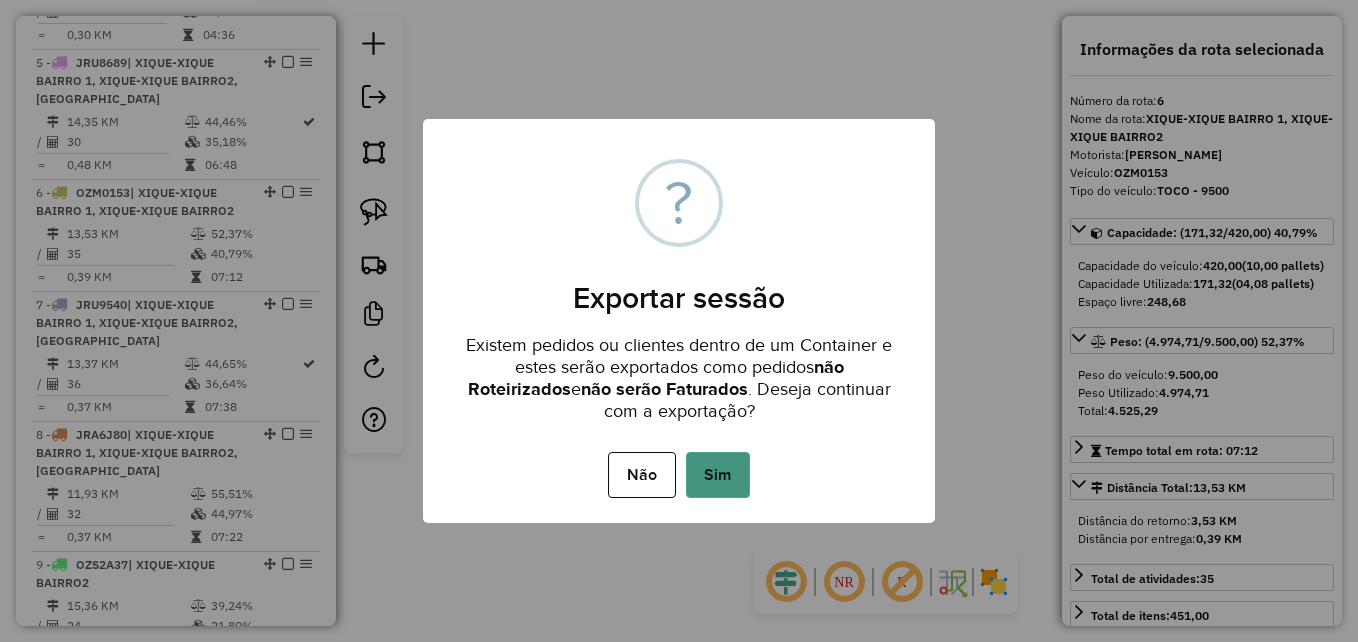 click on "Sim" at bounding box center [718, 475] 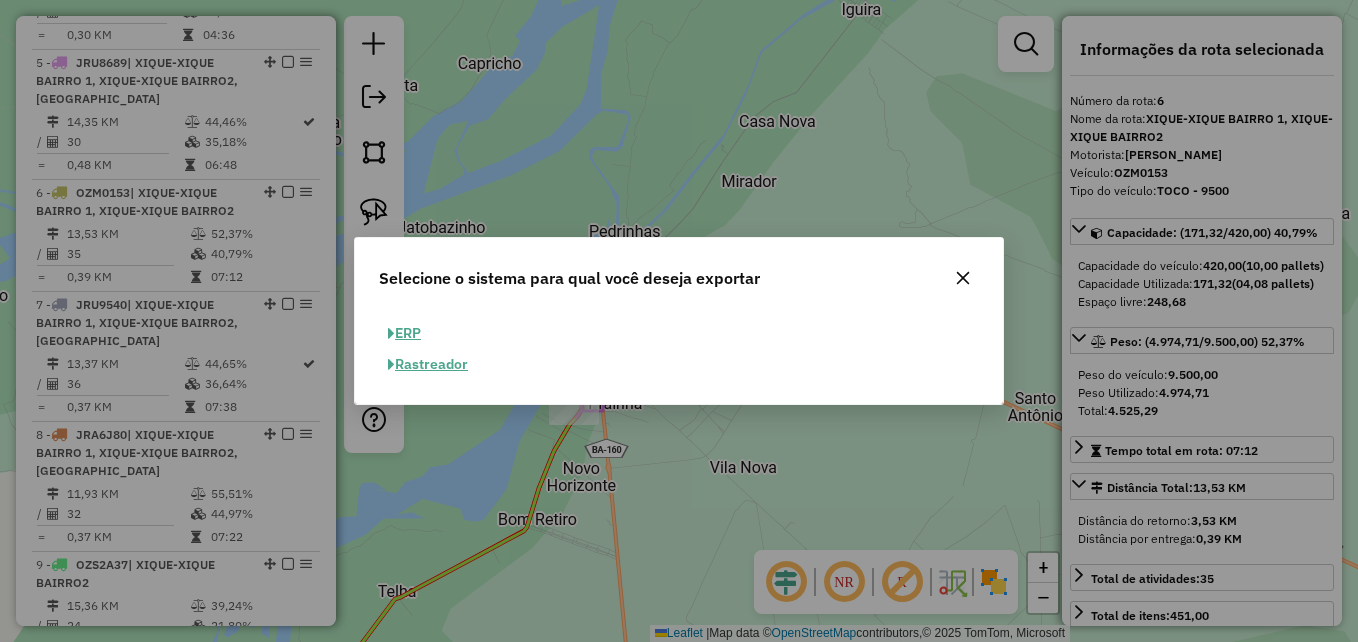 click on "ERP" 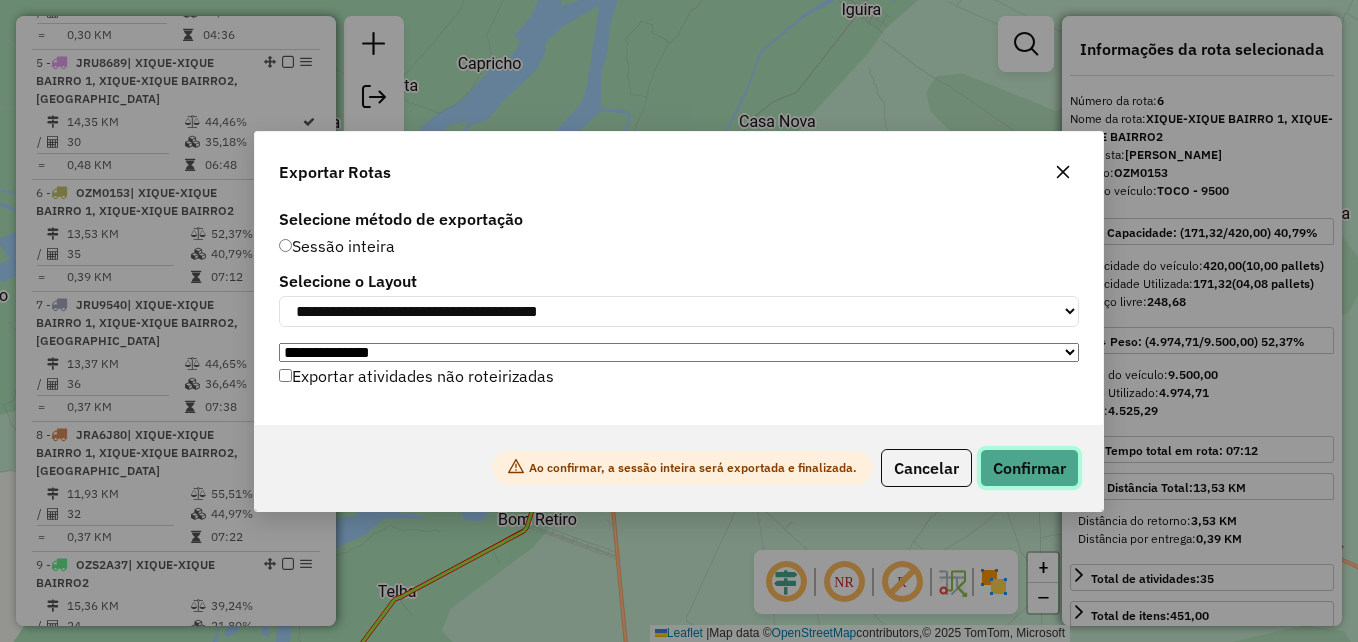 click on "Confirmar" 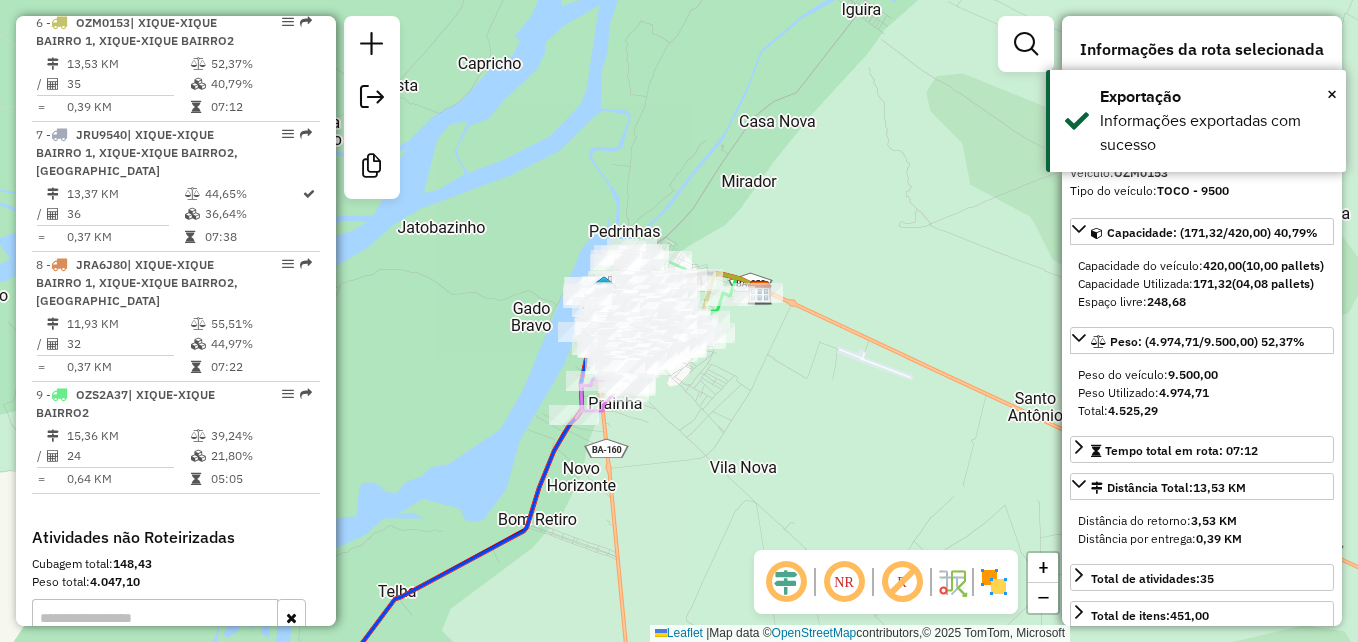 scroll, scrollTop: 1342, scrollLeft: 0, axis: vertical 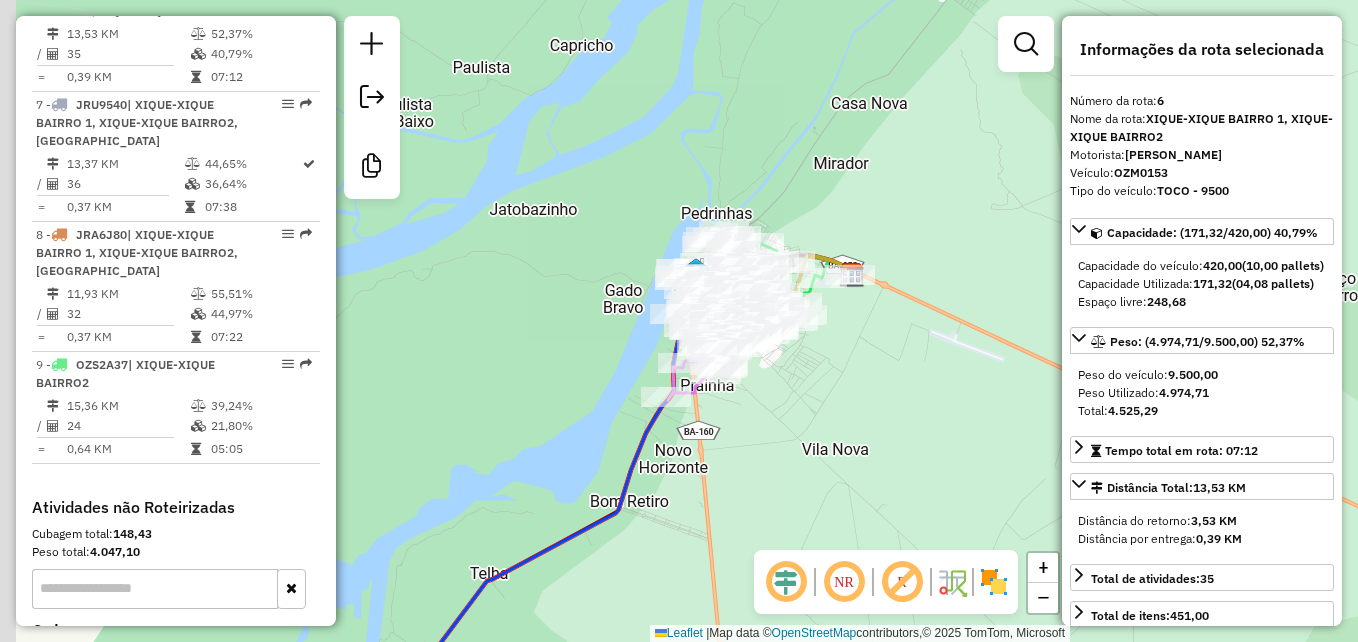 drag, startPoint x: 486, startPoint y: 317, endPoint x: 520, endPoint y: 239, distance: 85.08819 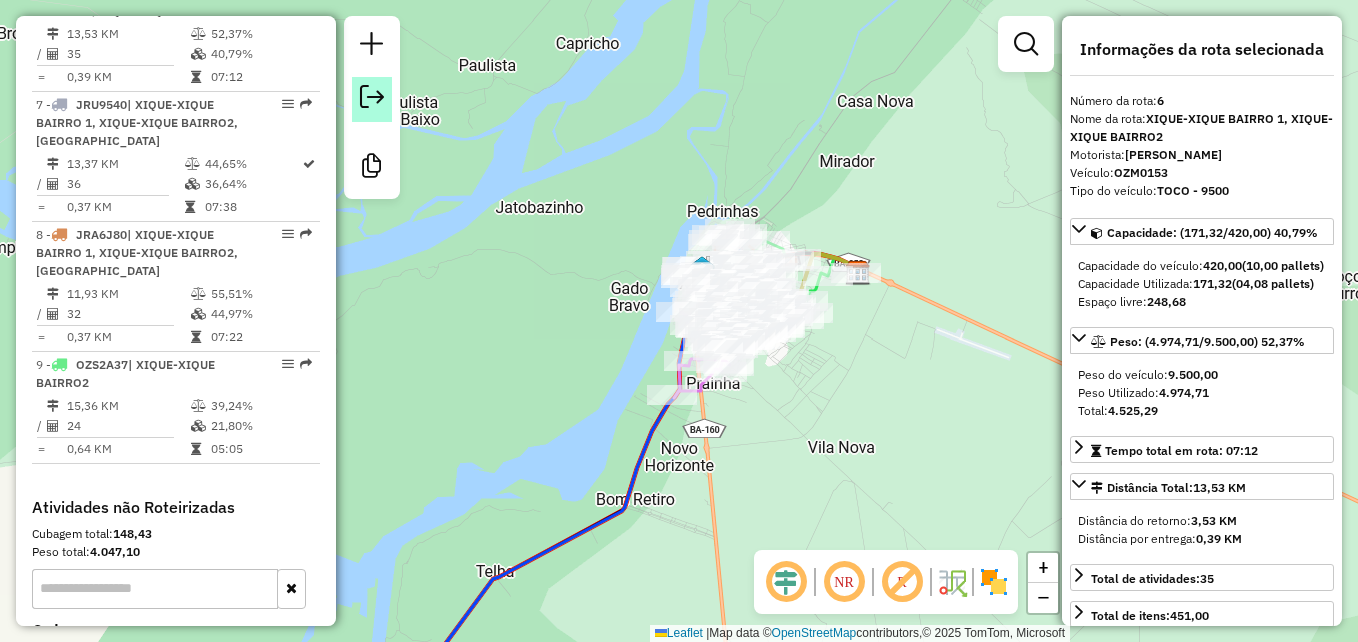 click 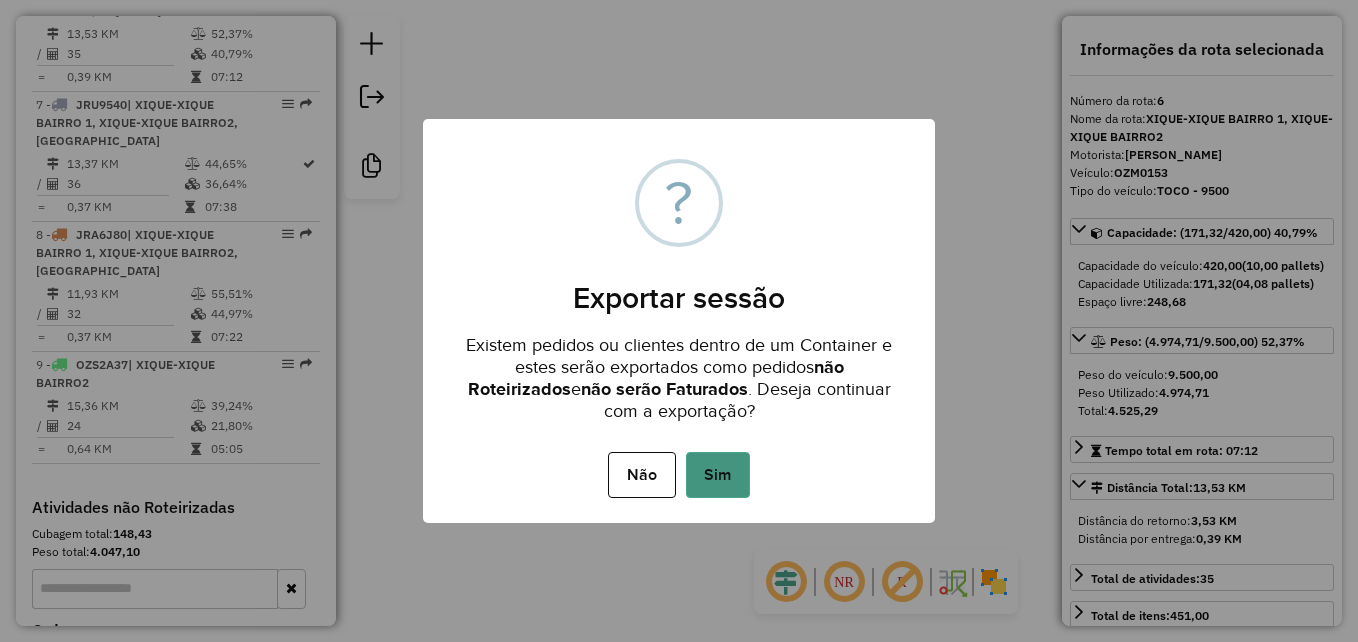 click on "Sim" at bounding box center (718, 475) 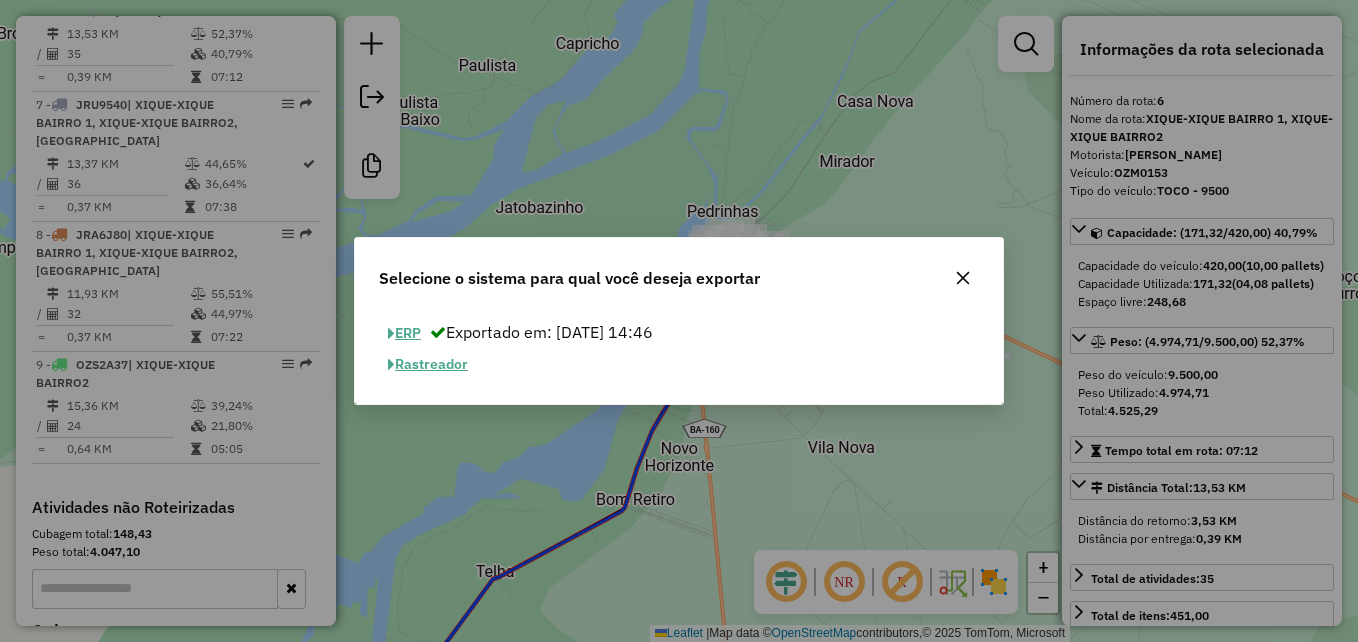 click 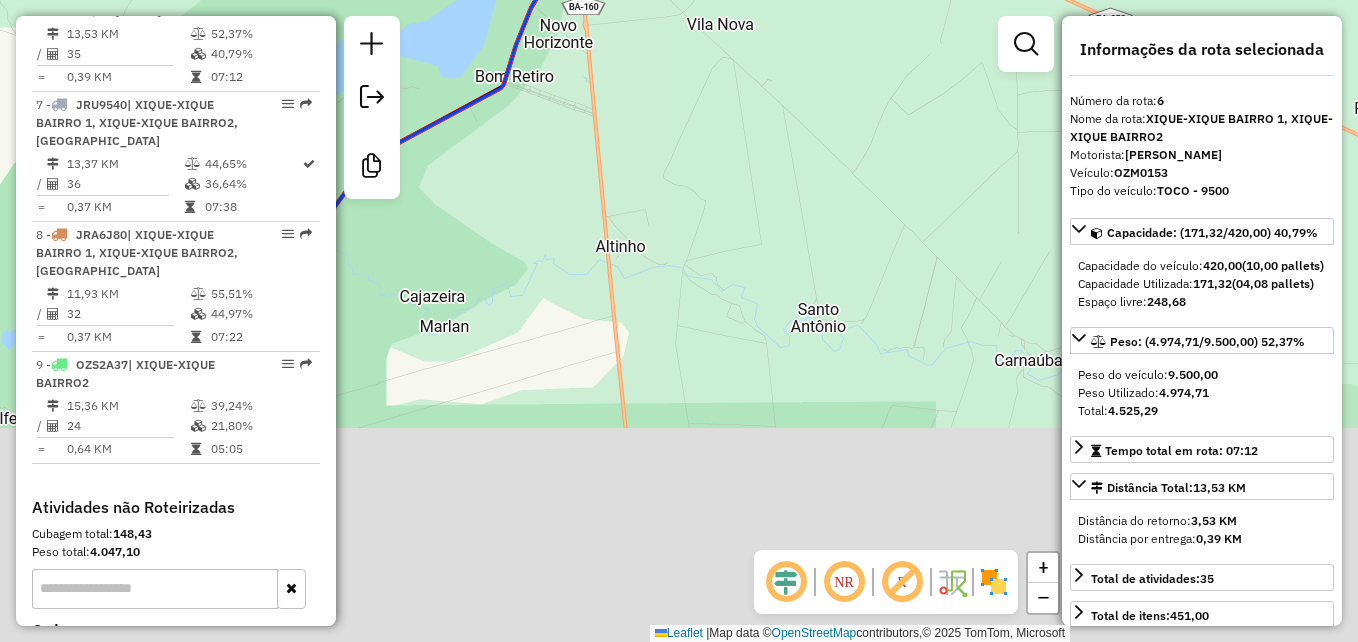drag, startPoint x: 940, startPoint y: 406, endPoint x: 827, endPoint y: 5, distance: 416.61734 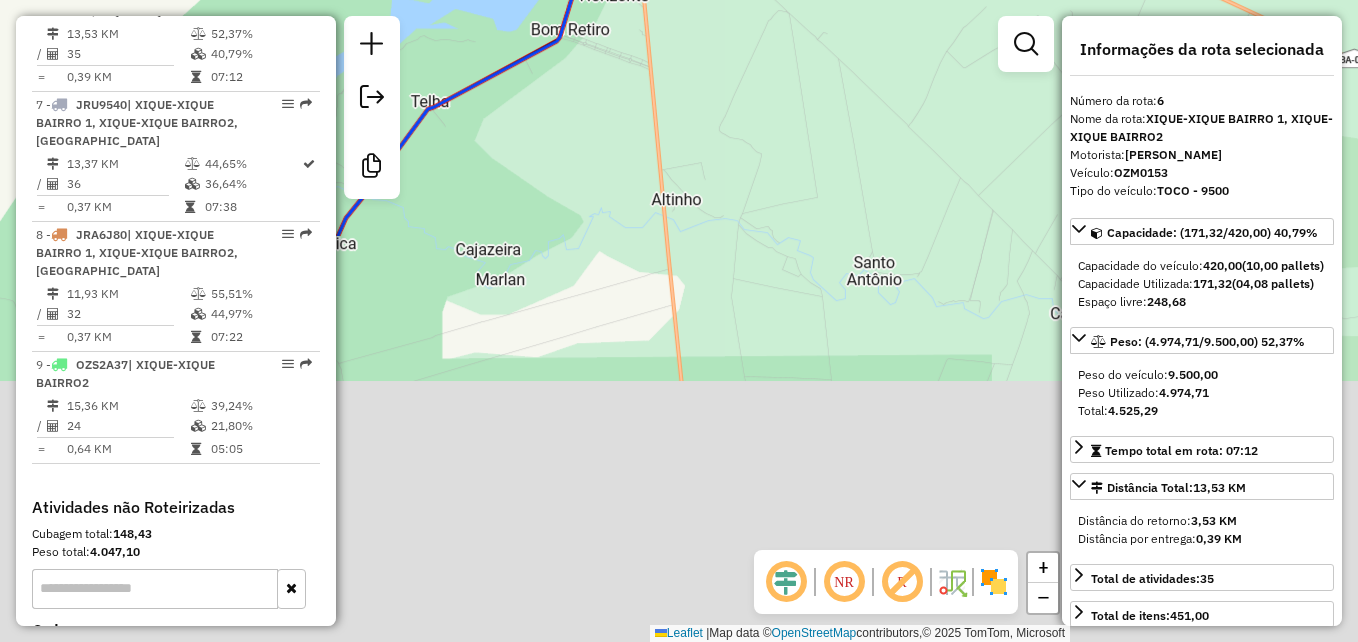 drag, startPoint x: 826, startPoint y: 244, endPoint x: 940, endPoint y: 229, distance: 114.982605 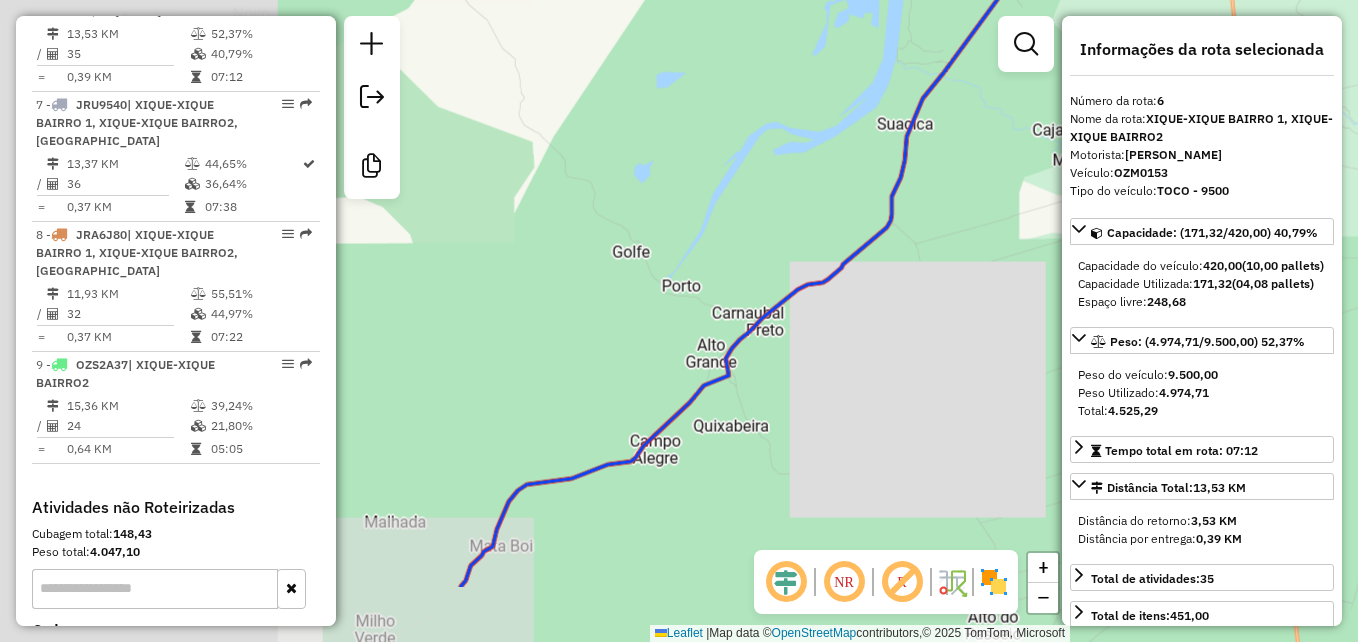 drag, startPoint x: 661, startPoint y: 448, endPoint x: 1002, endPoint y: 127, distance: 468.31827 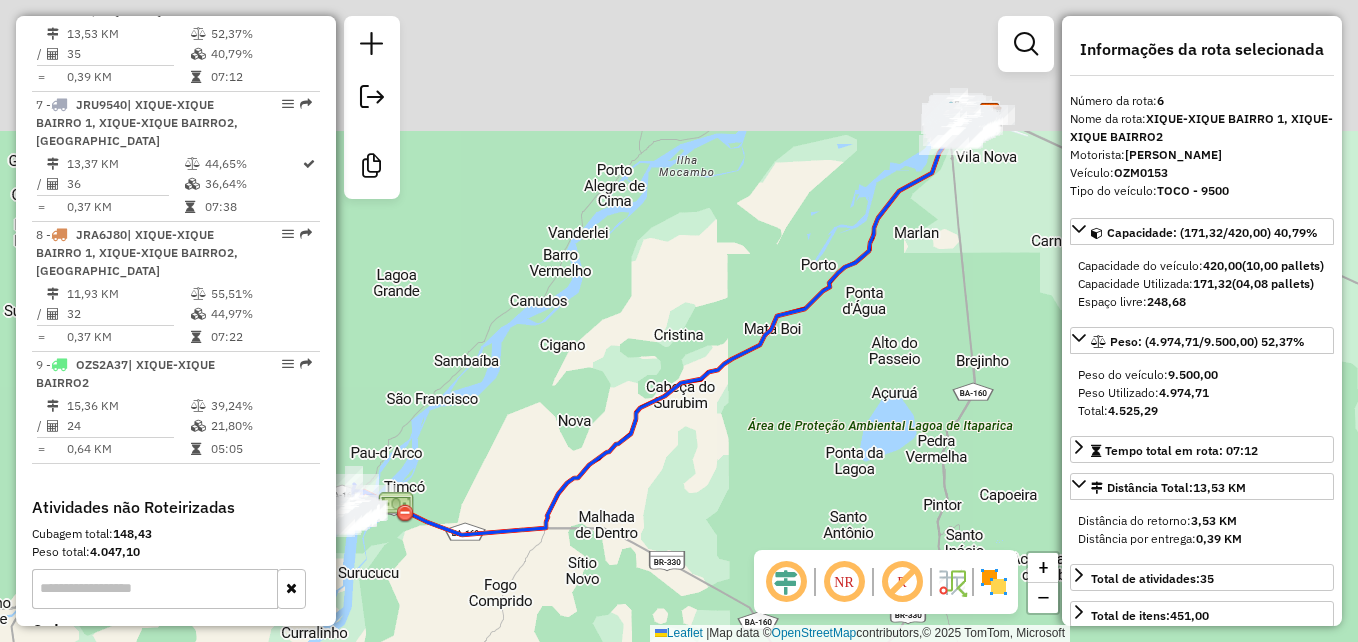 drag, startPoint x: 831, startPoint y: 373, endPoint x: 719, endPoint y: 524, distance: 188.00266 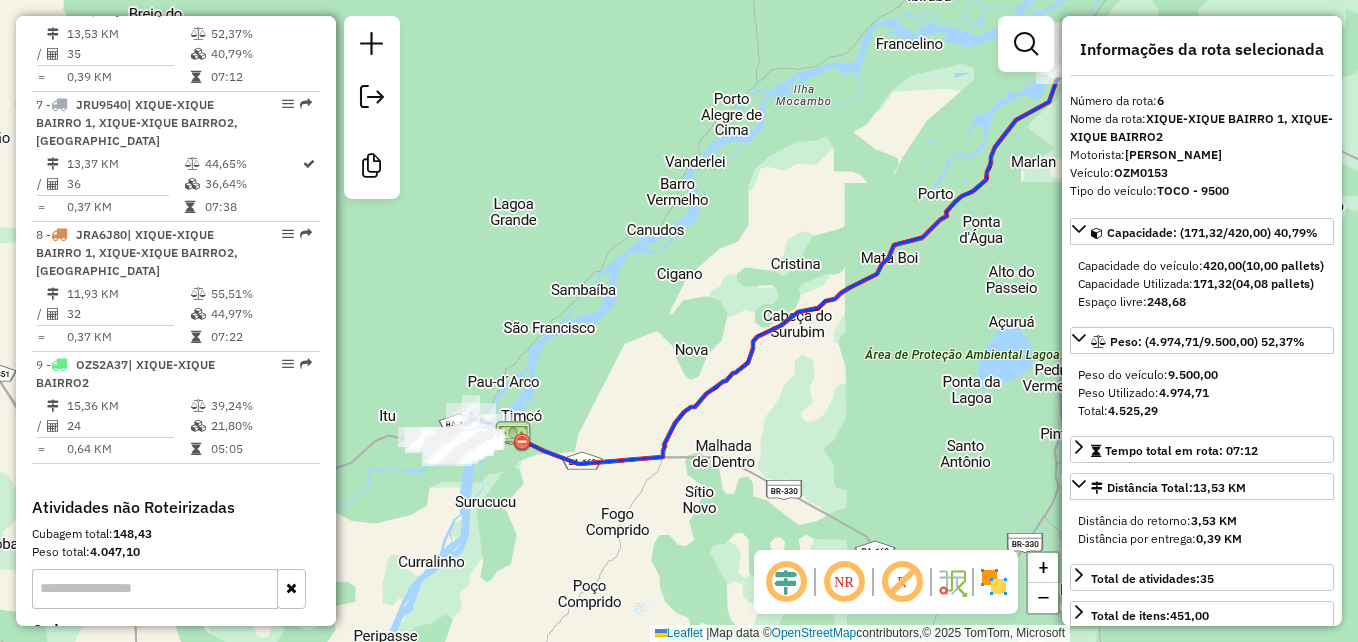 drag, startPoint x: 769, startPoint y: 487, endPoint x: 852, endPoint y: 424, distance: 104.20173 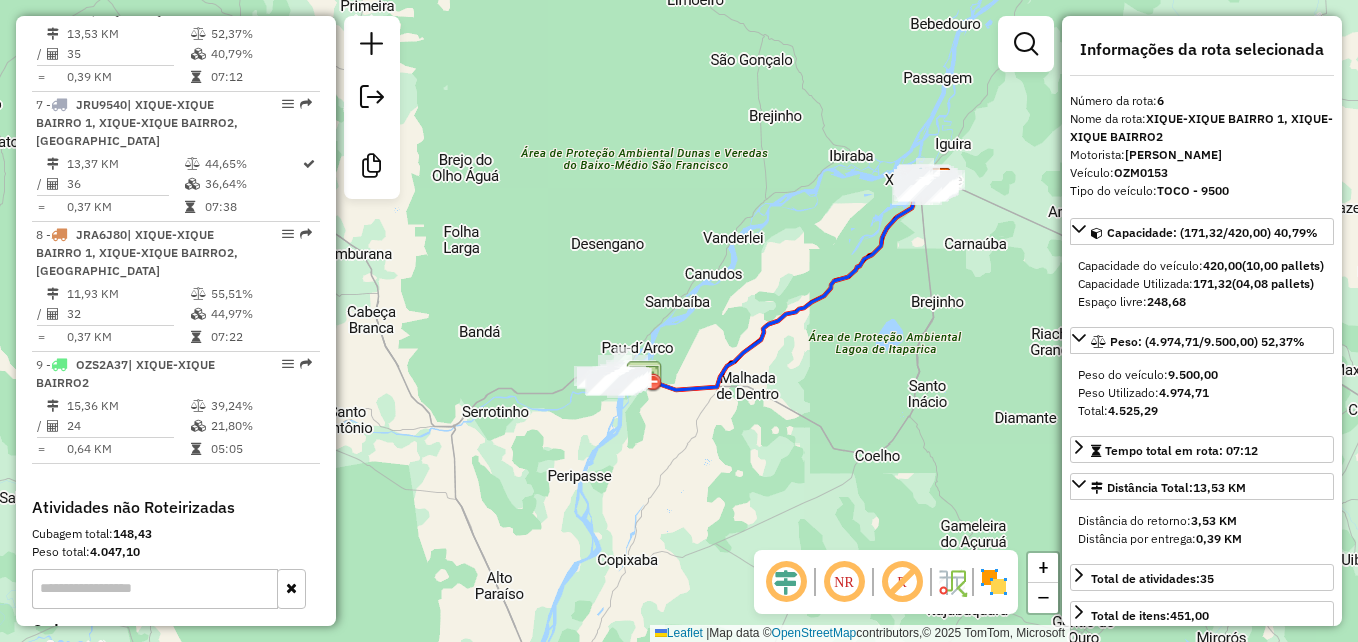 drag, startPoint x: 866, startPoint y: 458, endPoint x: 827, endPoint y: 404, distance: 66.61081 